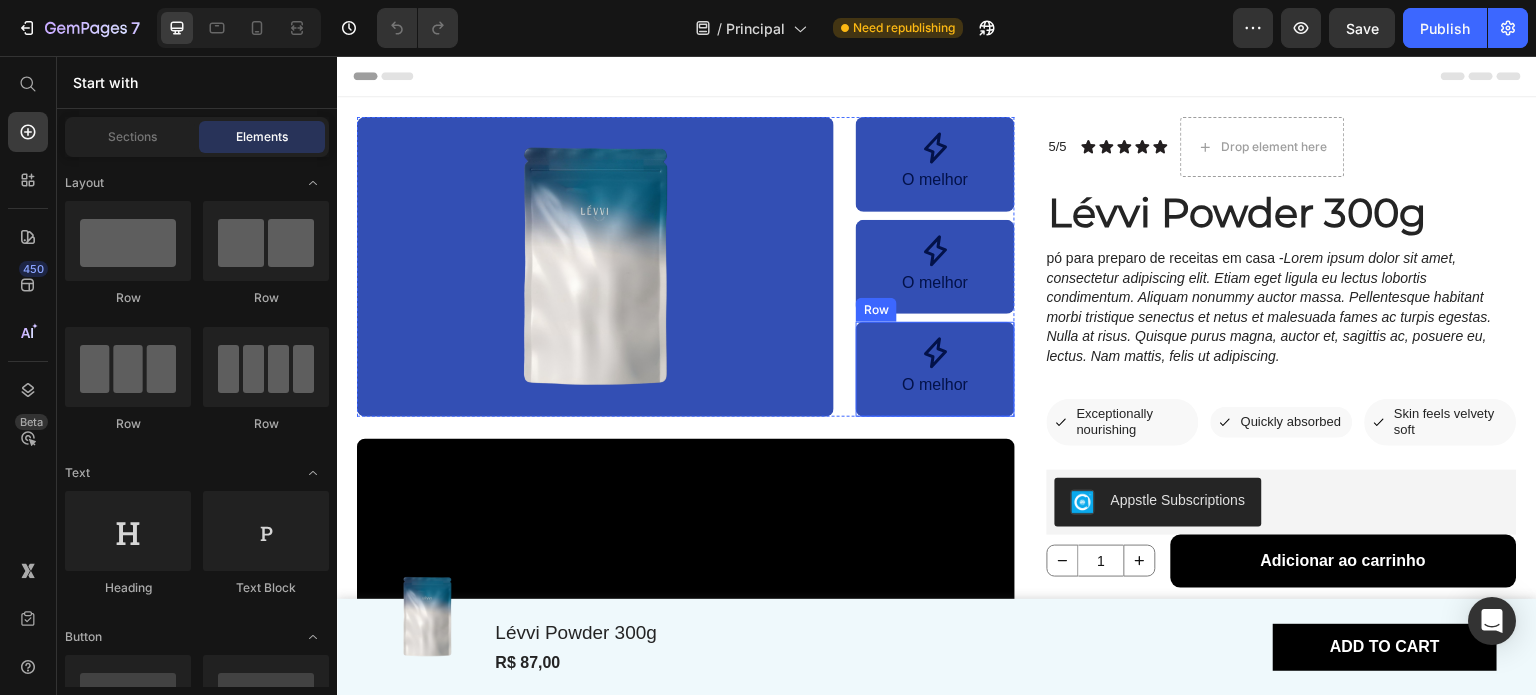 scroll, scrollTop: 0, scrollLeft: 0, axis: both 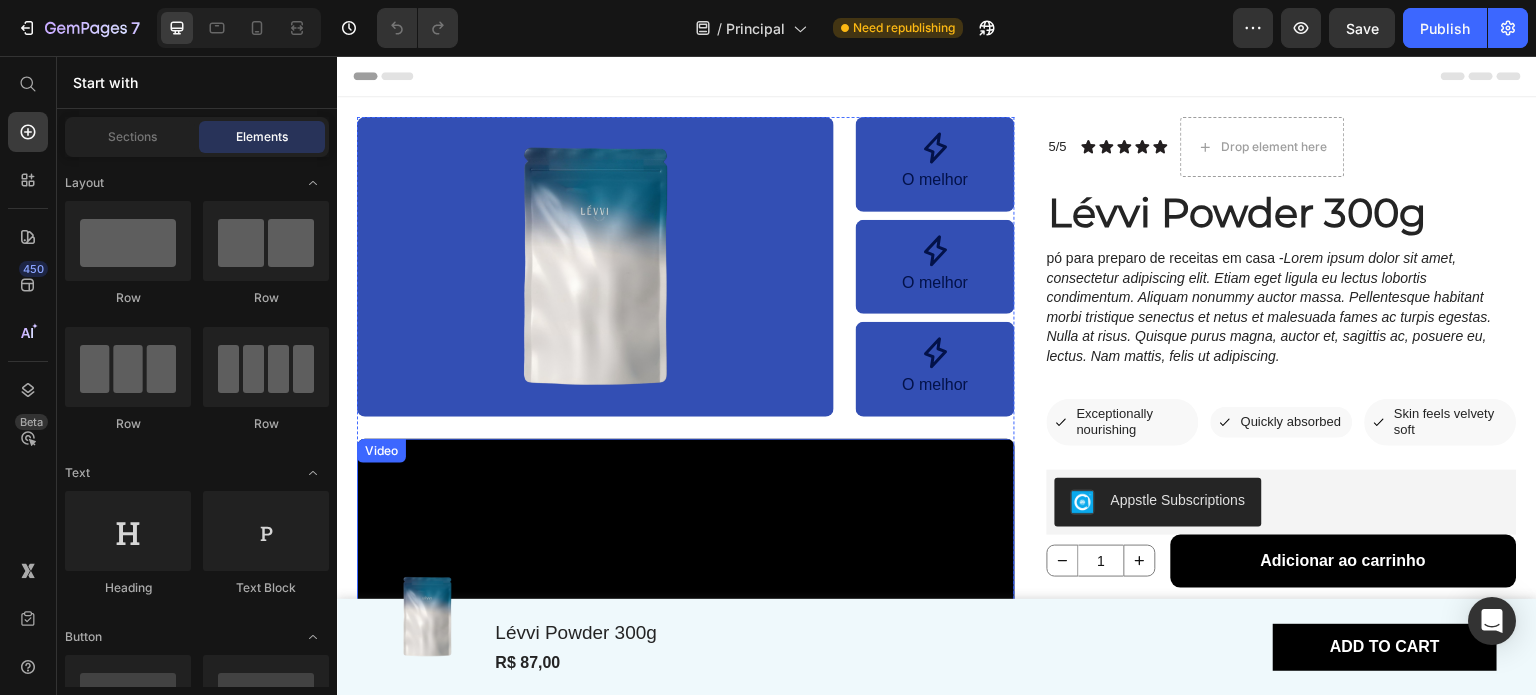 click at bounding box center [686, 580] 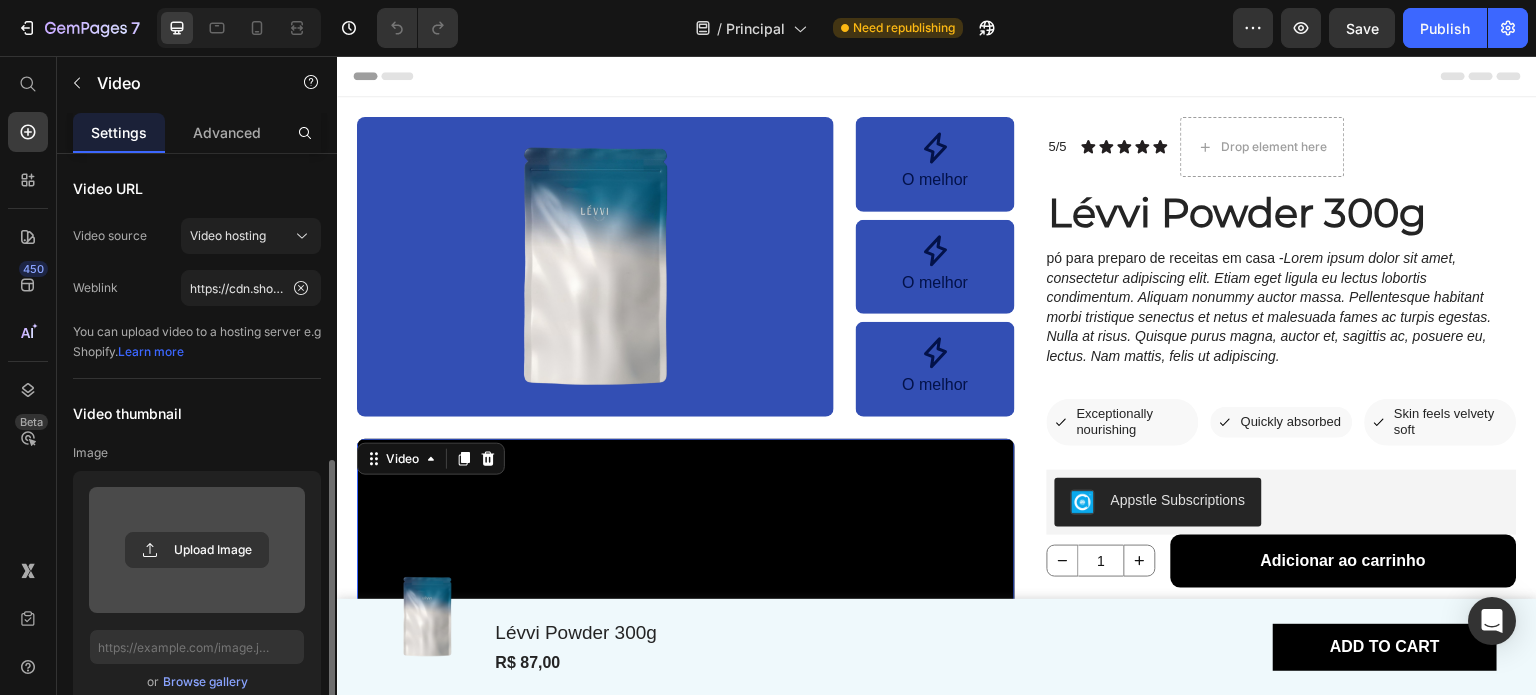 scroll, scrollTop: 200, scrollLeft: 0, axis: vertical 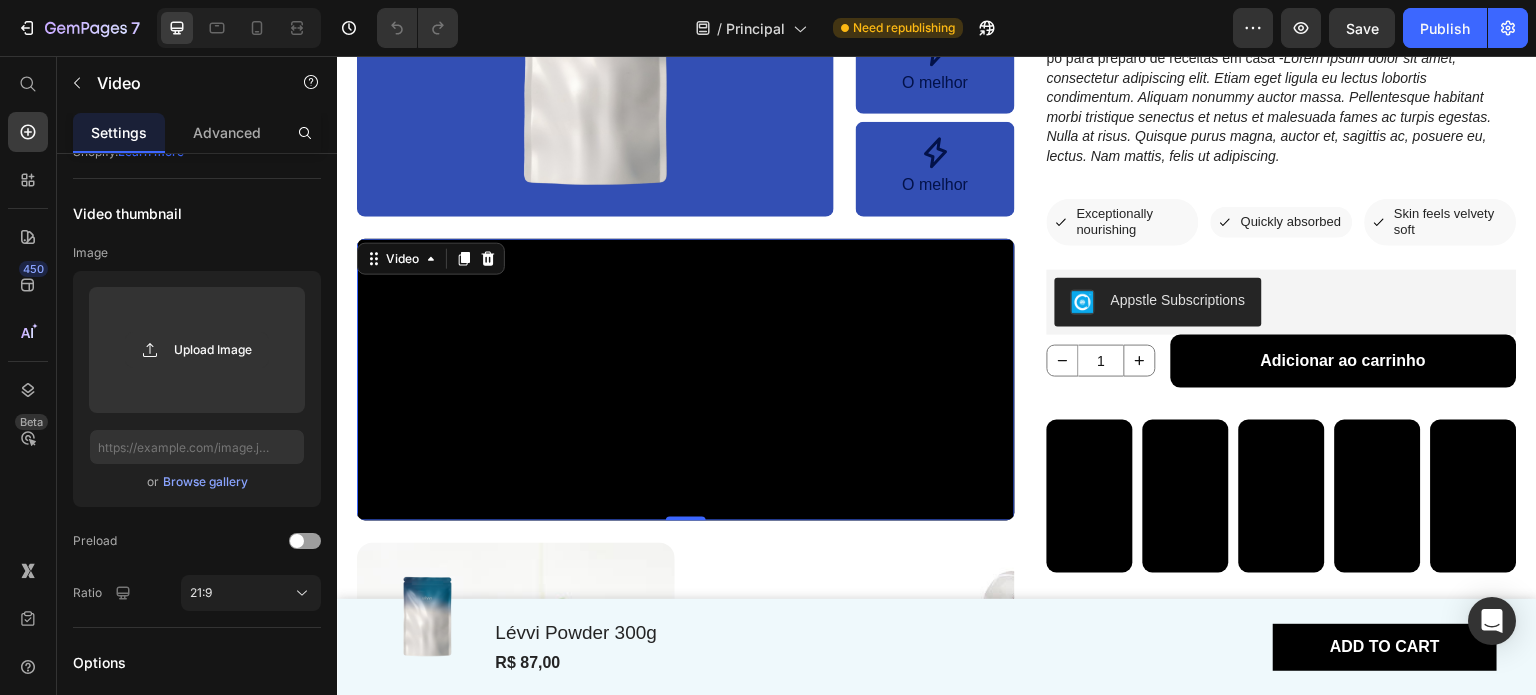 click at bounding box center [686, 380] 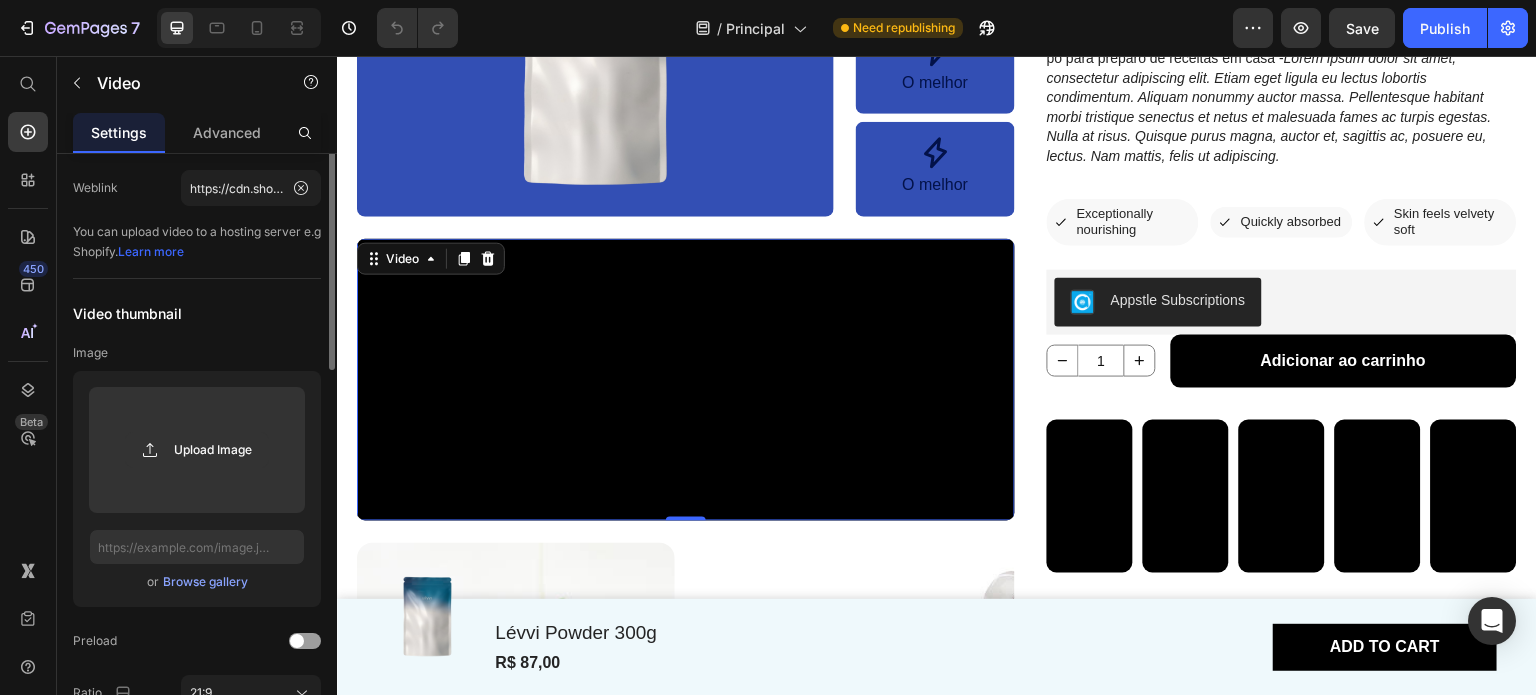 scroll, scrollTop: 0, scrollLeft: 0, axis: both 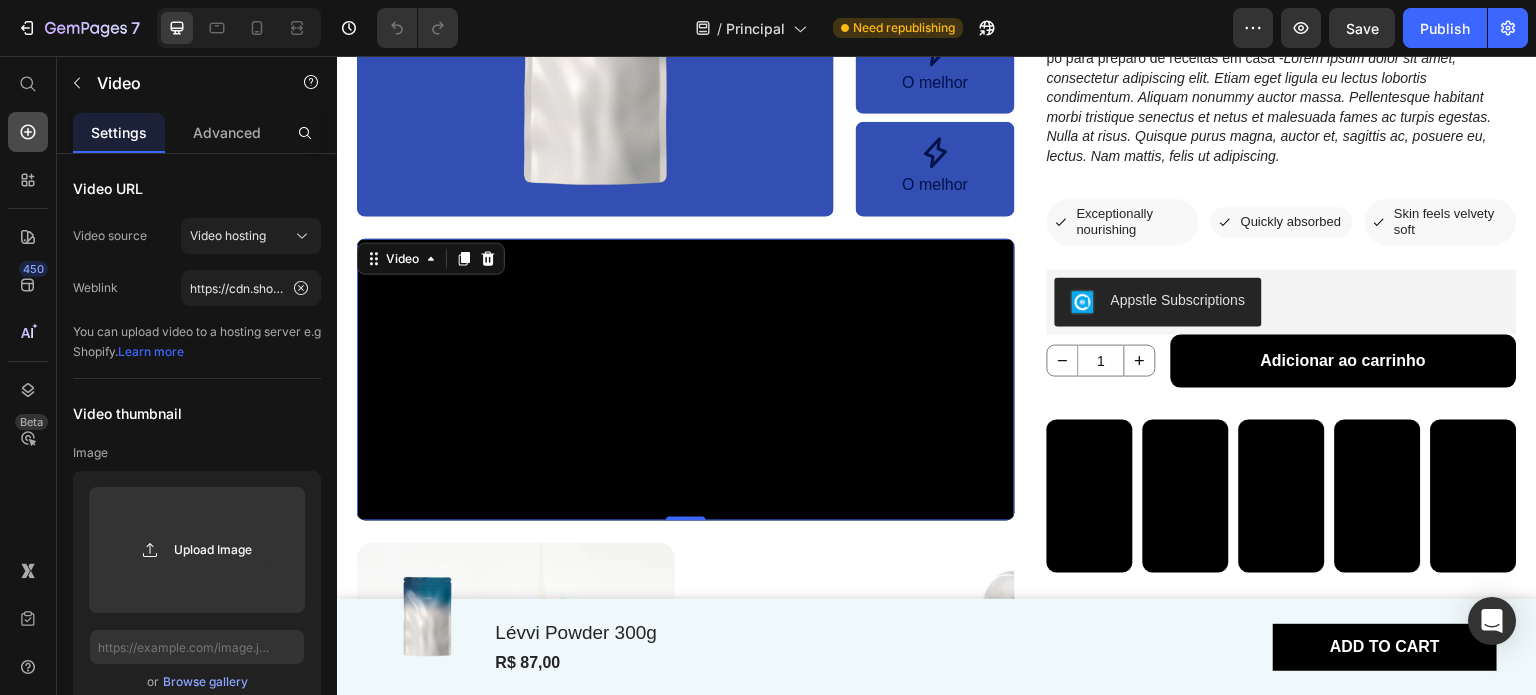 click 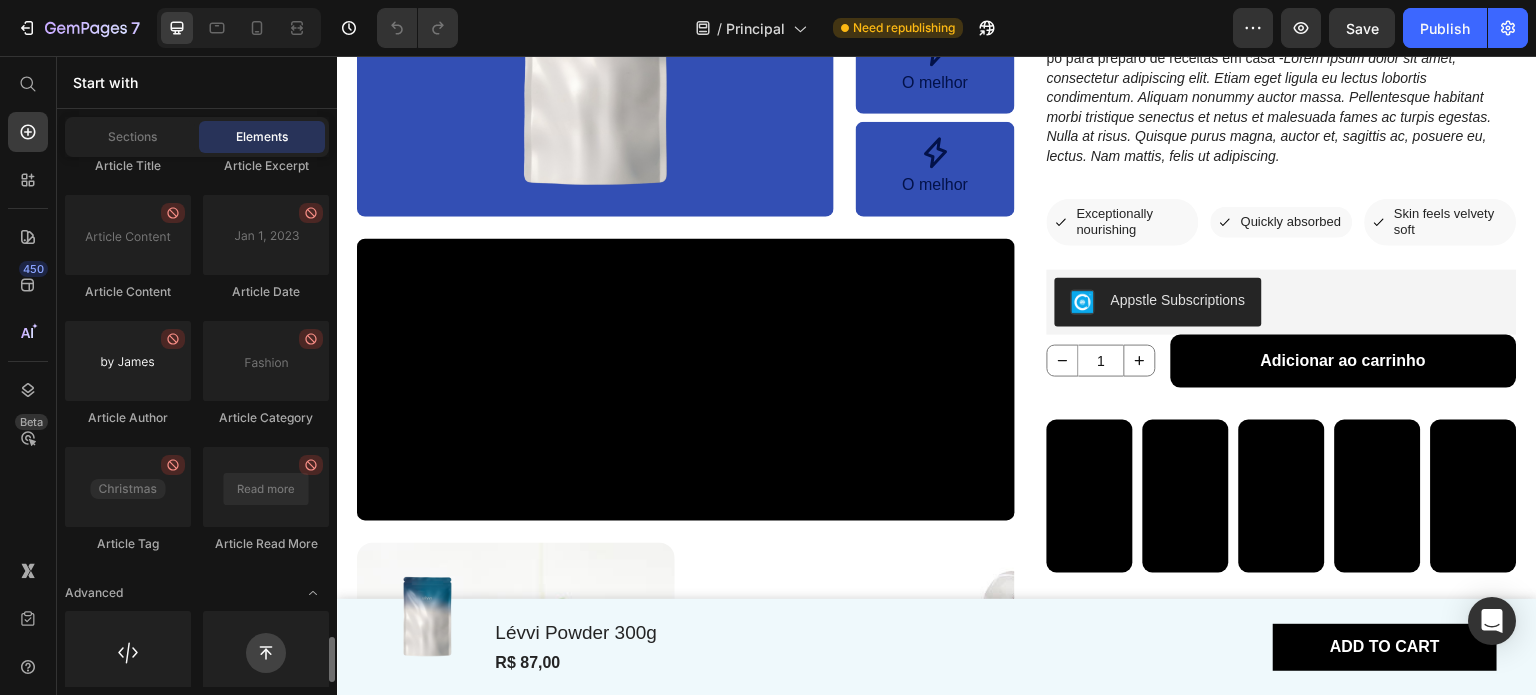 scroll, scrollTop: 5648, scrollLeft: 0, axis: vertical 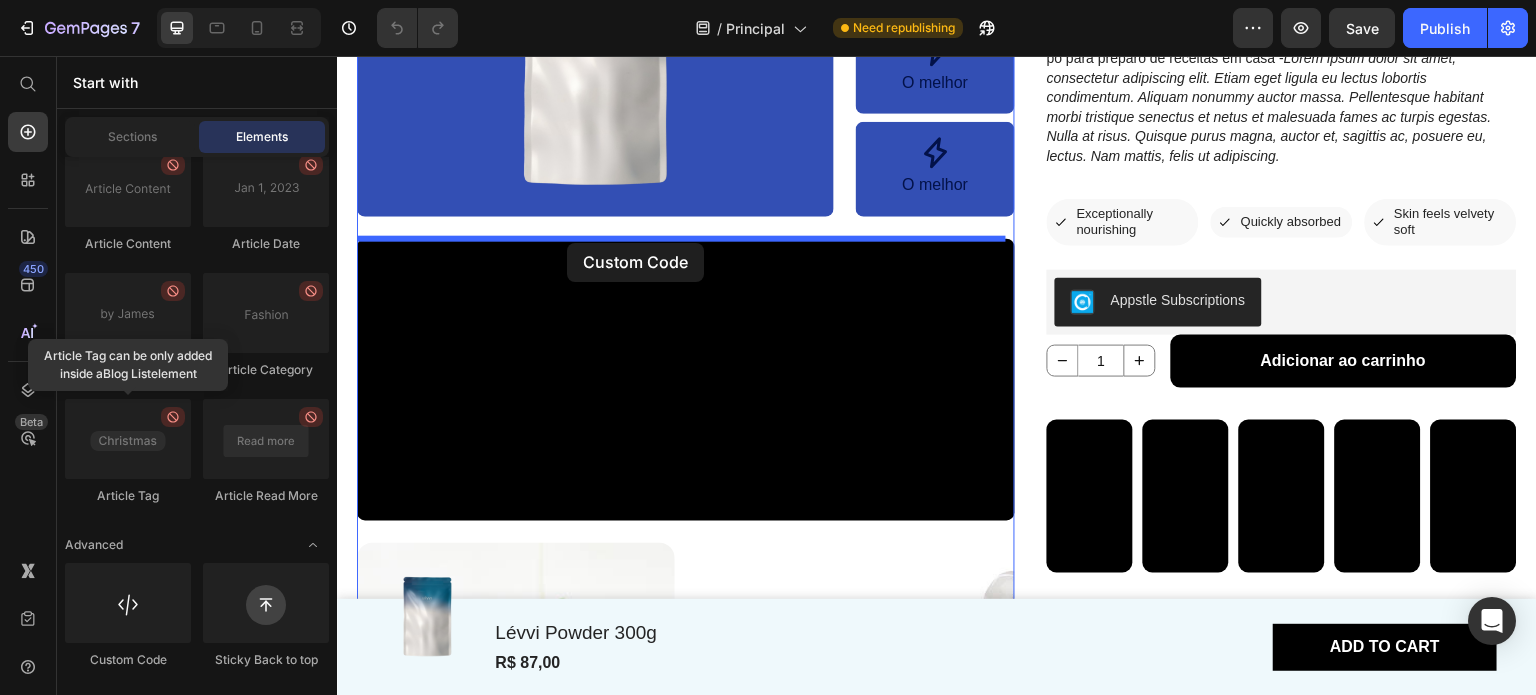 drag, startPoint x: 451, startPoint y: 657, endPoint x: 567, endPoint y: 243, distance: 429.94418 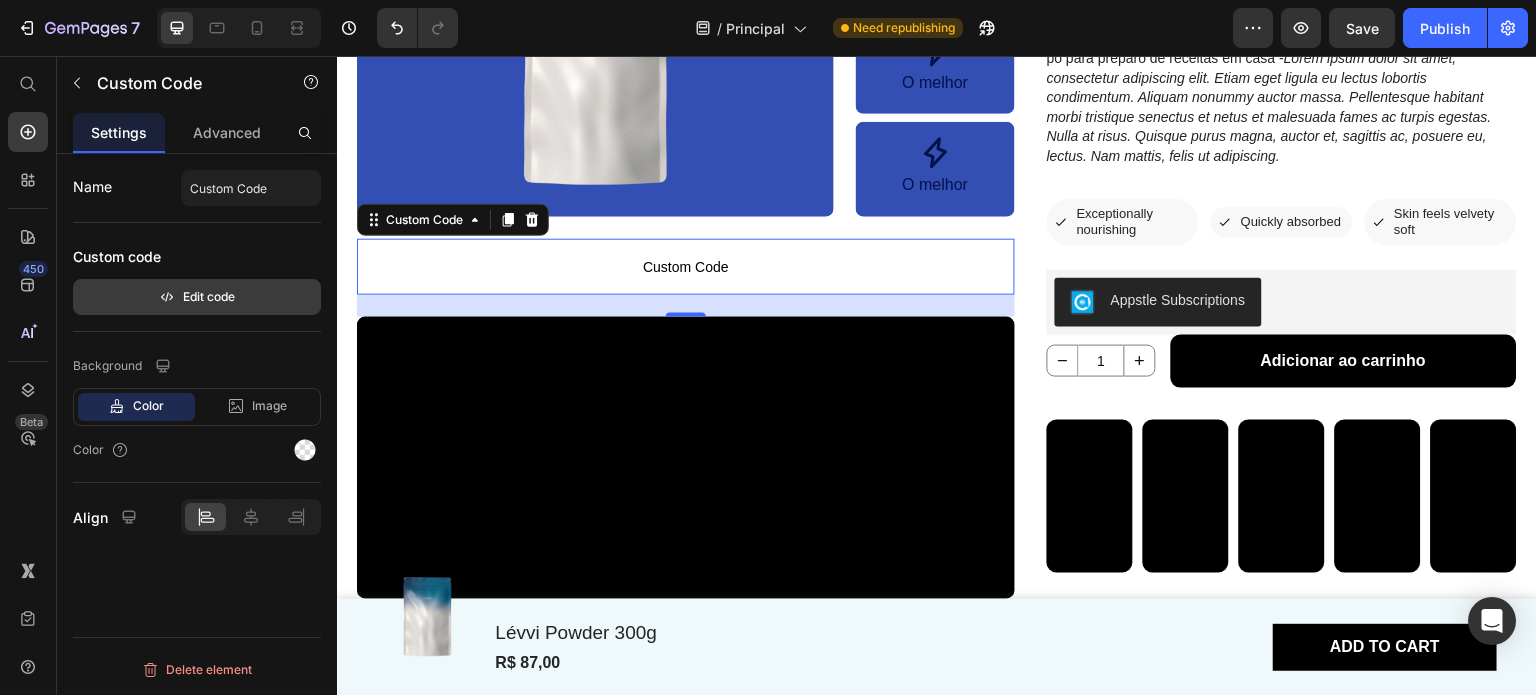 click on "Edit code" at bounding box center (197, 297) 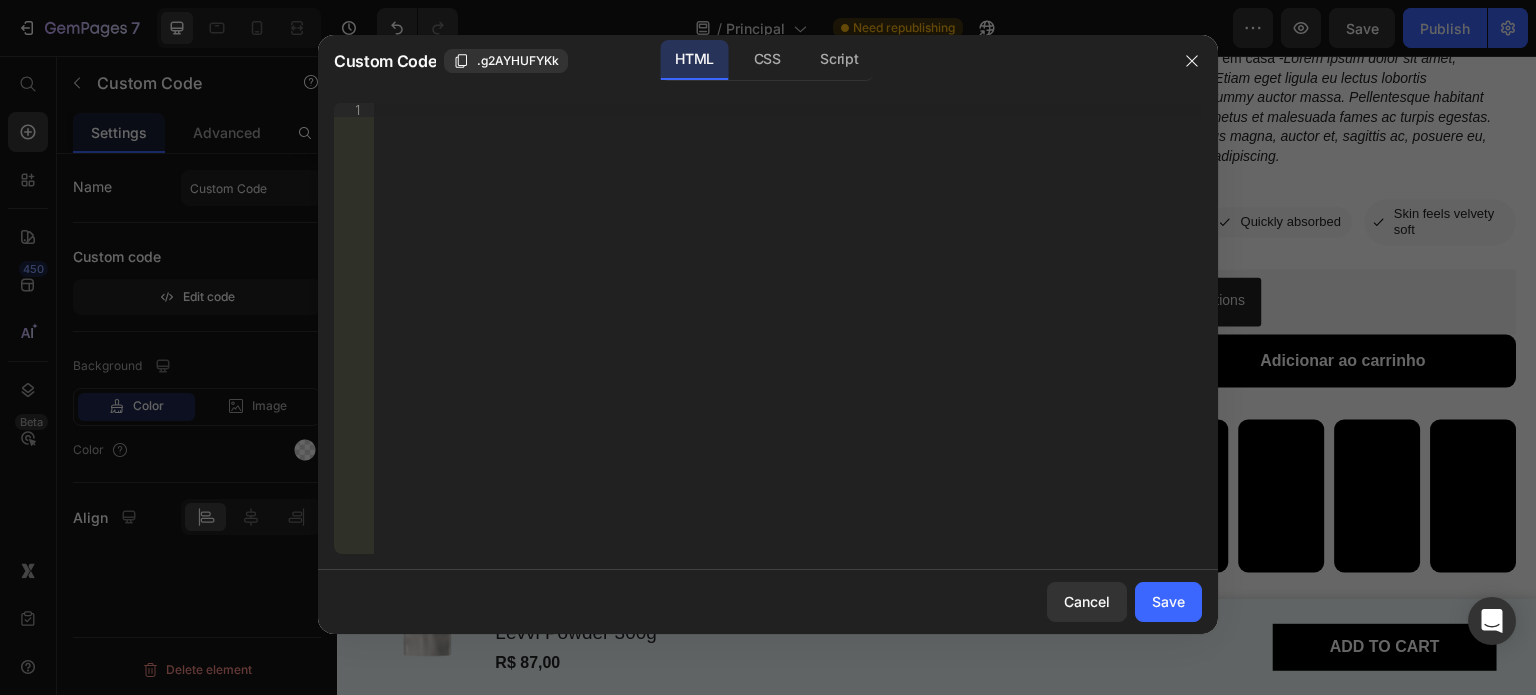 type 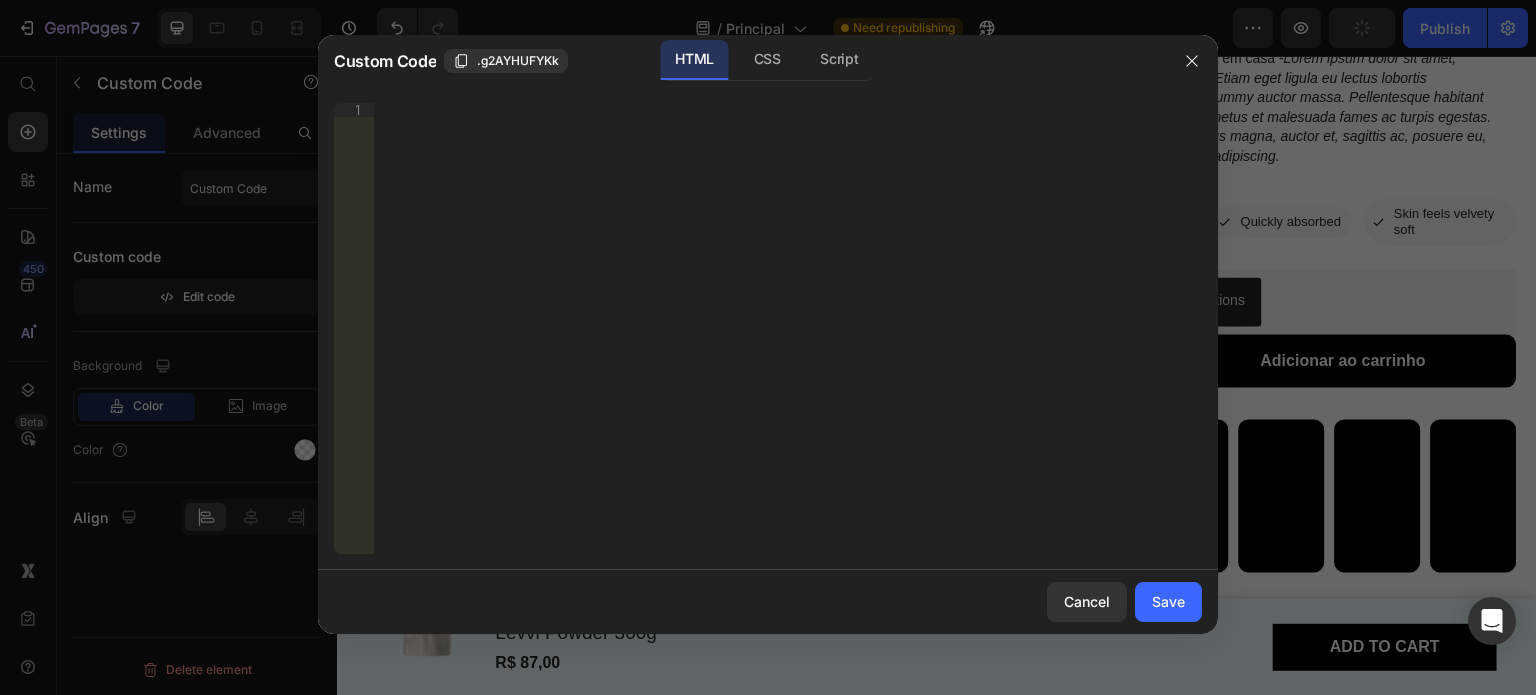 click on "Insert the 3rd-party installation code, HTML code, or Liquid code to display custom content." at bounding box center [748, 109] 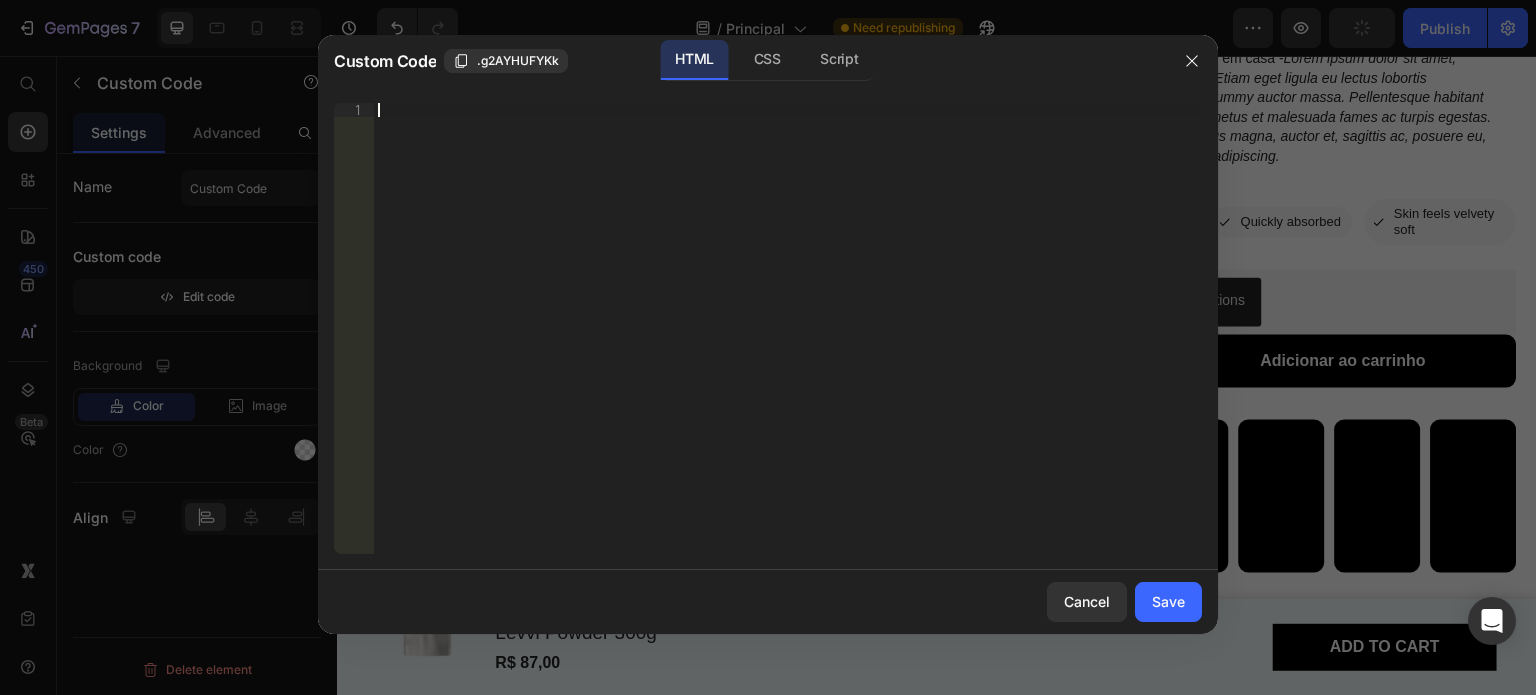 paste on "</div>" 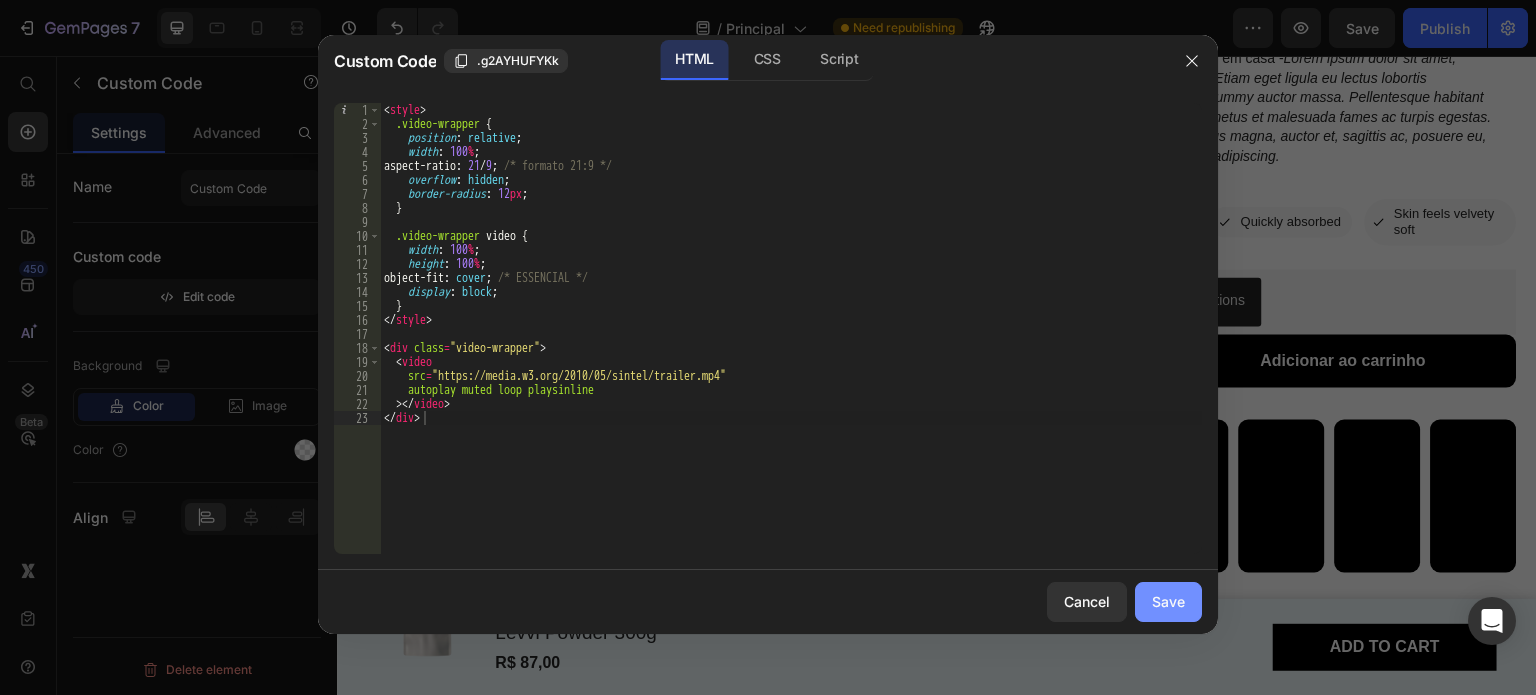 click on "Save" 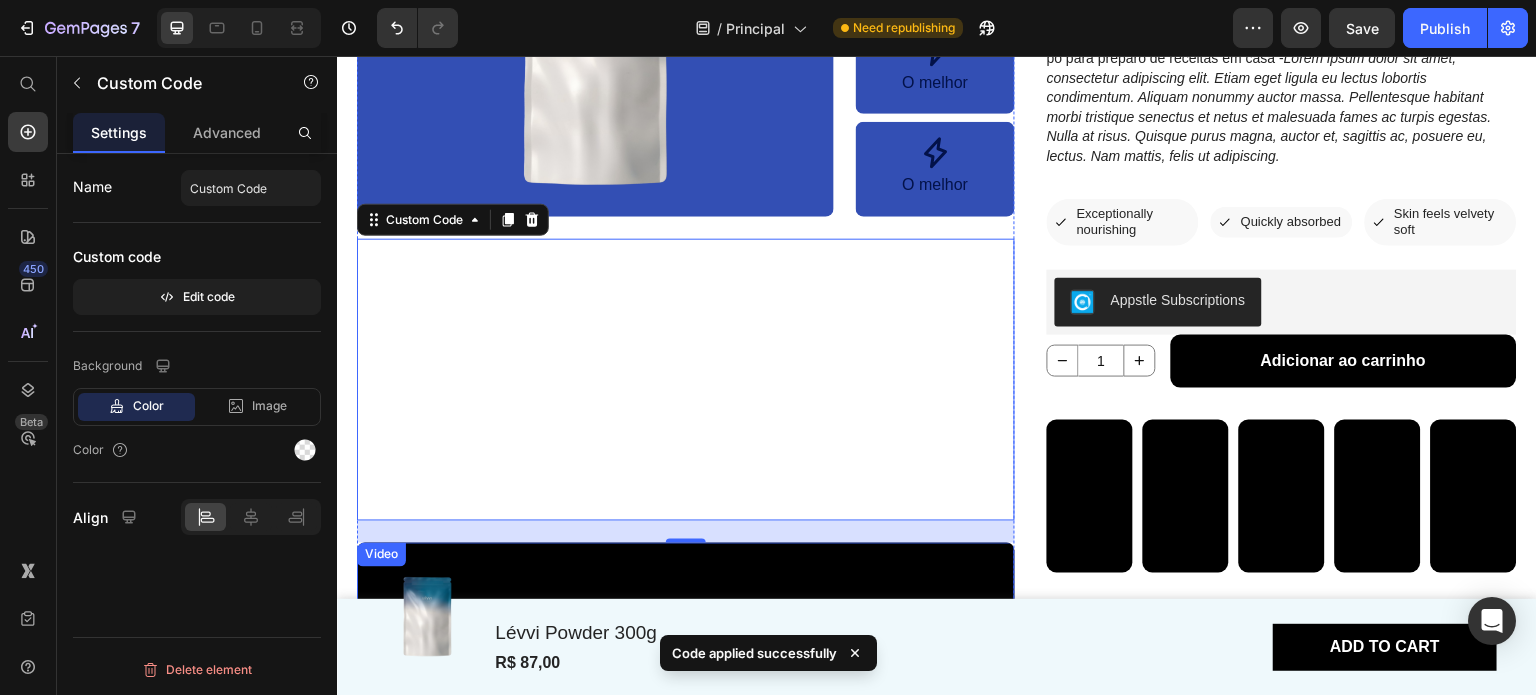 click at bounding box center [686, 684] 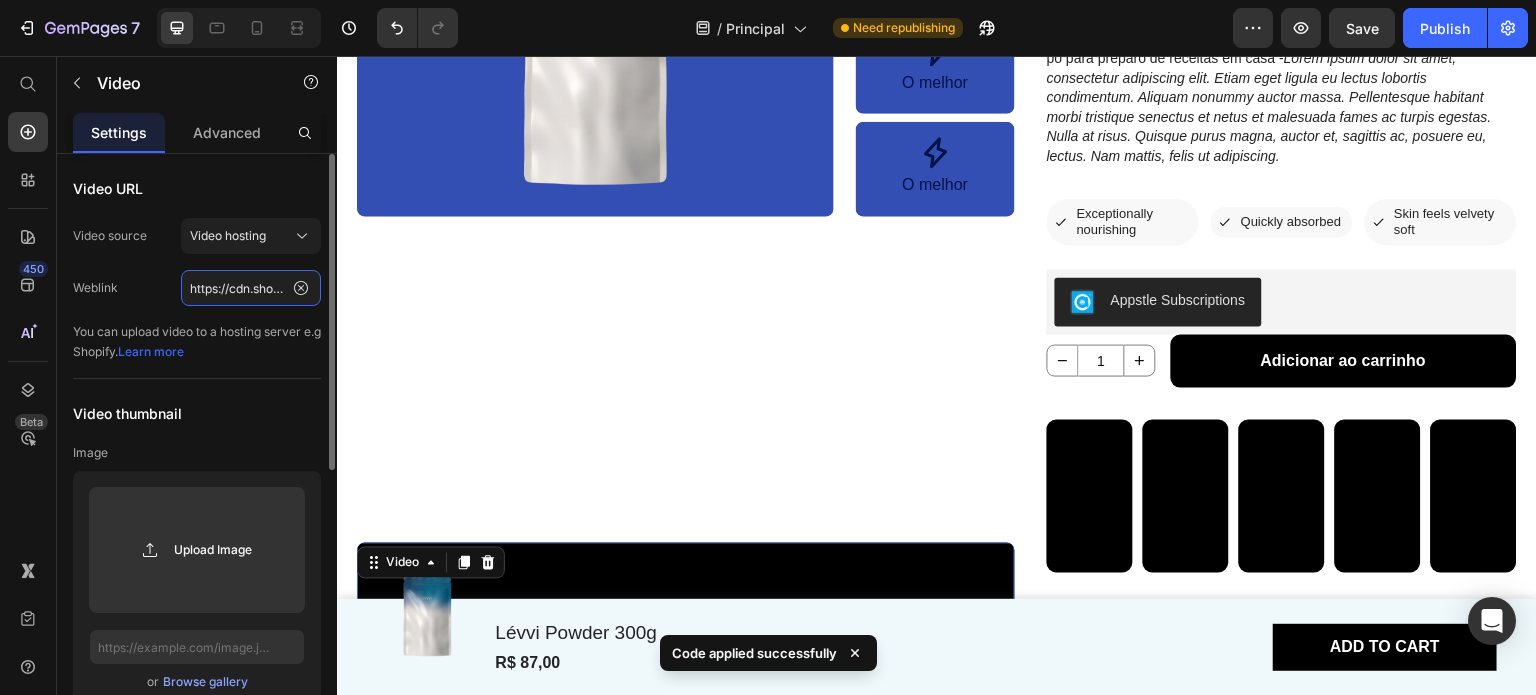 click on "https://cdn.shopify.com/videos/c/o/v/104c510c42ad491aaf24eb92c0dddbd4.mp4" 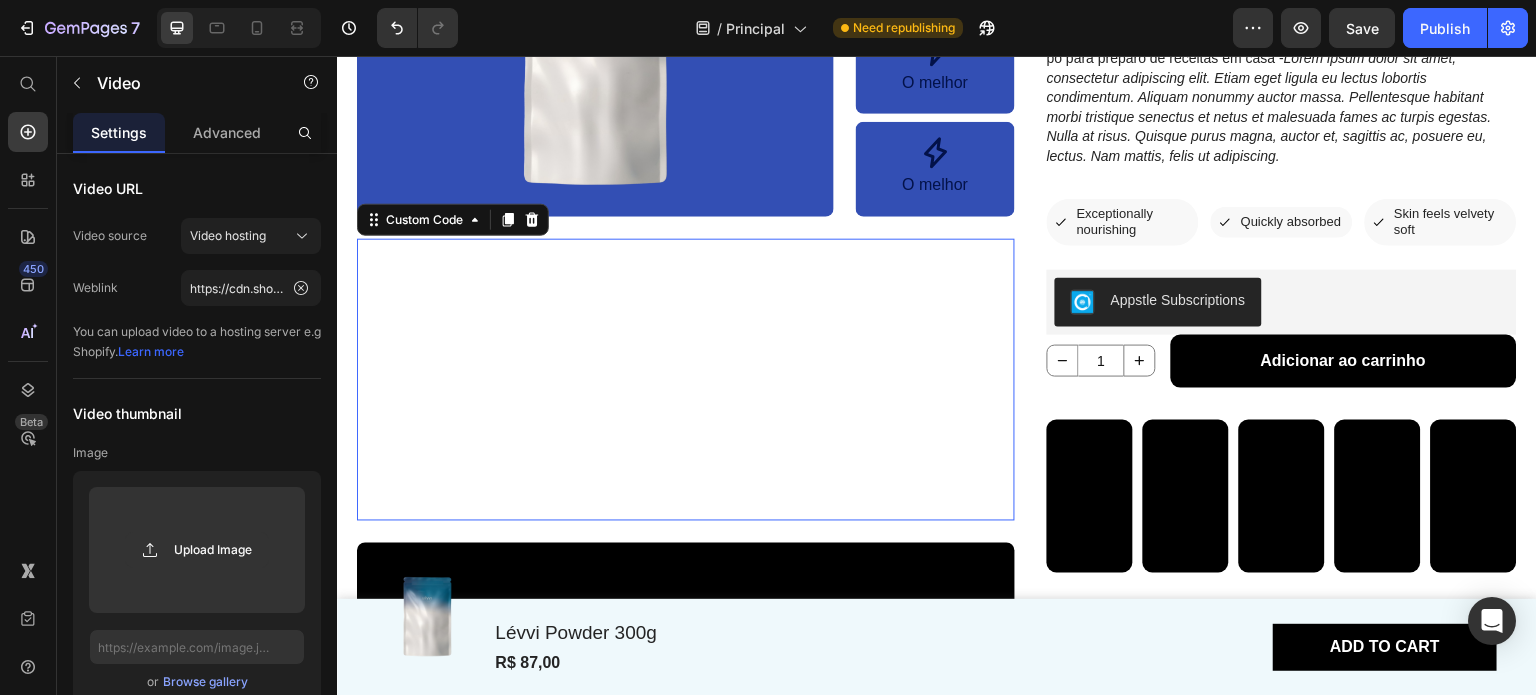 click at bounding box center (686, 380) 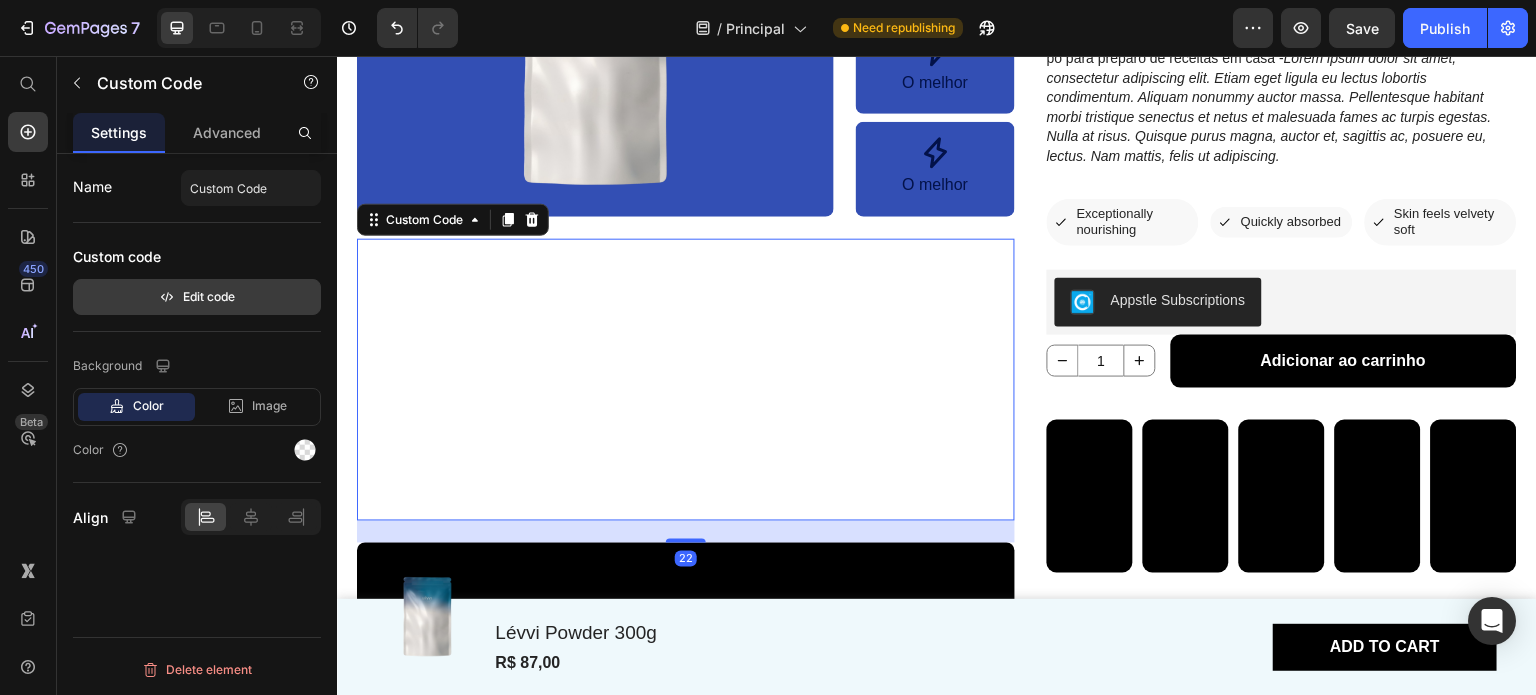 click on "Edit code" at bounding box center [197, 297] 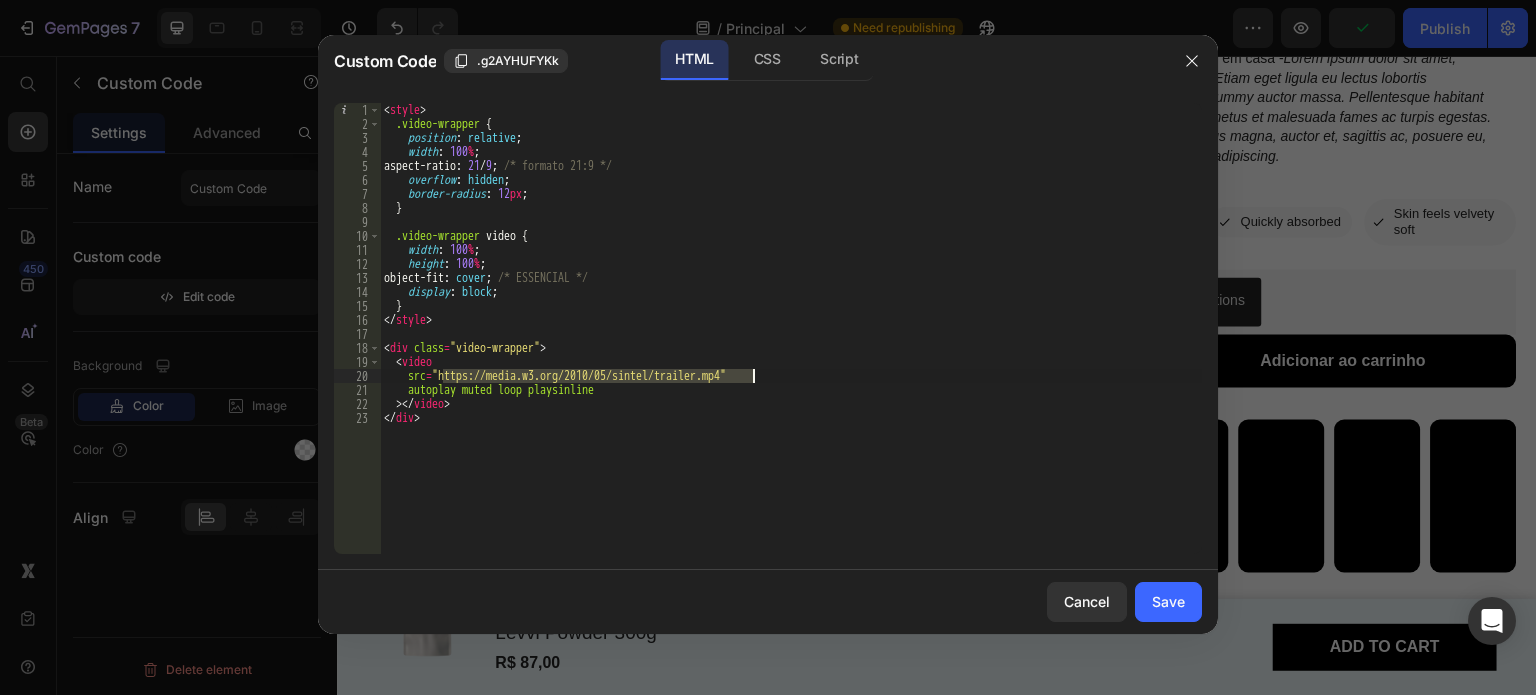 drag, startPoint x: 446, startPoint y: 372, endPoint x: 756, endPoint y: 375, distance: 310.01453 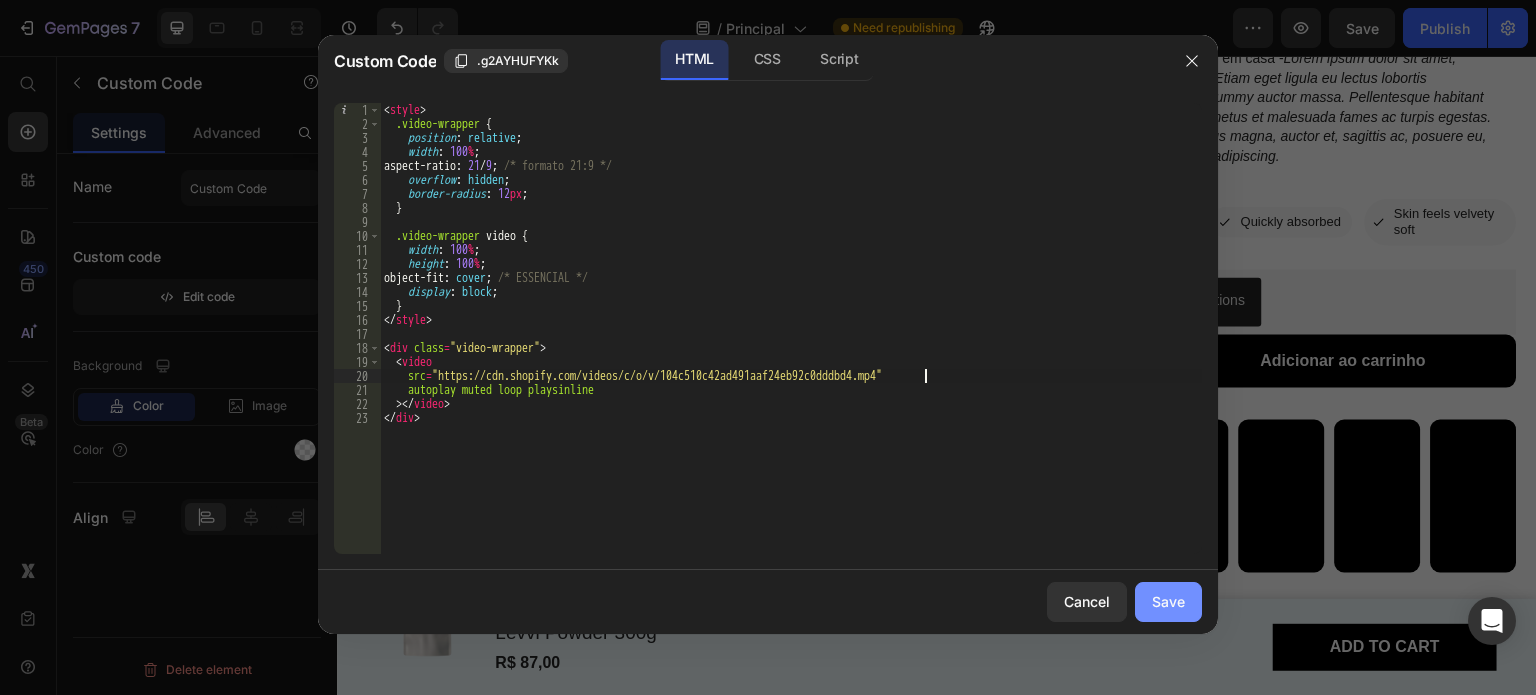 click on "Save" at bounding box center (1168, 601) 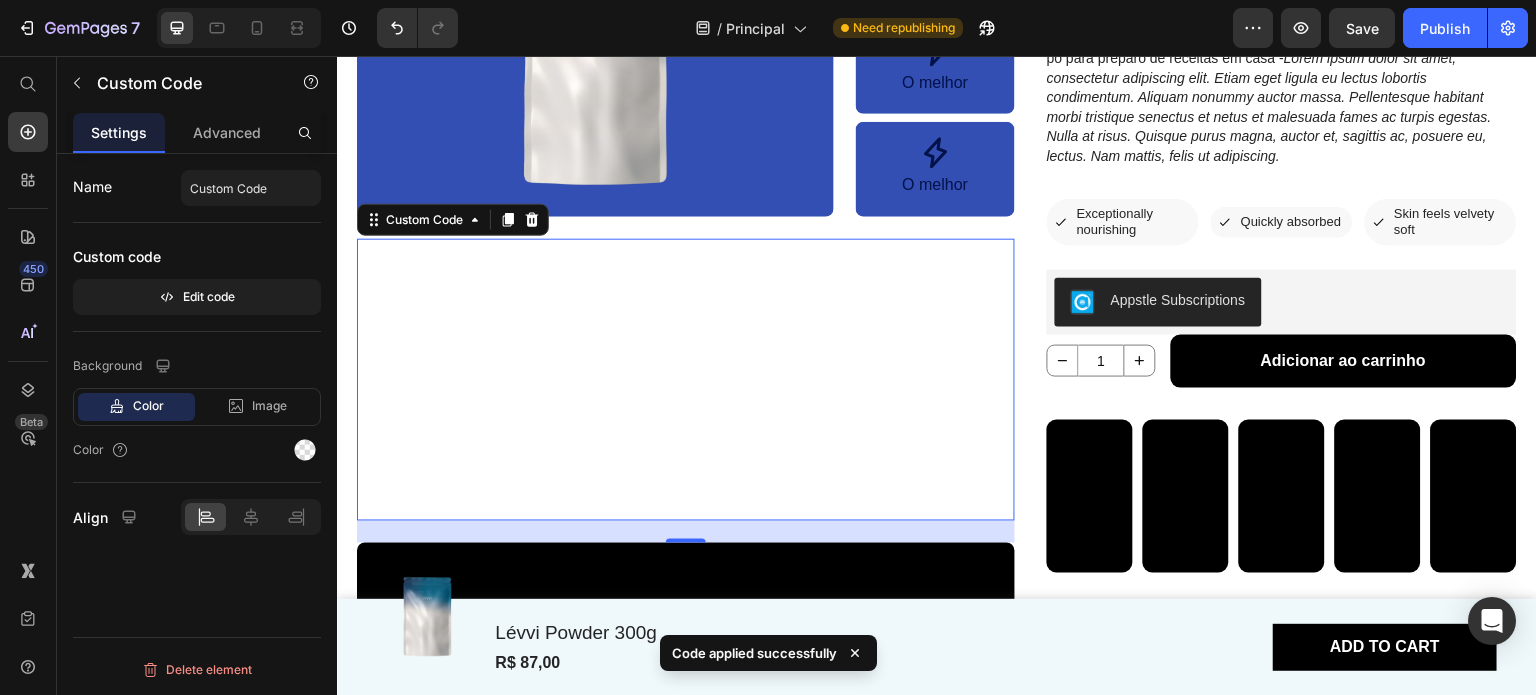 scroll, scrollTop: 300, scrollLeft: 0, axis: vertical 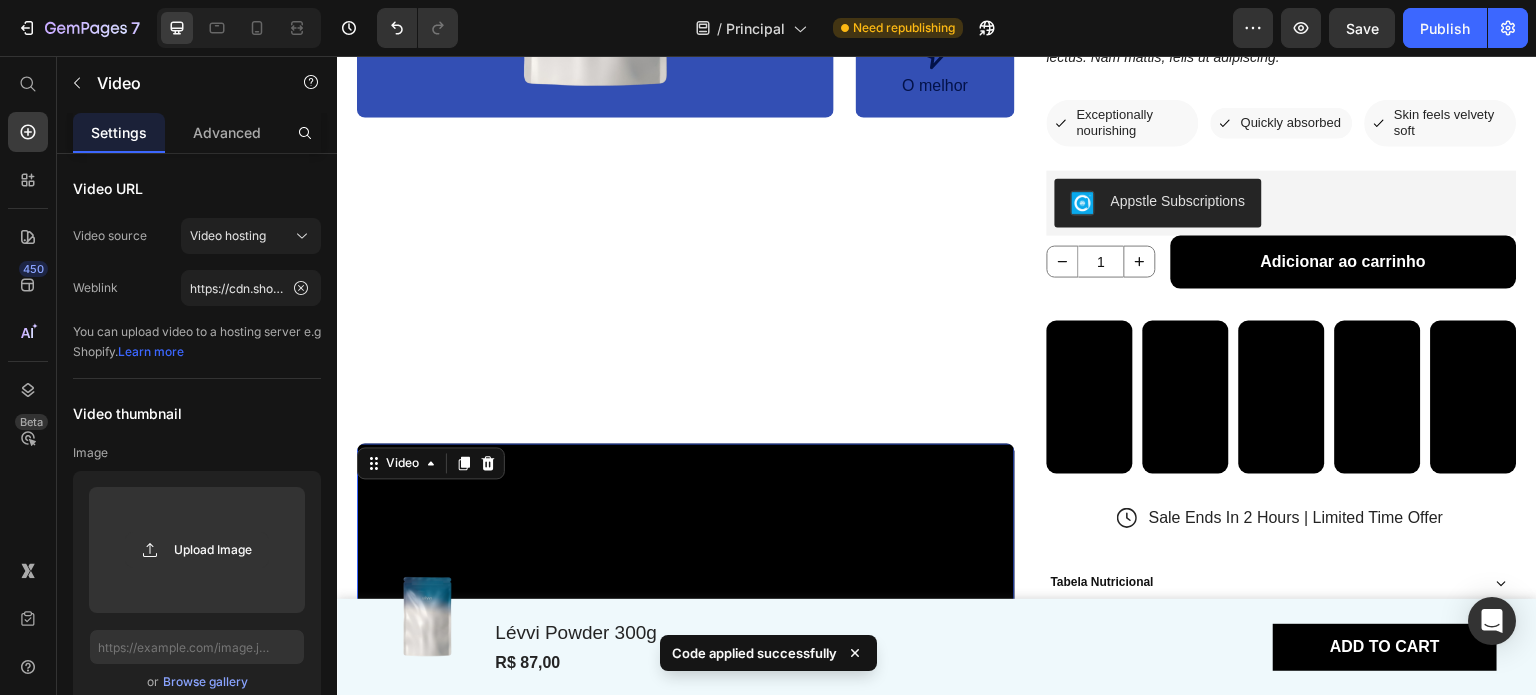 click on "Video   0" at bounding box center [686, 584] 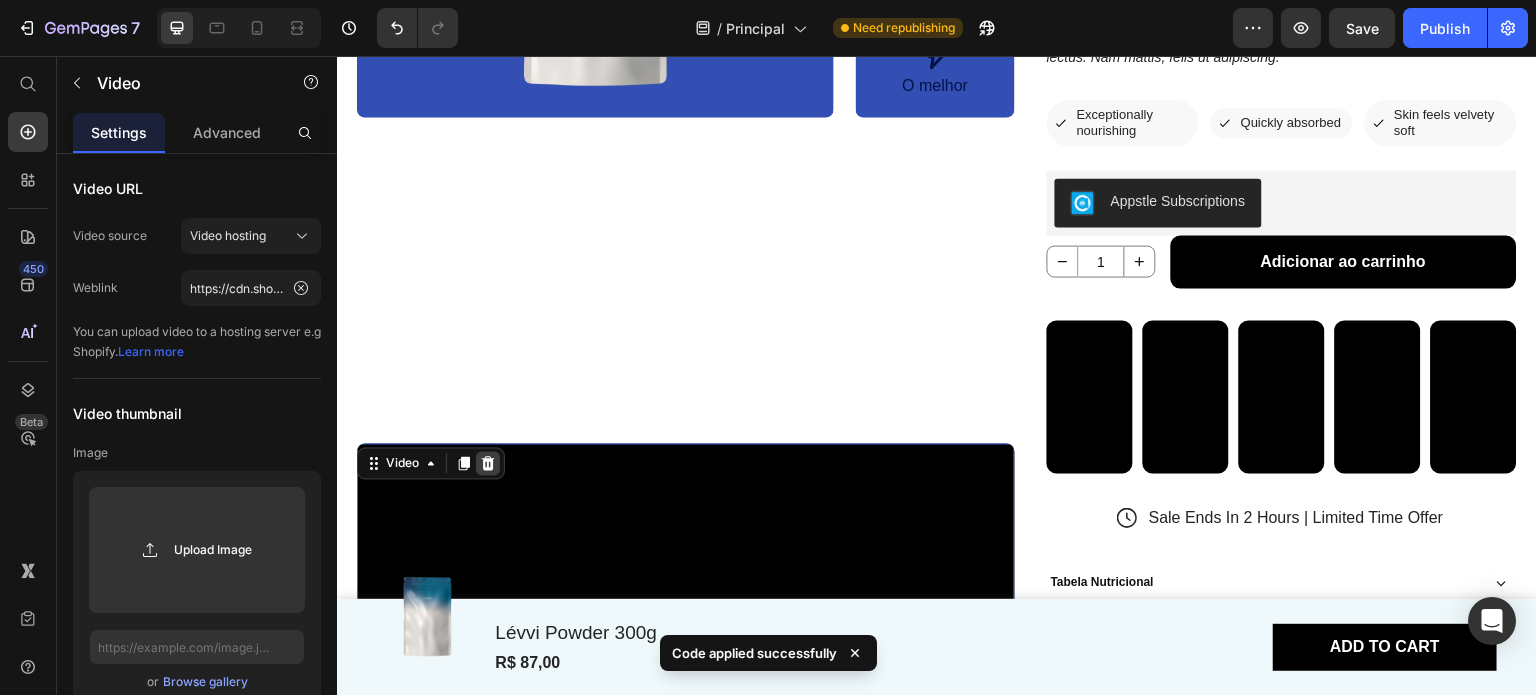 click at bounding box center (488, 463) 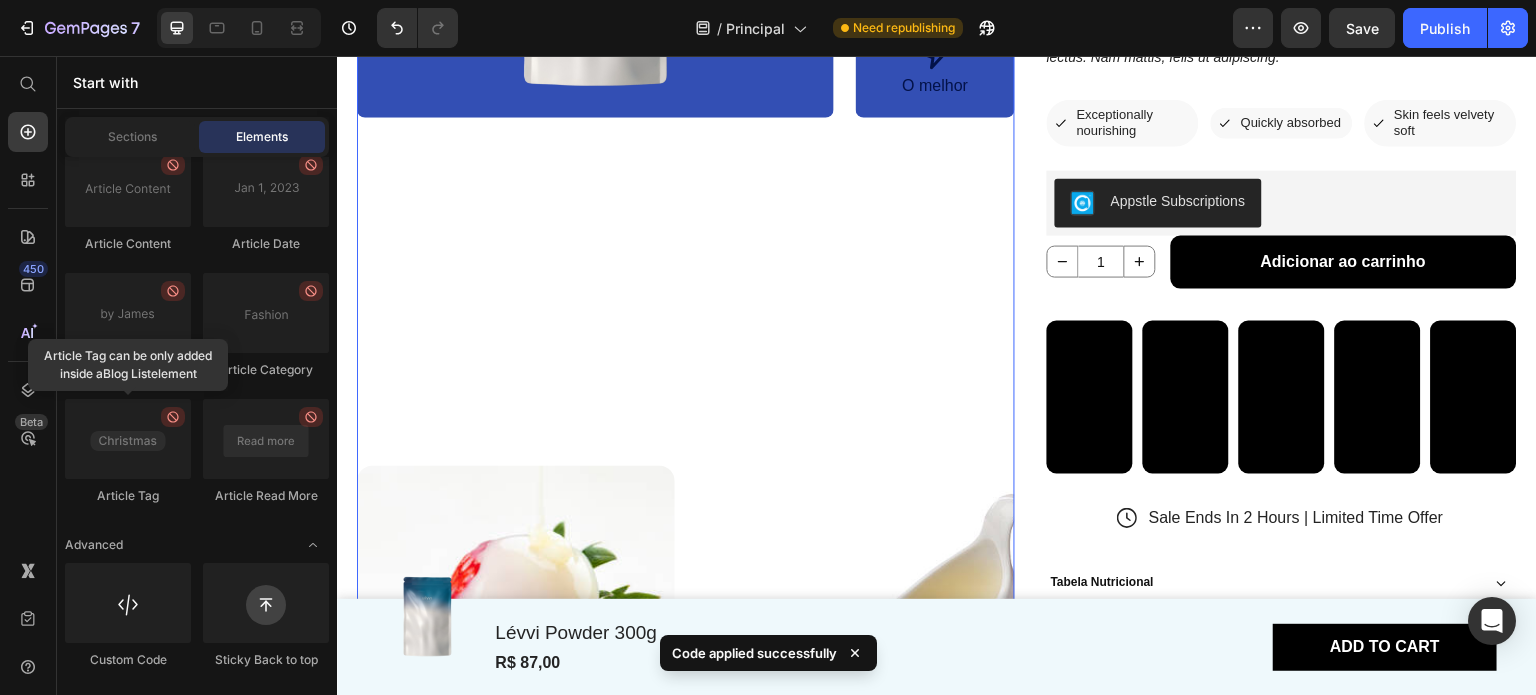 click on "Image Row
Icon O melhor Text Block Row
Icon O melhor Text Block Row
Icon O melhor Text Block Row Row
Custom Code Image Image Row" at bounding box center [686, 374] 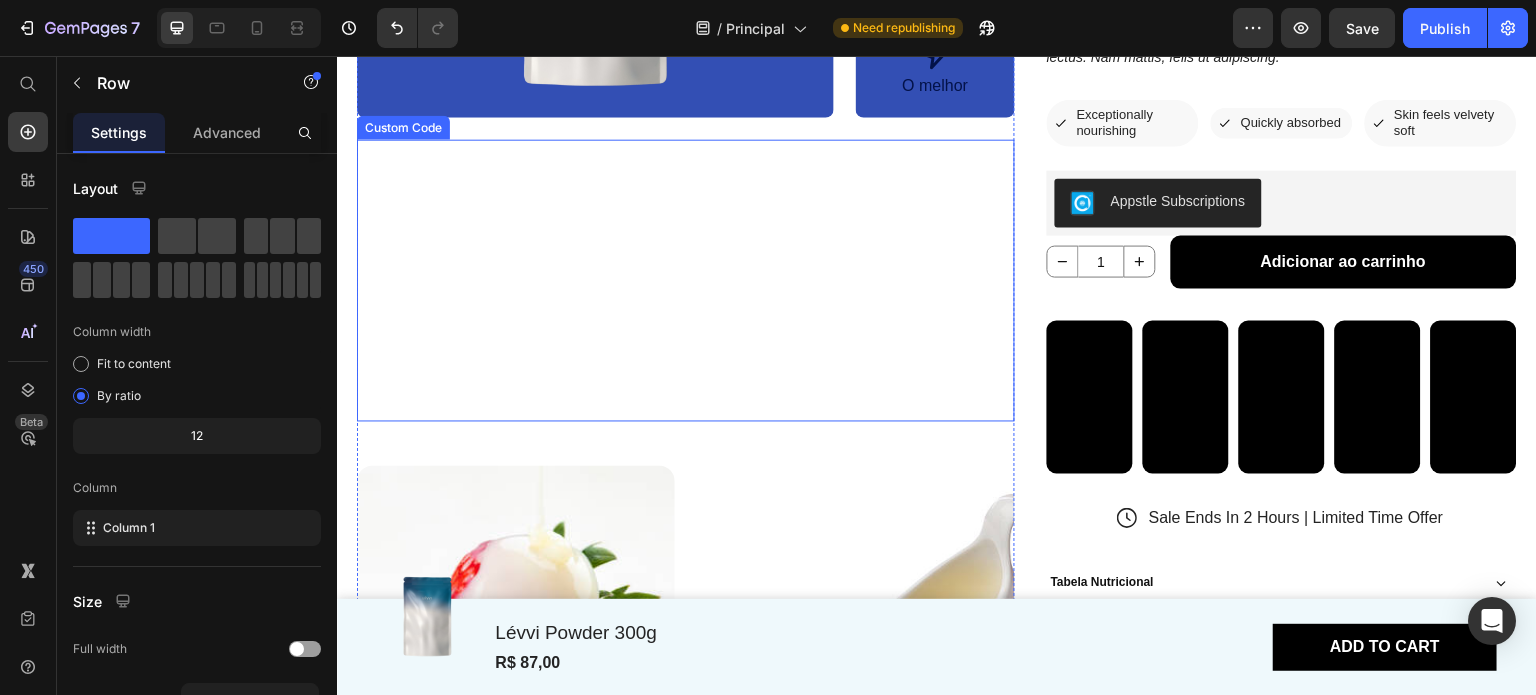 click at bounding box center (686, 280) 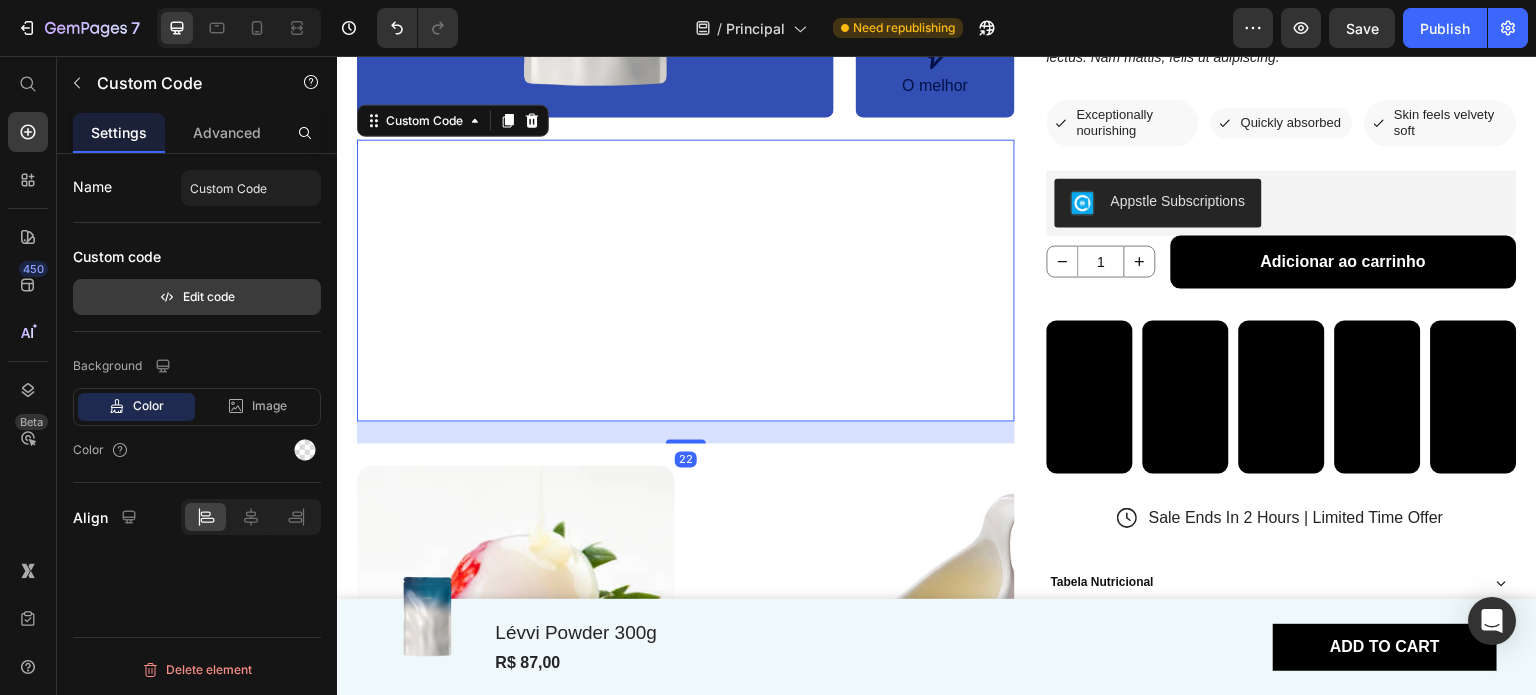 click on "Edit code" at bounding box center [197, 297] 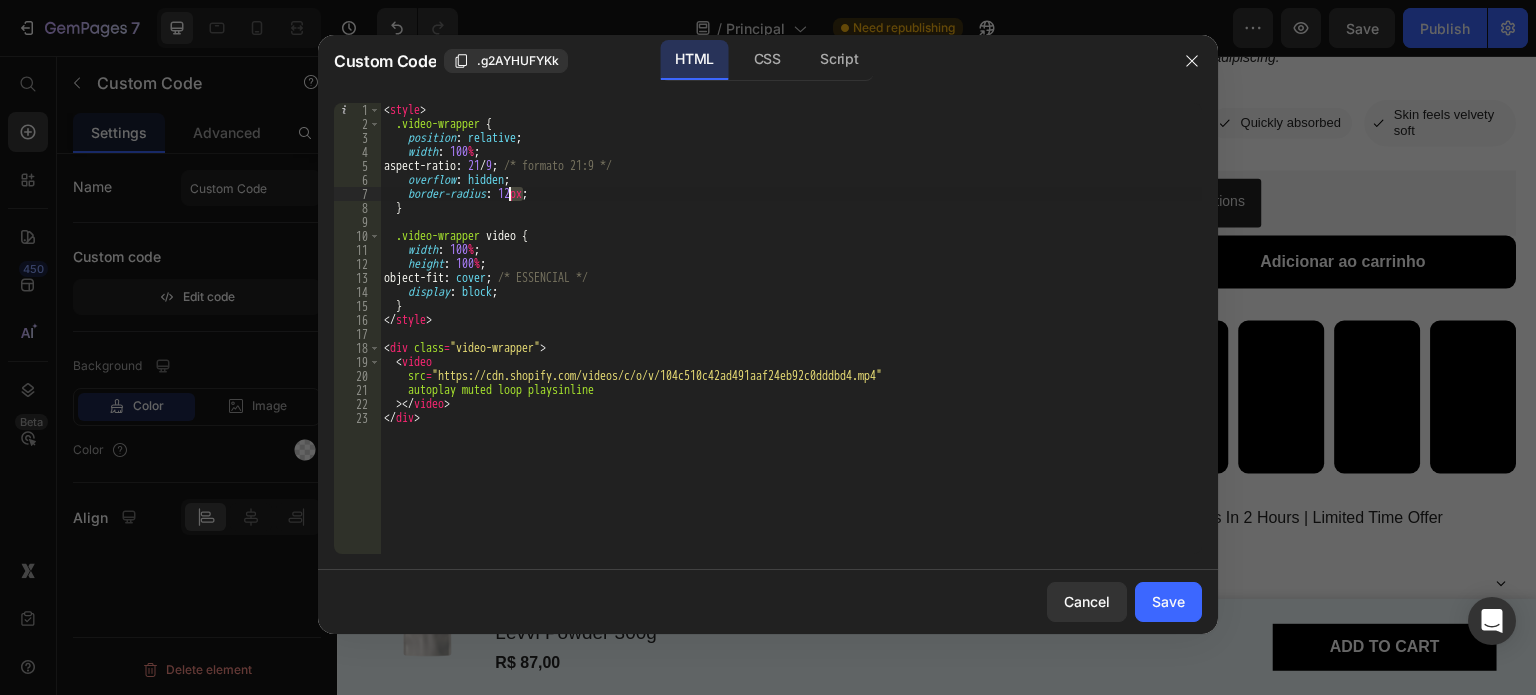 drag, startPoint x: 523, startPoint y: 193, endPoint x: 511, endPoint y: 192, distance: 12.0415945 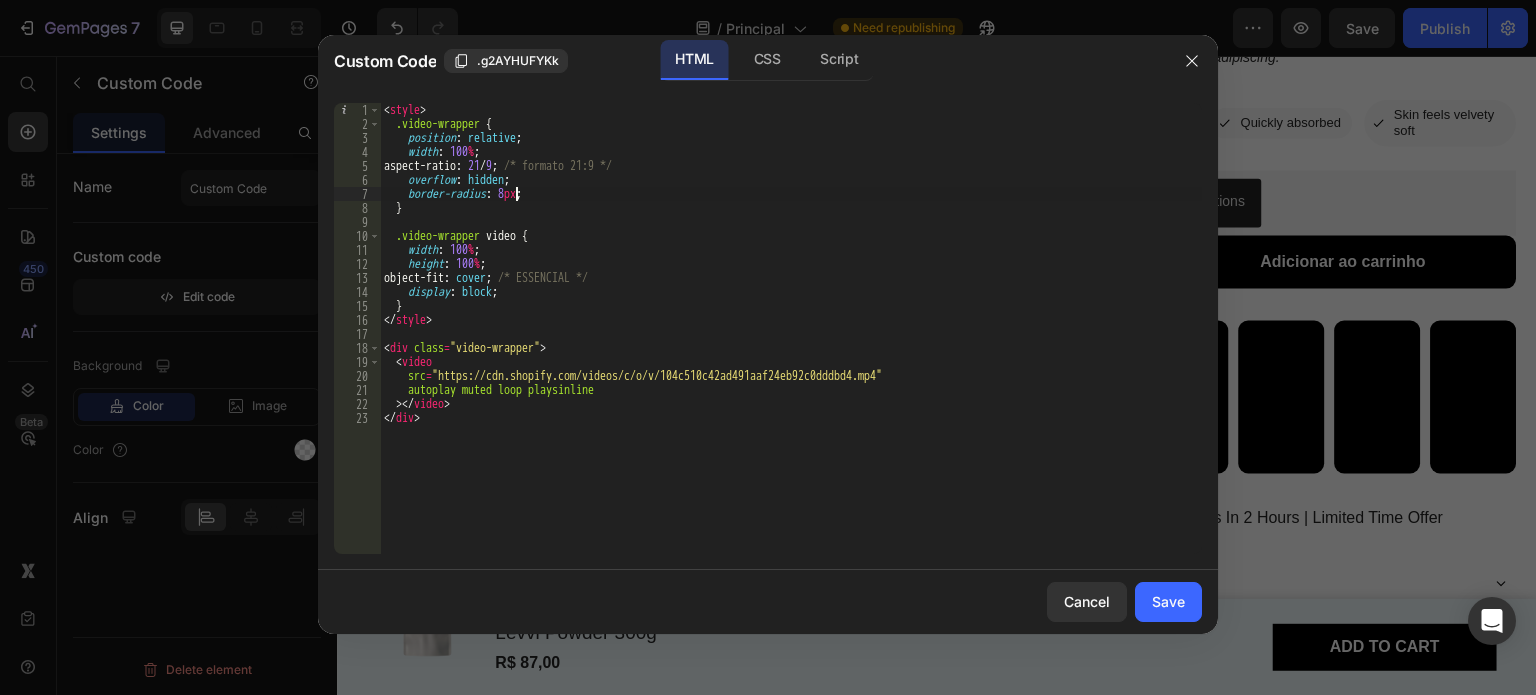 scroll, scrollTop: 0, scrollLeft: 10, axis: horizontal 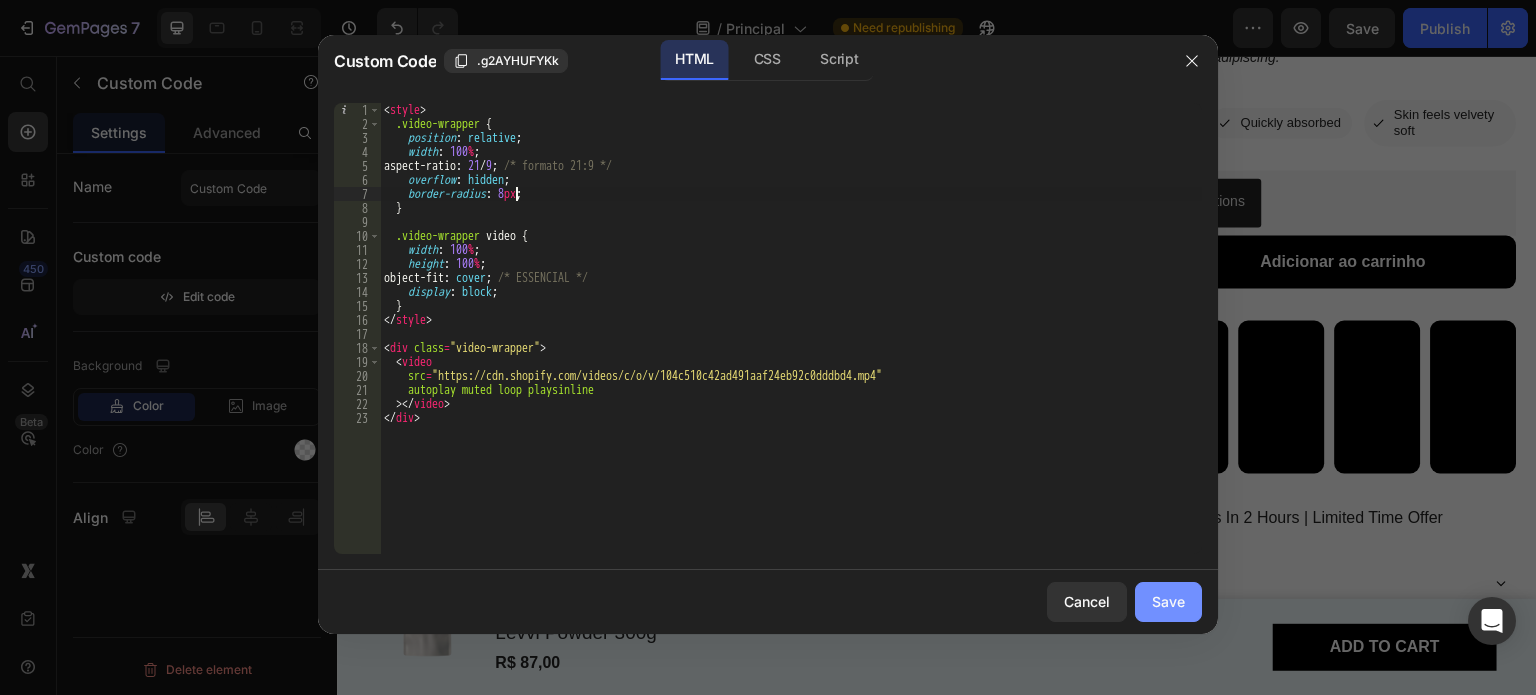 type on "border-radius: 8px;" 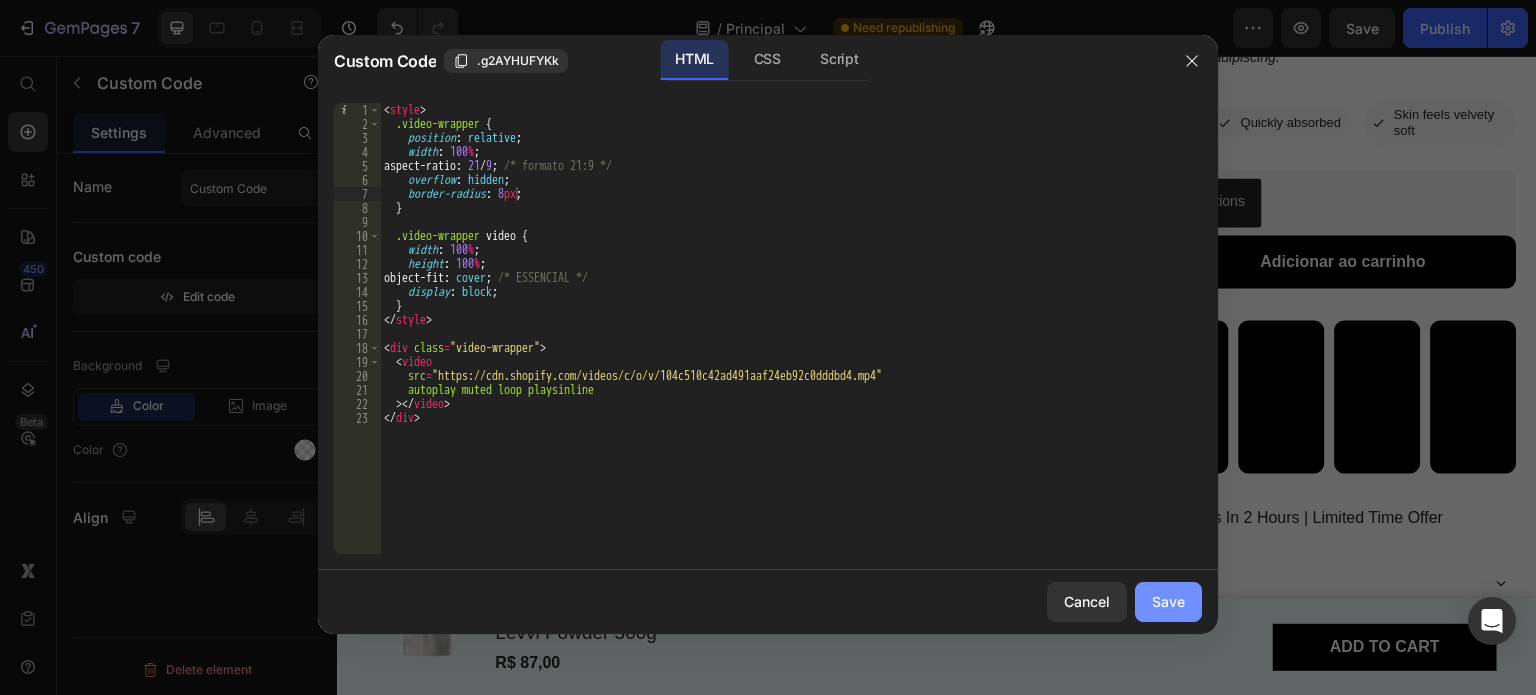 click on "Save" at bounding box center (1168, 601) 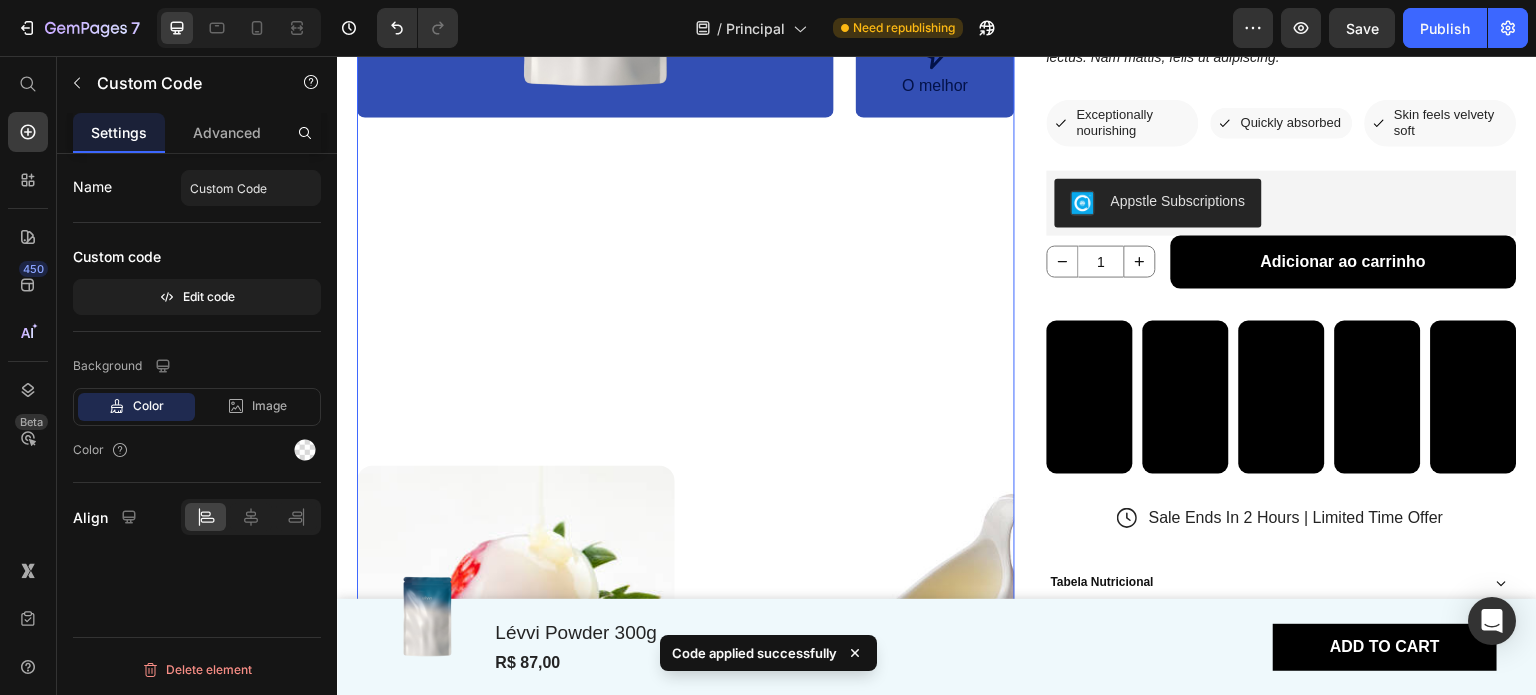click on "Image Row
Icon O melhor Text Block Row
Icon O melhor Text Block Row
Icon O melhor Text Block Row Row
Custom Code Image Image Row" at bounding box center (686, 374) 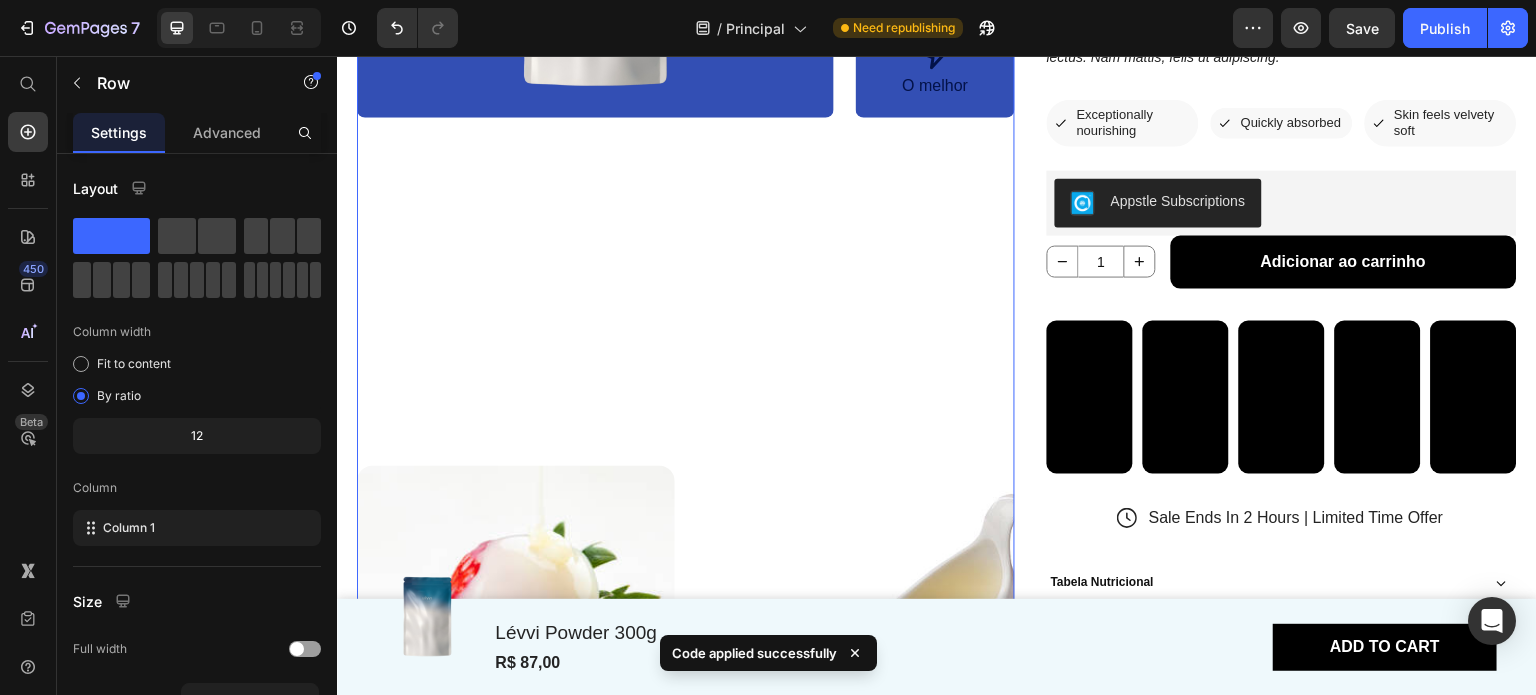 click at bounding box center (516, 677) 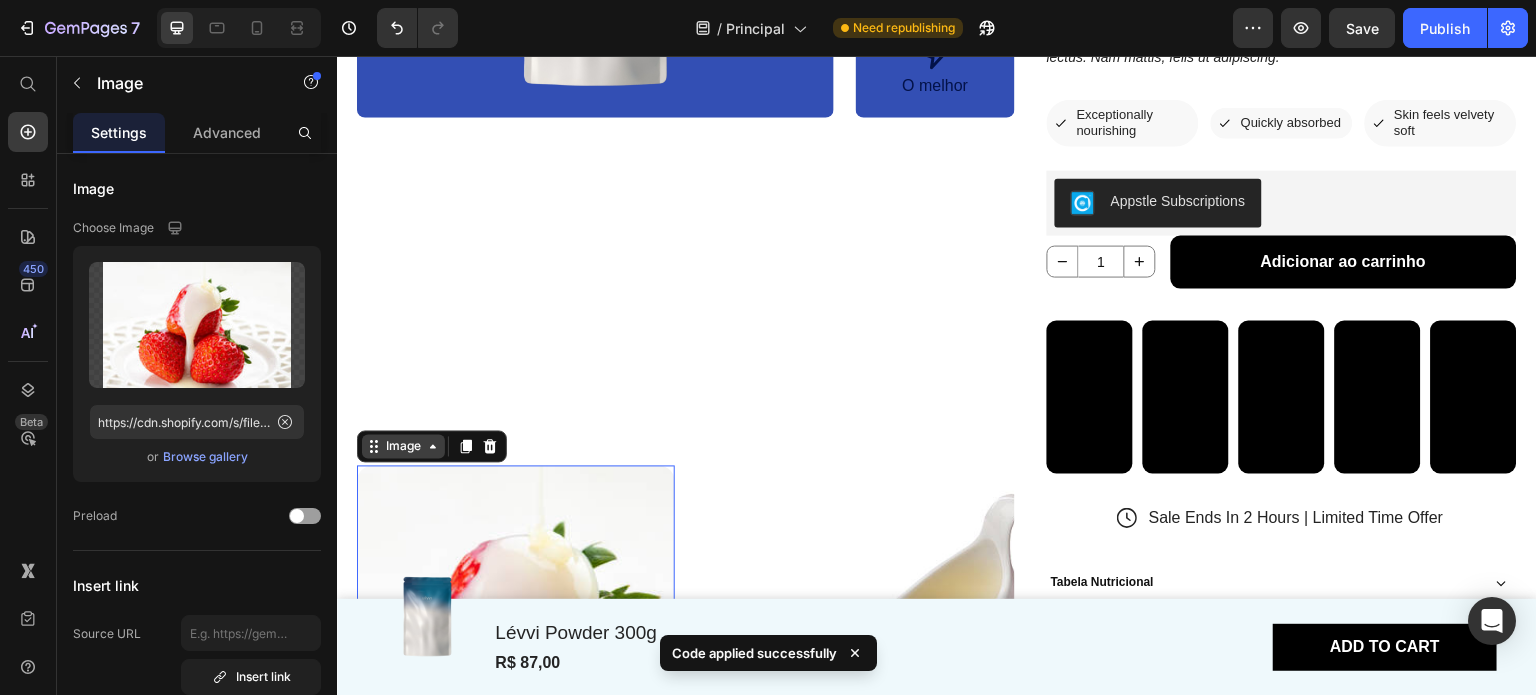 click 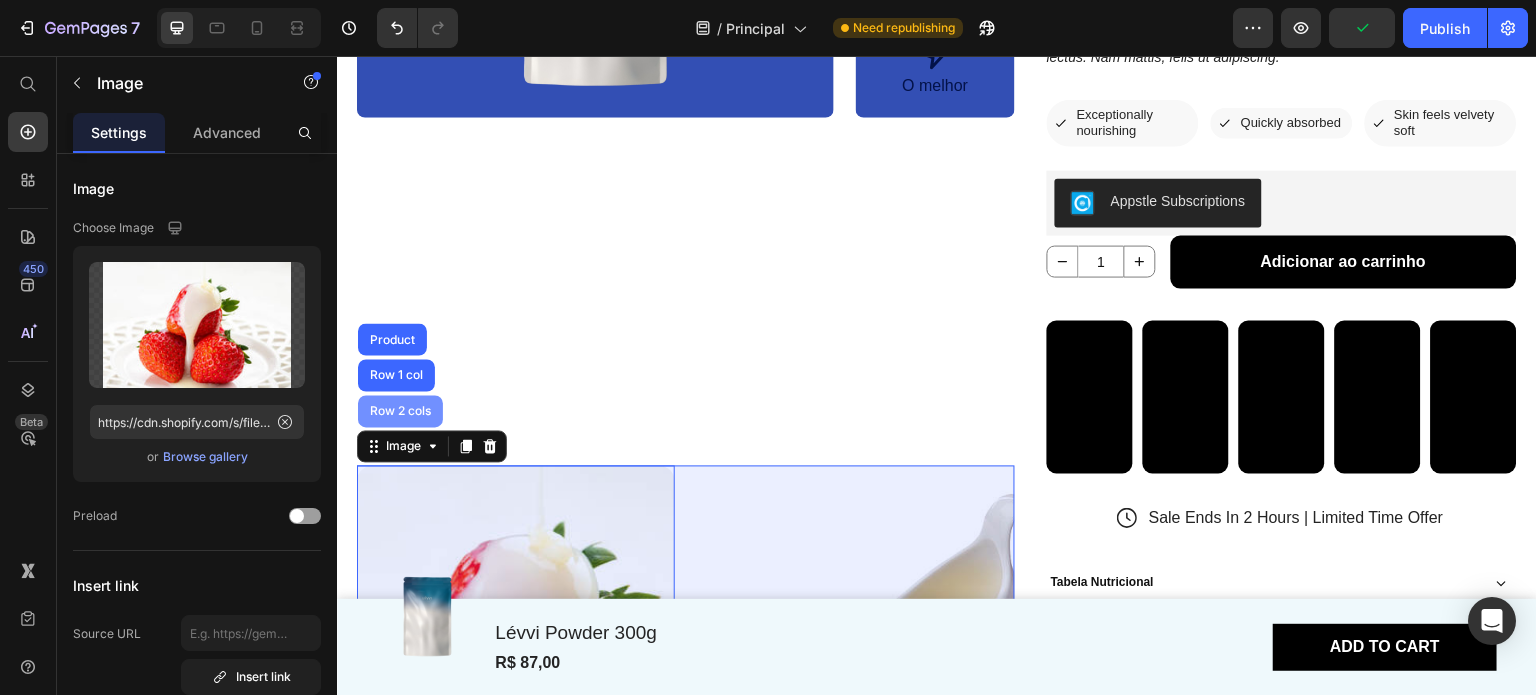 click on "Row 2 cols" at bounding box center [400, 411] 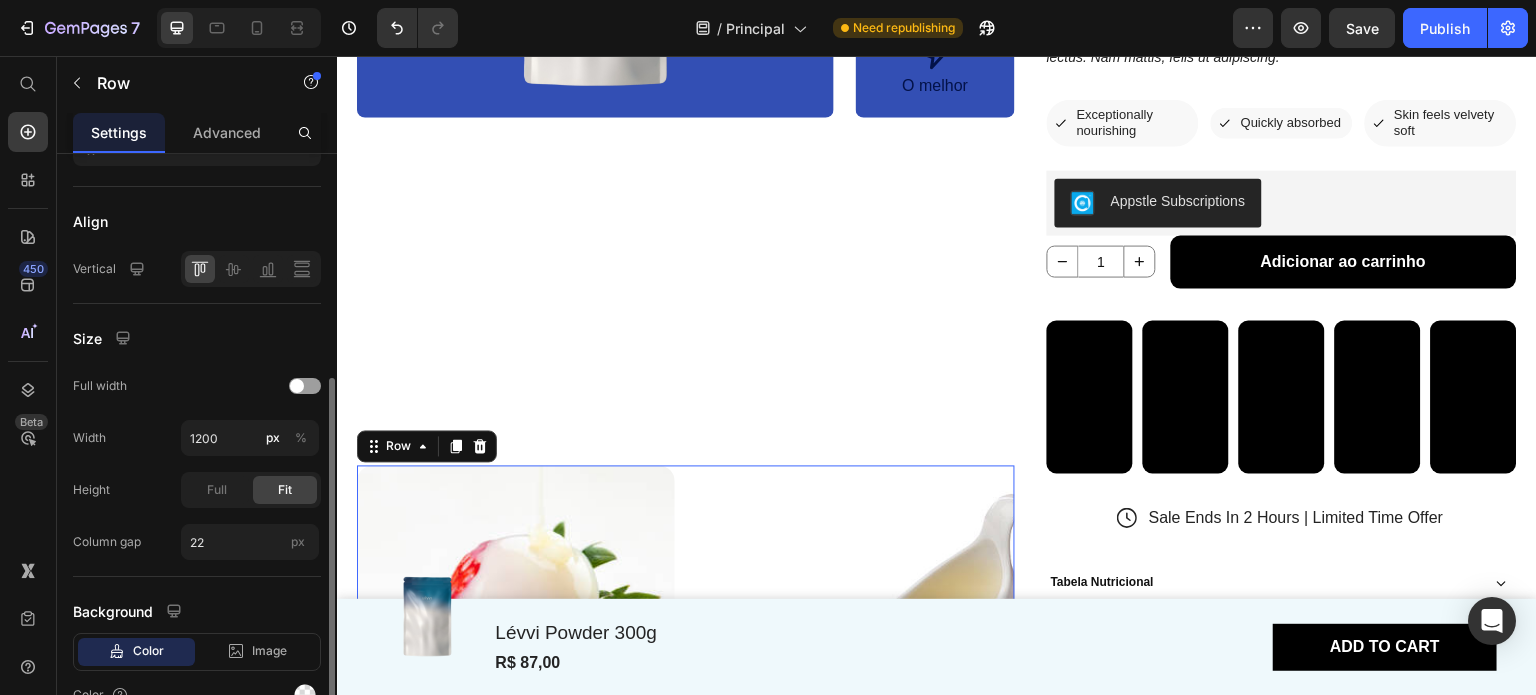 scroll, scrollTop: 520, scrollLeft: 0, axis: vertical 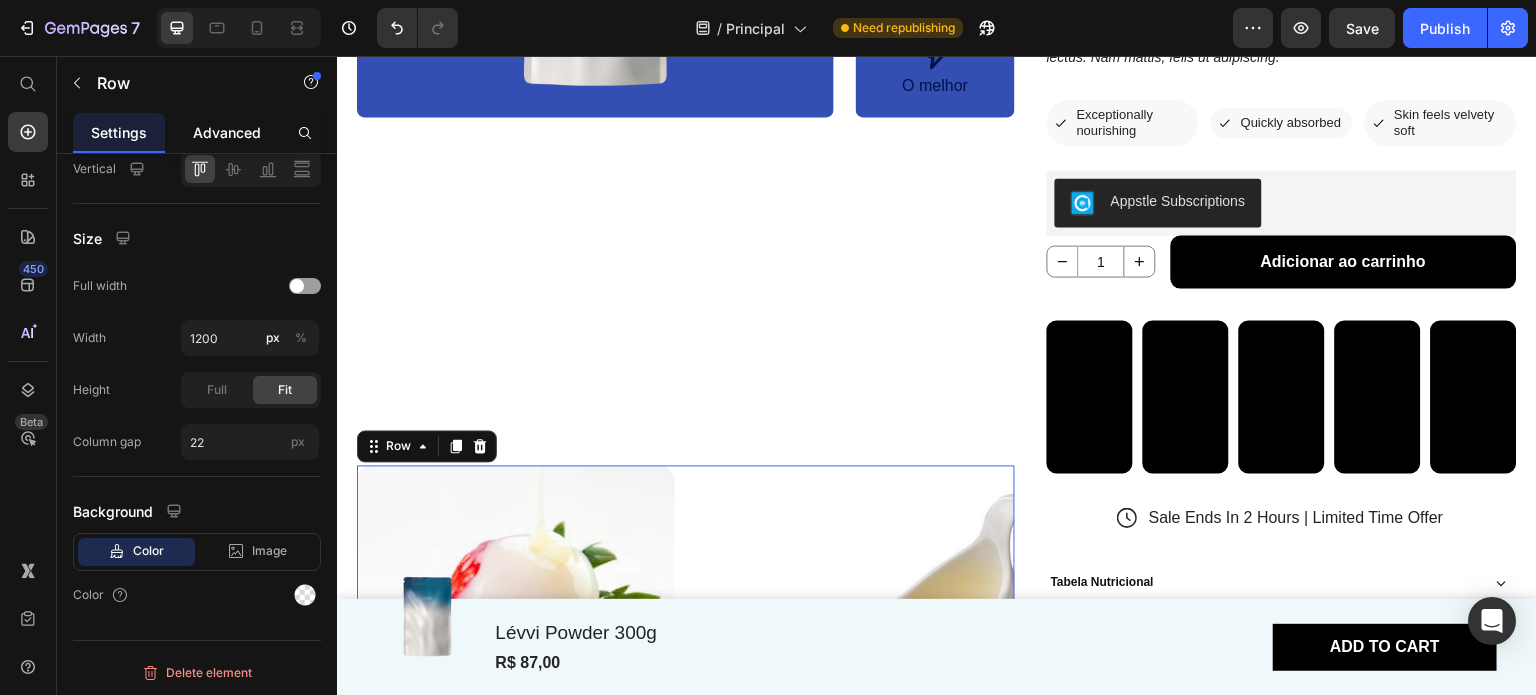 click on "Advanced" at bounding box center (227, 132) 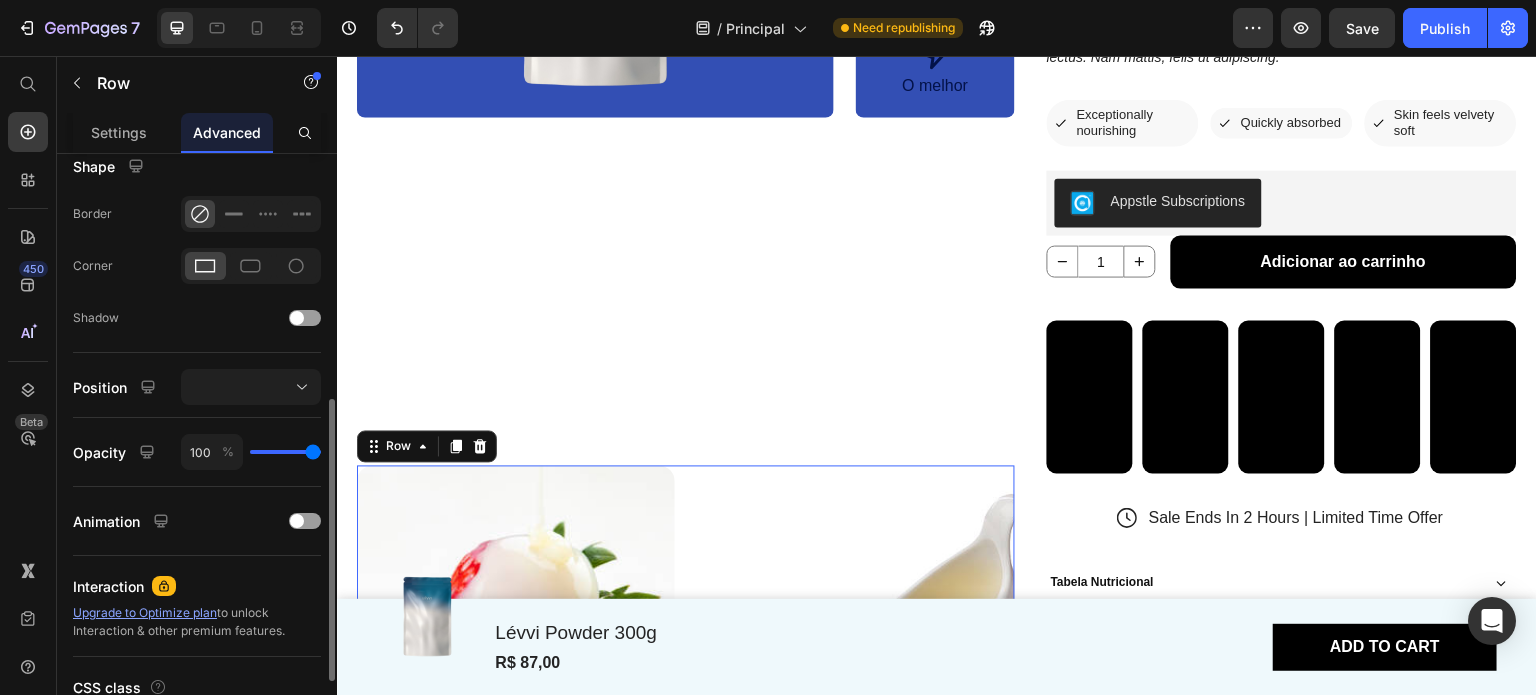 scroll, scrollTop: 0, scrollLeft: 0, axis: both 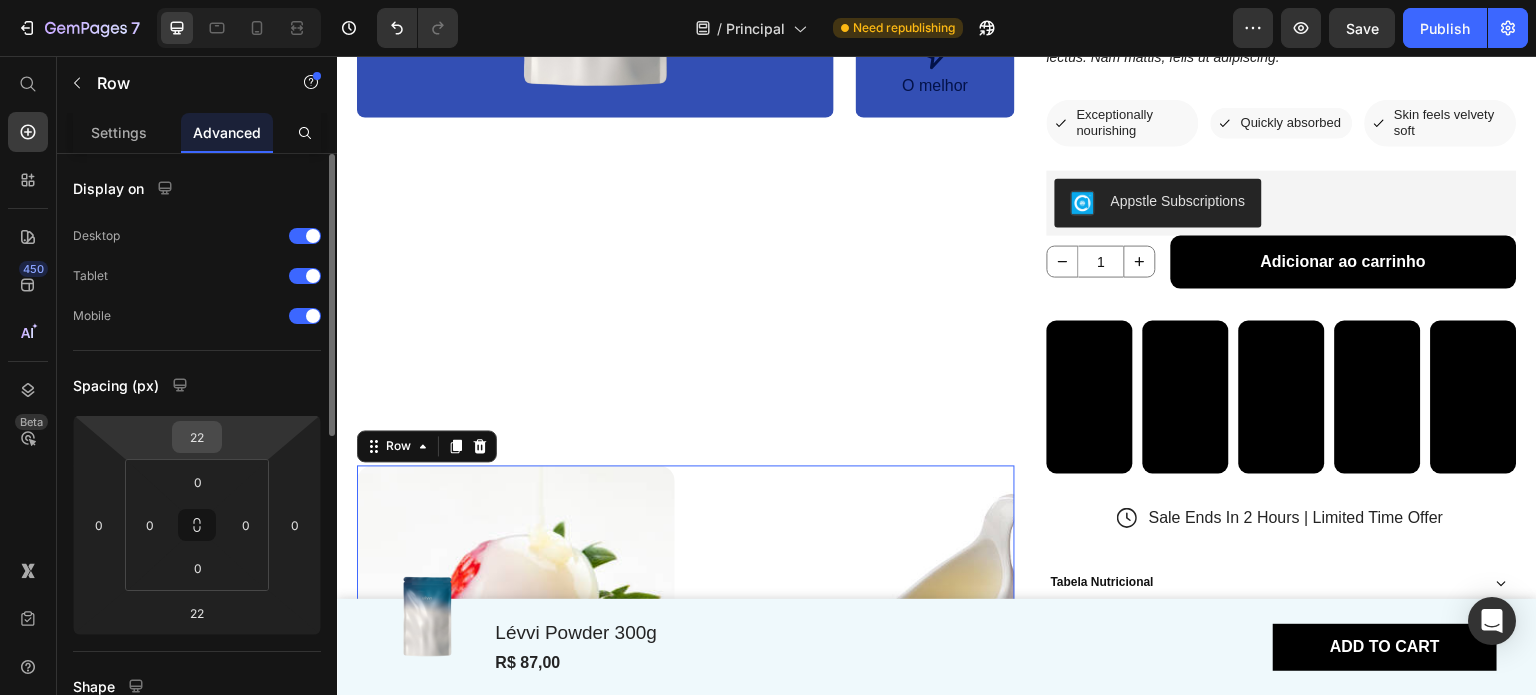 click on "22" at bounding box center (197, 437) 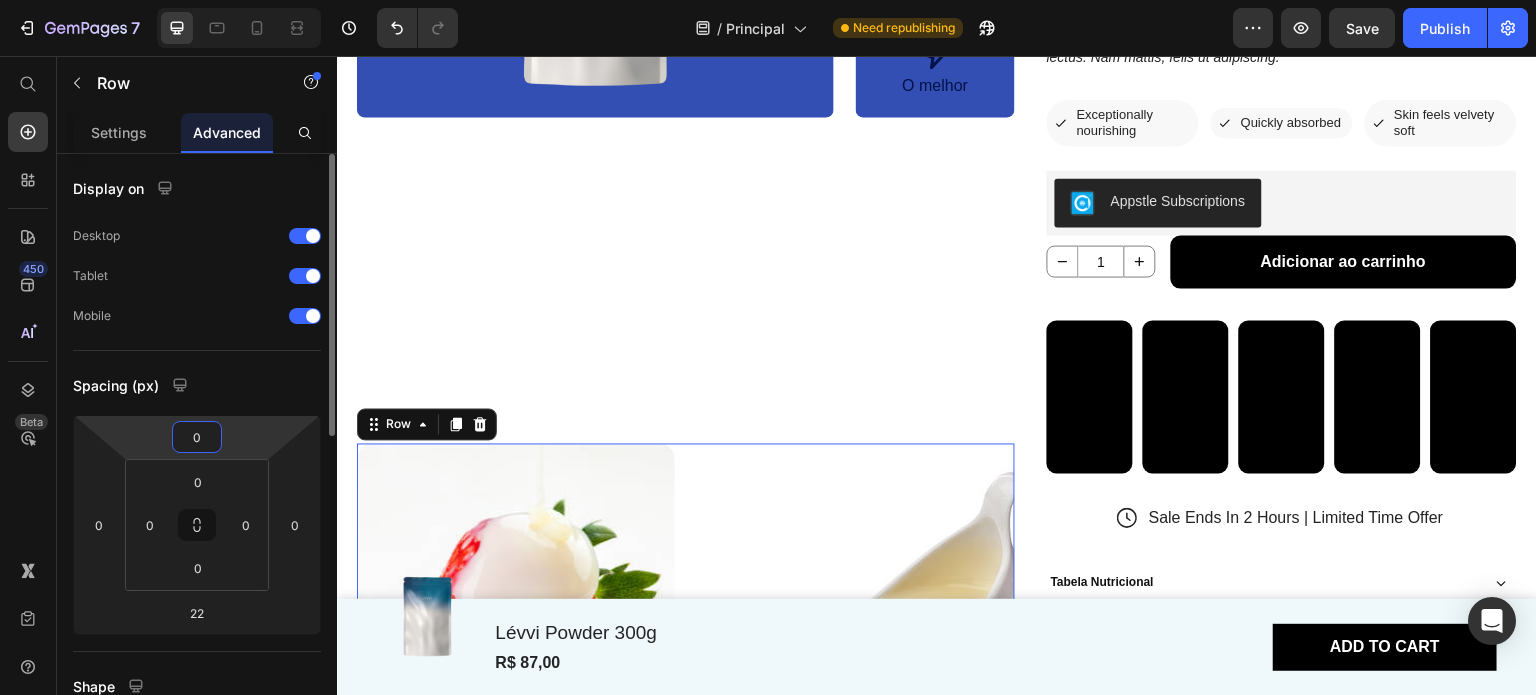 type on "0" 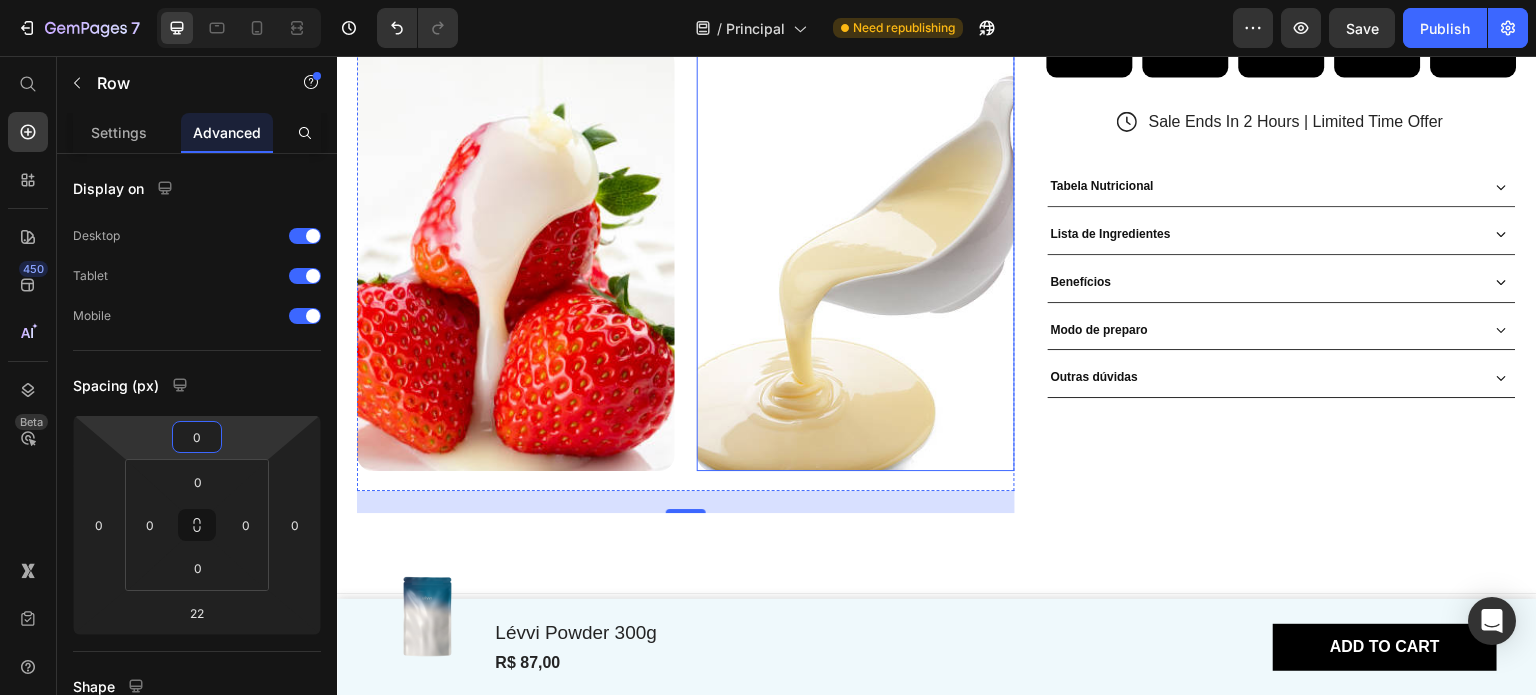 scroll, scrollTop: 700, scrollLeft: 0, axis: vertical 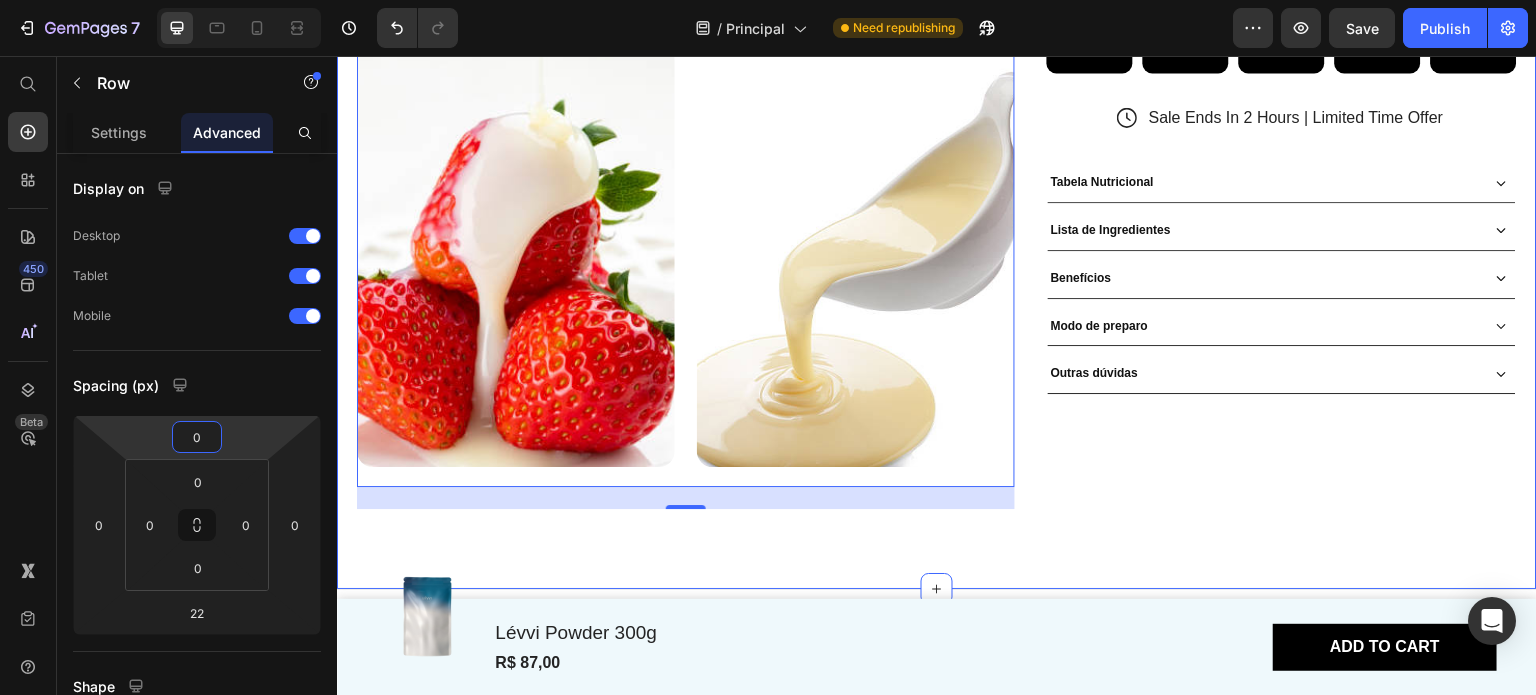 click on "5/5 Text Block Icon Icon Icon Icon Icon Icon List
Drop element here Row Lévvi Powder 300g Product Title pó para preparo de receitas em casa -  Lorem ipsum dolor sit amet, consectetur adipiscing elit. Etiam eget ligula eu lectus lobortis condimentum. Aliquam nonummy auctor massa. Pellentesque habitant morbi tristique senectus et netus et malesuada fames ac turpis egestas. Nulla at risus. Quisque purus magna, auctor et, sagittis ac, posuere eu, lectus. Nam mattis, felis ut adipiscing. Product Description
Icon Exceptionally nourishing Text Block Row
Icon Quickly absorbed Text Block Row
Icon Skin feels velvety soft Text Block Row Row Row Appstle Subscriptions Appstle Subscriptions 1 Product Quantity Adicionar ao carrinho Add to Cart Row Video Video Video Video Video Row
Sale Ends In 2 Hours | Limited Time Offer Item List
Tabela Nutricional
Lista de Ingredientes
Benefícios
Modo de preparo Accordion" at bounding box center (937, 3) 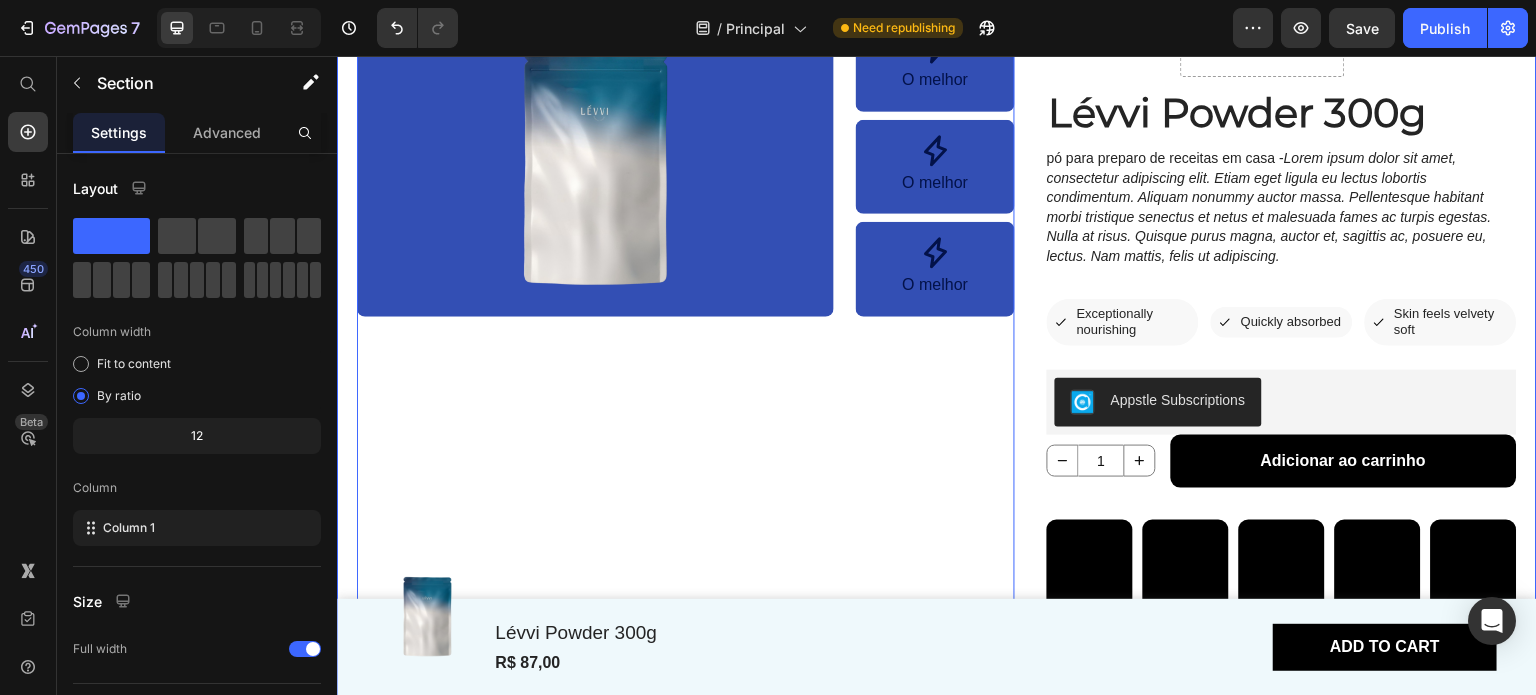 scroll, scrollTop: 0, scrollLeft: 0, axis: both 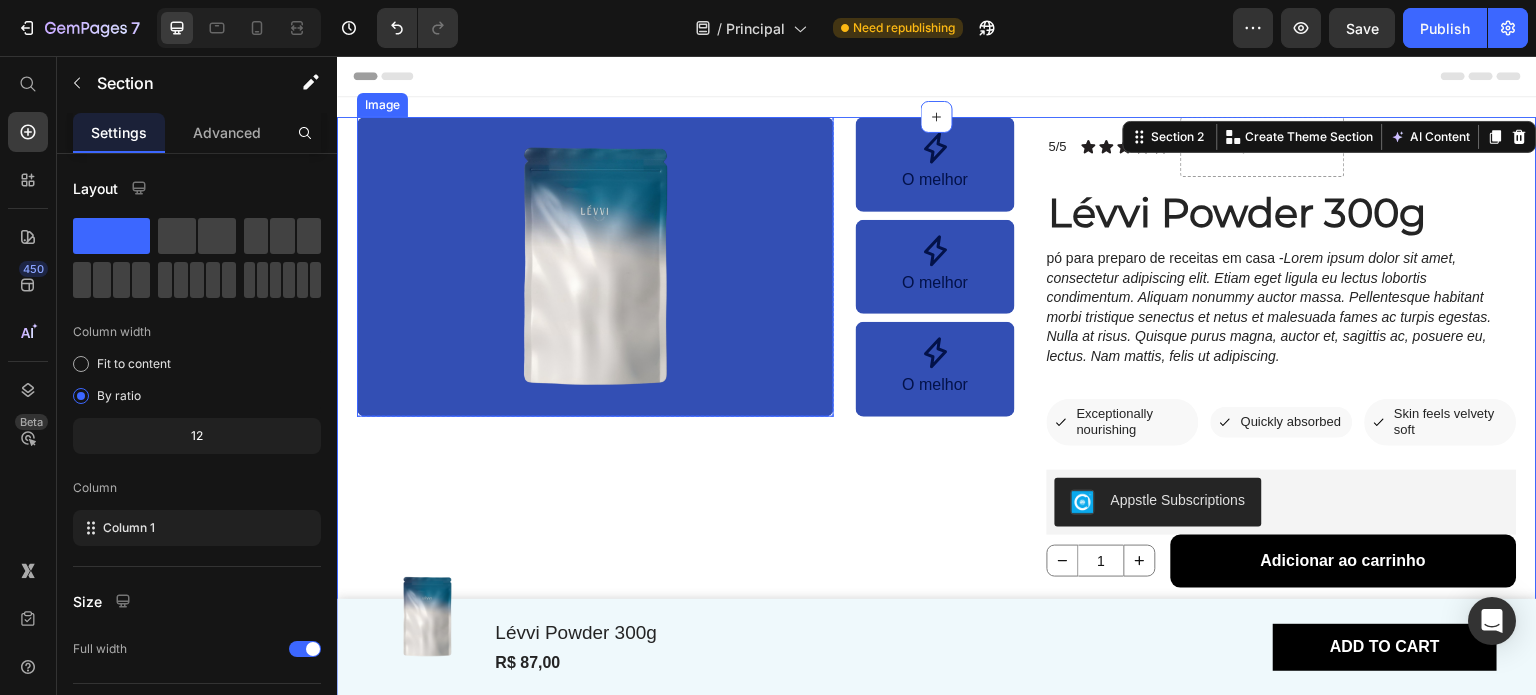 click on "Header Product Images Lévvi Powder 300g Product Title R$ 87,00 Product Price Row Add to cart Button Product Sticky 5/5 Text Block Icon Icon Icon Icon Icon Icon List
Drop element here Row Lévvi Powder 300g Product Title pó para preparo de receitas em casa -  Lorem ipsum dolor sit amet, consectetur adipiscing elit. Etiam eget ligula eu lectus lobortis condimentum. Aliquam nonummy auctor massa. Pellentesque habitant morbi tristique senectus et netus et malesuada fames ac turpis egestas. Nulla at risus. Quisque purus magna, auctor et, sagittis ac, posuere eu, lectus. Nam mattis, felis ut adipiscing. Product Description
Icon Exceptionally nourishing Text Block Row
Icon Quickly absorbed Text Block Row
Icon Skin feels velvety soft Text Block Row Row Row Appstle Subscriptions Appstle Subscriptions 1 Product Quantity Adicionar ao carrinho Add to Cart Row Video Video Video Video Video Row
Sale Ends In 2 Hours | Limited Time Offer Item List
Benefícios" at bounding box center (937, 3644) 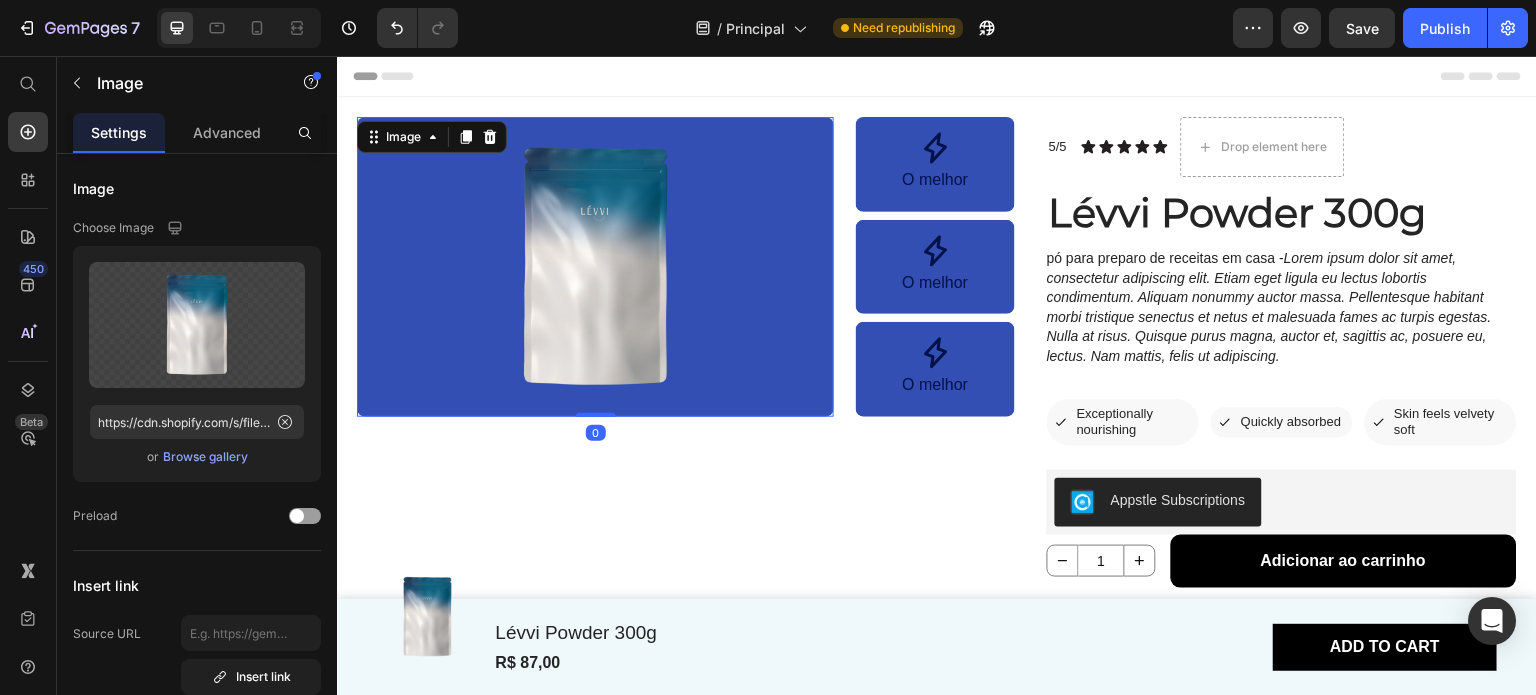 click at bounding box center (595, 267) 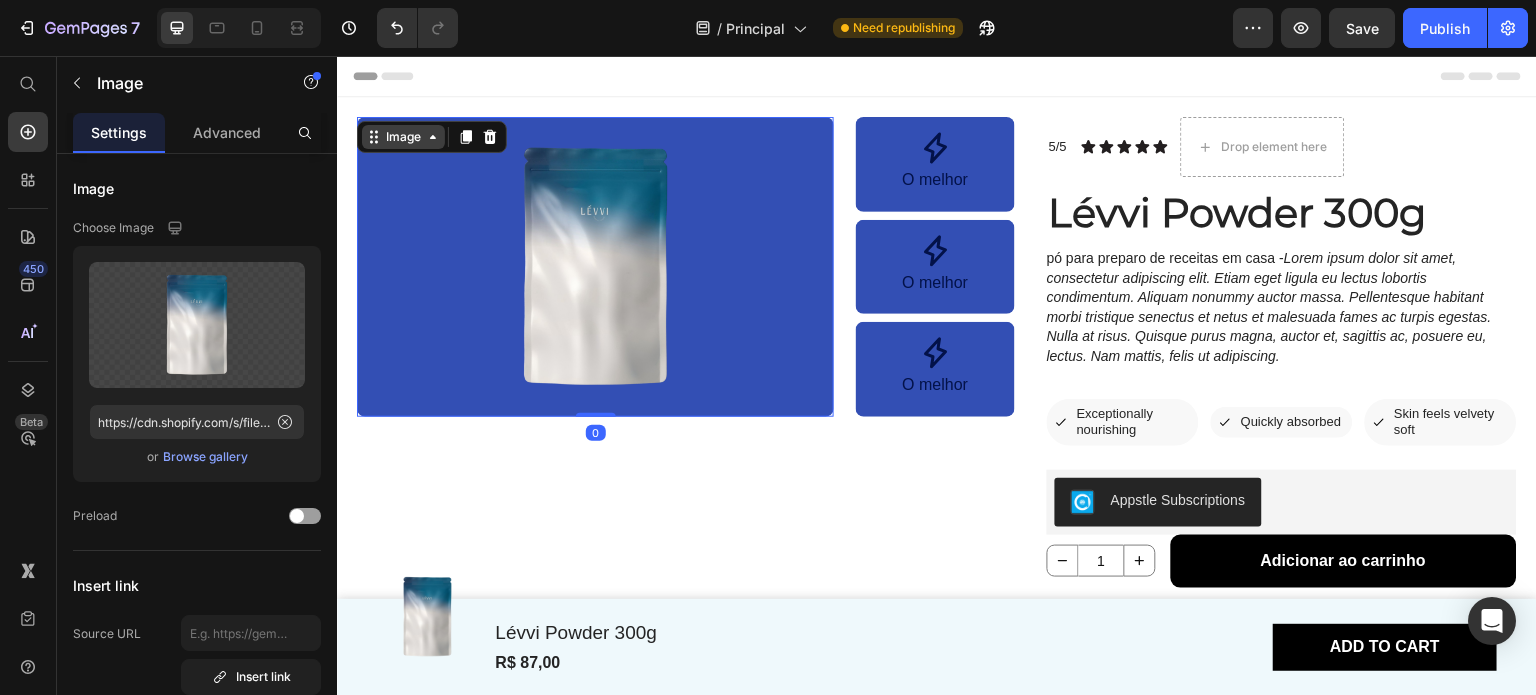 click on "Image" at bounding box center [403, 137] 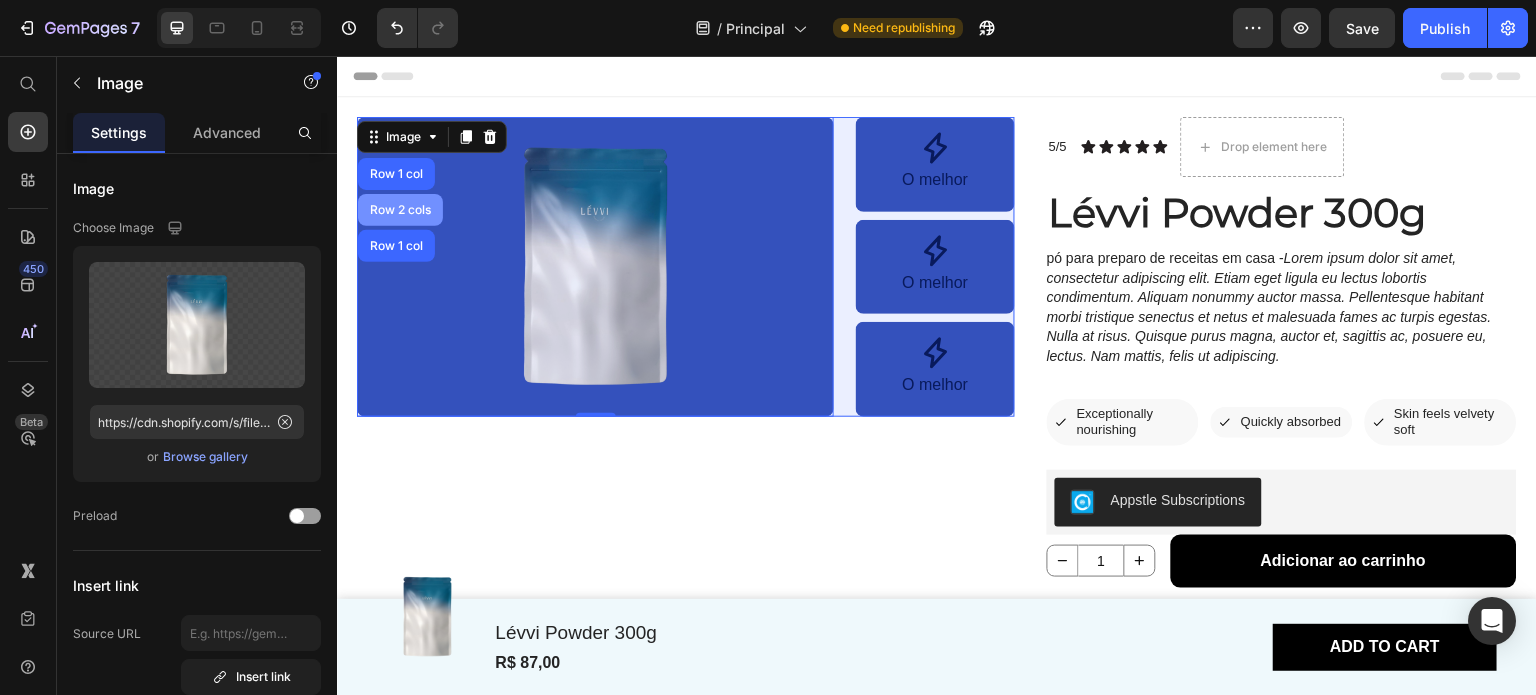 click on "Row 2 cols" at bounding box center [400, 210] 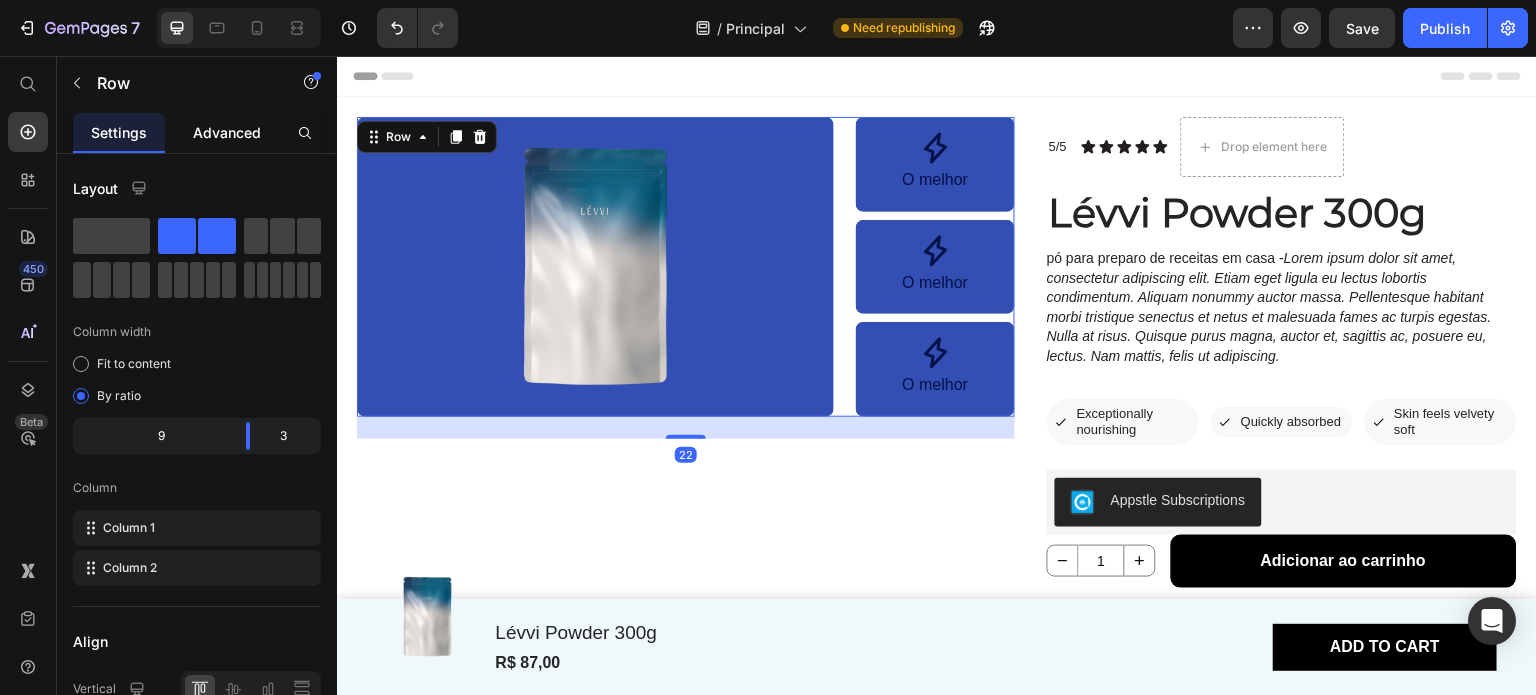 click on "Advanced" at bounding box center (227, 132) 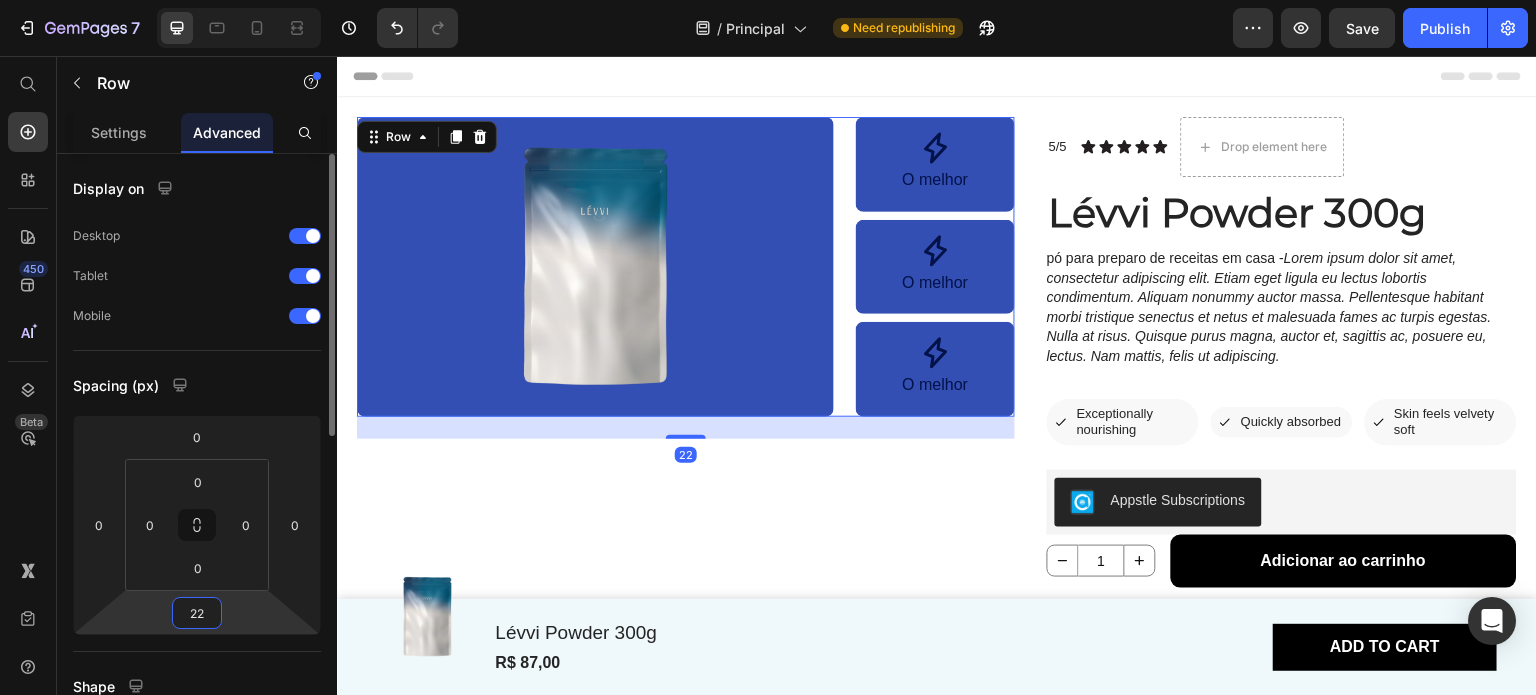 click on "22" at bounding box center (197, 613) 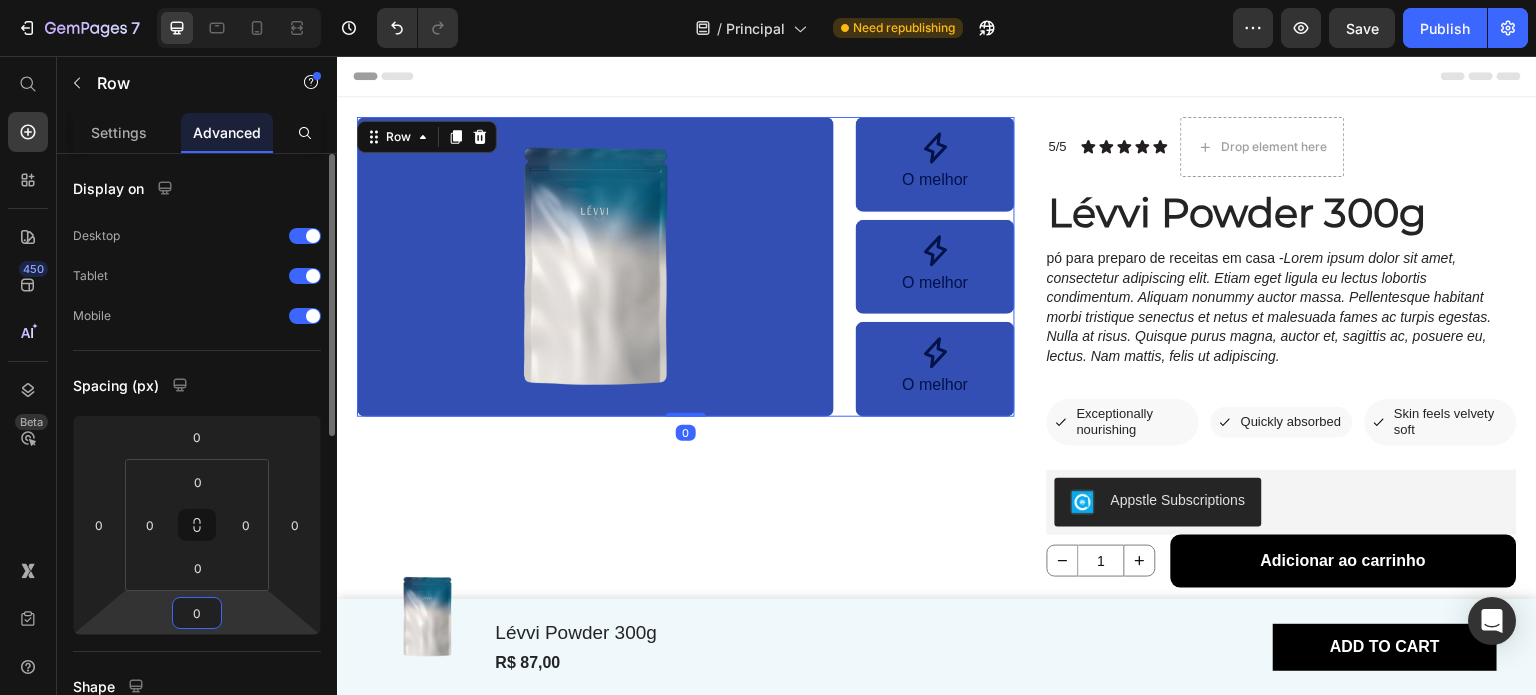 click on "0" at bounding box center [197, 613] 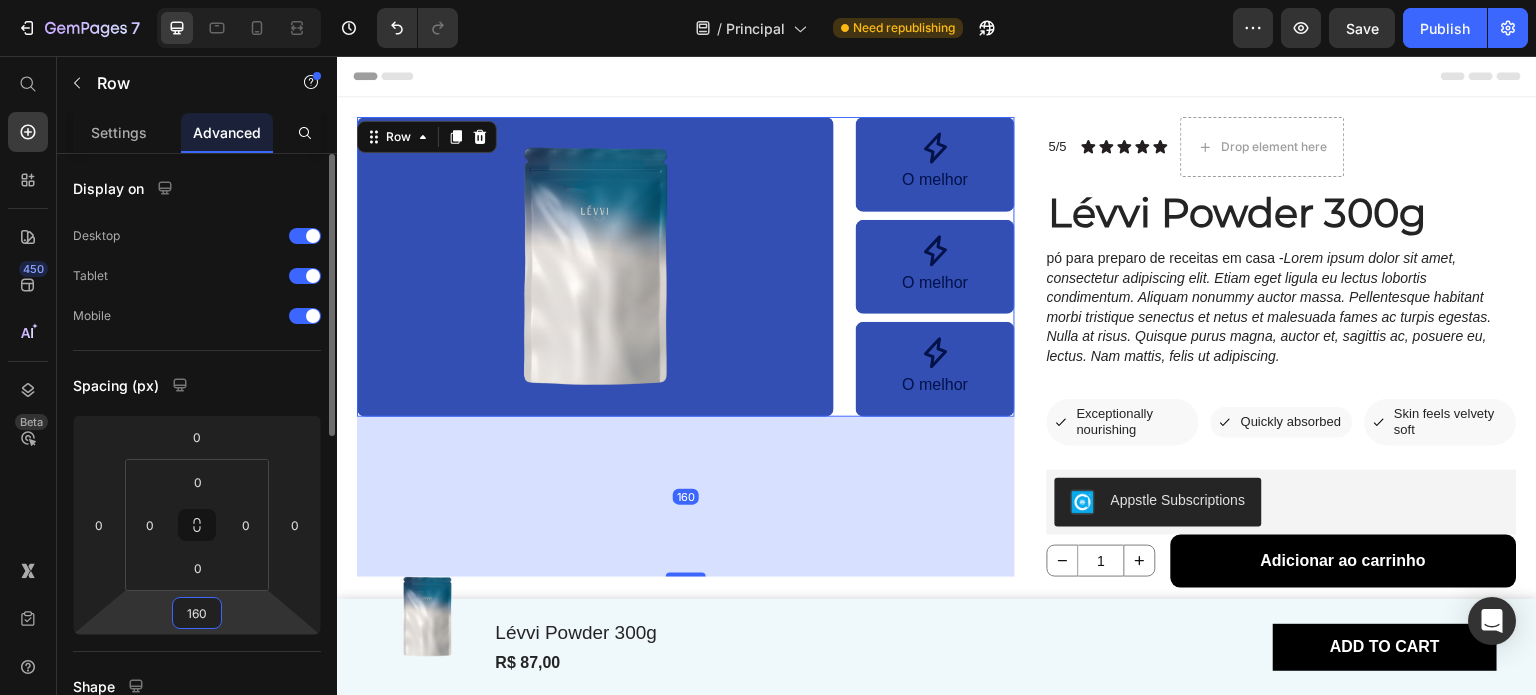 type on "16" 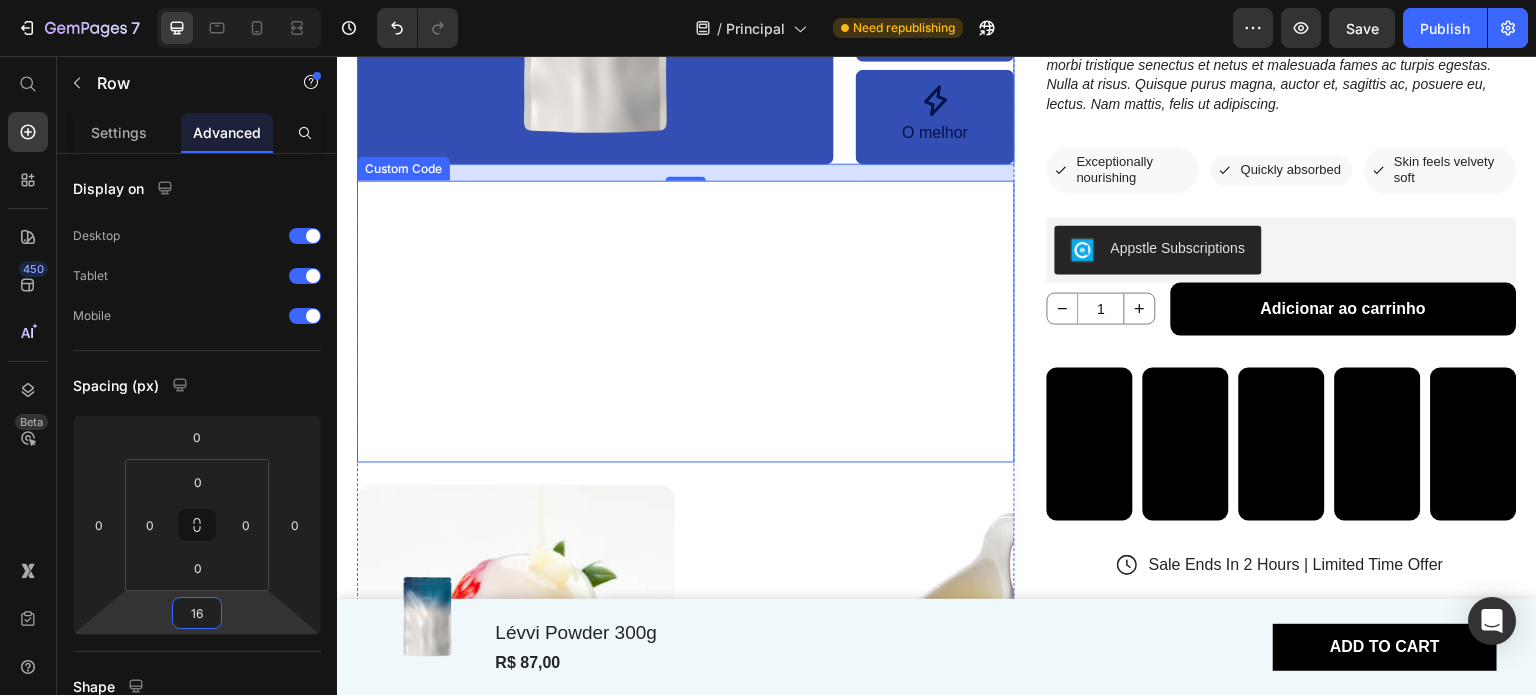 scroll, scrollTop: 300, scrollLeft: 0, axis: vertical 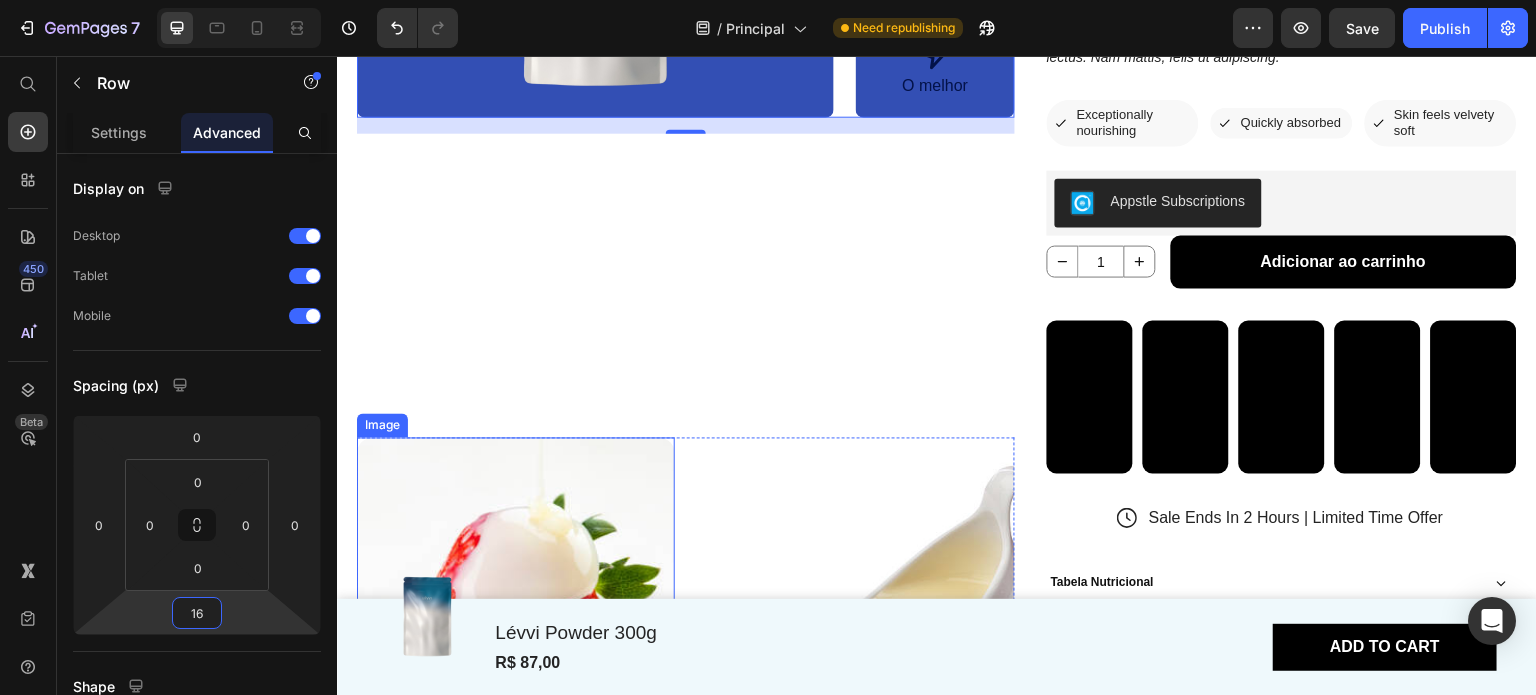click on "Image" at bounding box center (382, 425) 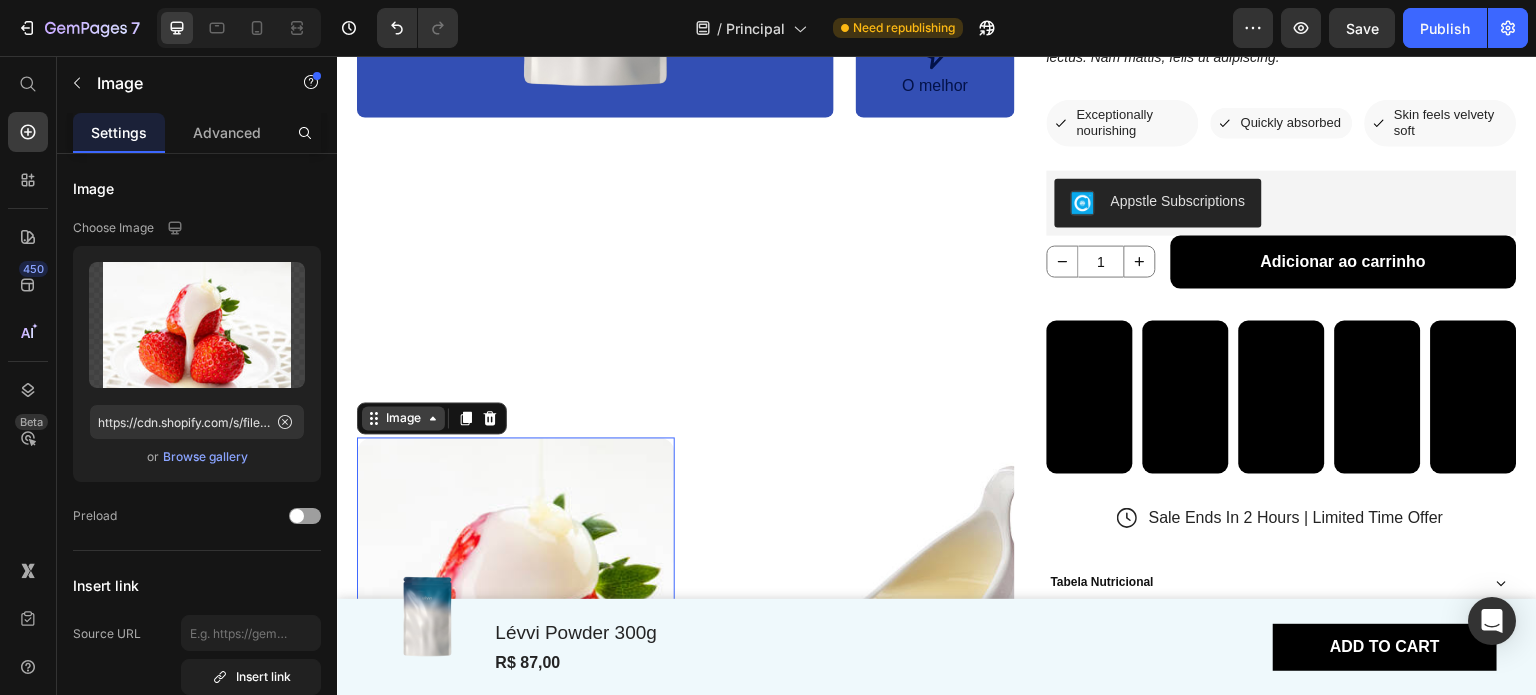 click on "Image" at bounding box center (403, 418) 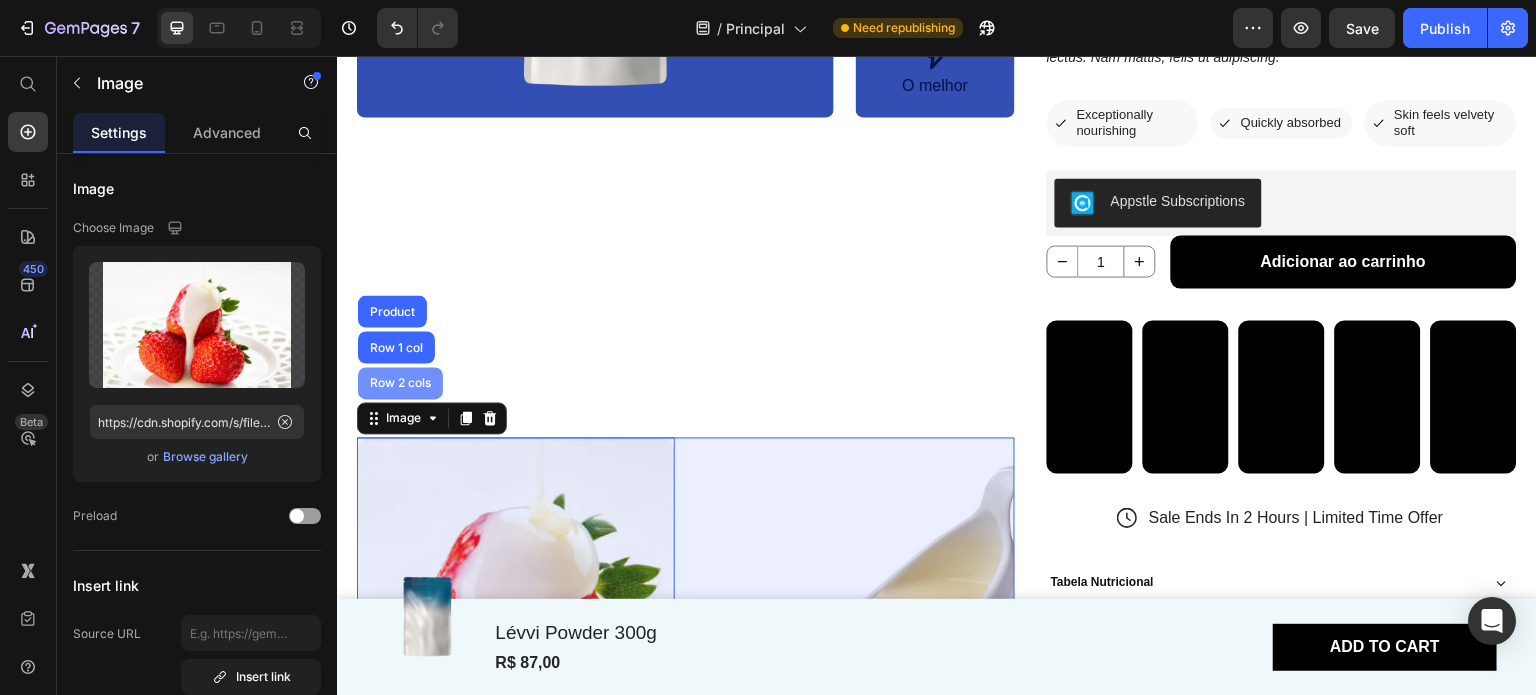 click on "Row 2 cols" at bounding box center [400, 383] 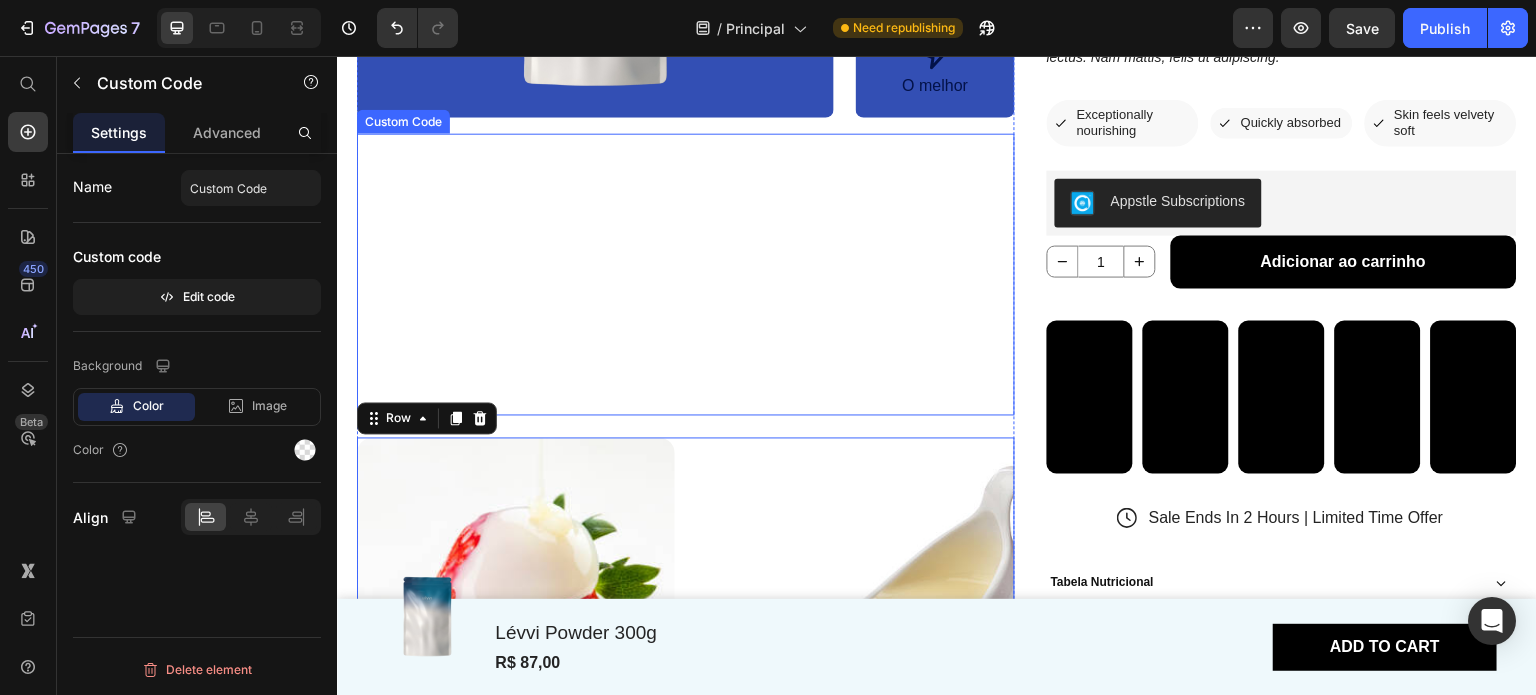 click on "Custom Code" at bounding box center [403, 121] 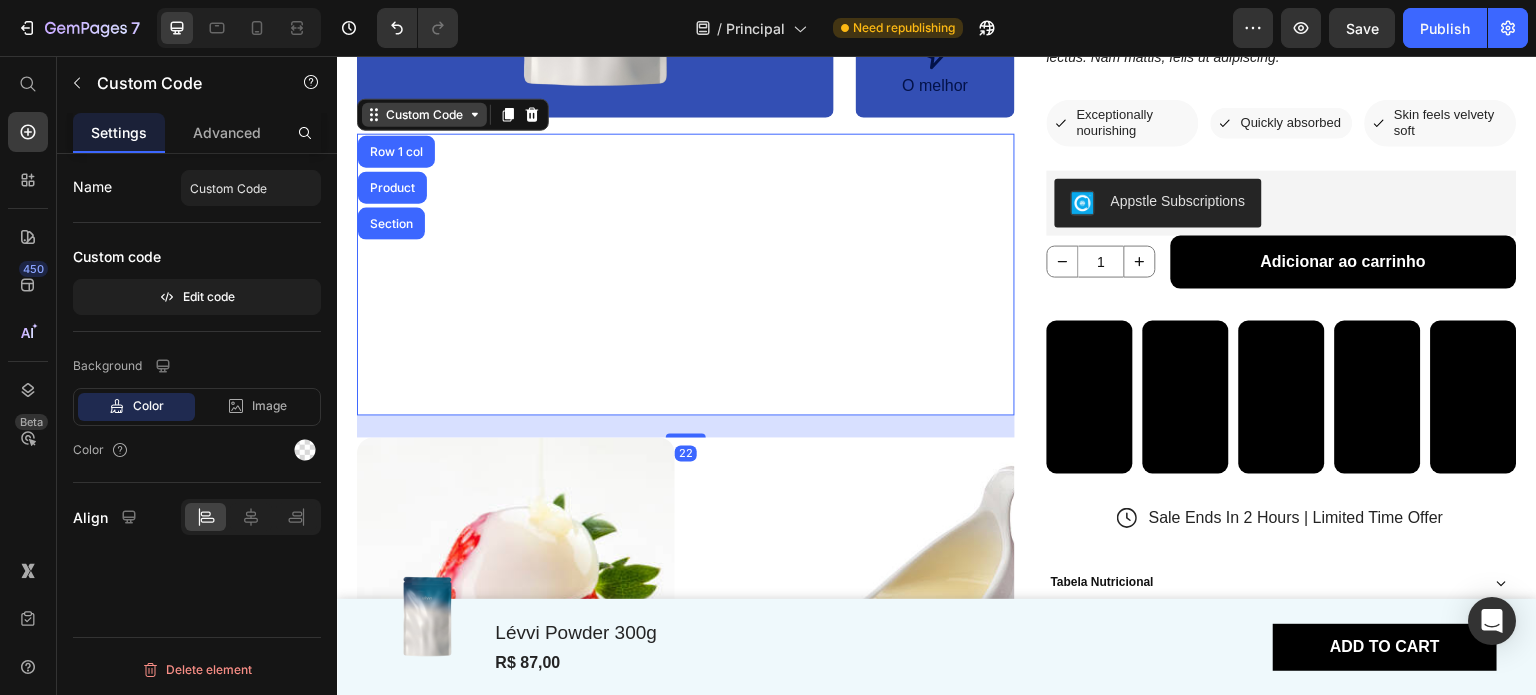 click 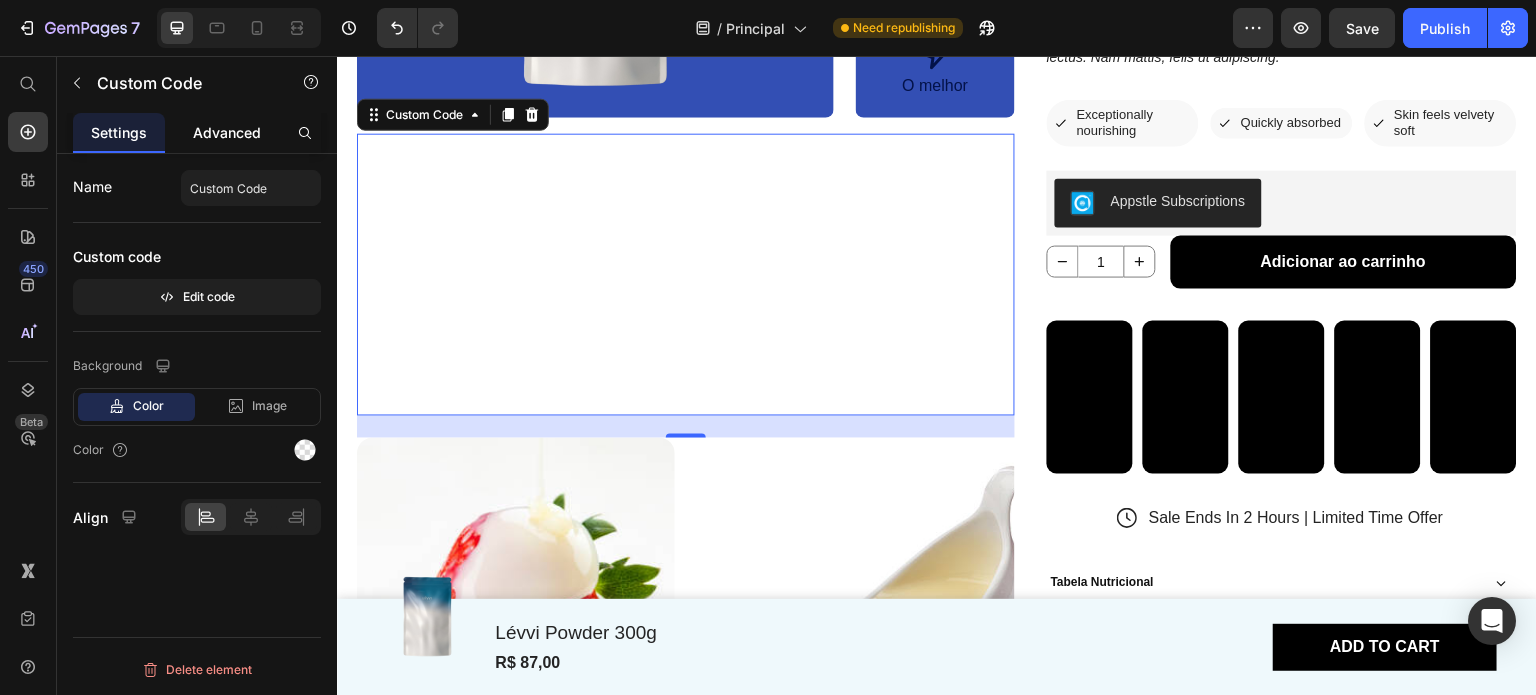 click on "Advanced" at bounding box center [227, 132] 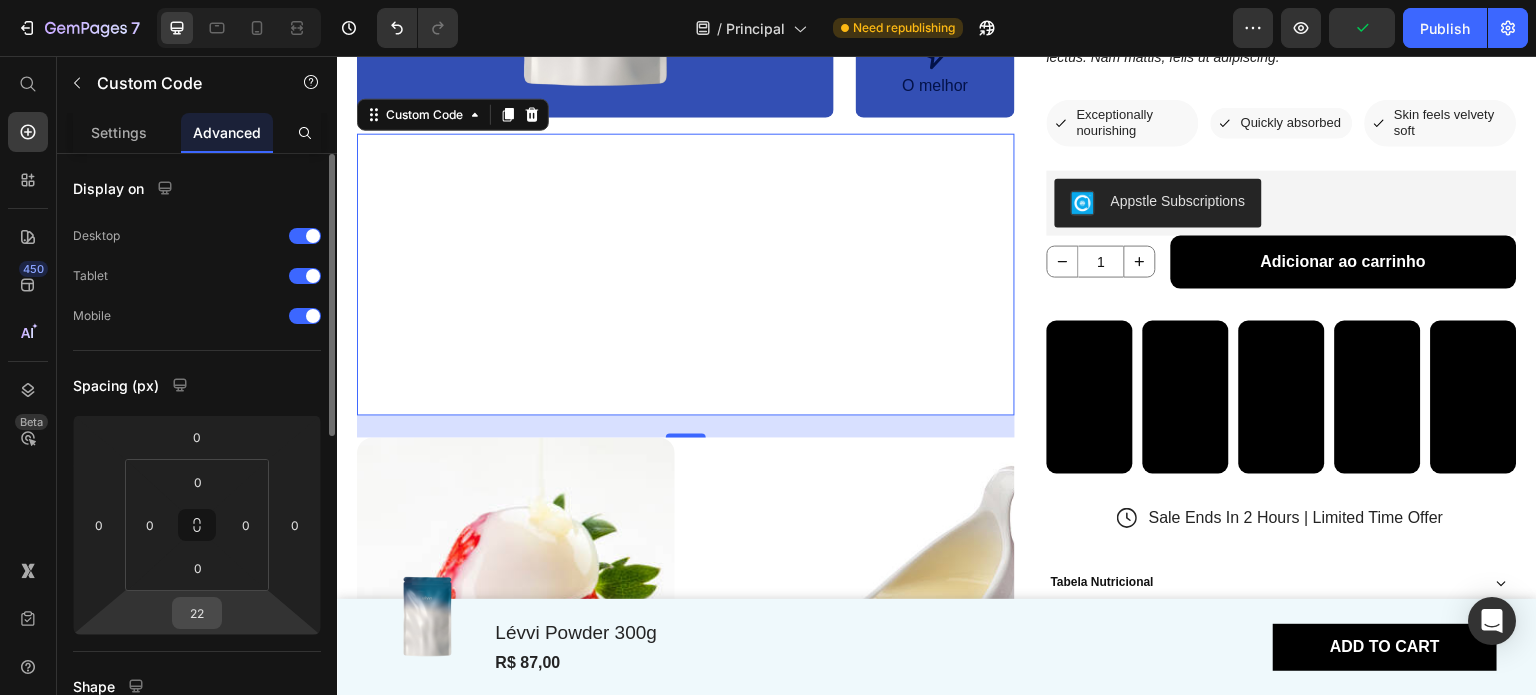 click on "22" at bounding box center [197, 613] 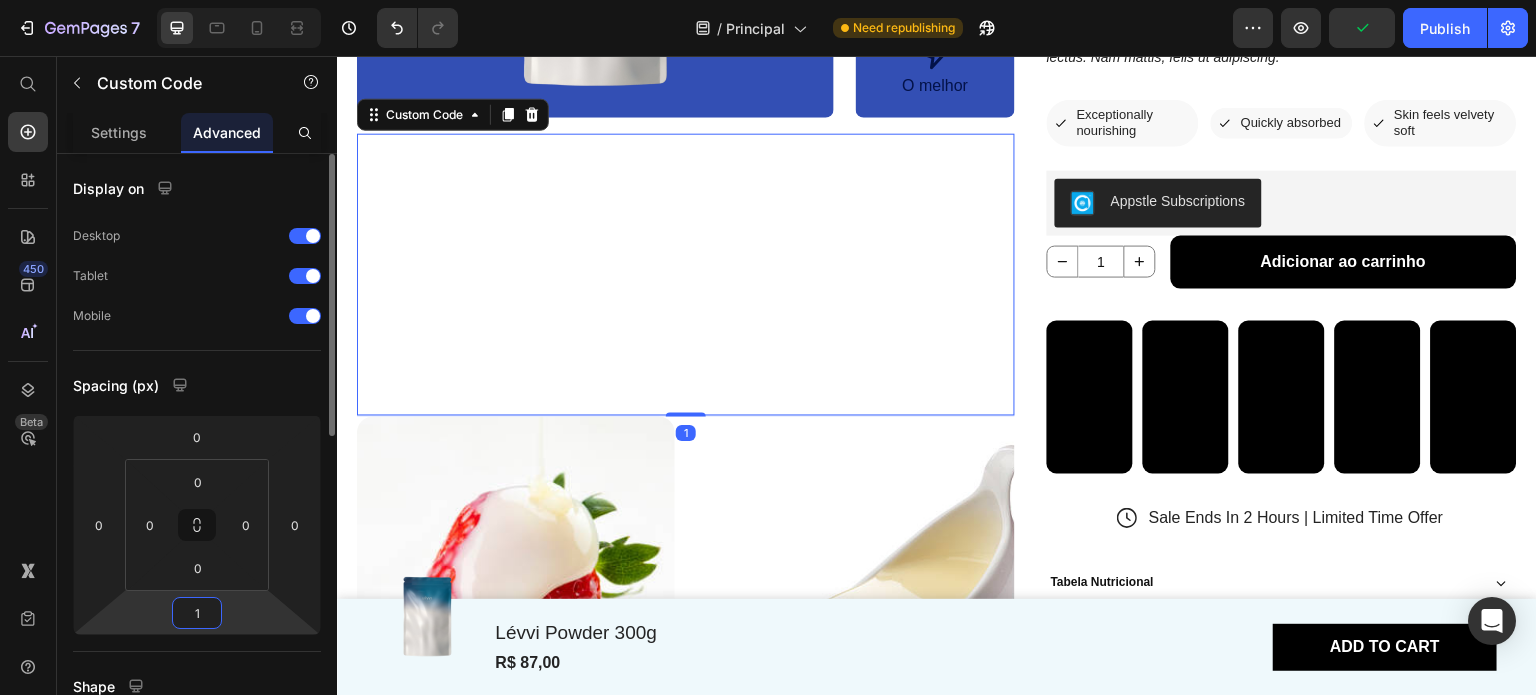 type on "16" 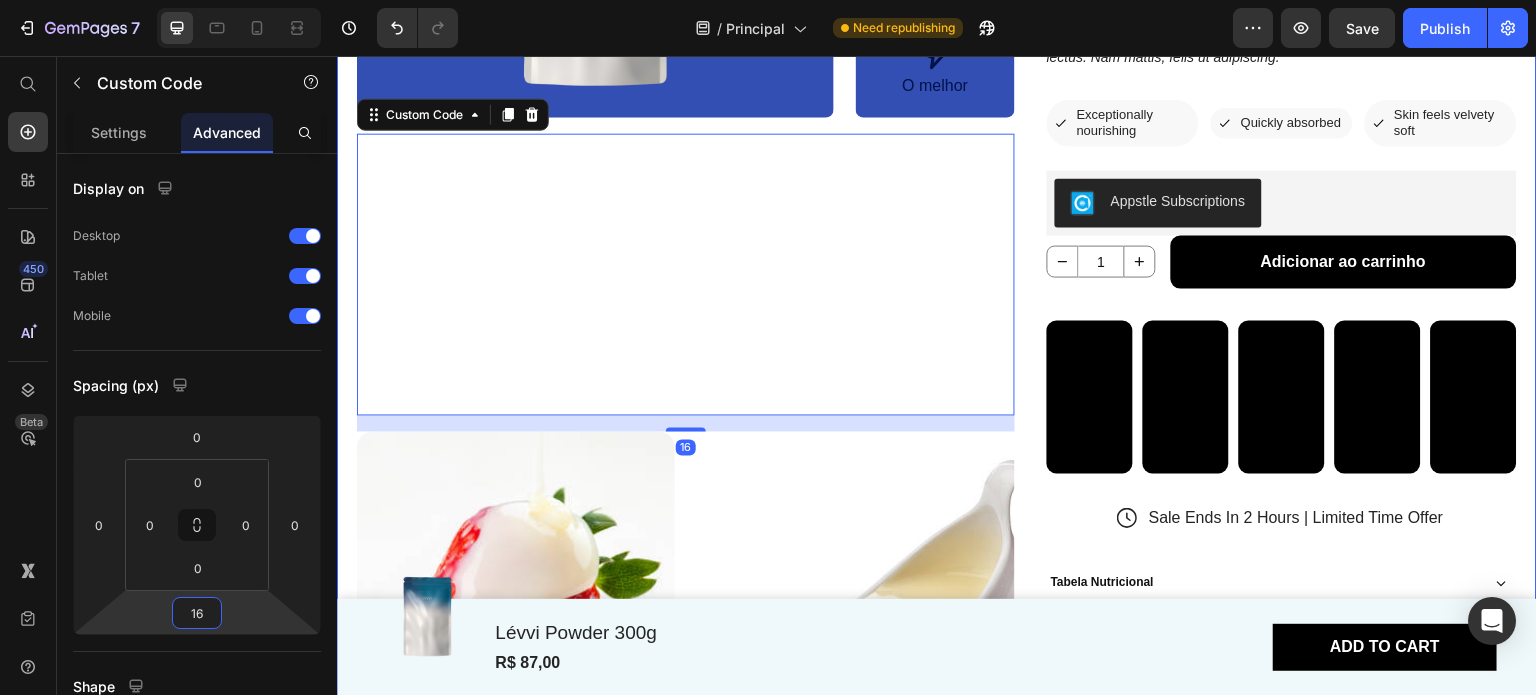 click on "5/5 Text Block Icon Icon Icon Icon Icon Icon List
Drop element here Row Lévvi Powder 300g Product Title pó para preparo de receitas em casa -  Lorem ipsum dolor sit amet, consectetur adipiscing elit. Etiam eget ligula eu lectus lobortis condimentum. Aliquam nonummy auctor massa. Pellentesque habitant morbi tristique senectus et netus et malesuada fames ac turpis egestas. Nulla at risus. Quisque purus magna, auctor et, sagittis ac, posuere eu, lectus. Nam mattis, felis ut adipiscing. Product Description
Icon Exceptionally nourishing Text Block Row
Icon Quickly absorbed Text Block Row
Icon Skin feels velvety soft Text Block Row Row Row Appstle Subscriptions Appstle Subscriptions 1 Product Quantity Adicionar ao carrinho Add to Cart Row Video Video Video Video Video Row
Sale Ends In 2 Hours | Limited Time Offer Item List
Tabela Nutricional
Lista de Ingredientes
Benefícios
Modo de preparo Accordion" at bounding box center [937, 357] 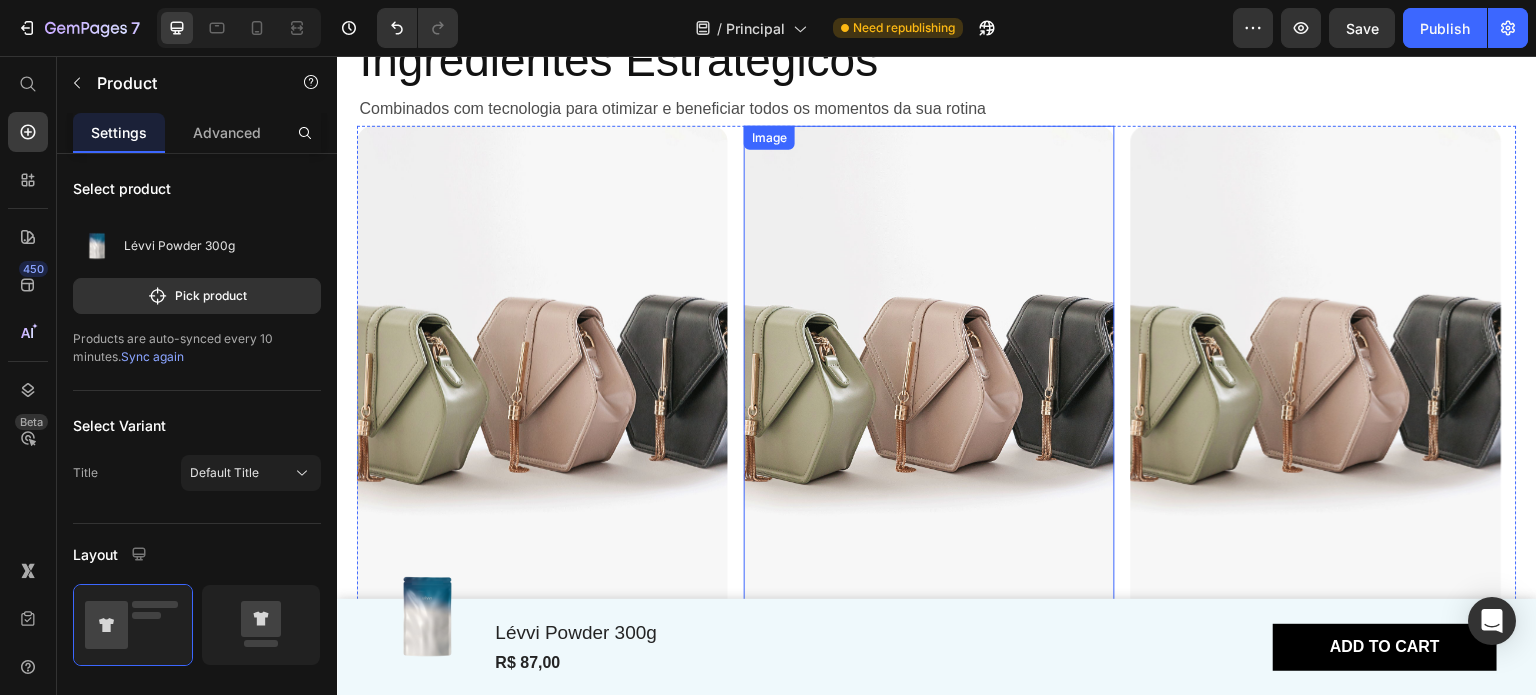 scroll, scrollTop: 4201, scrollLeft: 0, axis: vertical 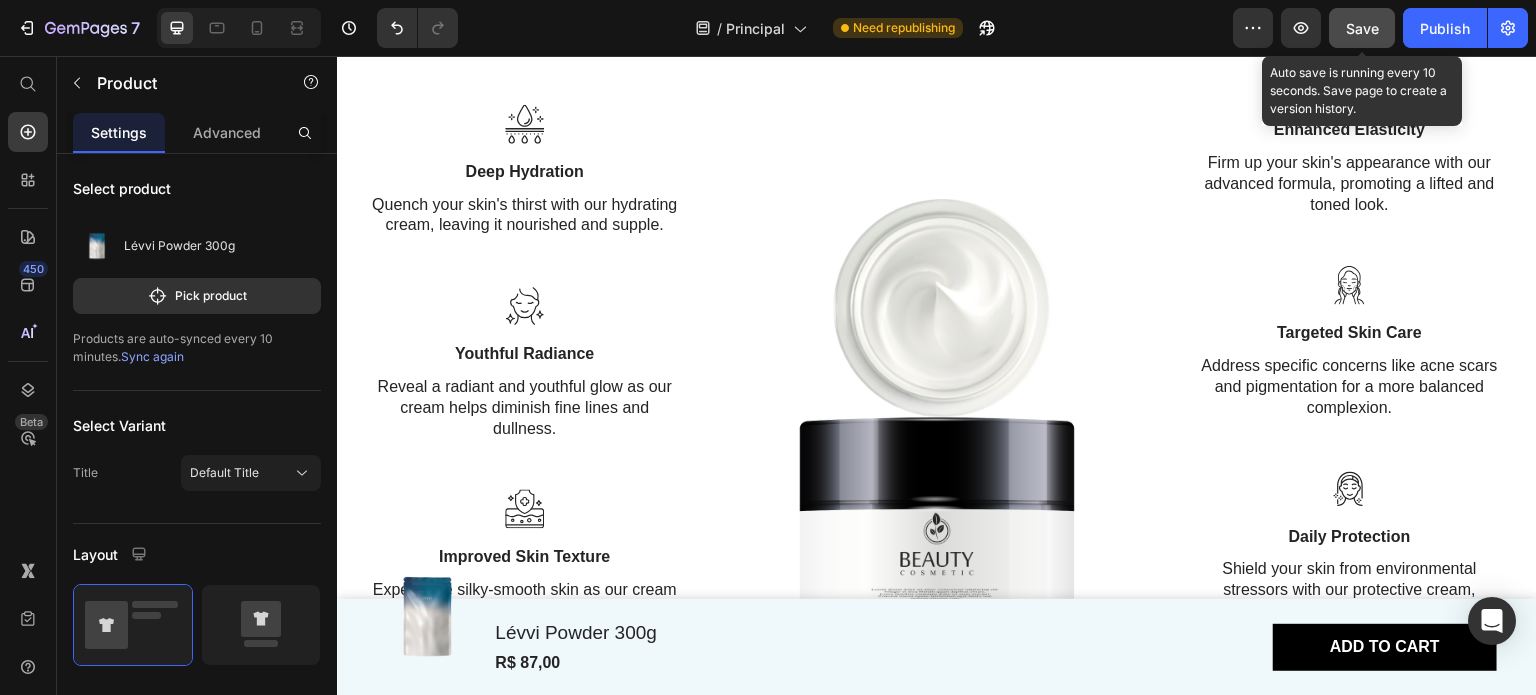 click on "Save" at bounding box center (1362, 28) 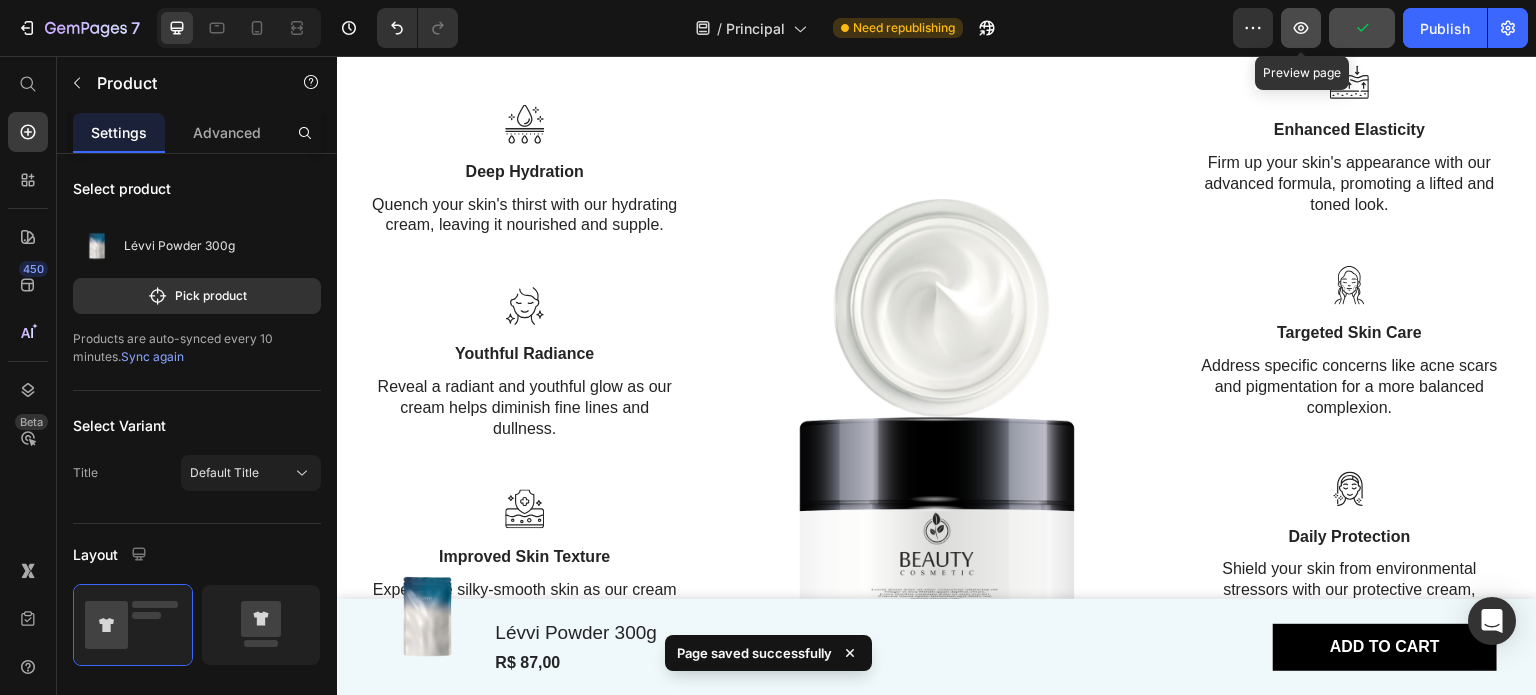 click 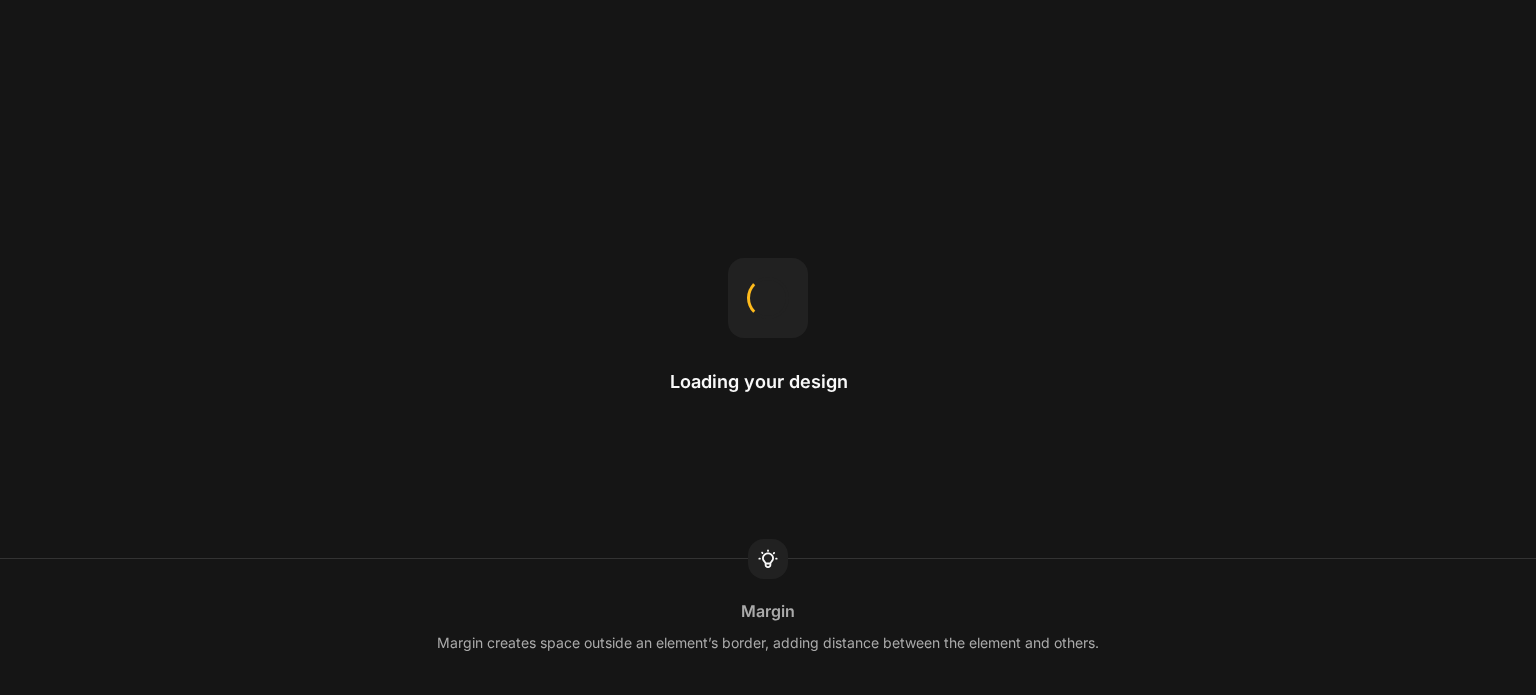 scroll, scrollTop: 0, scrollLeft: 0, axis: both 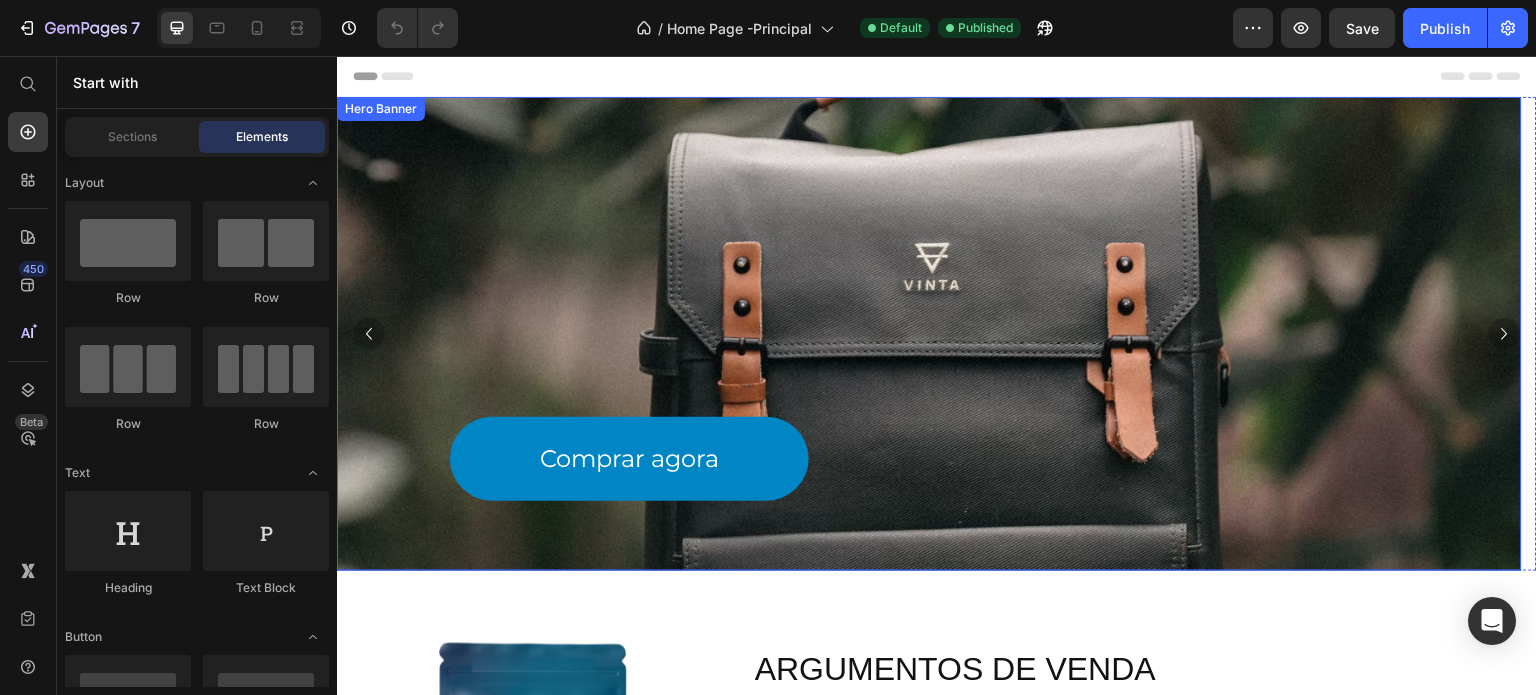 click on "Comprar agora Button" at bounding box center (929, 333) 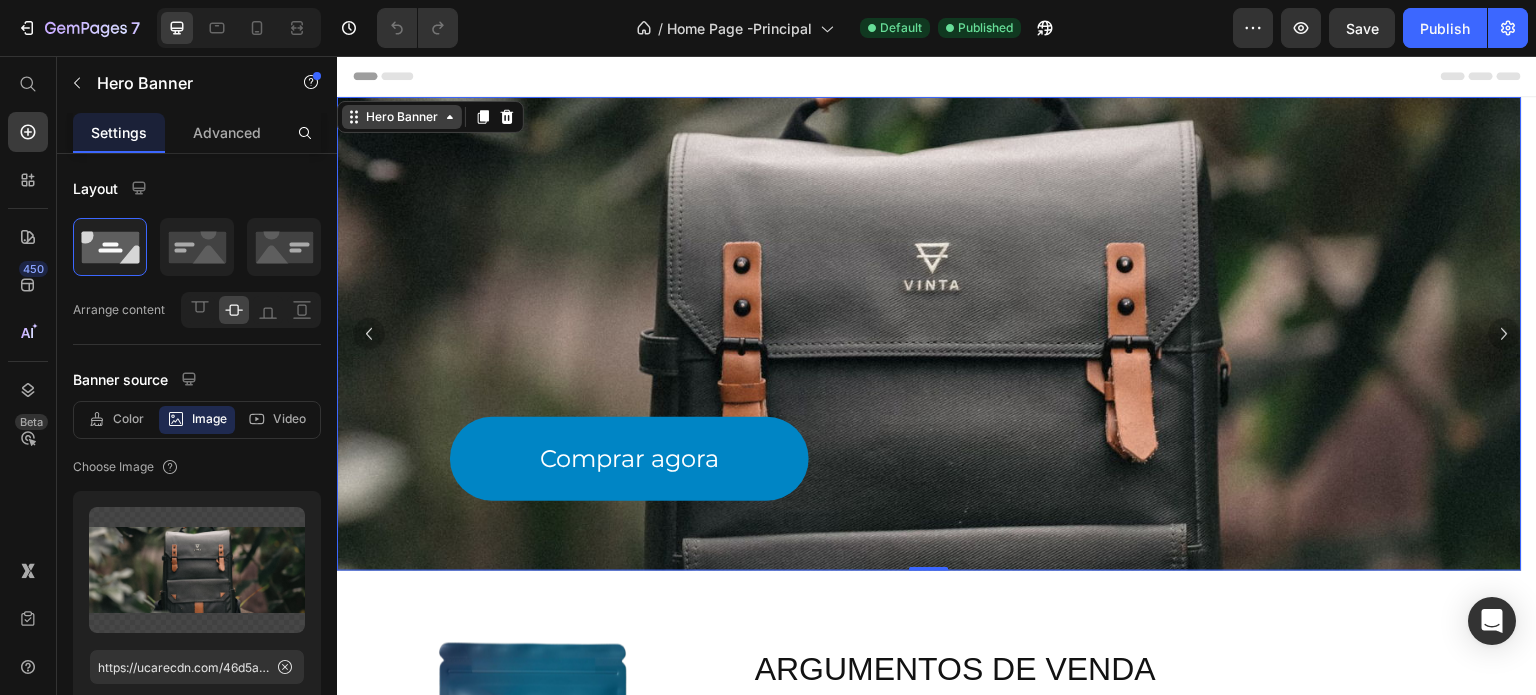 click on "Hero Banner" at bounding box center (402, 117) 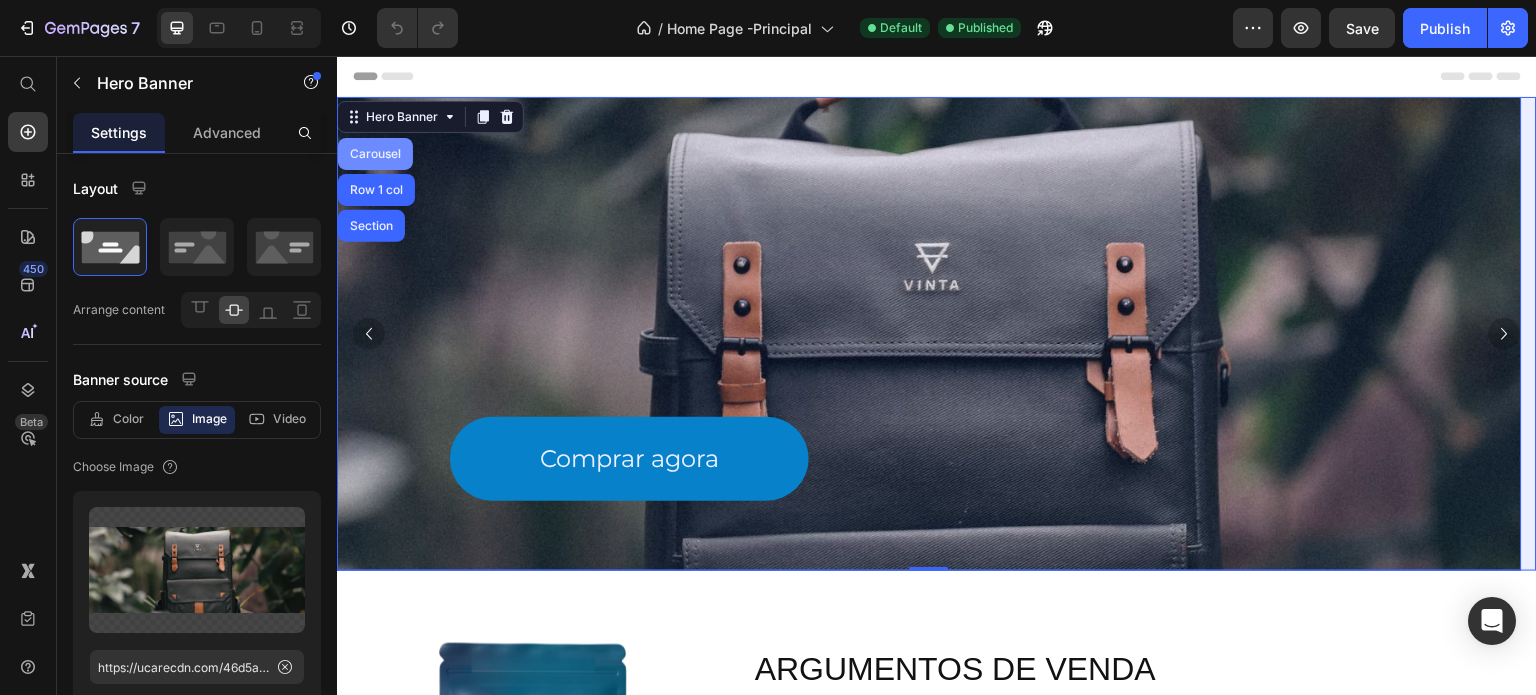 click on "Carousel" at bounding box center (375, 154) 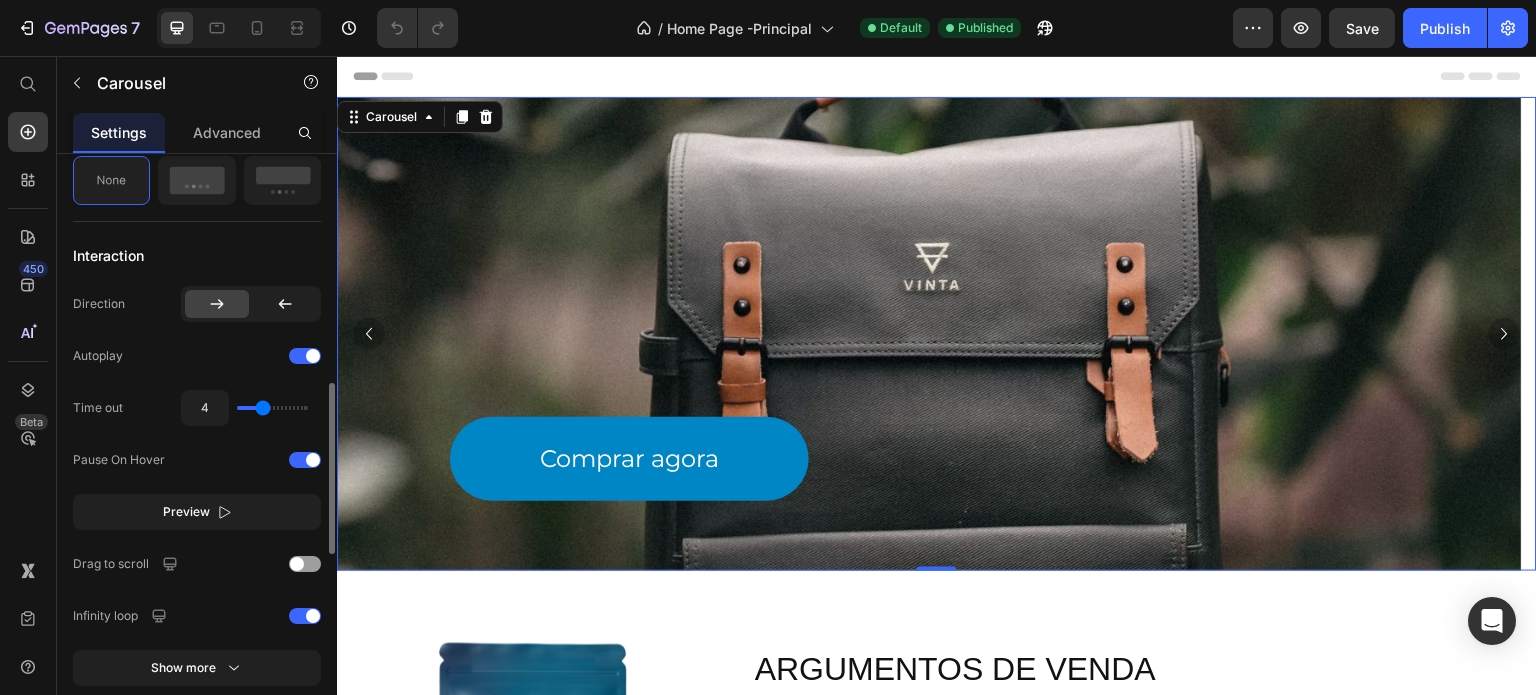 scroll, scrollTop: 1000, scrollLeft: 0, axis: vertical 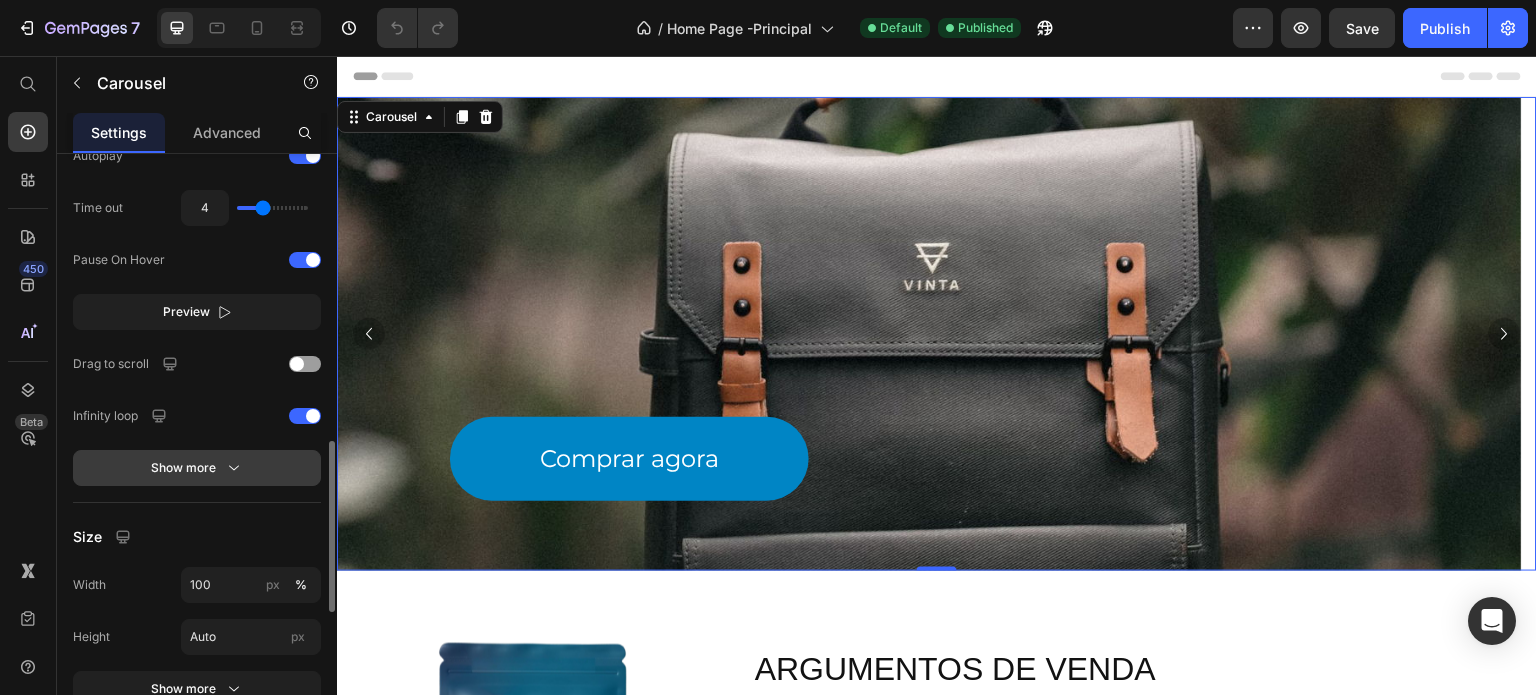 click on "Show more" at bounding box center [197, 468] 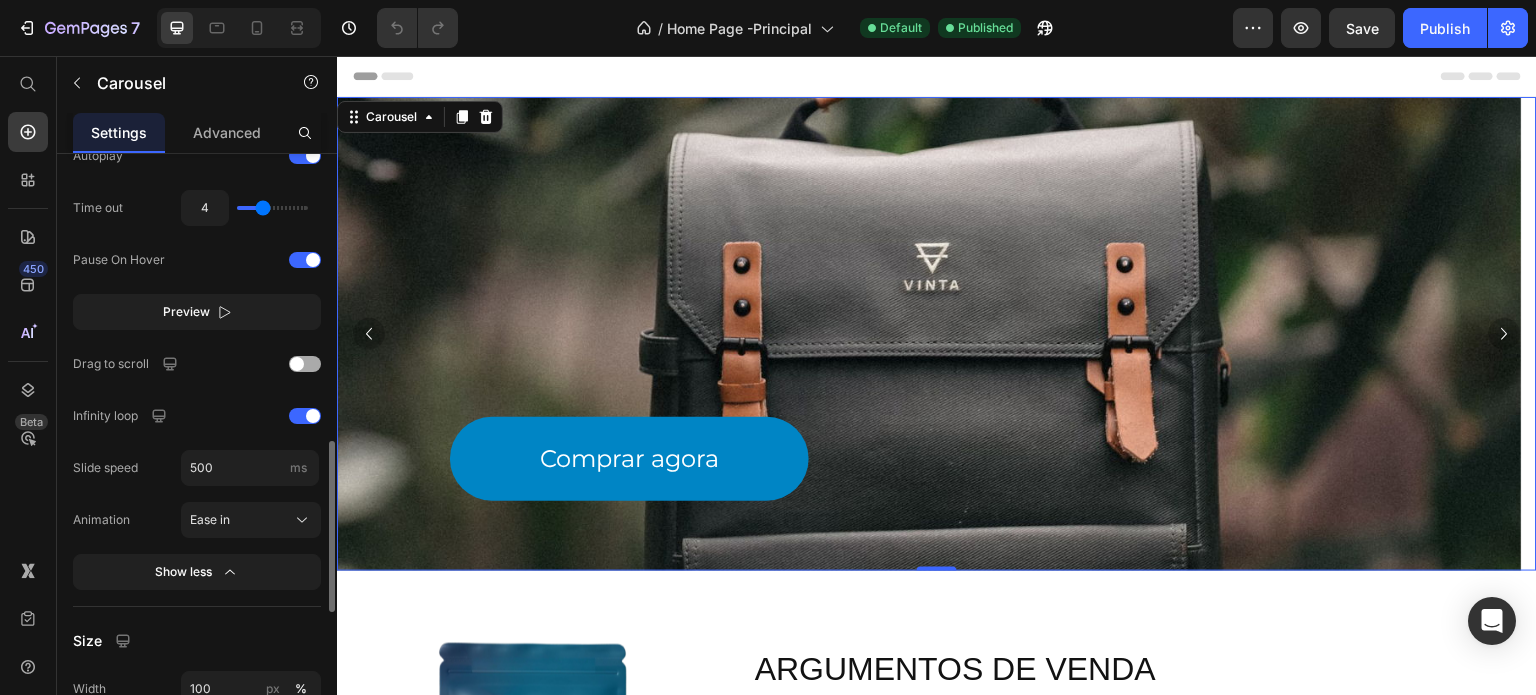 click at bounding box center [297, 364] 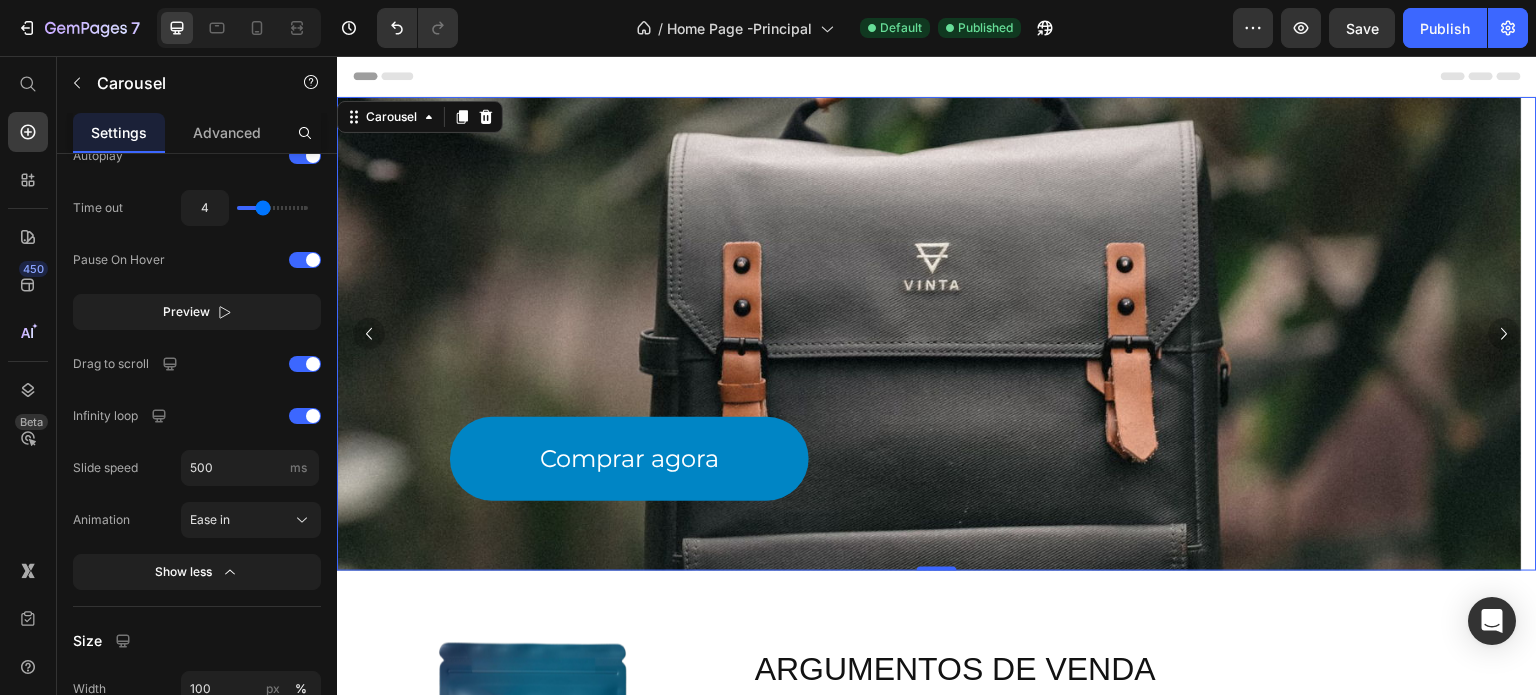 click 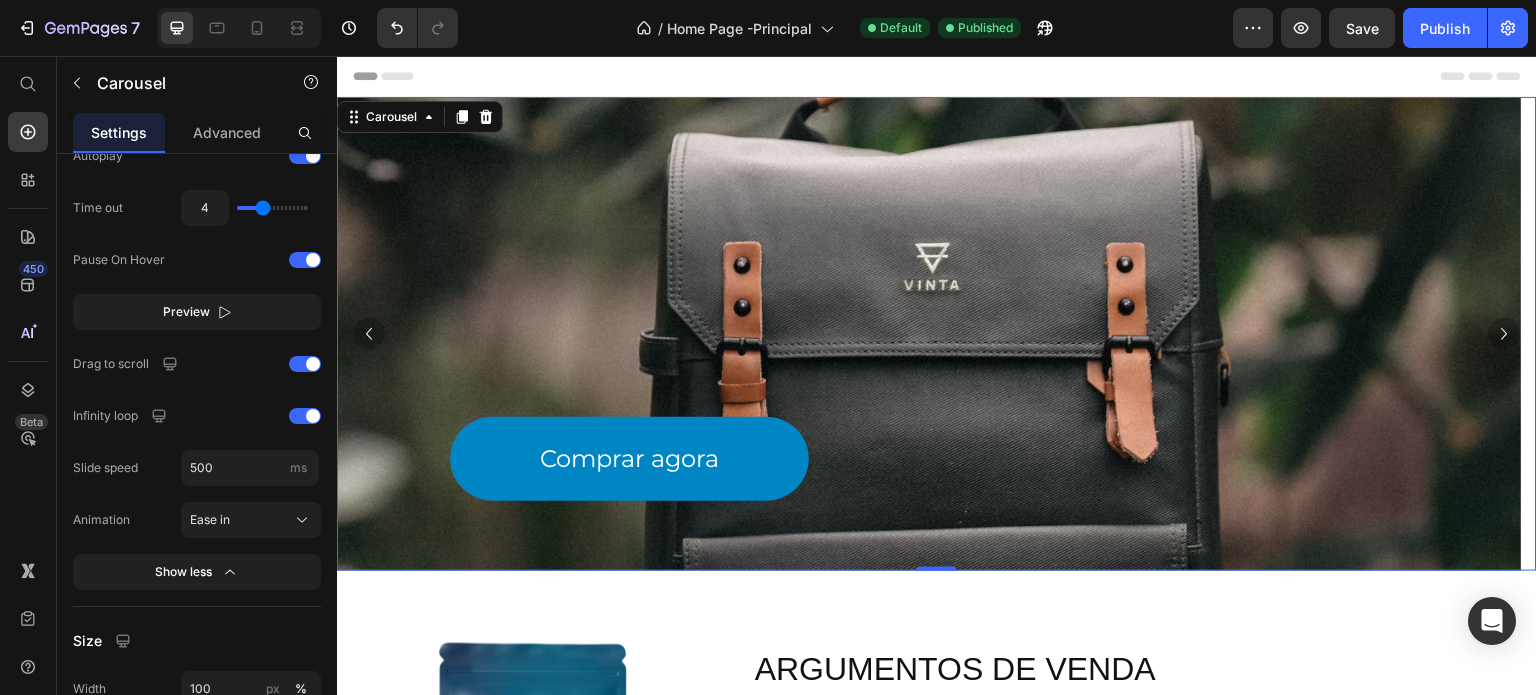 click 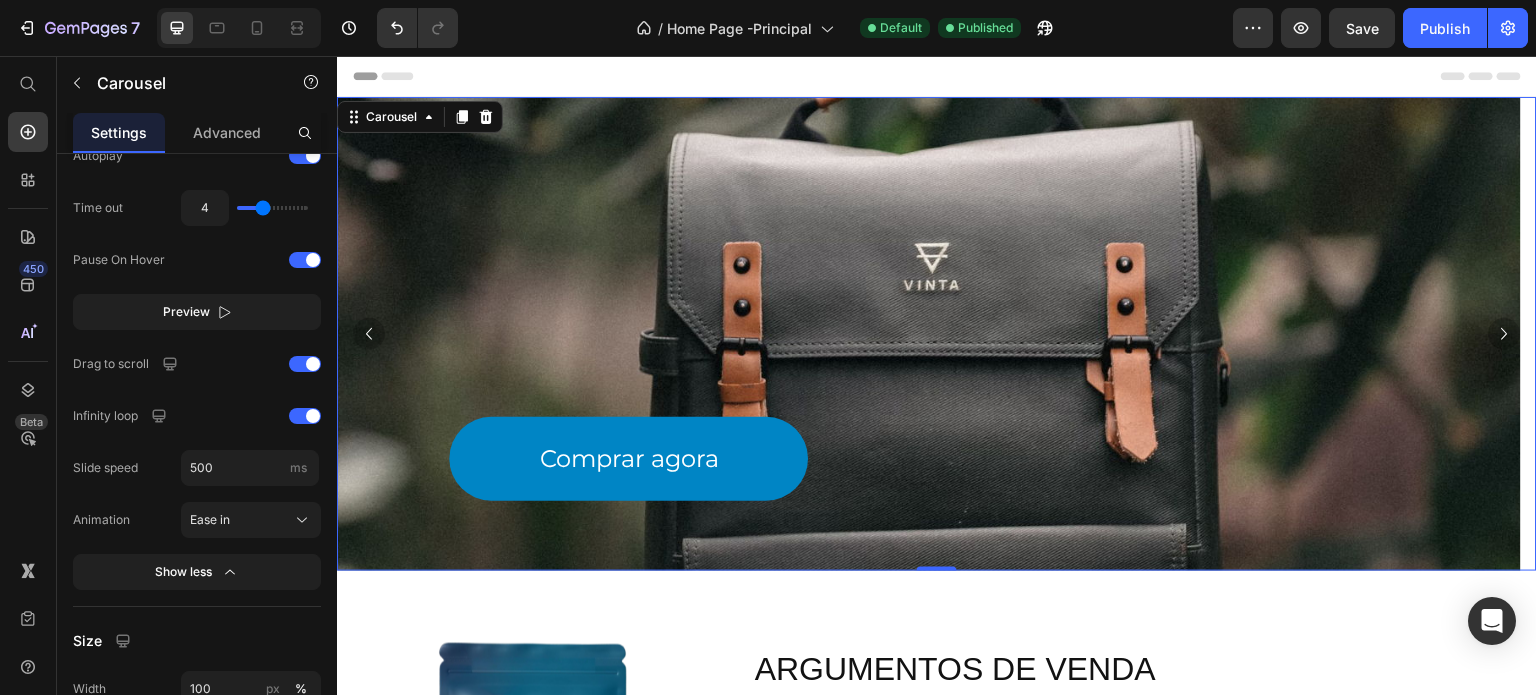 click 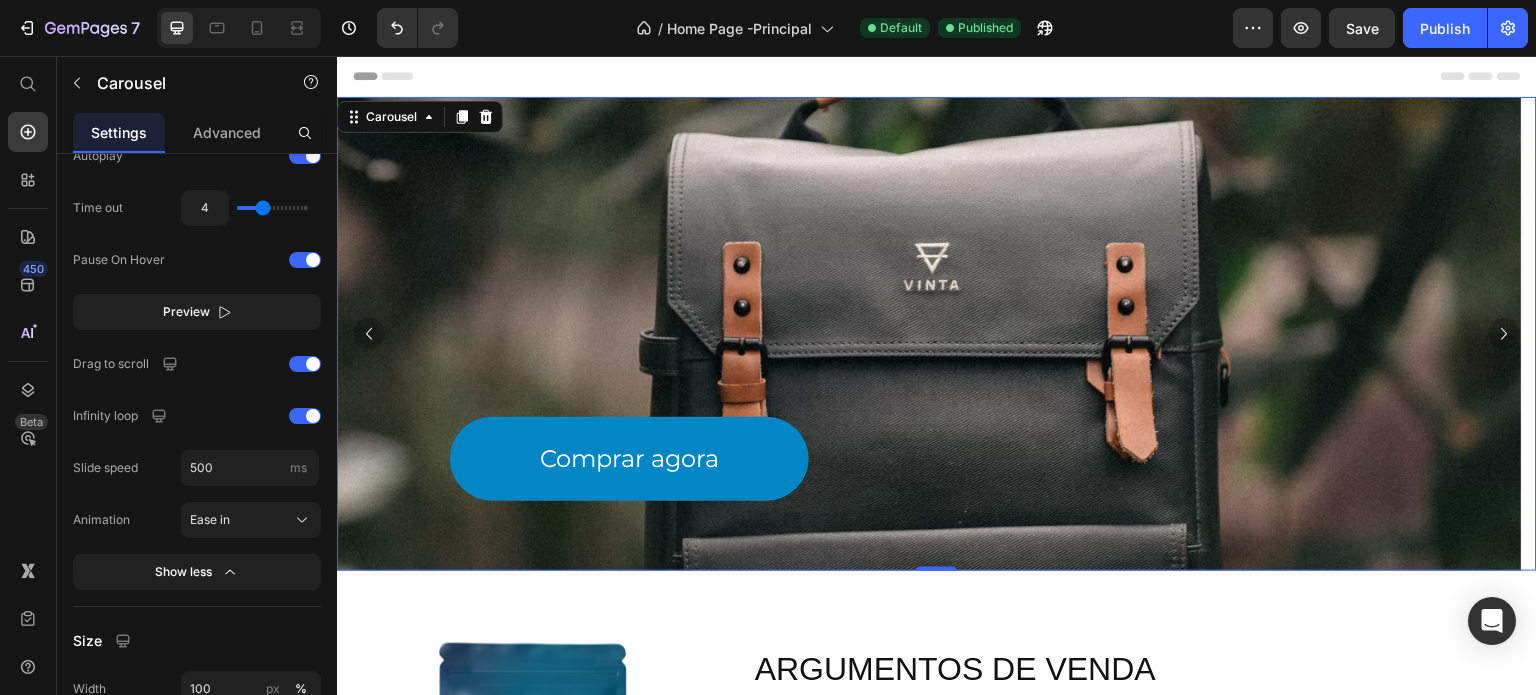 click 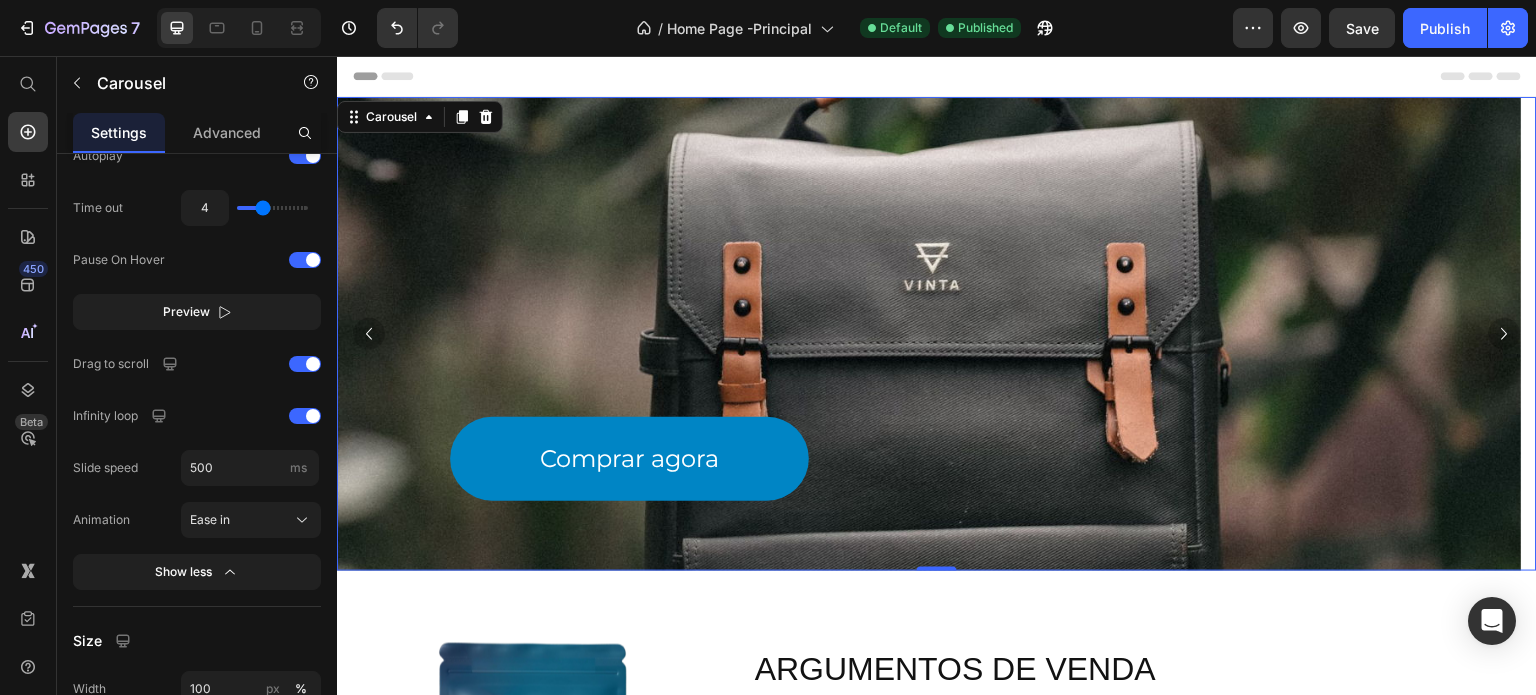 click 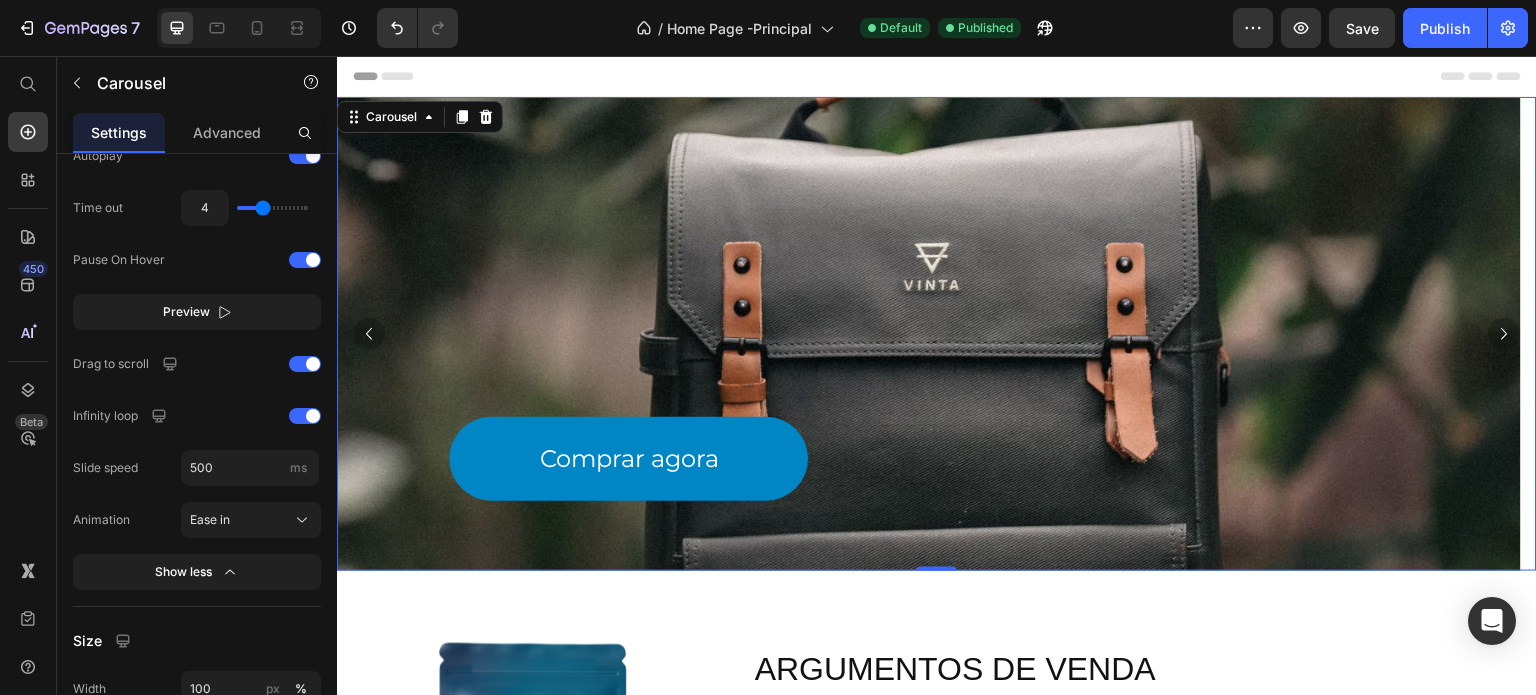 click 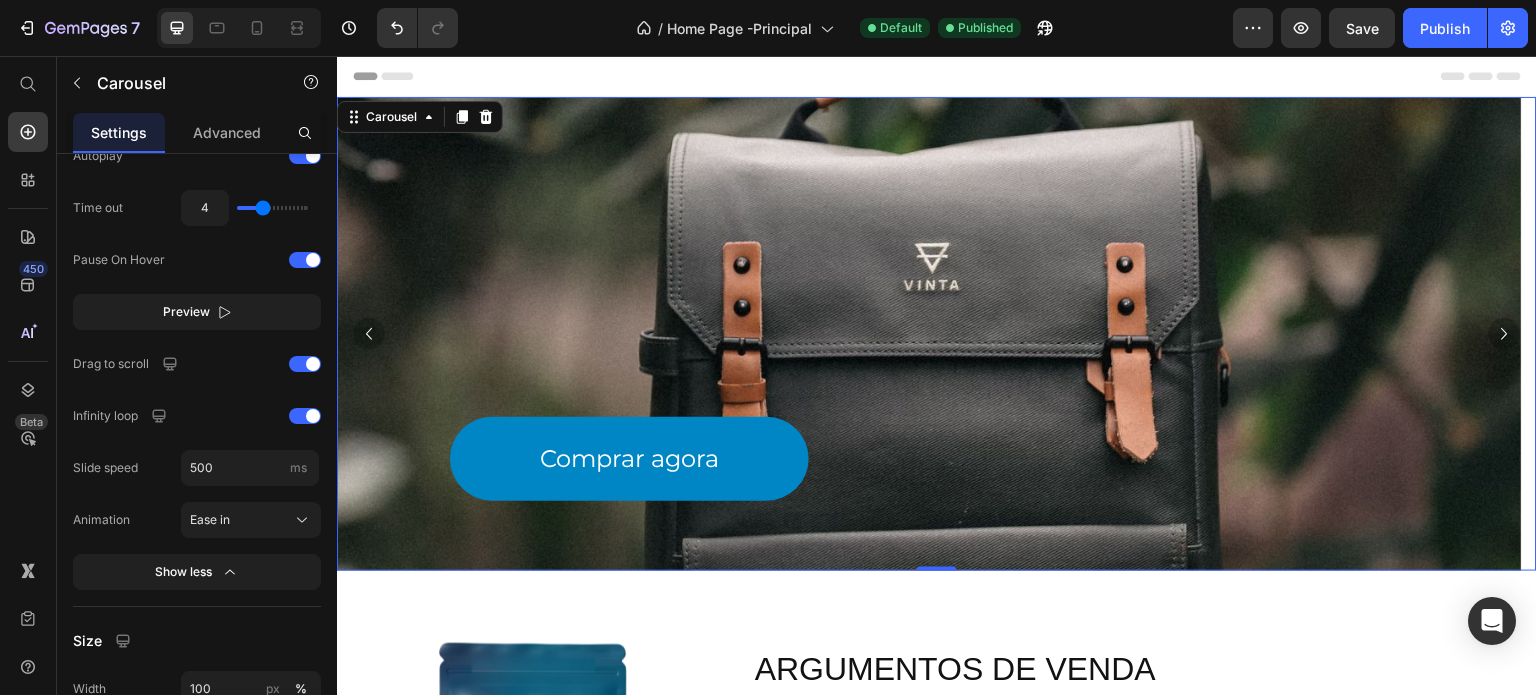click 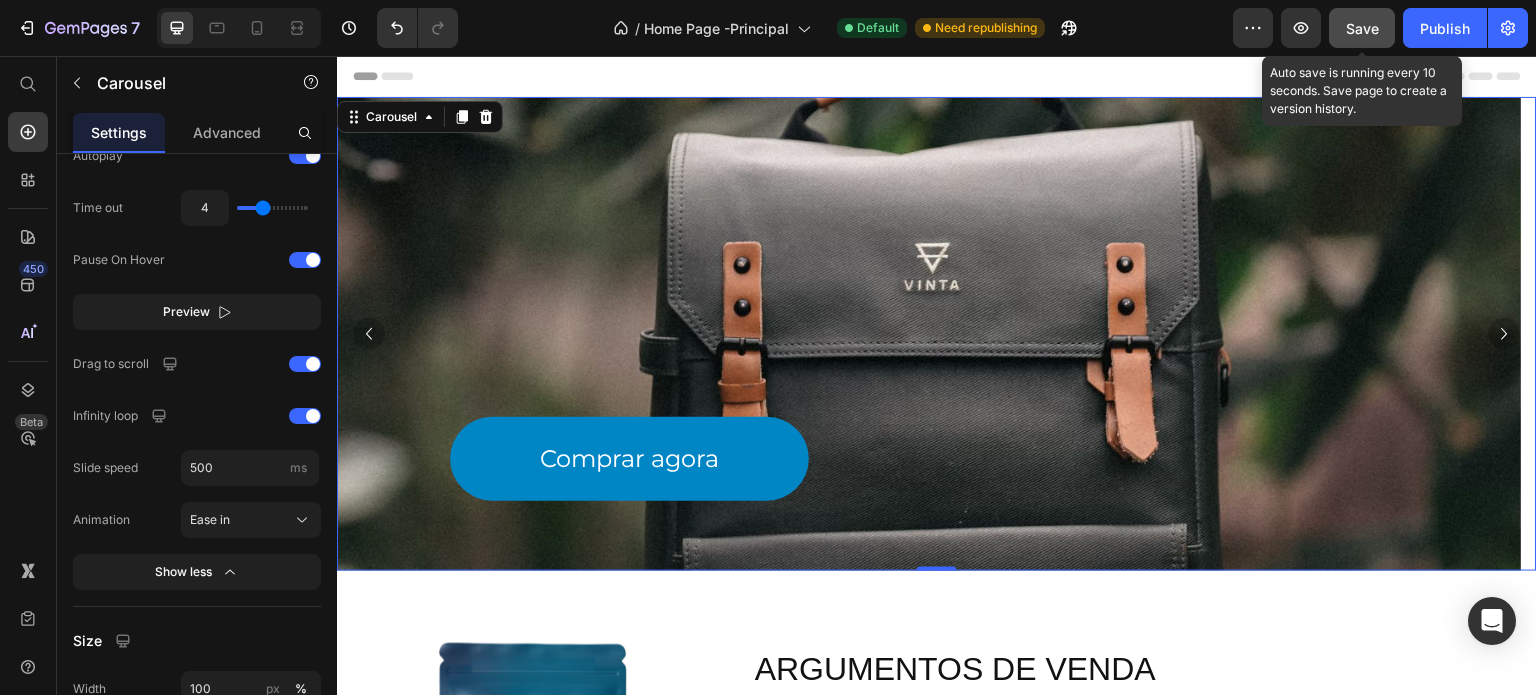 click on "Save" at bounding box center [1362, 28] 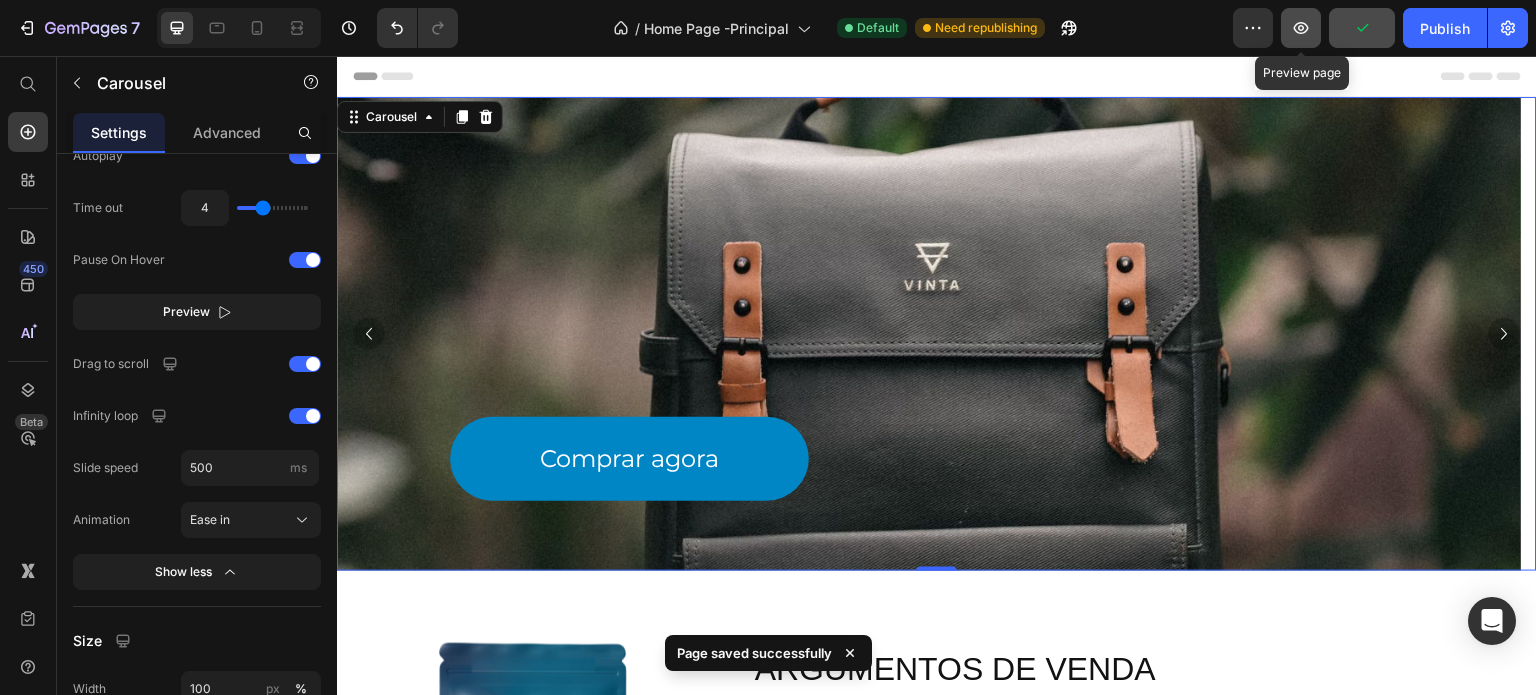 click 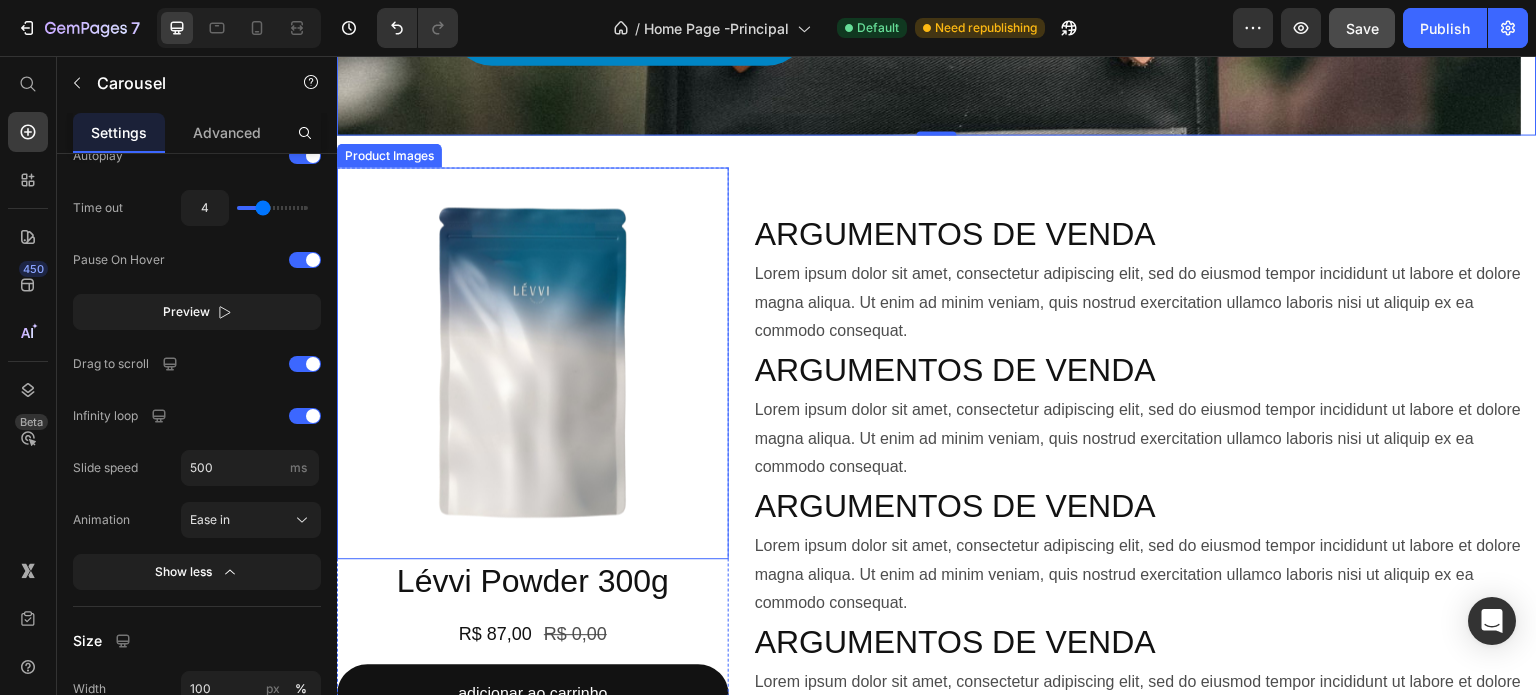 scroll, scrollTop: 500, scrollLeft: 0, axis: vertical 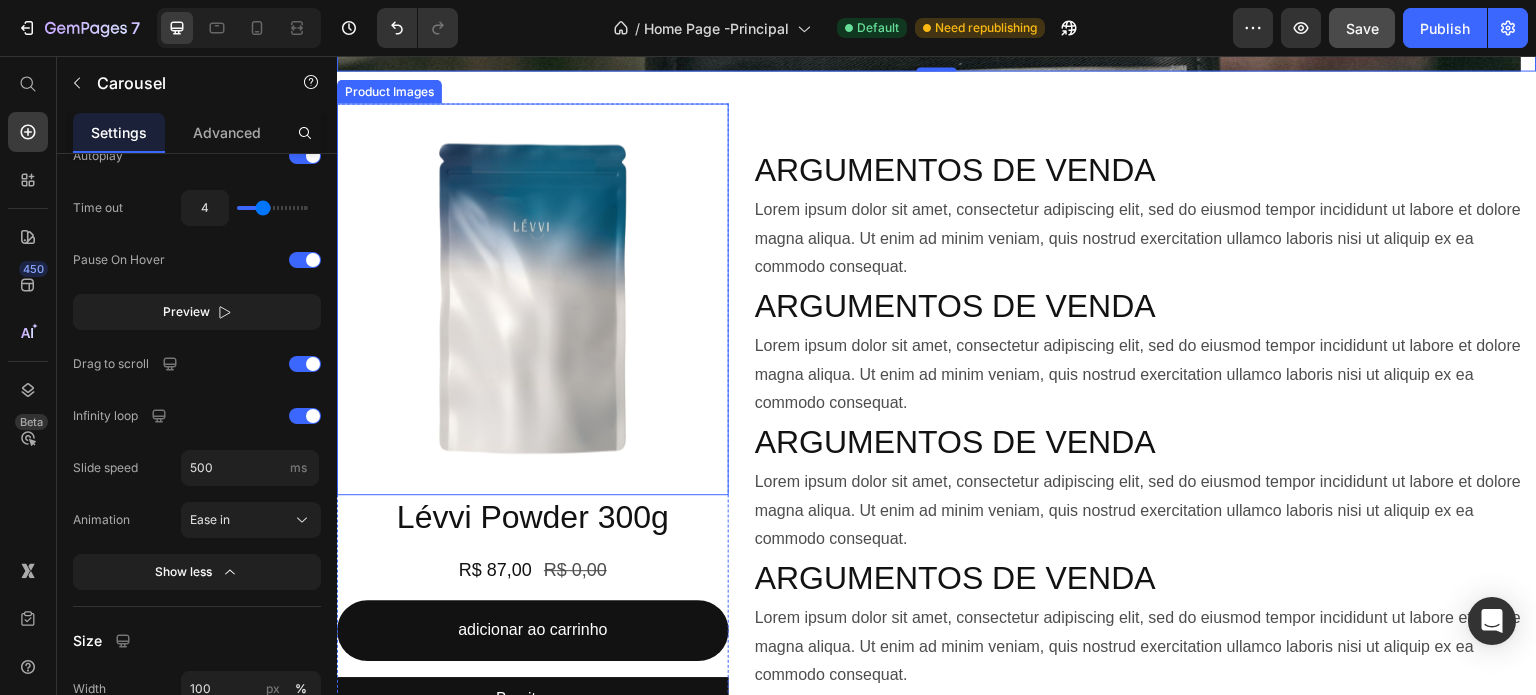 click at bounding box center (533, 299) 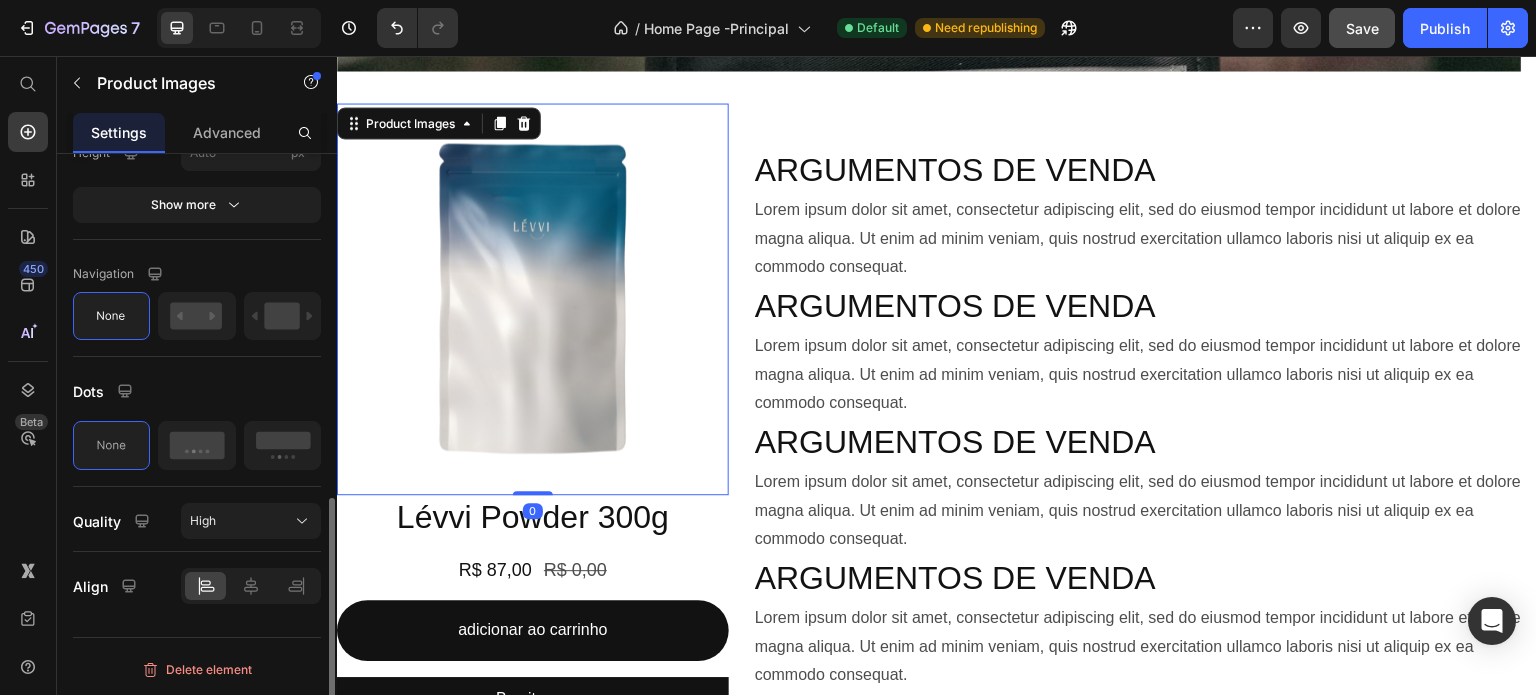 scroll, scrollTop: 0, scrollLeft: 0, axis: both 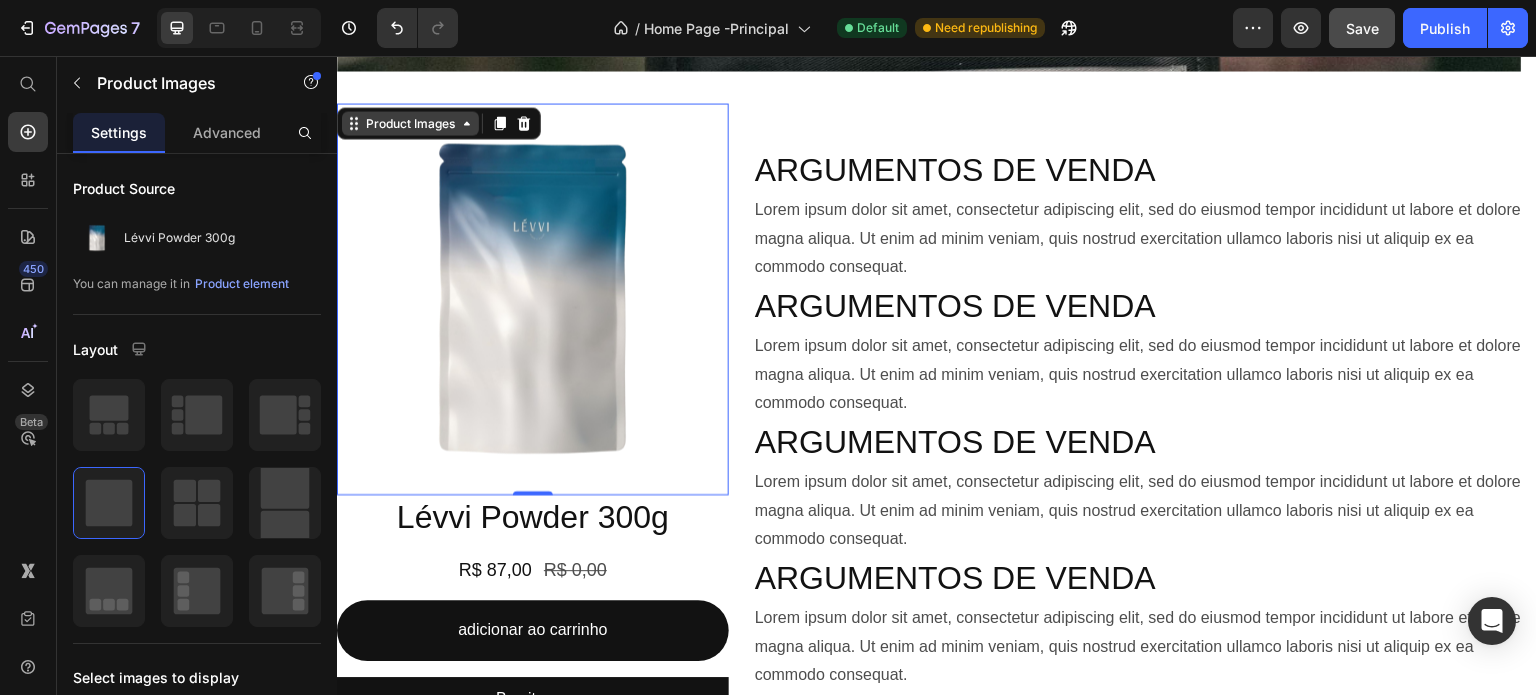 click 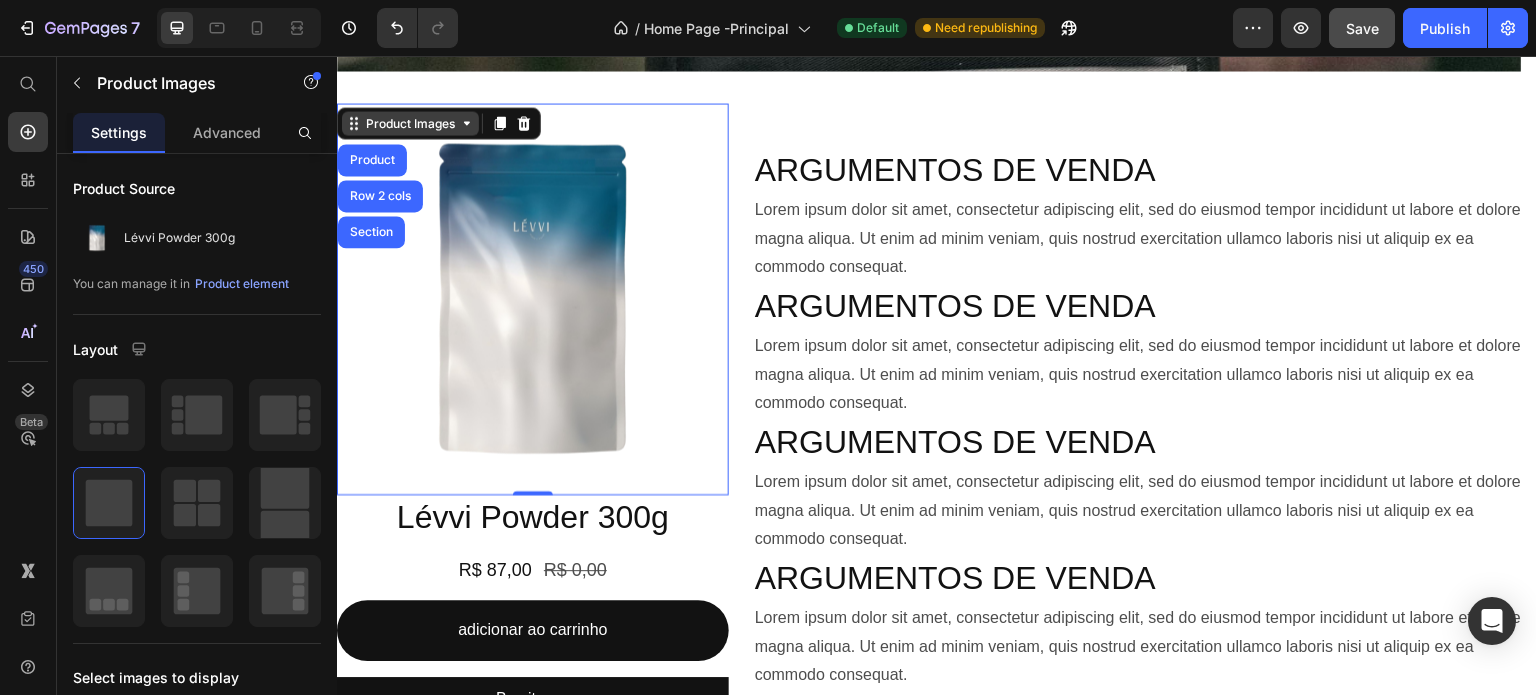 click 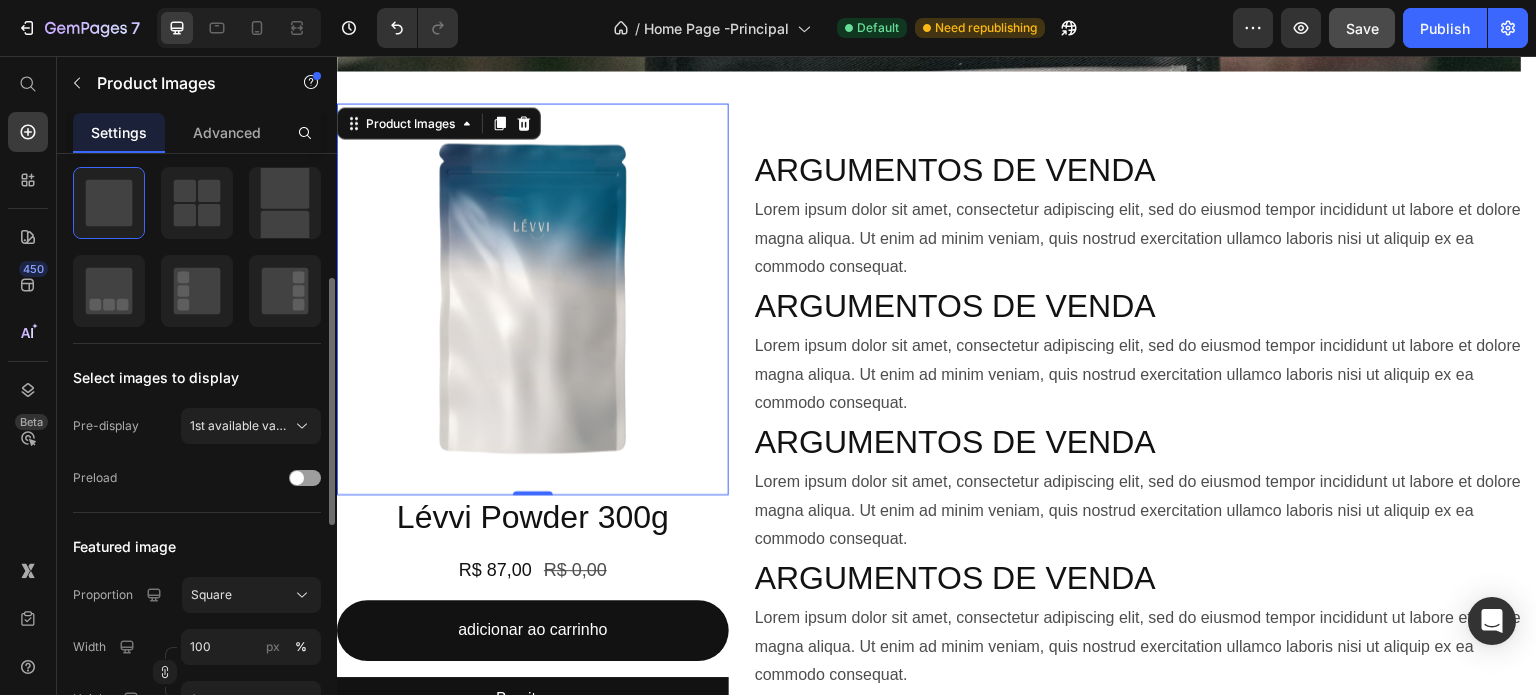 scroll, scrollTop: 400, scrollLeft: 0, axis: vertical 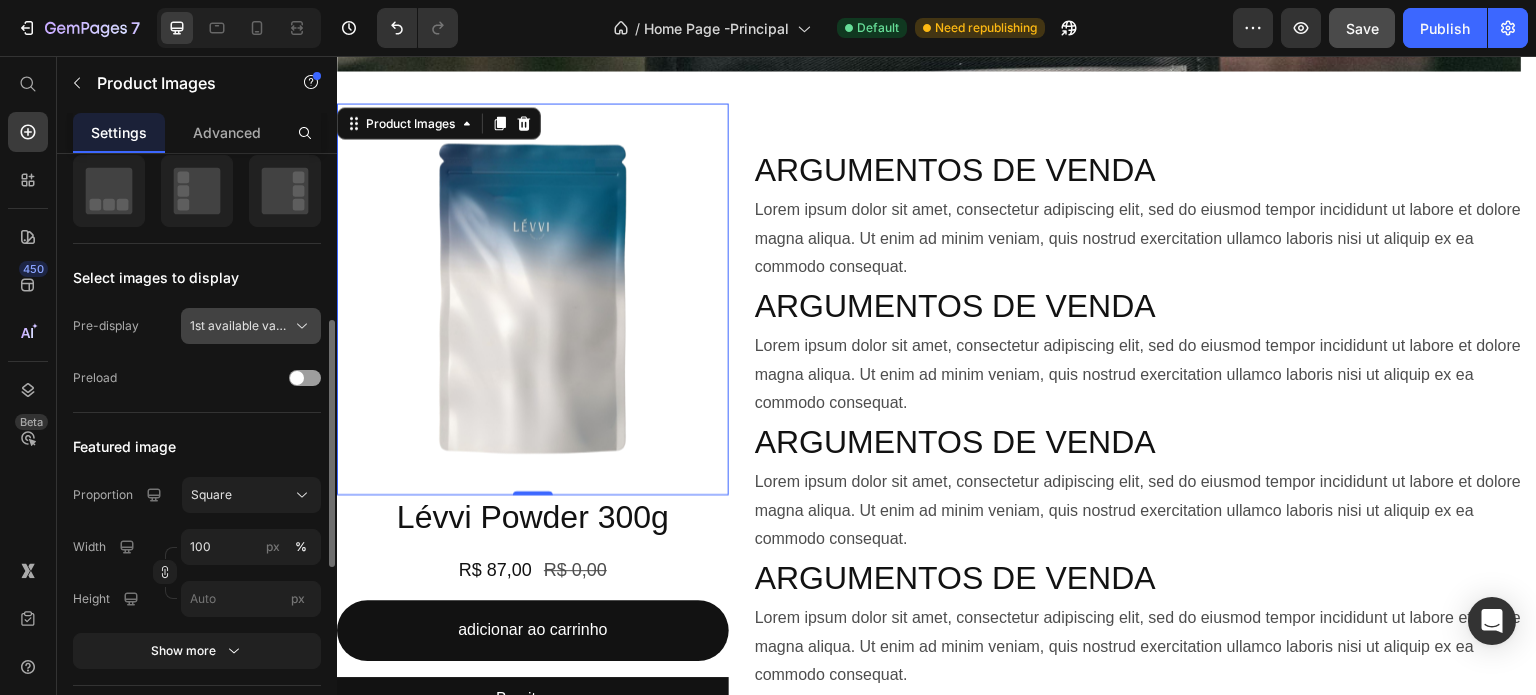 click on "1st available variant" at bounding box center (239, 326) 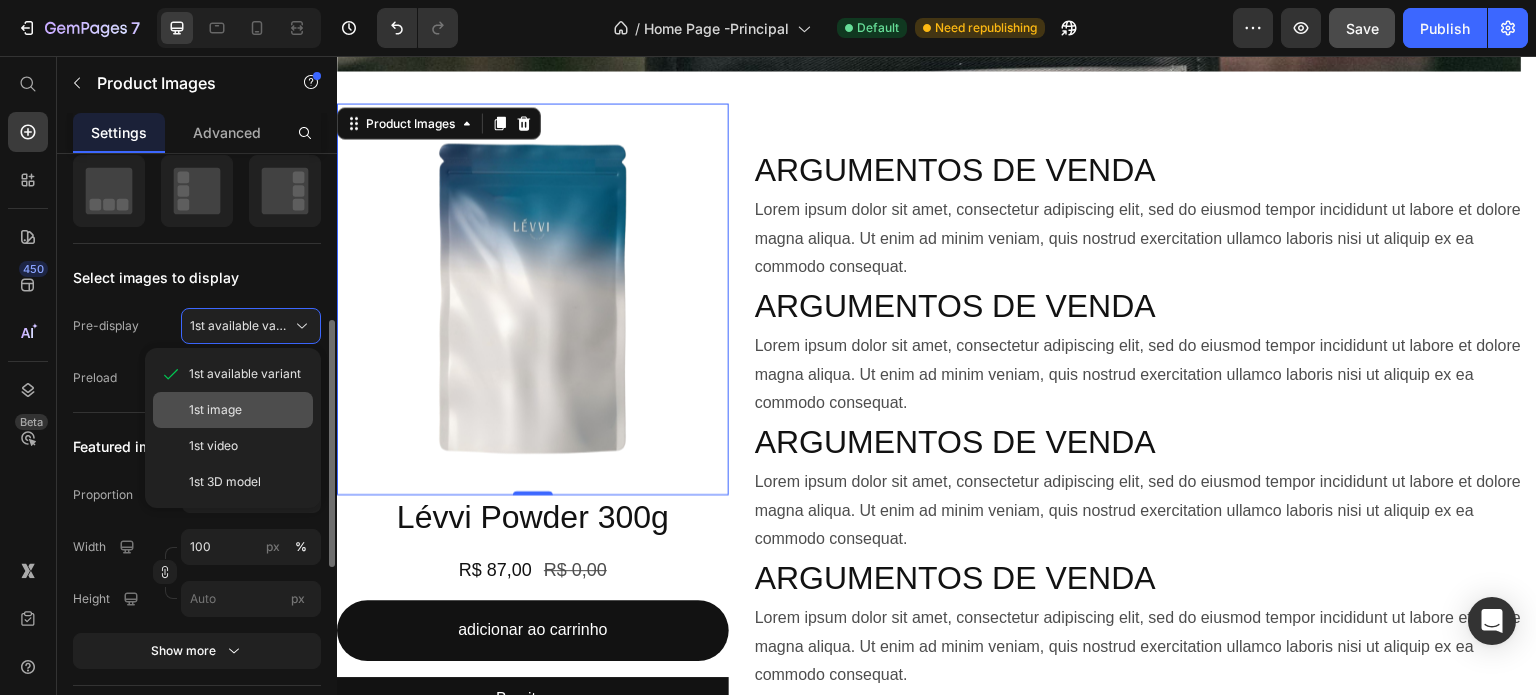 click on "1st image" at bounding box center (215, 410) 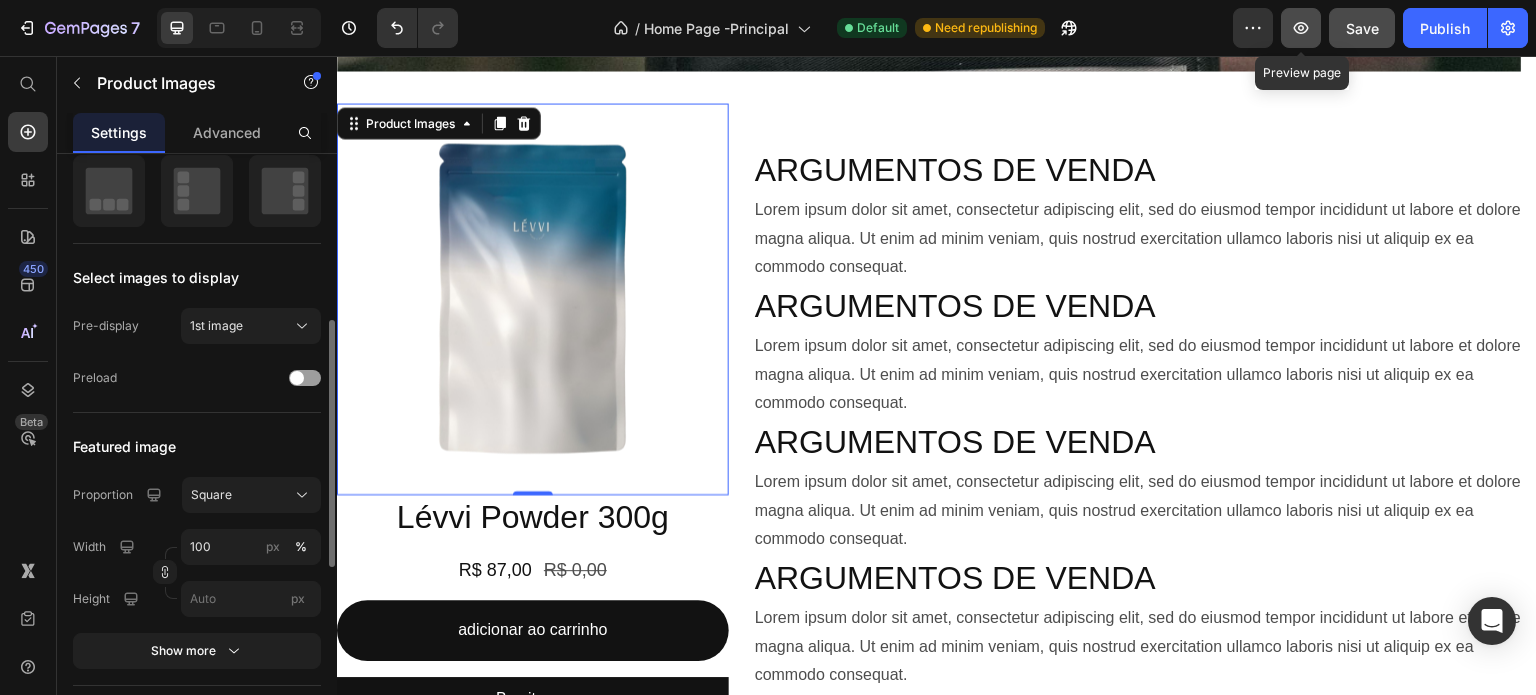 click 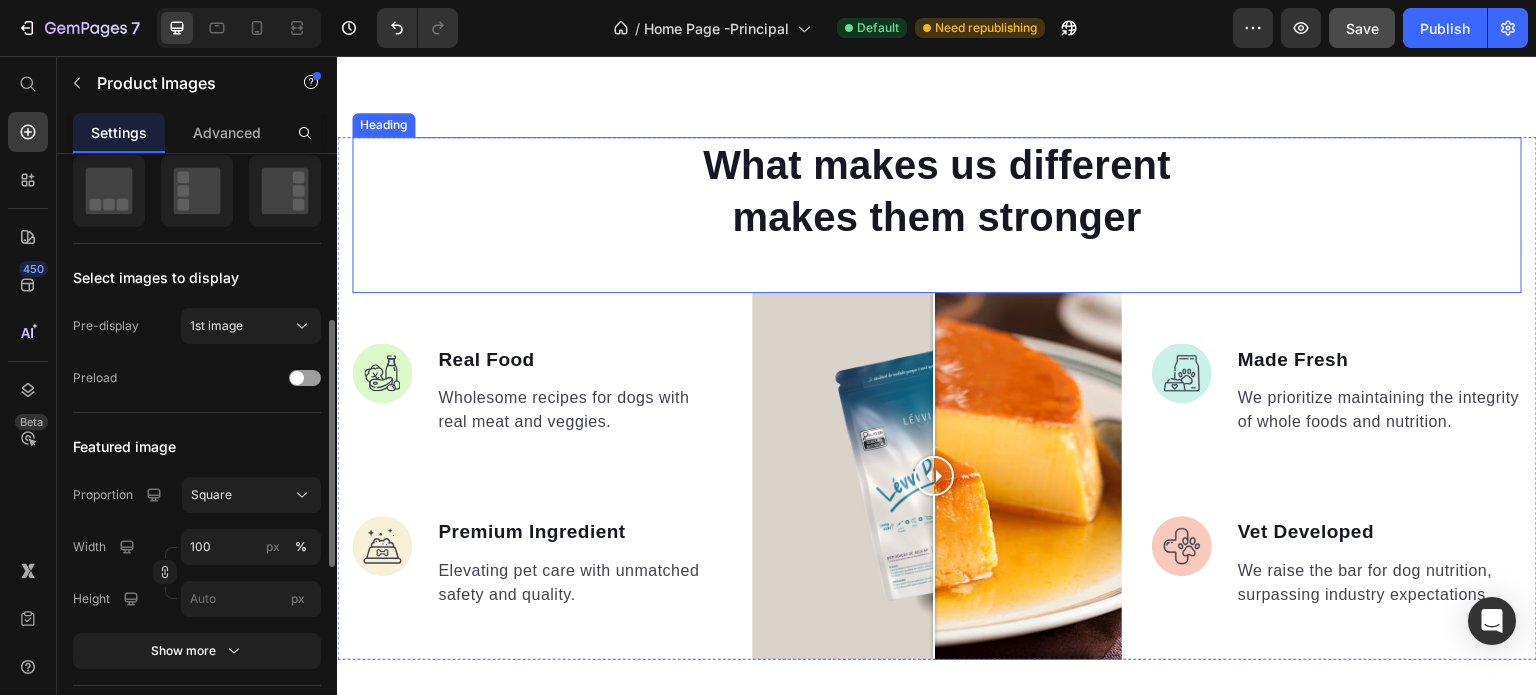 scroll, scrollTop: 3100, scrollLeft: 0, axis: vertical 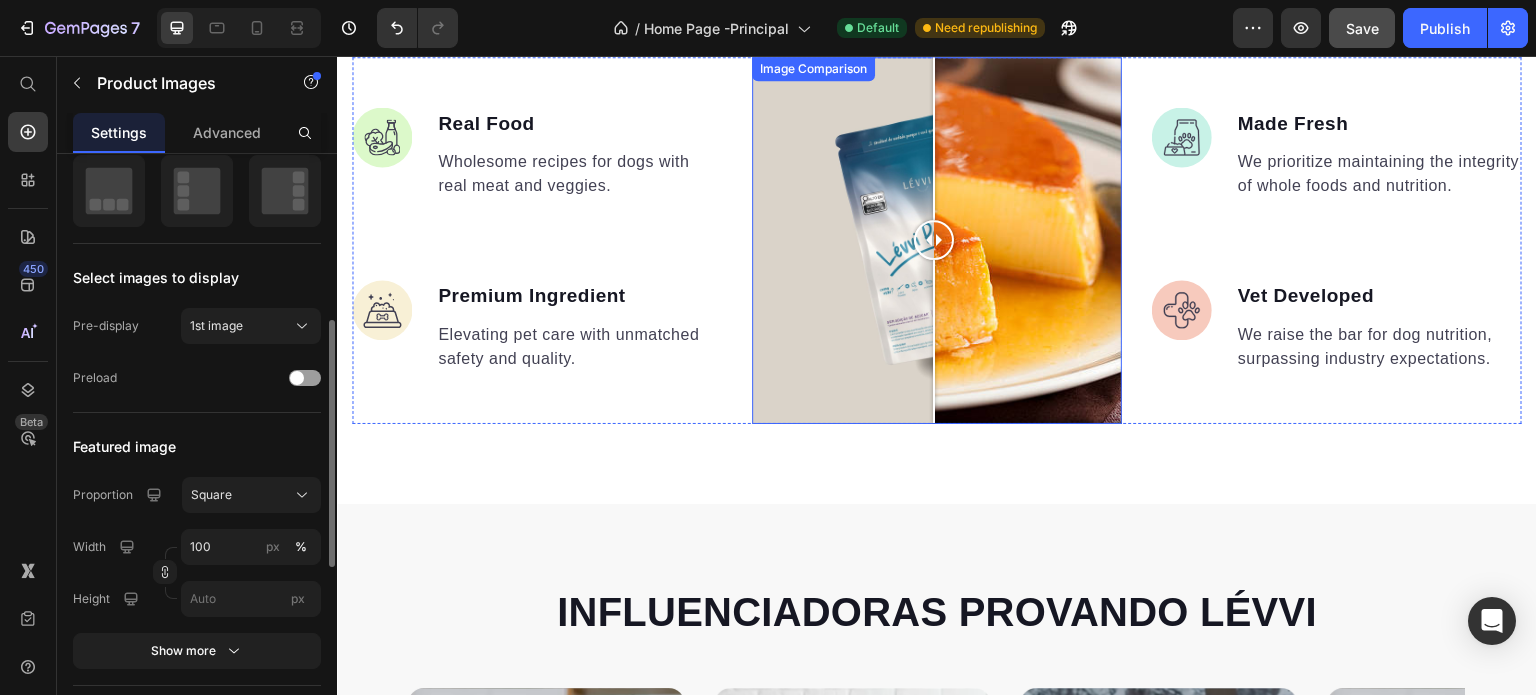 click at bounding box center [937, 240] 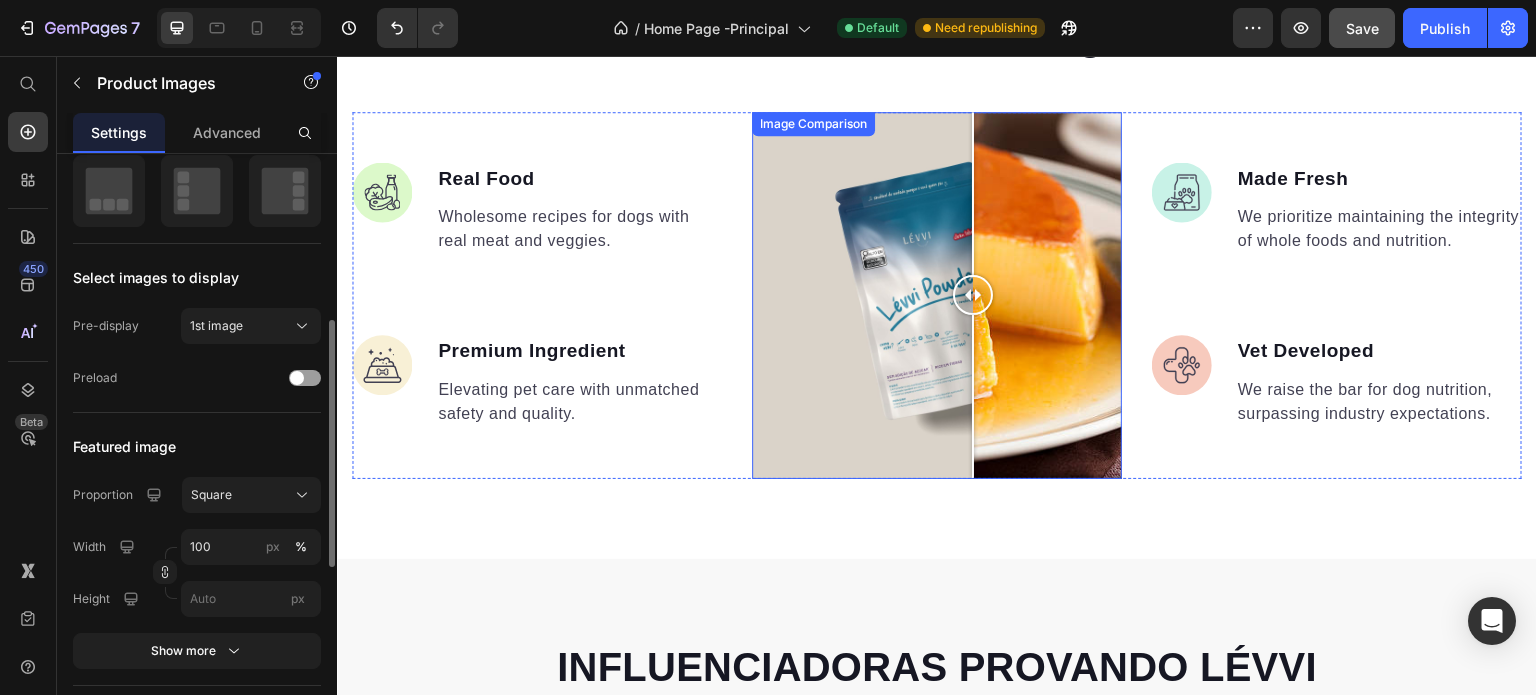 scroll, scrollTop: 3000, scrollLeft: 0, axis: vertical 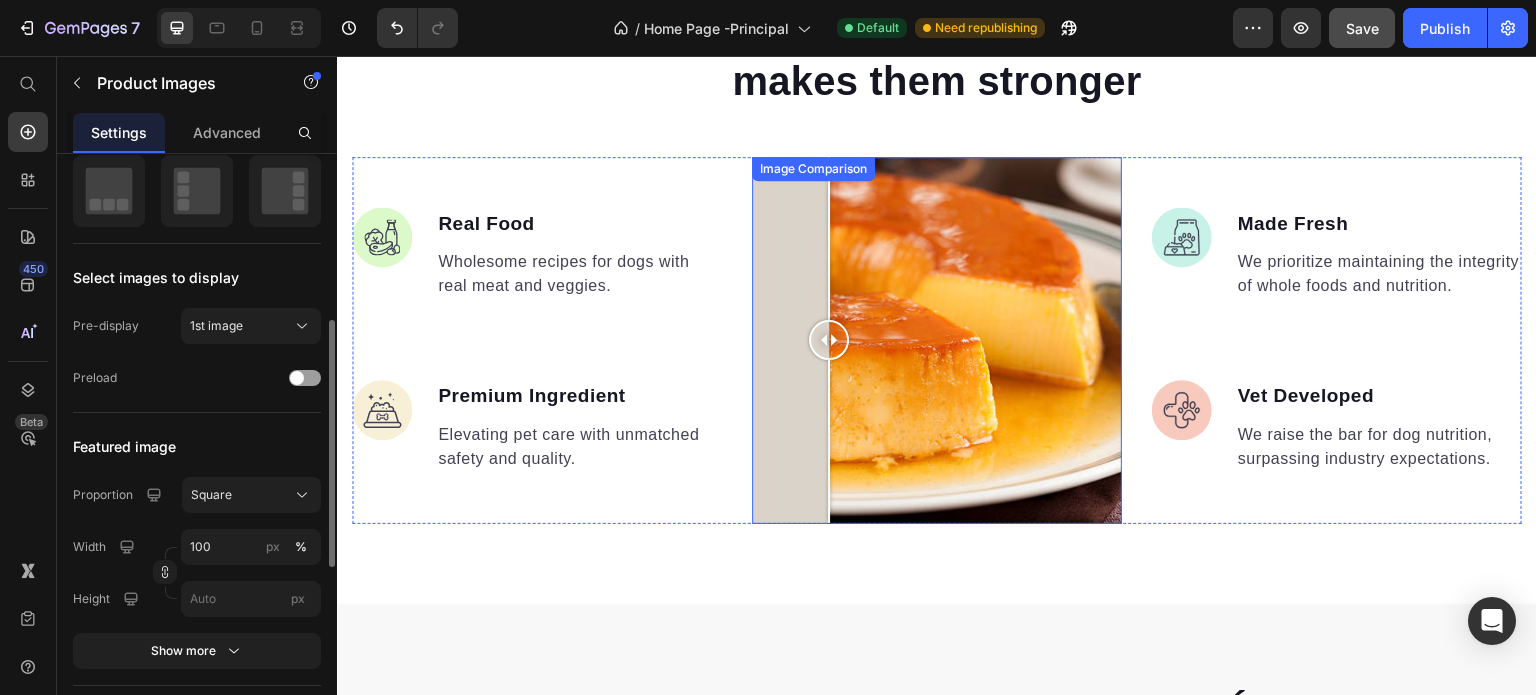 click at bounding box center [937, 340] 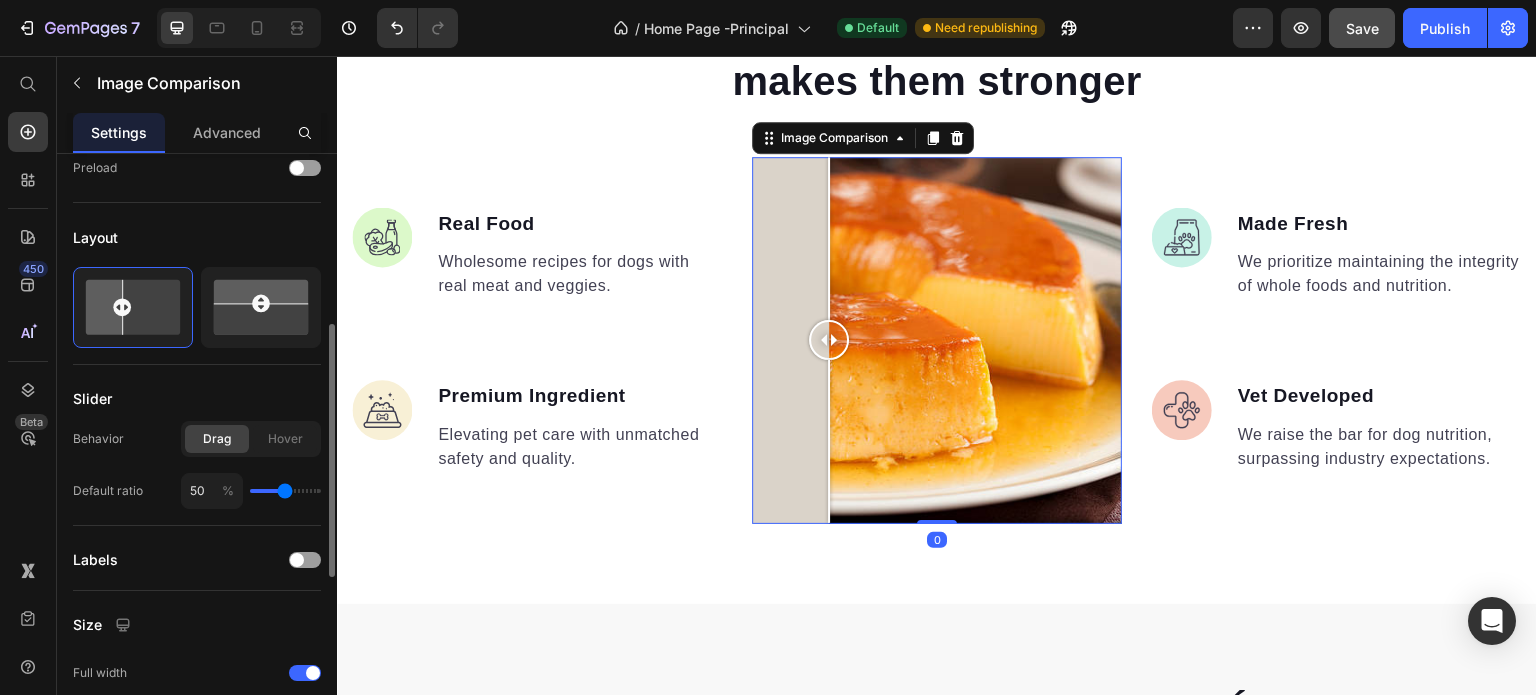 scroll, scrollTop: 0, scrollLeft: 0, axis: both 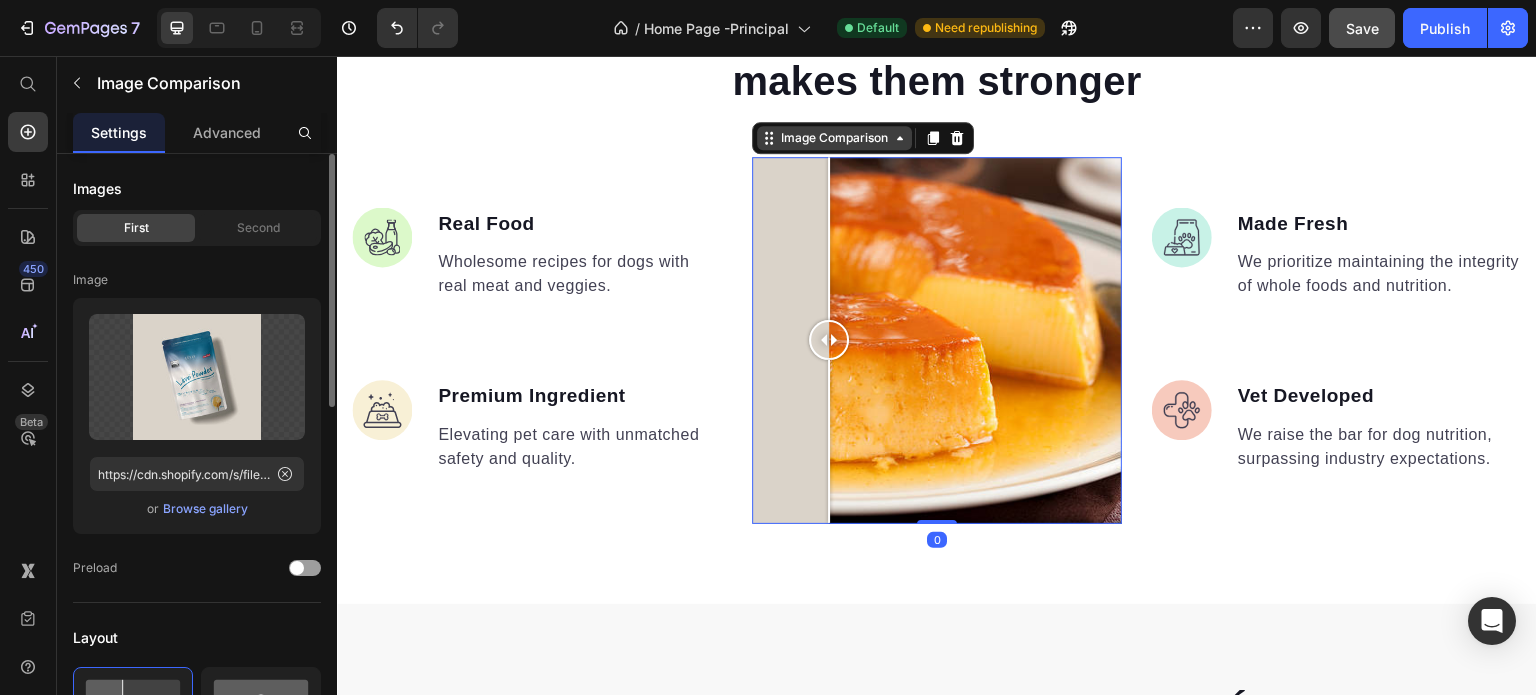 click 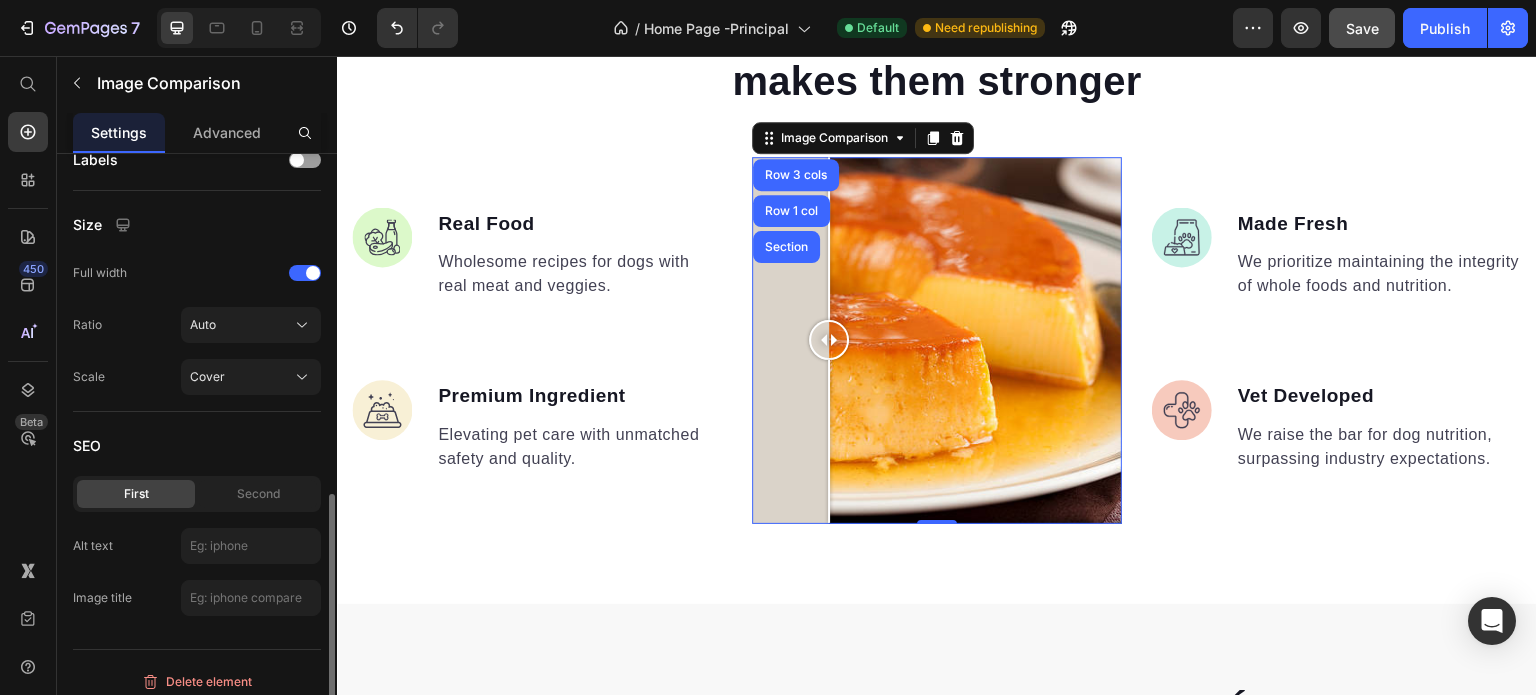 scroll, scrollTop: 809, scrollLeft: 0, axis: vertical 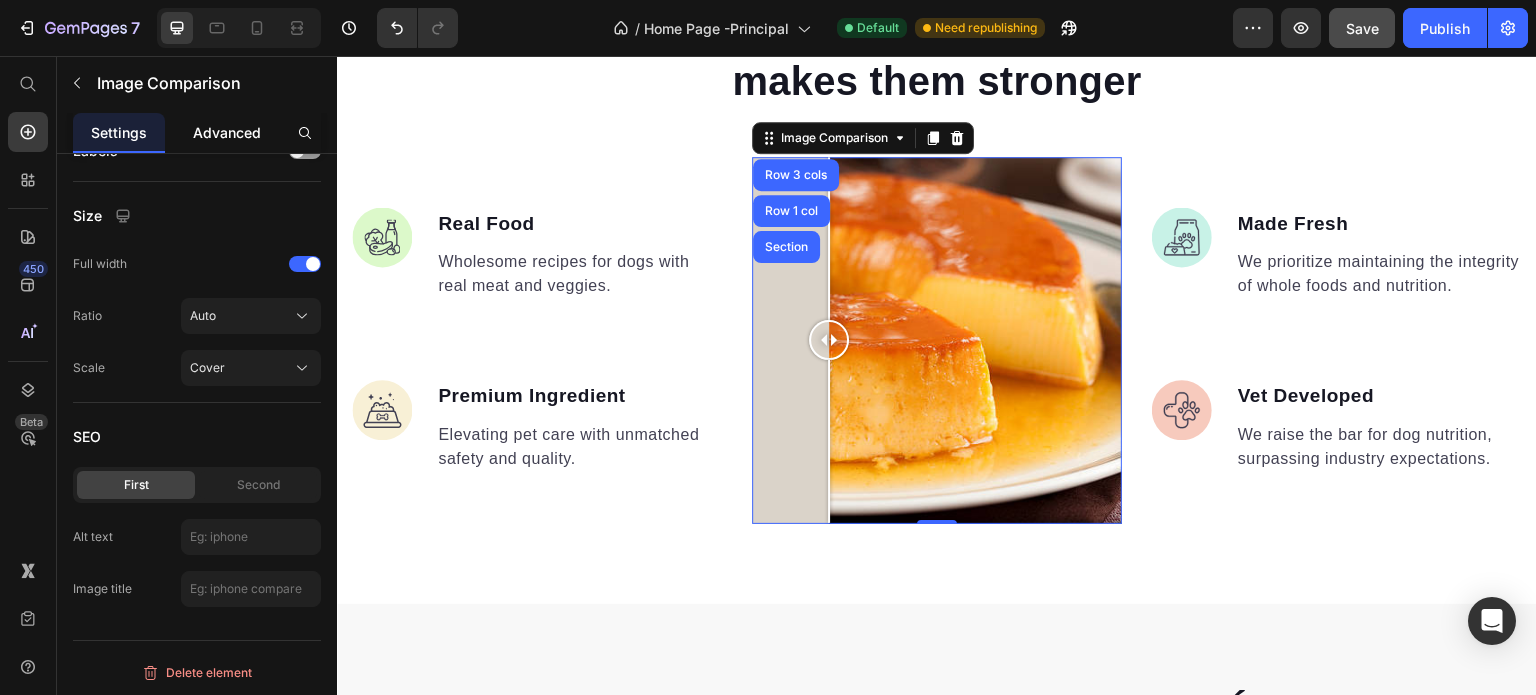 click on "Advanced" at bounding box center (227, 132) 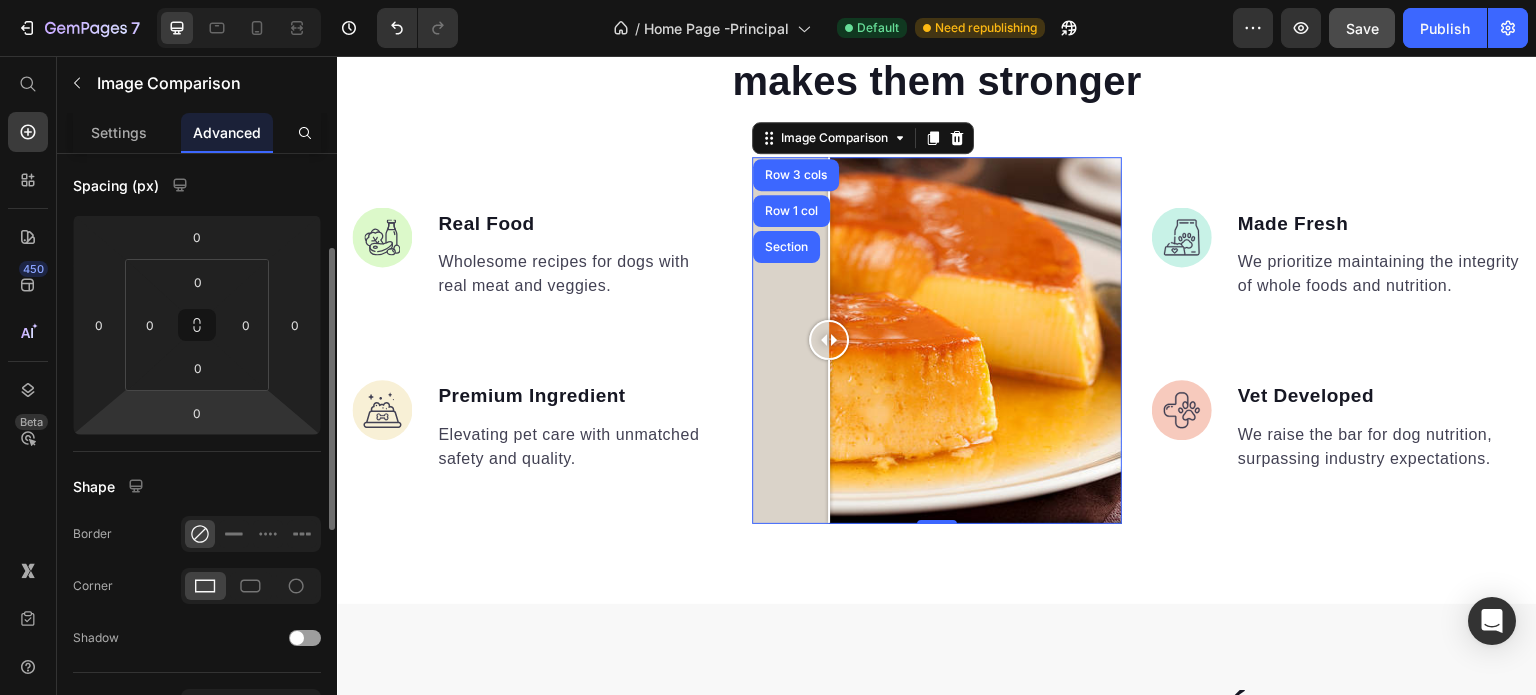 scroll, scrollTop: 300, scrollLeft: 0, axis: vertical 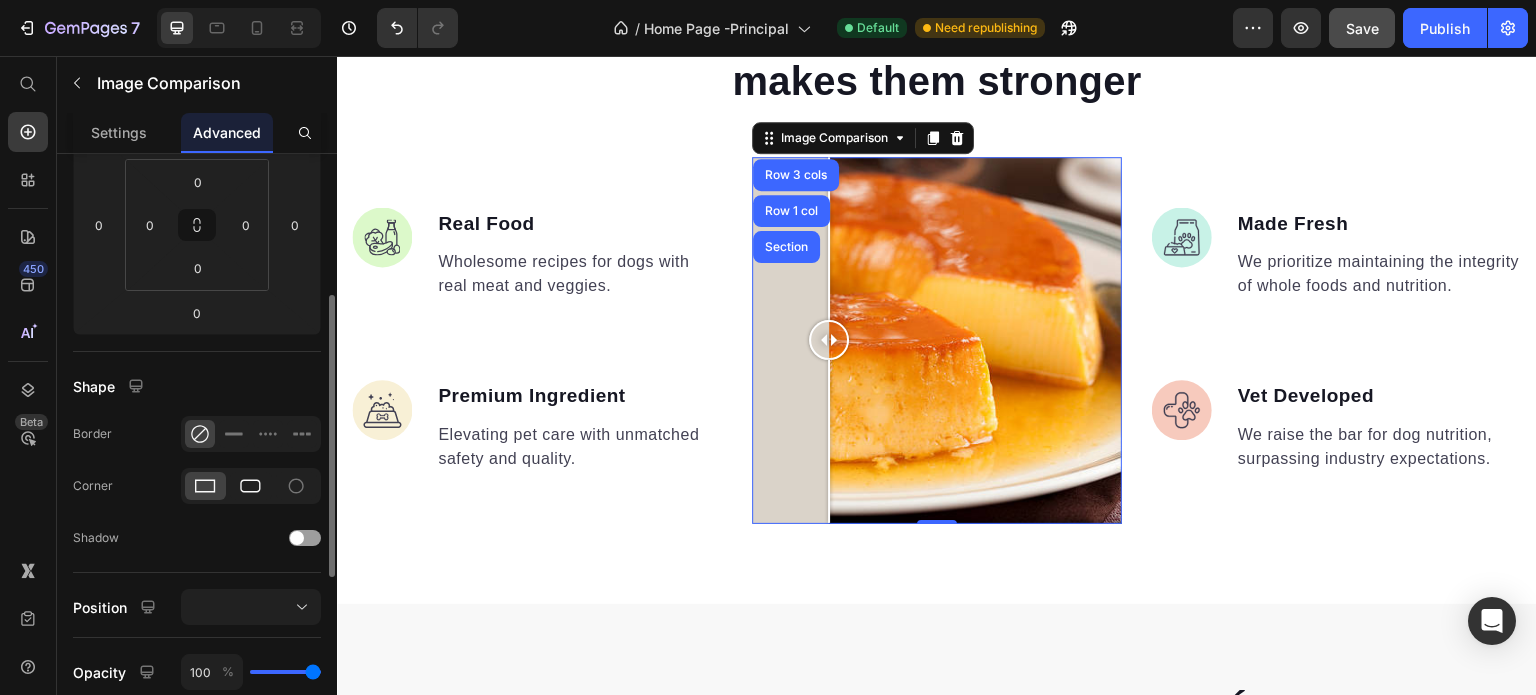 click 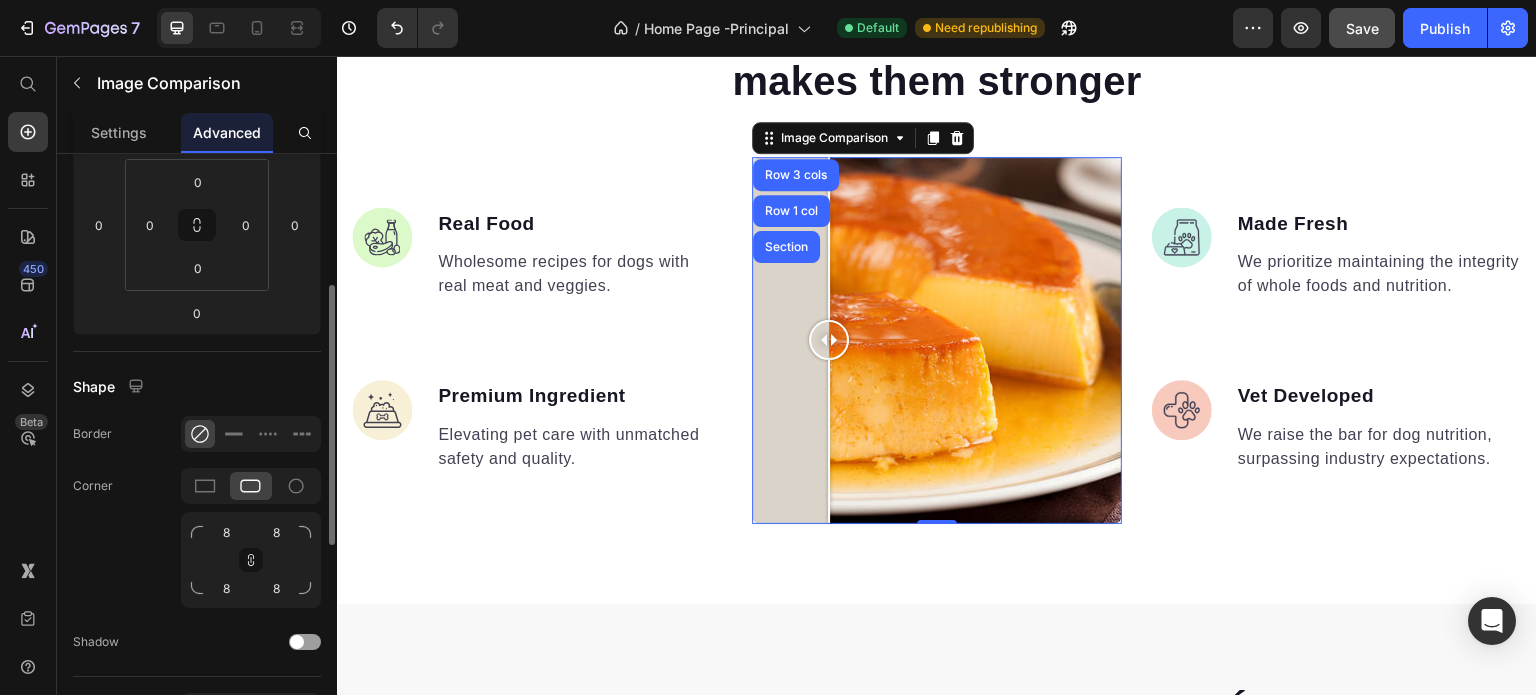 click on "8 8 8 8" at bounding box center (251, 538) 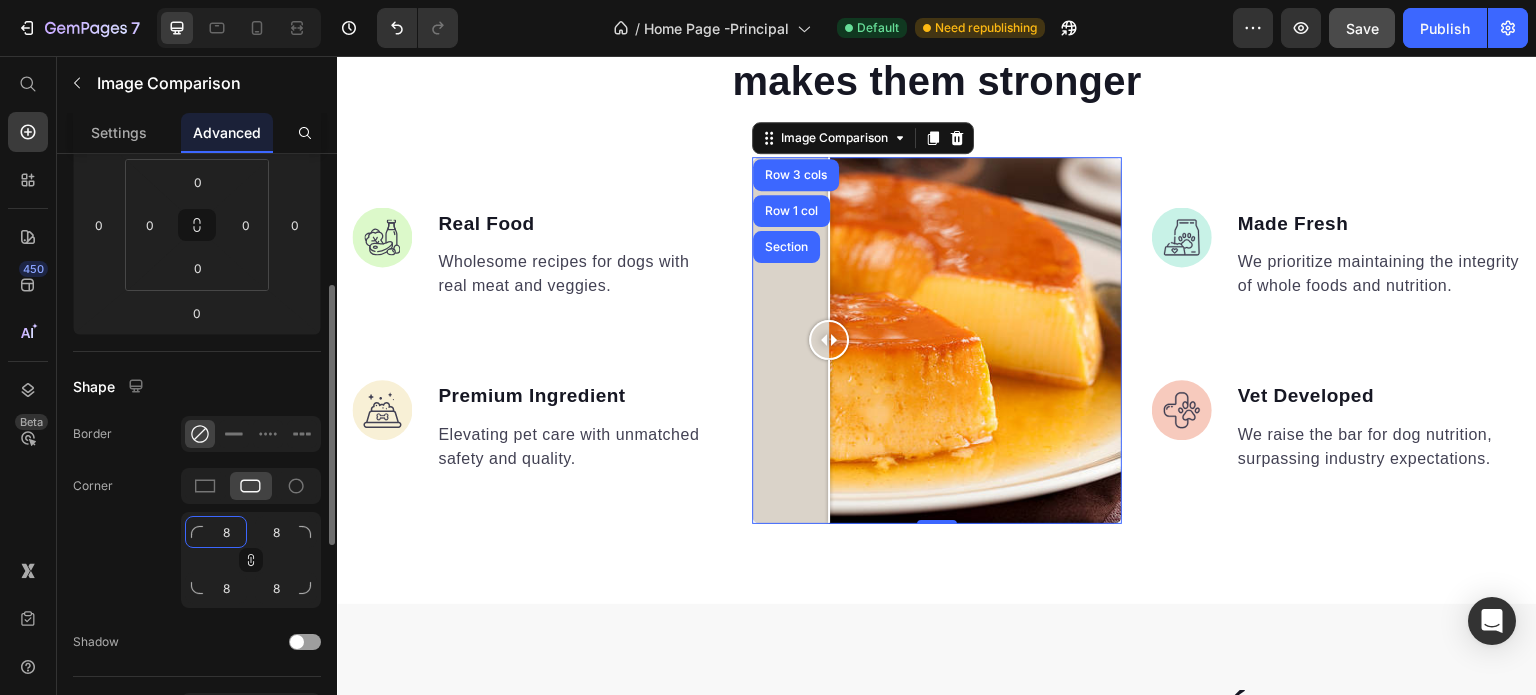 click on "8" 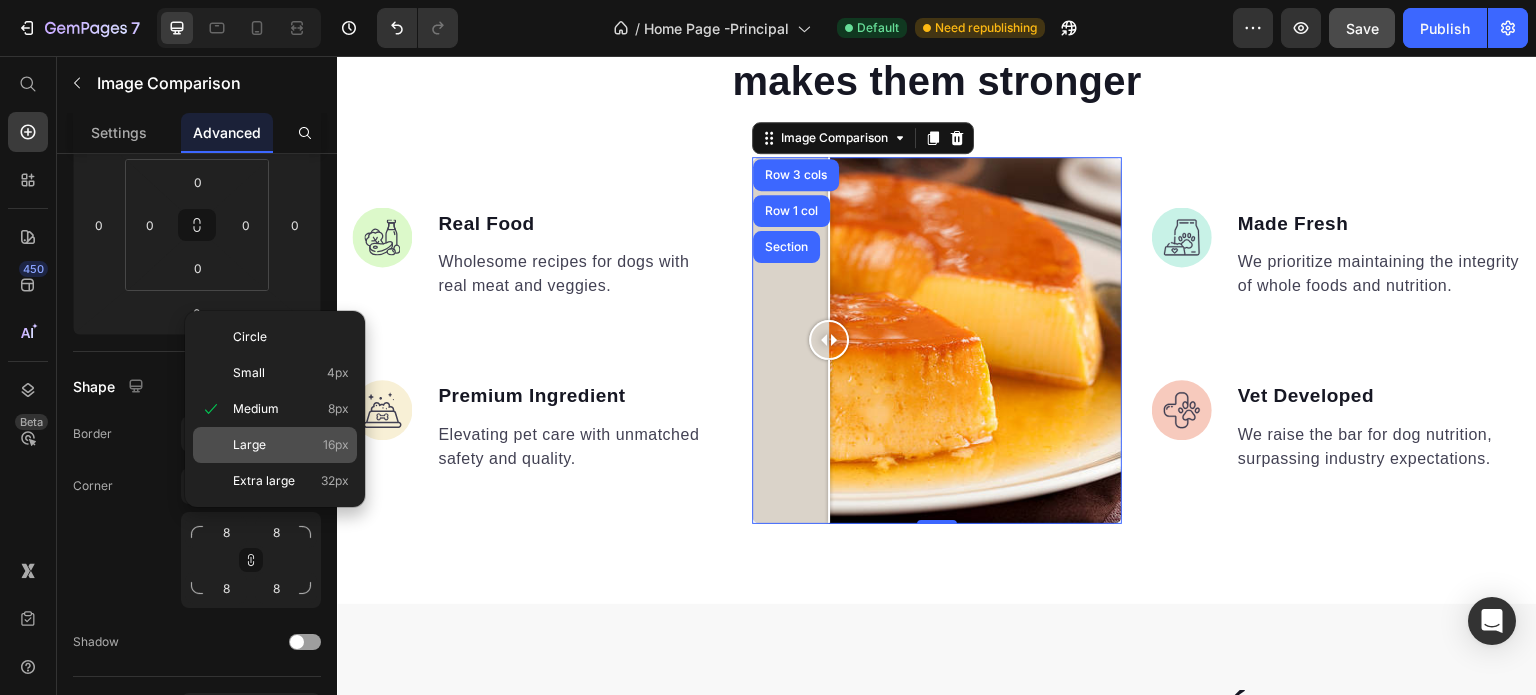click on "16px" at bounding box center (336, 445) 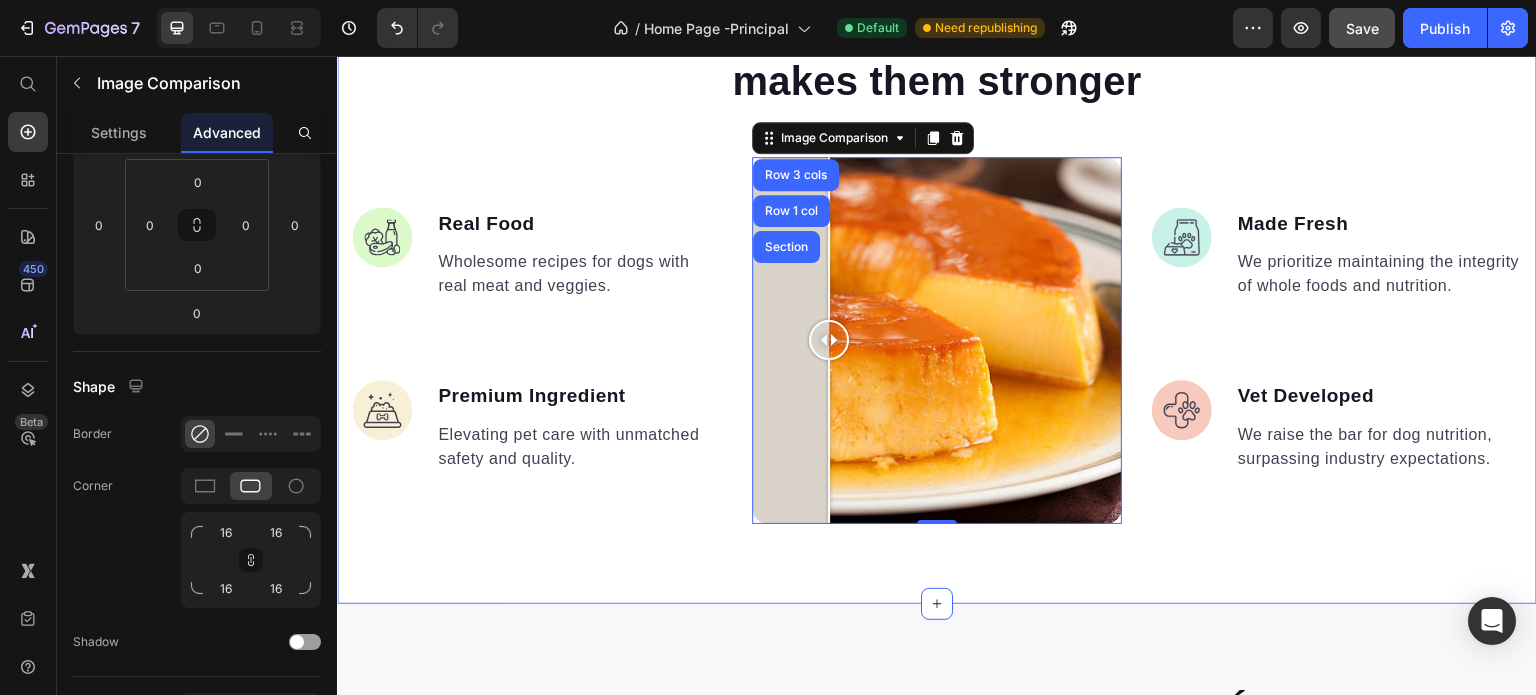 click on "What makes us different makes them stronger Heading Image Real Food Text block Wholesome recipes for dogs with real meat and veggies. Text block Image Premium Ingredient Text block Elevating pet care with unmatched safety and quality. Text block Advanced list Image Comparison Row 3 cols Row 1 col Section   0 Image Made Fresh Text block We prioritize maintaining the integrity of whole foods and nutrition. Text block Image Vet Developed Text block We raise the bar for dog nutrition, surpassing industry expectations. Text block Advanced list Row Row Image Real Food Text block Wholesome recipes for dogs with real meat and veggies. Text block Image Premium Ingredient Text block Elevating pet care with unmatched safety and quality. Text block Advanced list Image Made Fresh Text block We prioritize maintaining the integrity of whole foods and nutrition. Text block Image Vet Developed Text block We raise the bar for dog nutrition, surpassing industry expectations. Text block Advanced list Row Section 5" at bounding box center [937, 262] 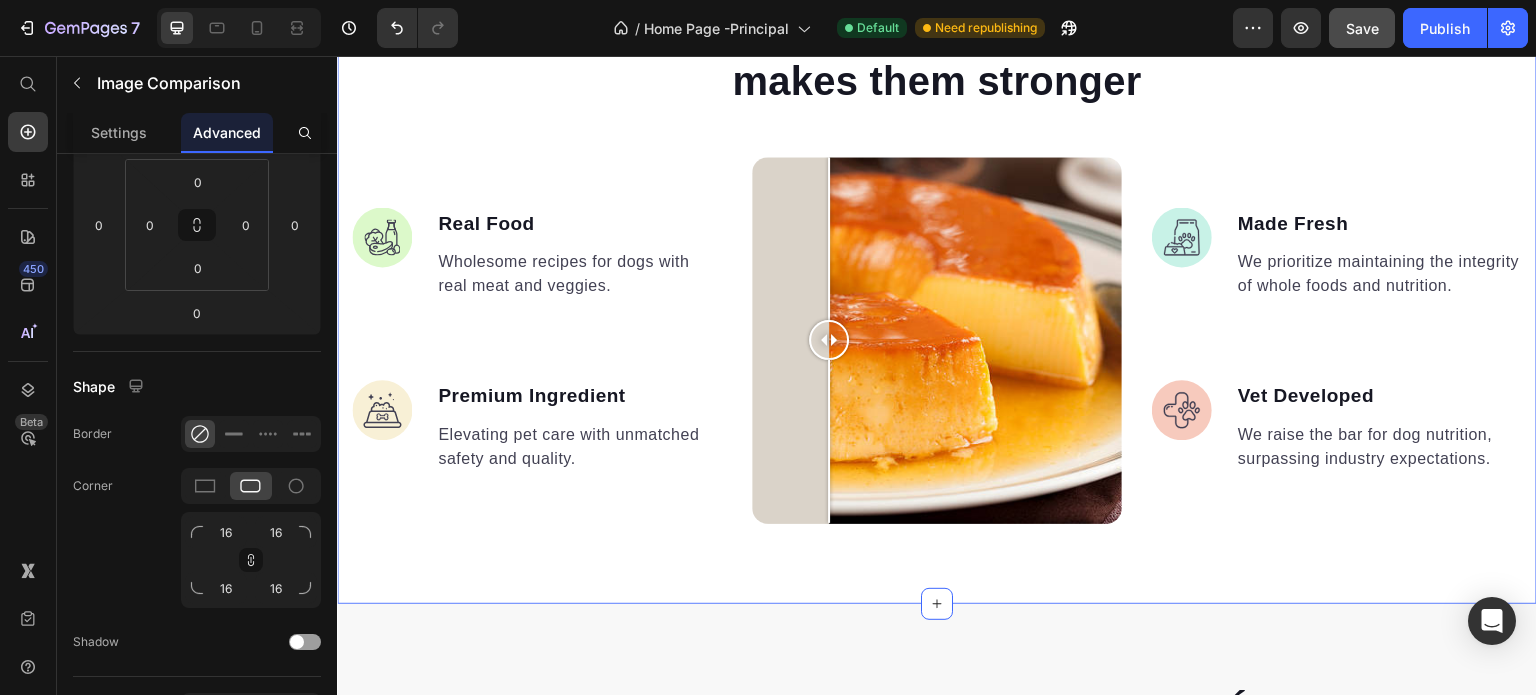 scroll, scrollTop: 0, scrollLeft: 0, axis: both 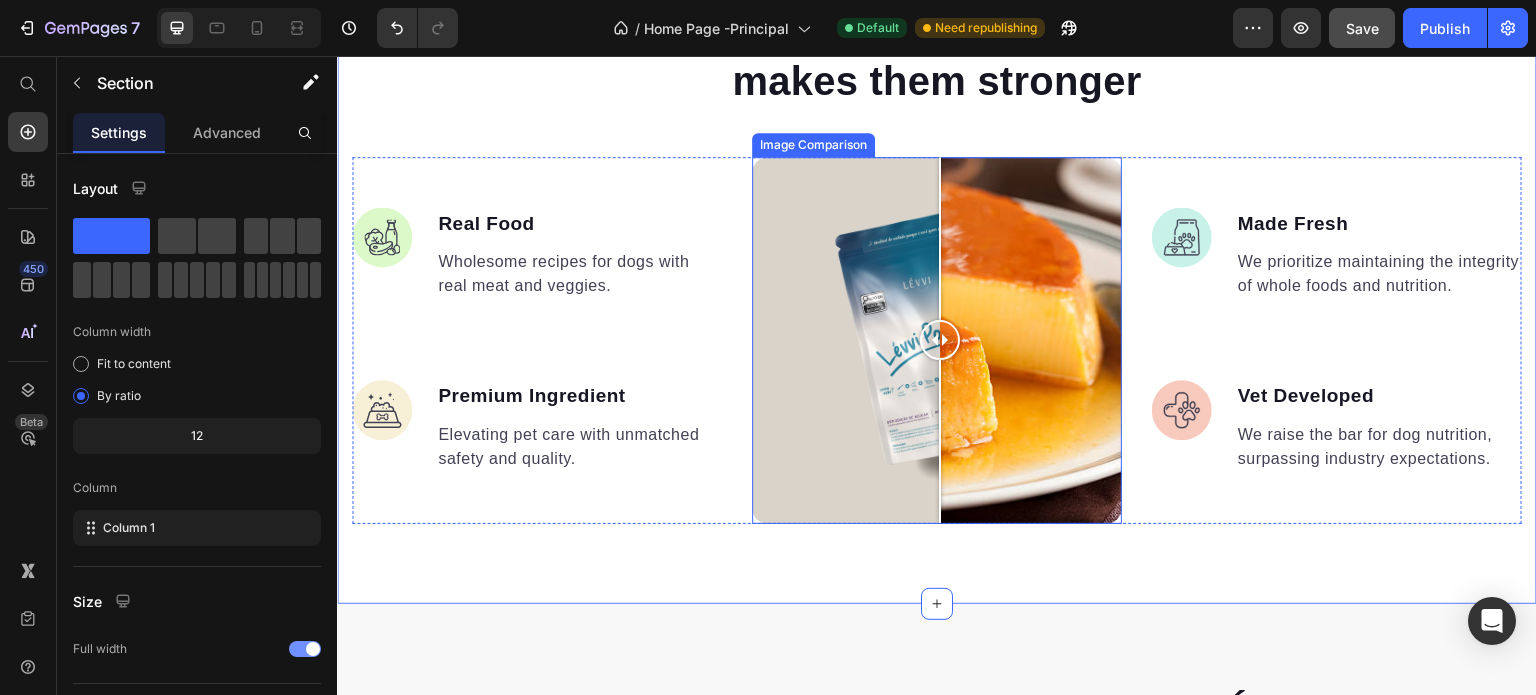 drag, startPoint x: 831, startPoint y: 332, endPoint x: 931, endPoint y: 376, distance: 109.252 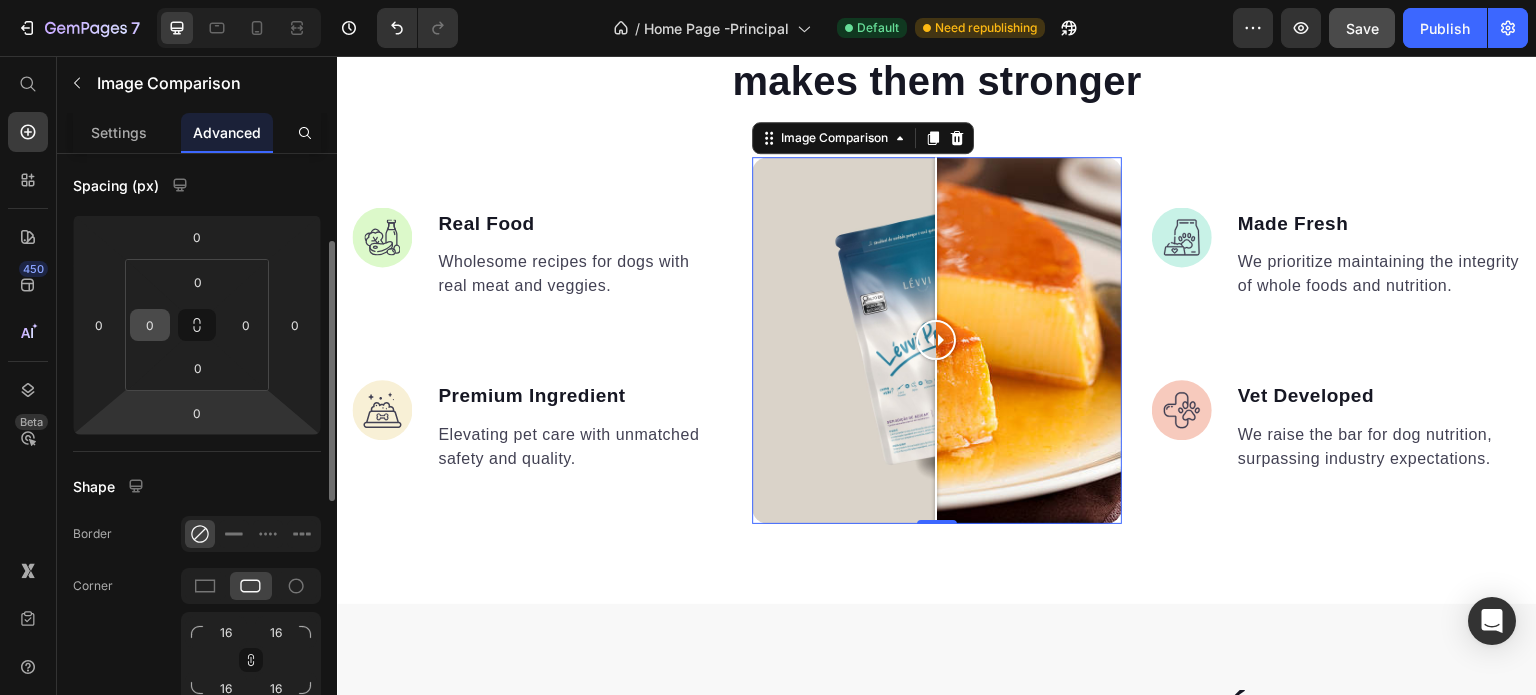 scroll, scrollTop: 300, scrollLeft: 0, axis: vertical 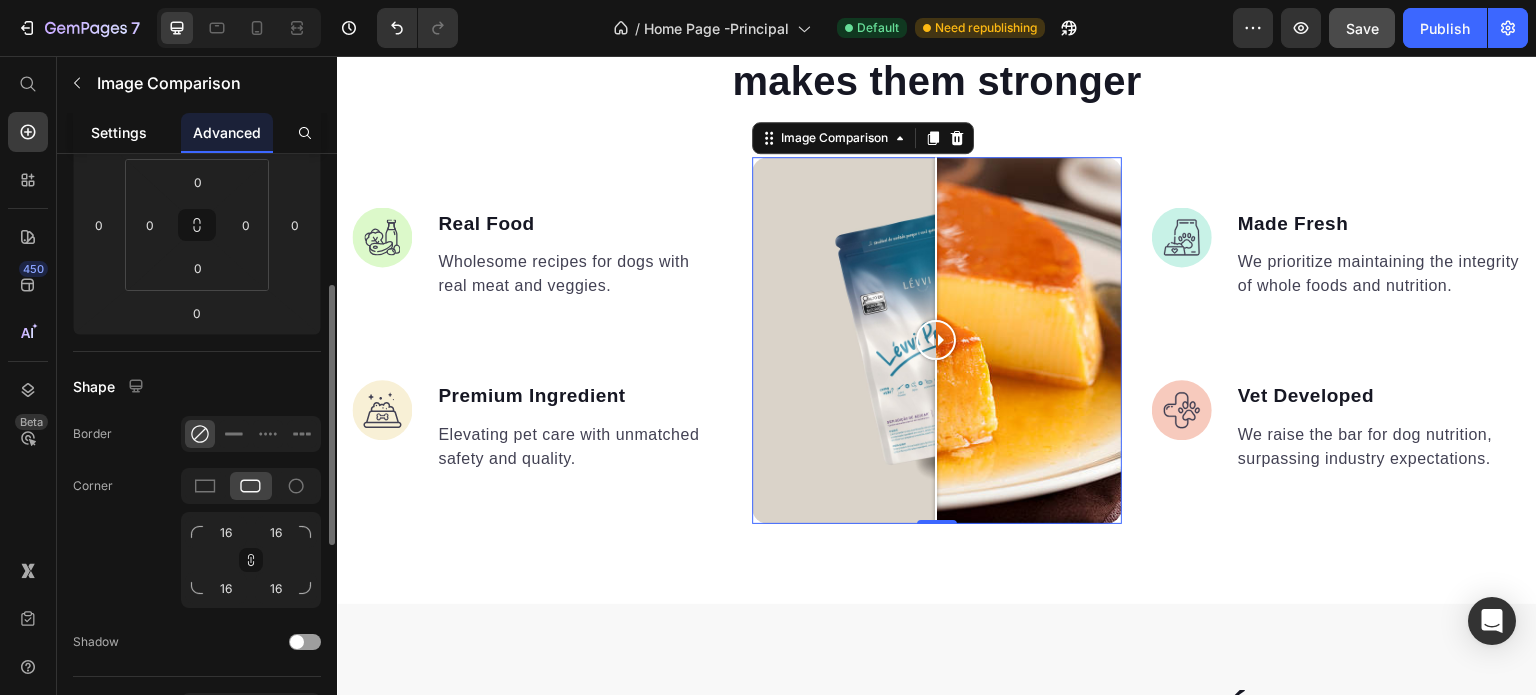 click on "Settings" at bounding box center (119, 132) 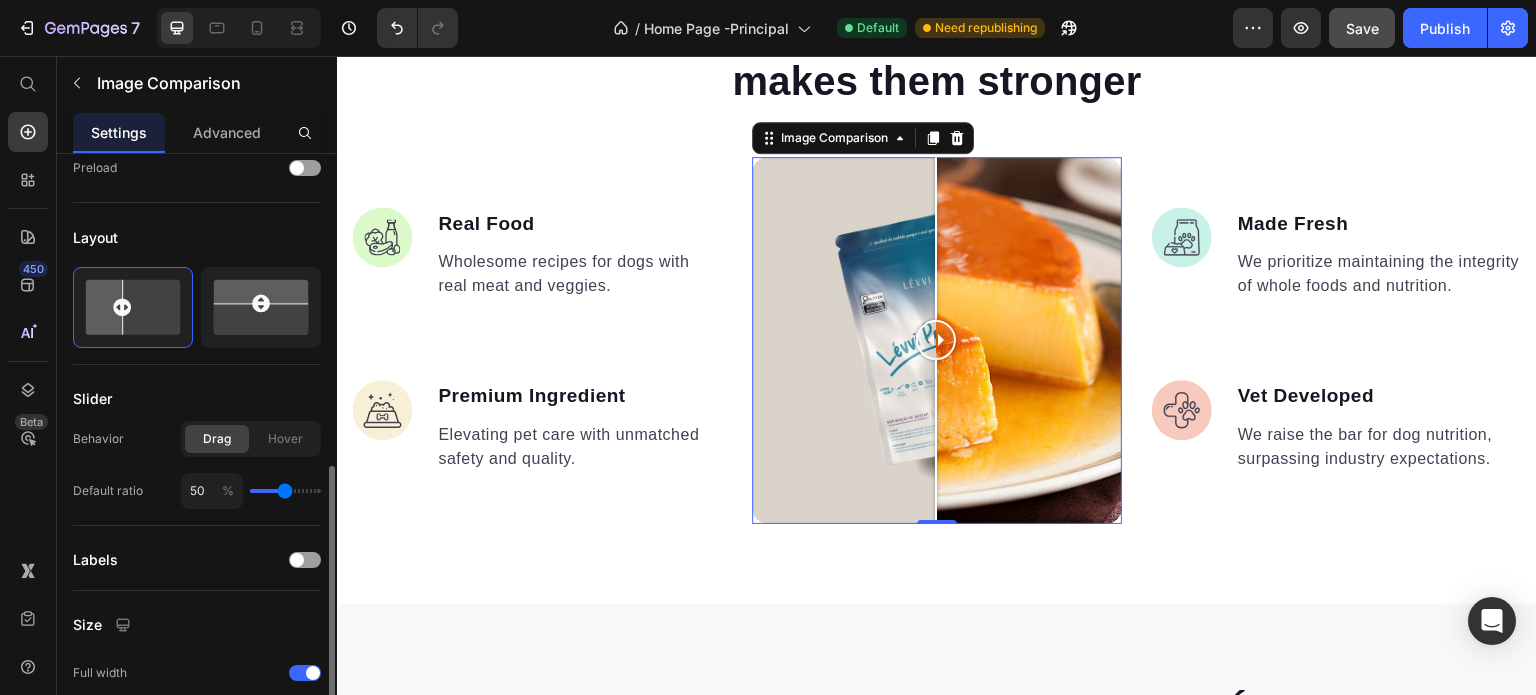 scroll, scrollTop: 500, scrollLeft: 0, axis: vertical 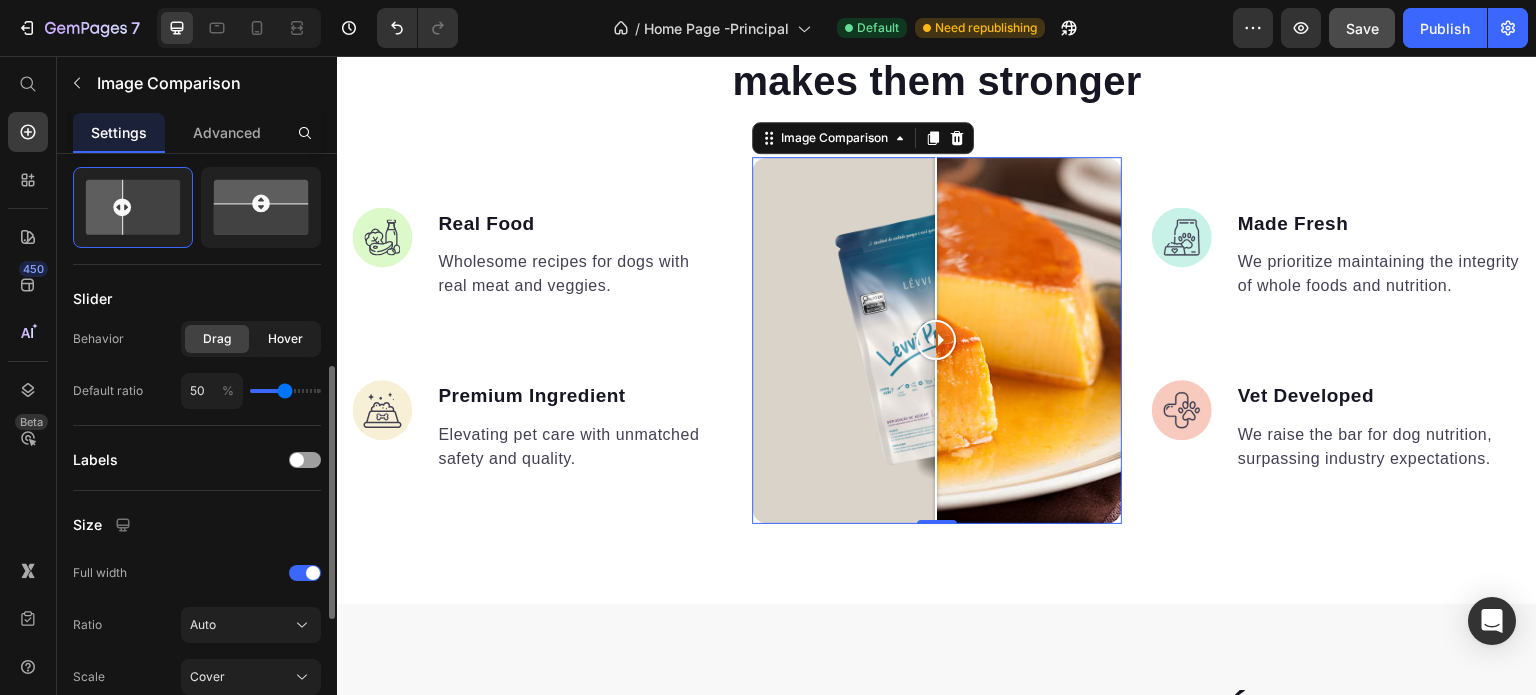 click on "Hover" 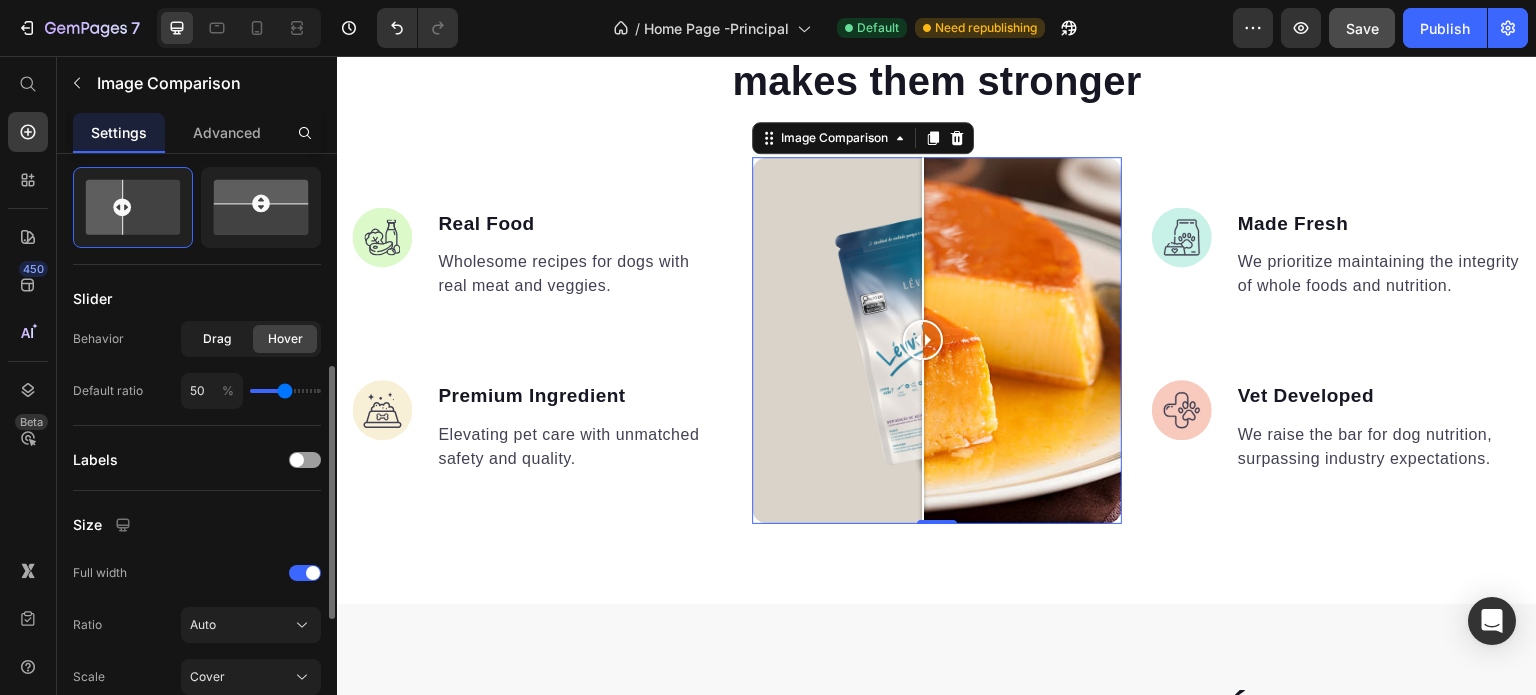 click on "Drag" 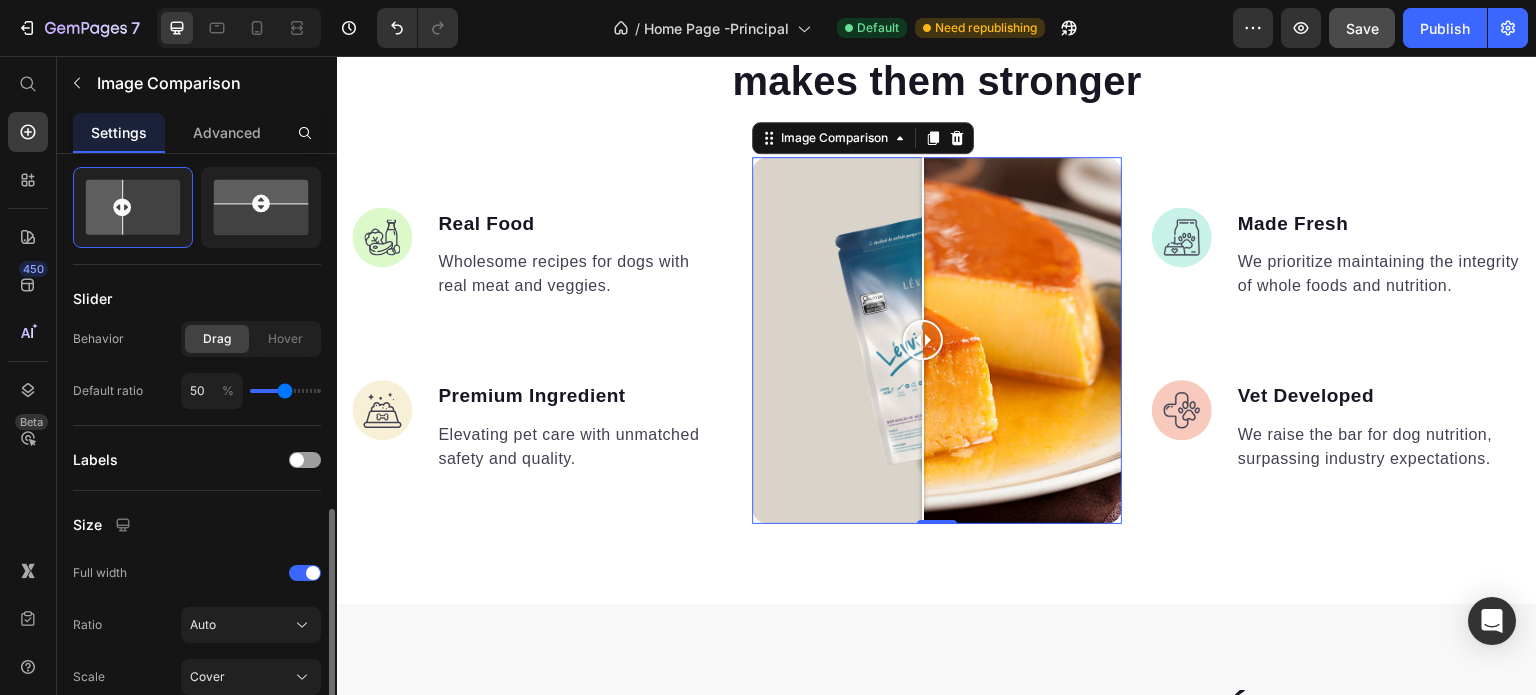 scroll, scrollTop: 600, scrollLeft: 0, axis: vertical 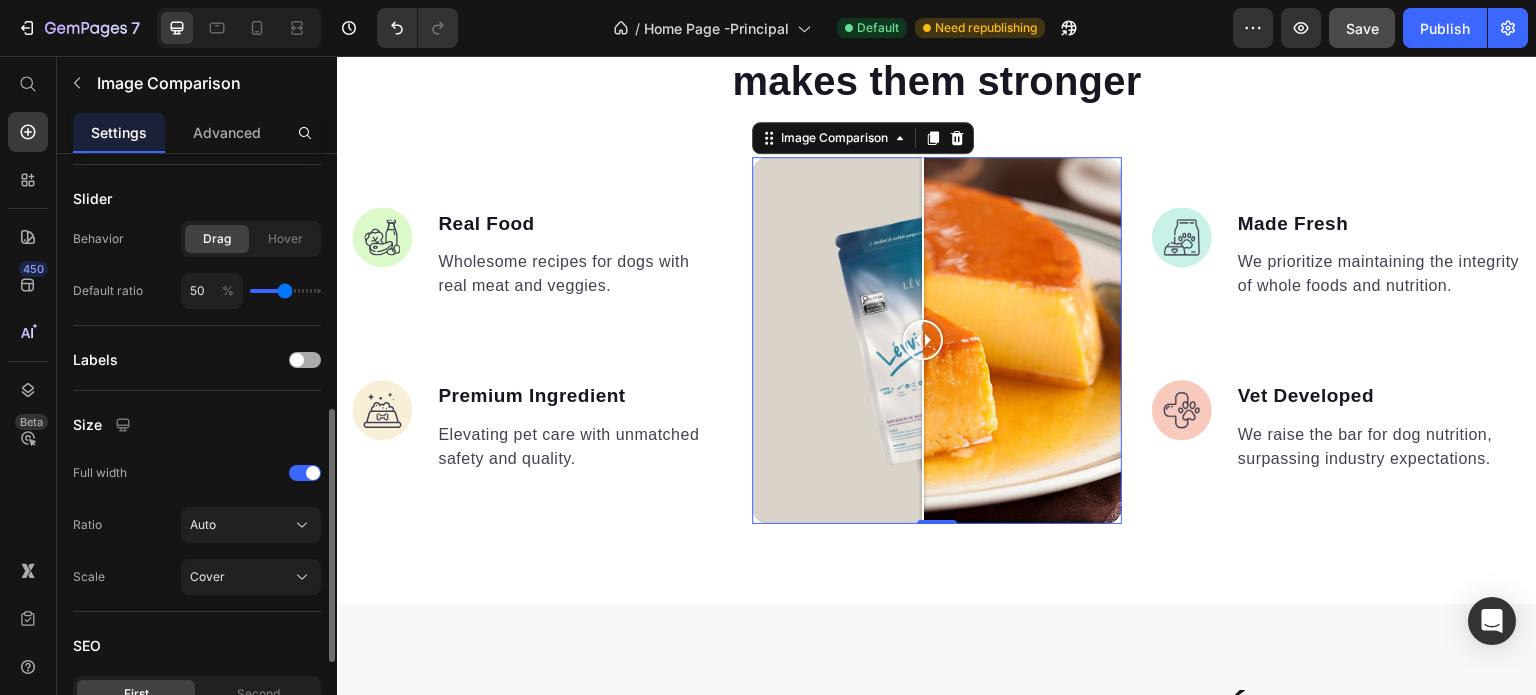 click at bounding box center (297, 360) 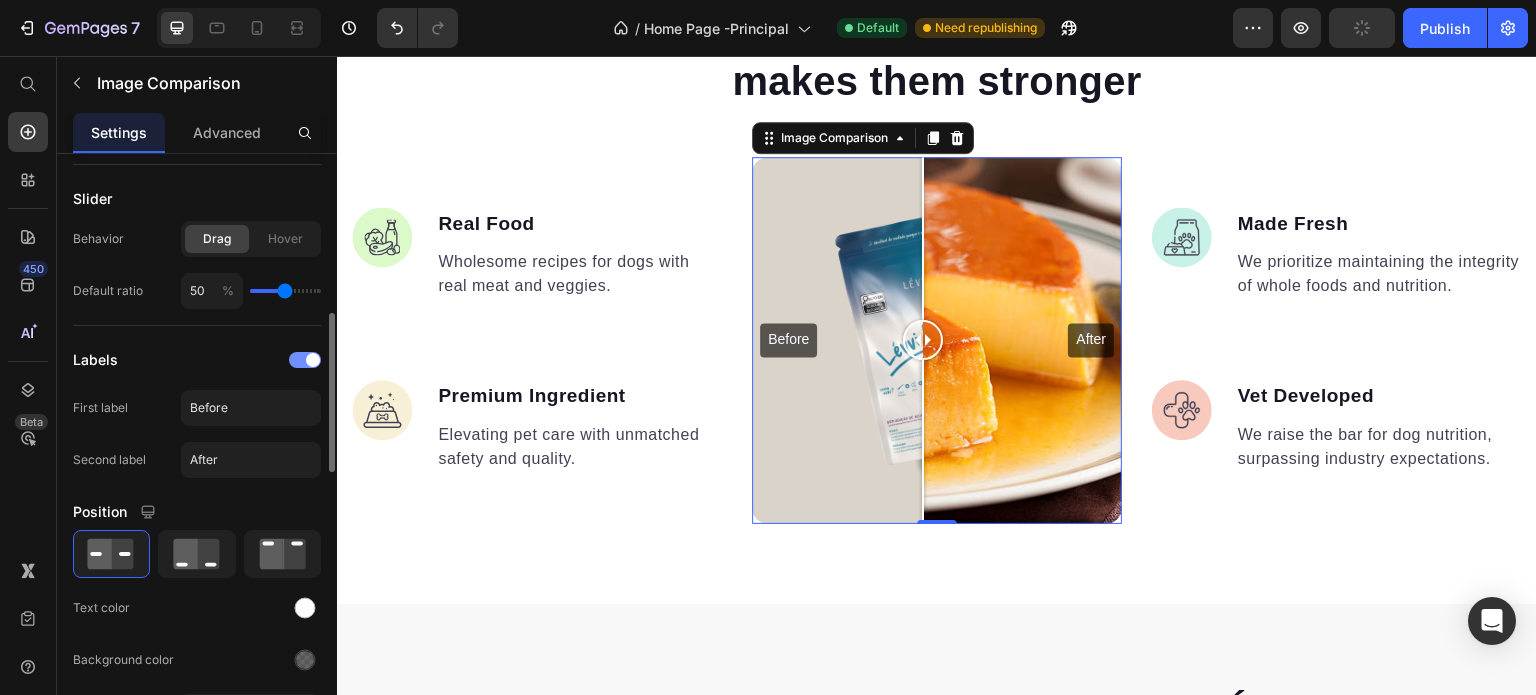 click at bounding box center (305, 360) 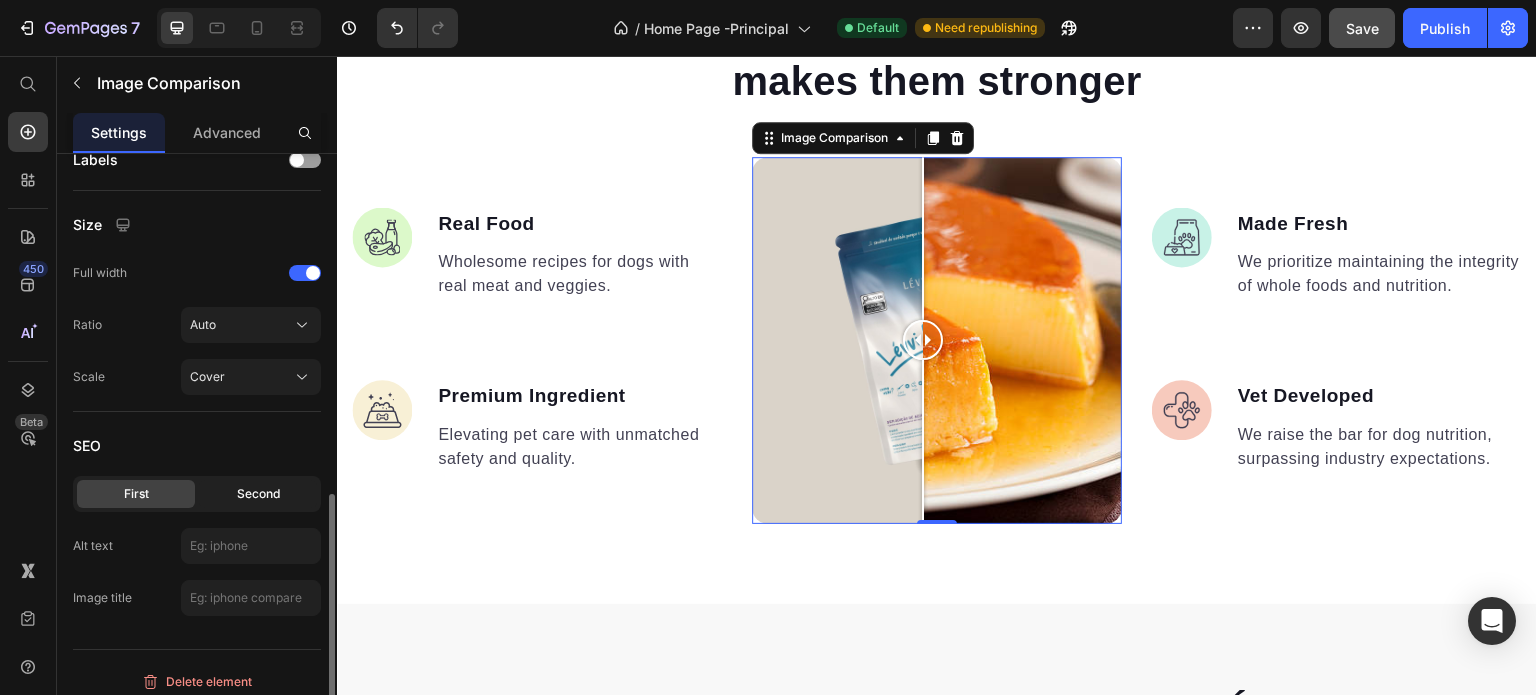 scroll, scrollTop: 809, scrollLeft: 0, axis: vertical 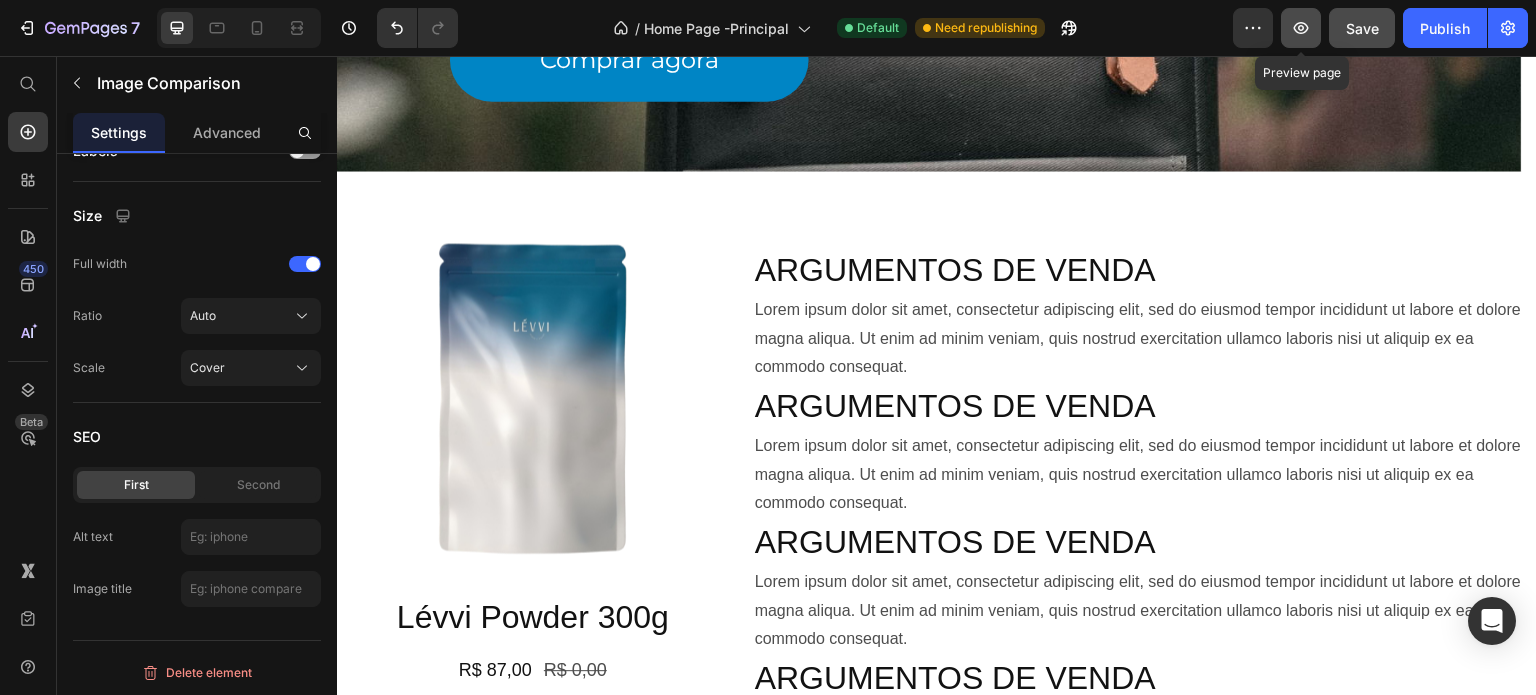 click 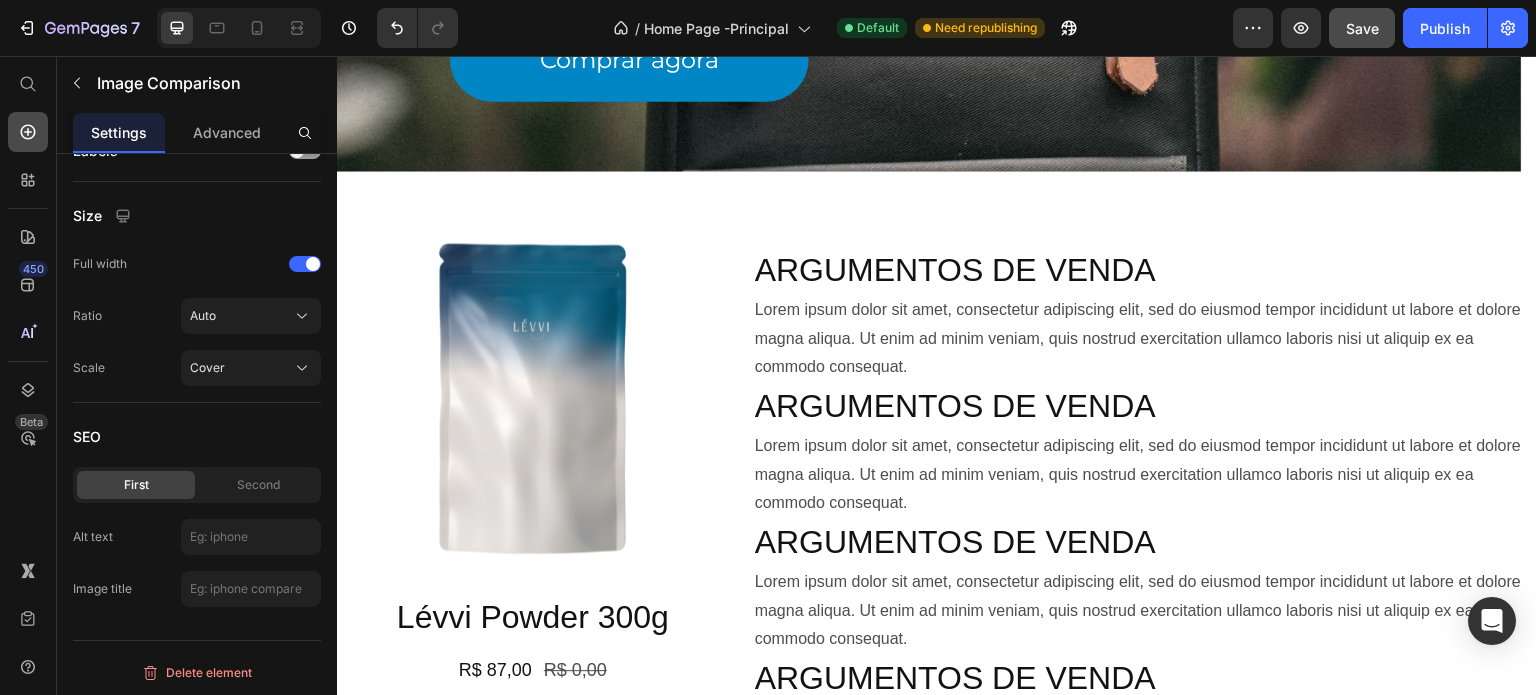 click 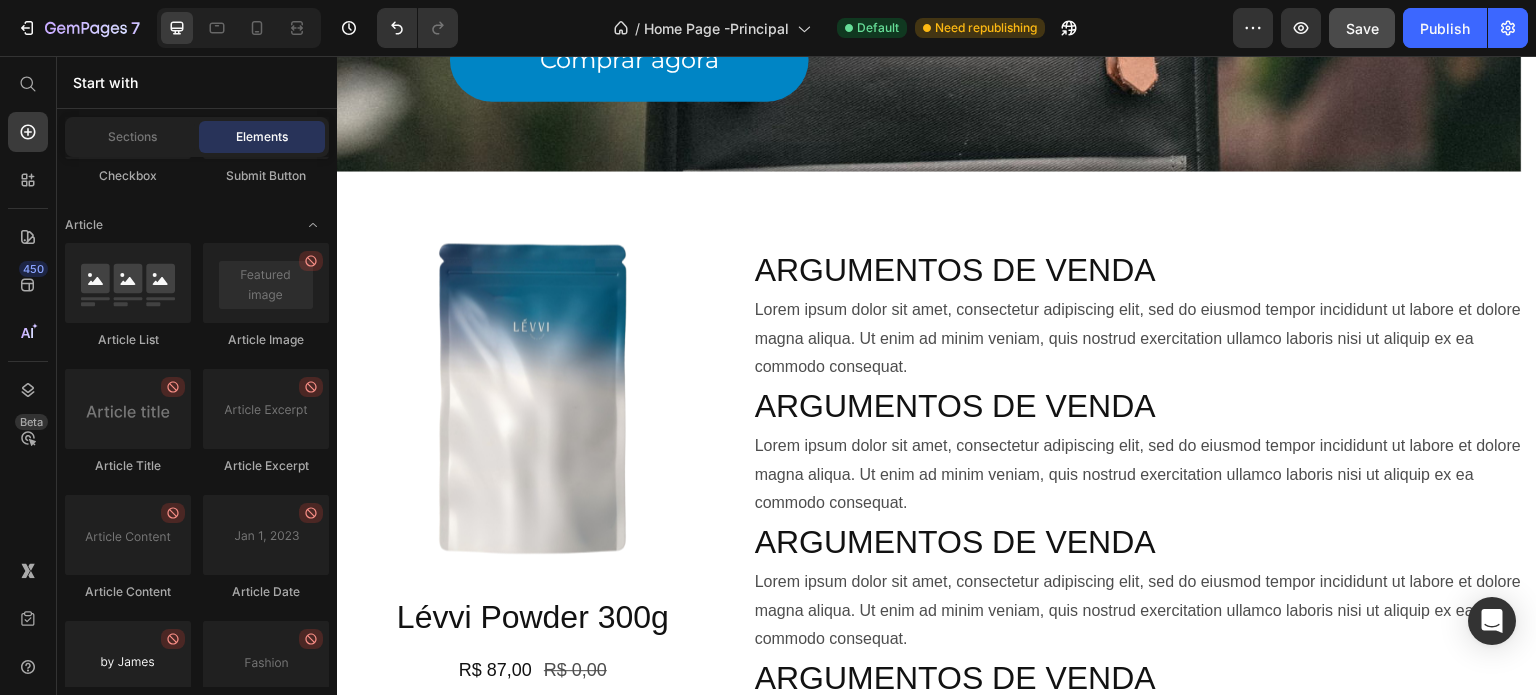 scroll, scrollTop: 5648, scrollLeft: 0, axis: vertical 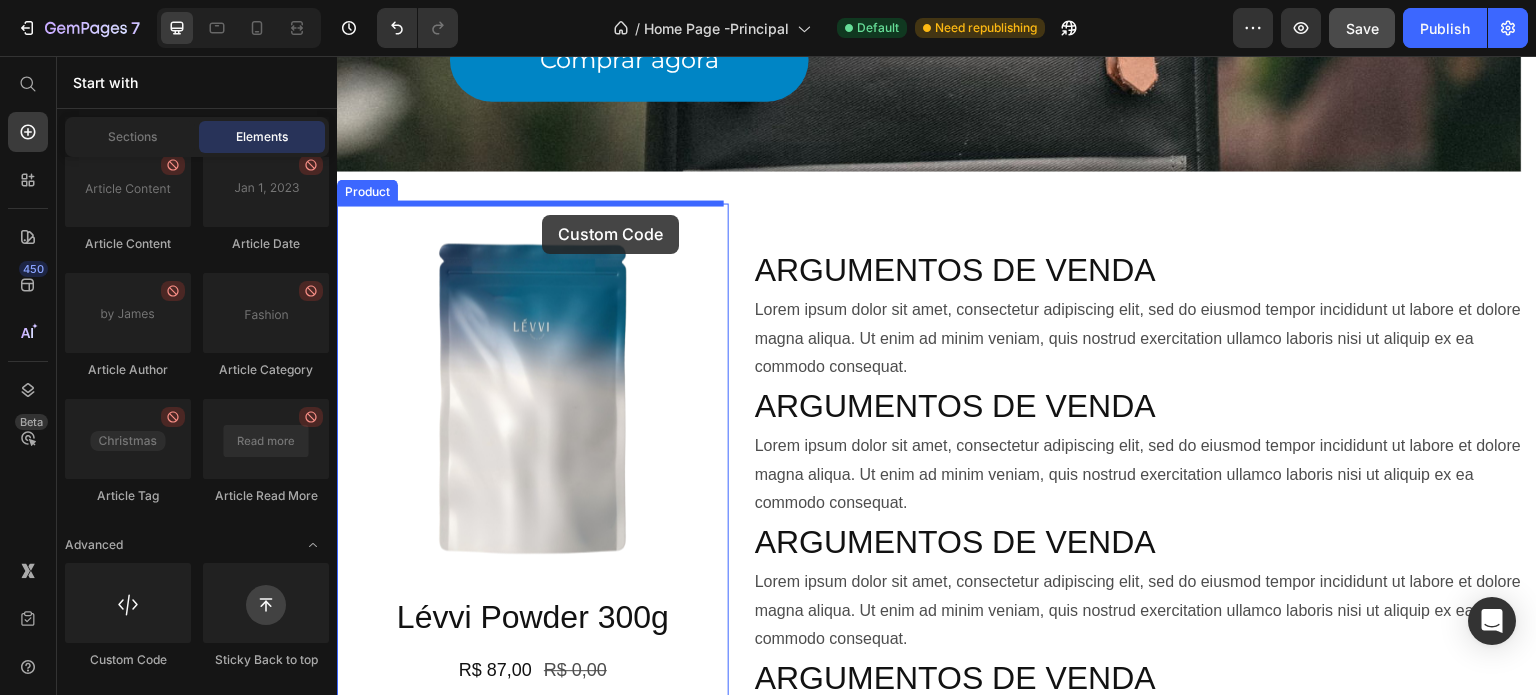 drag, startPoint x: 480, startPoint y: 674, endPoint x: 542, endPoint y: 215, distance: 463.16843 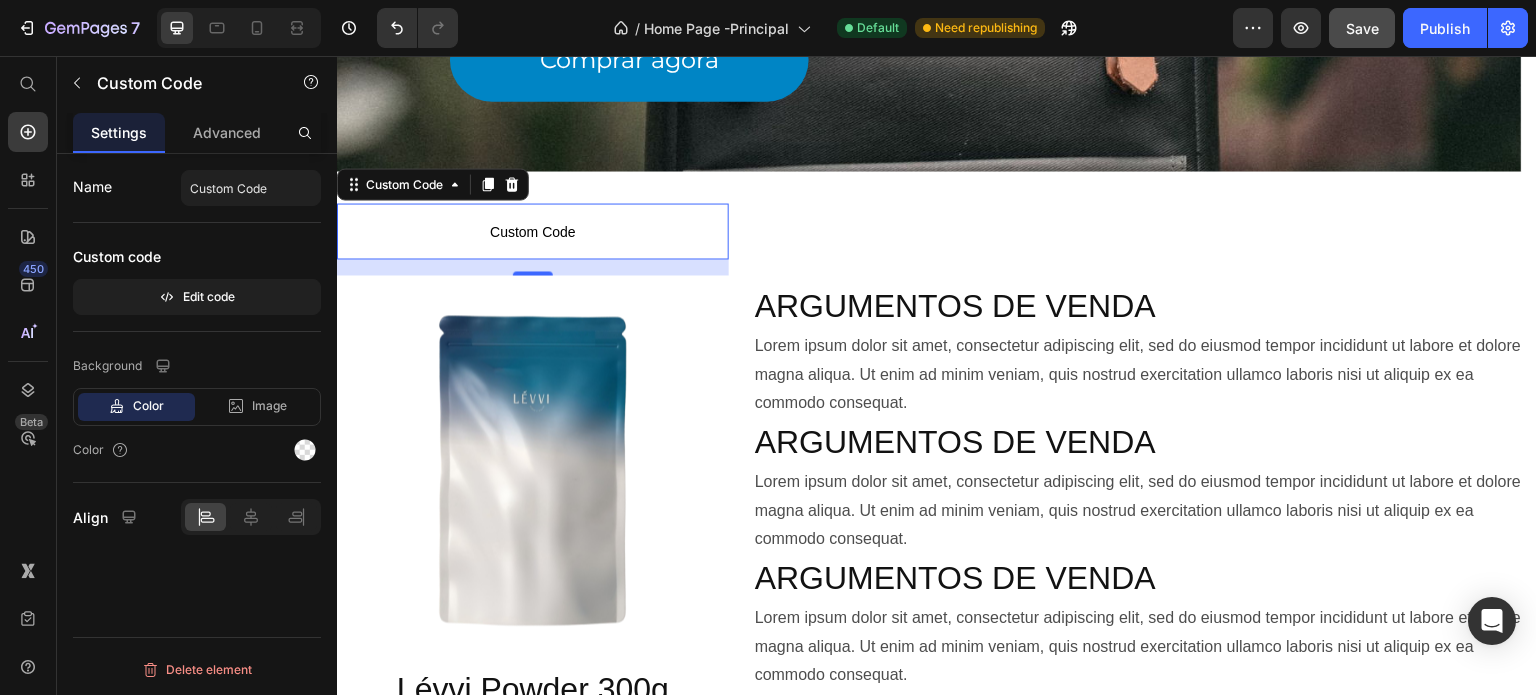 scroll, scrollTop: 0, scrollLeft: 0, axis: both 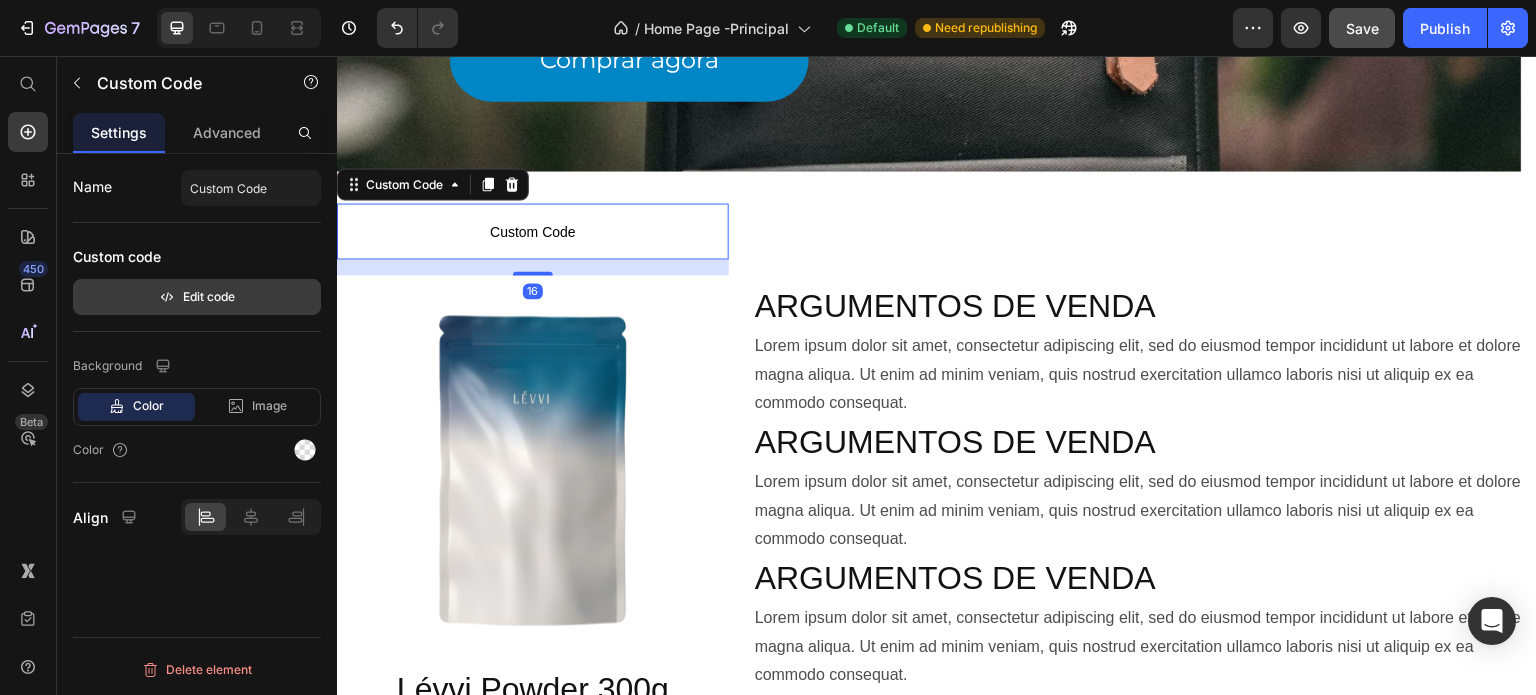 click on "Edit code" at bounding box center [197, 297] 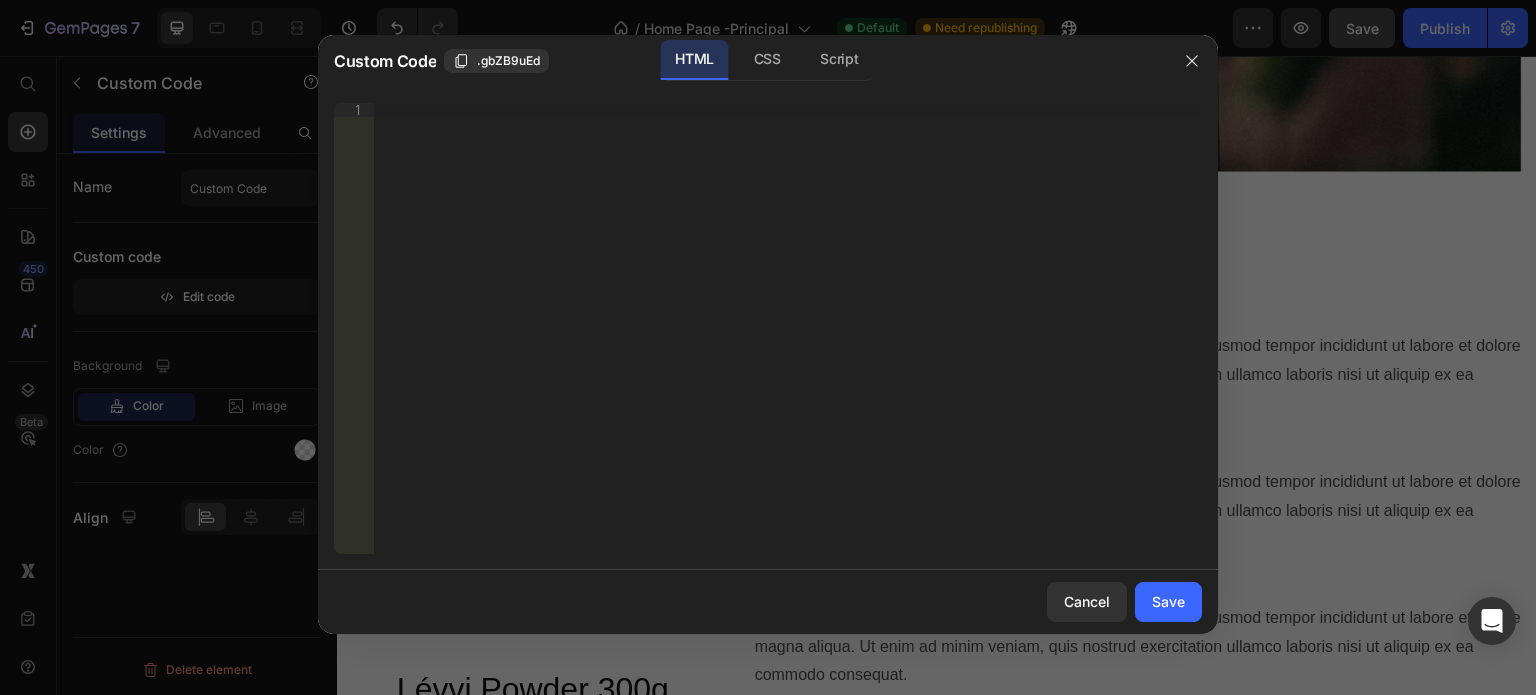 click on "Insert the 3rd-party installation code, HTML code, or Liquid code to display custom content." at bounding box center [788, 342] 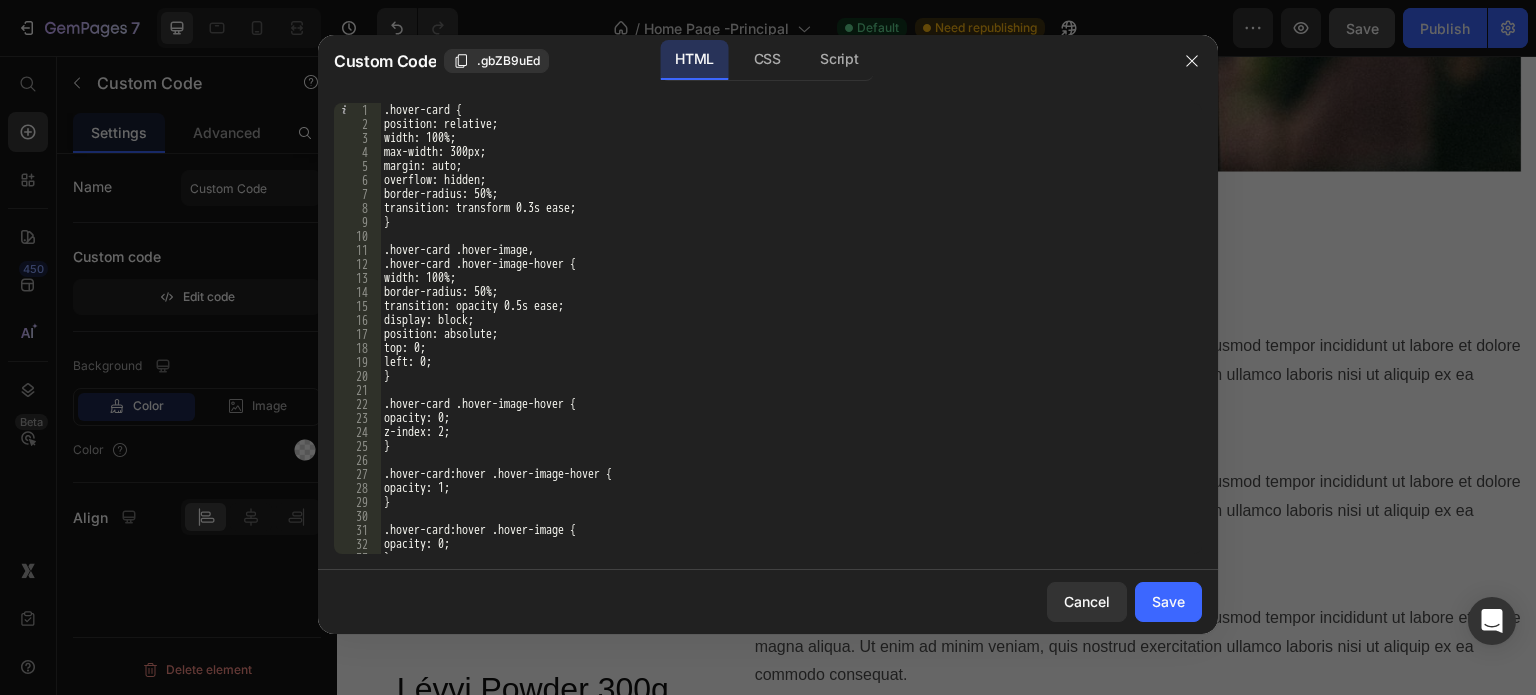 scroll, scrollTop: 0, scrollLeft: 0, axis: both 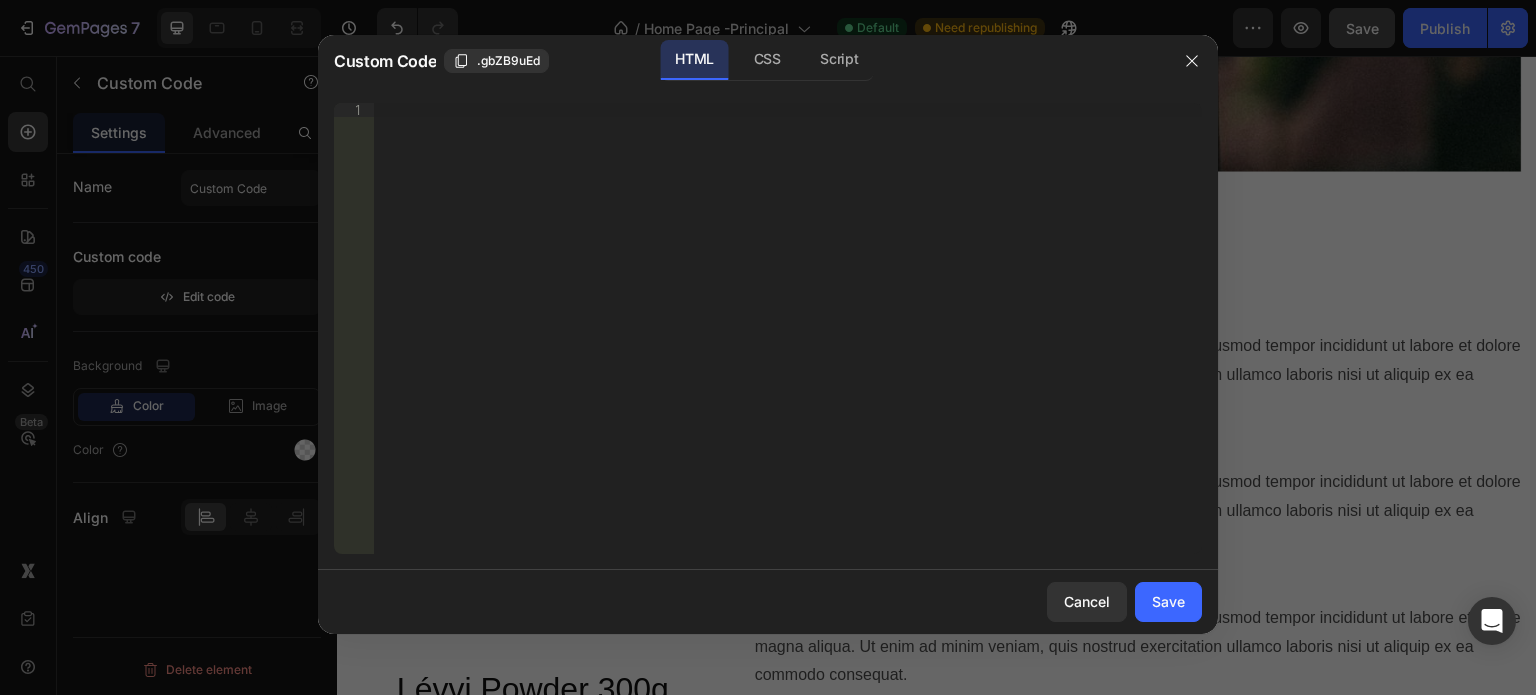 click on "Insert the 3rd-party installation code, HTML code, or Liquid code to display custom content." at bounding box center [788, 342] 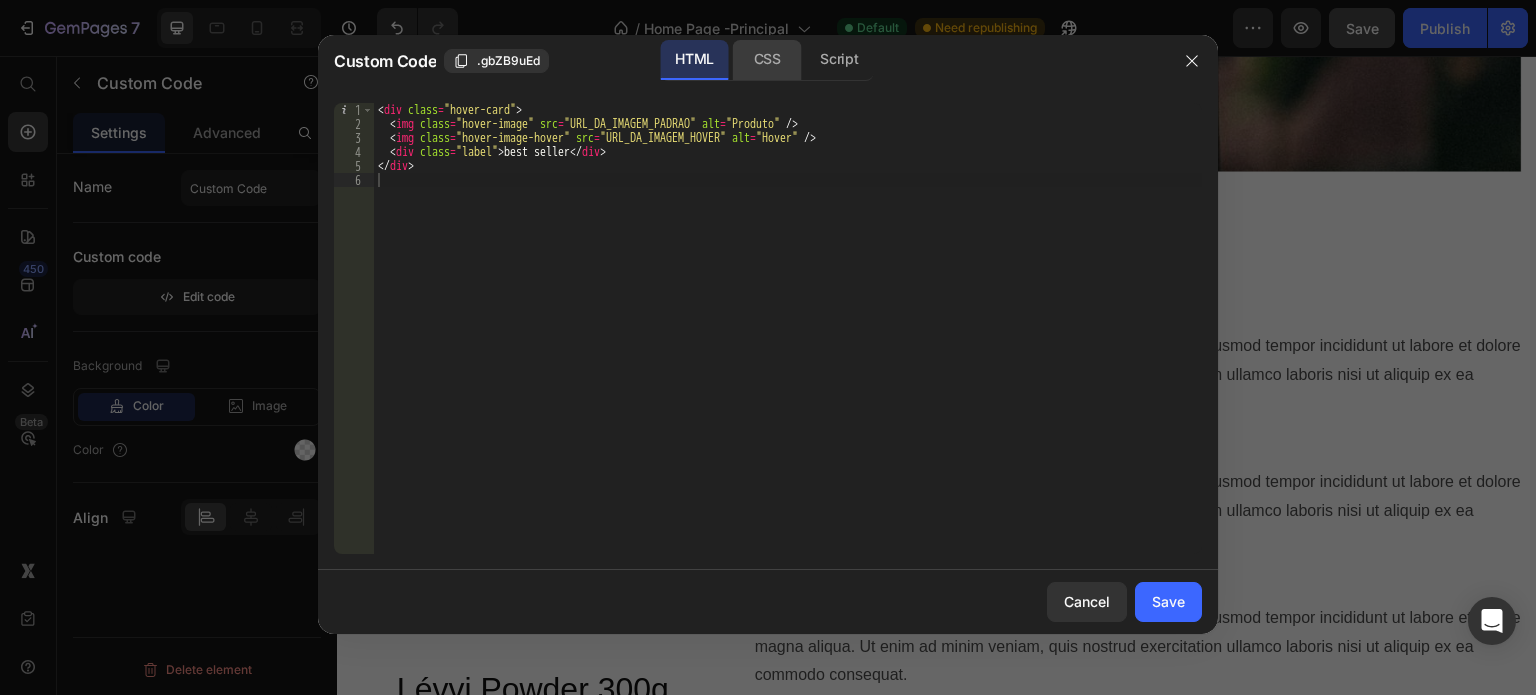 click on "CSS" 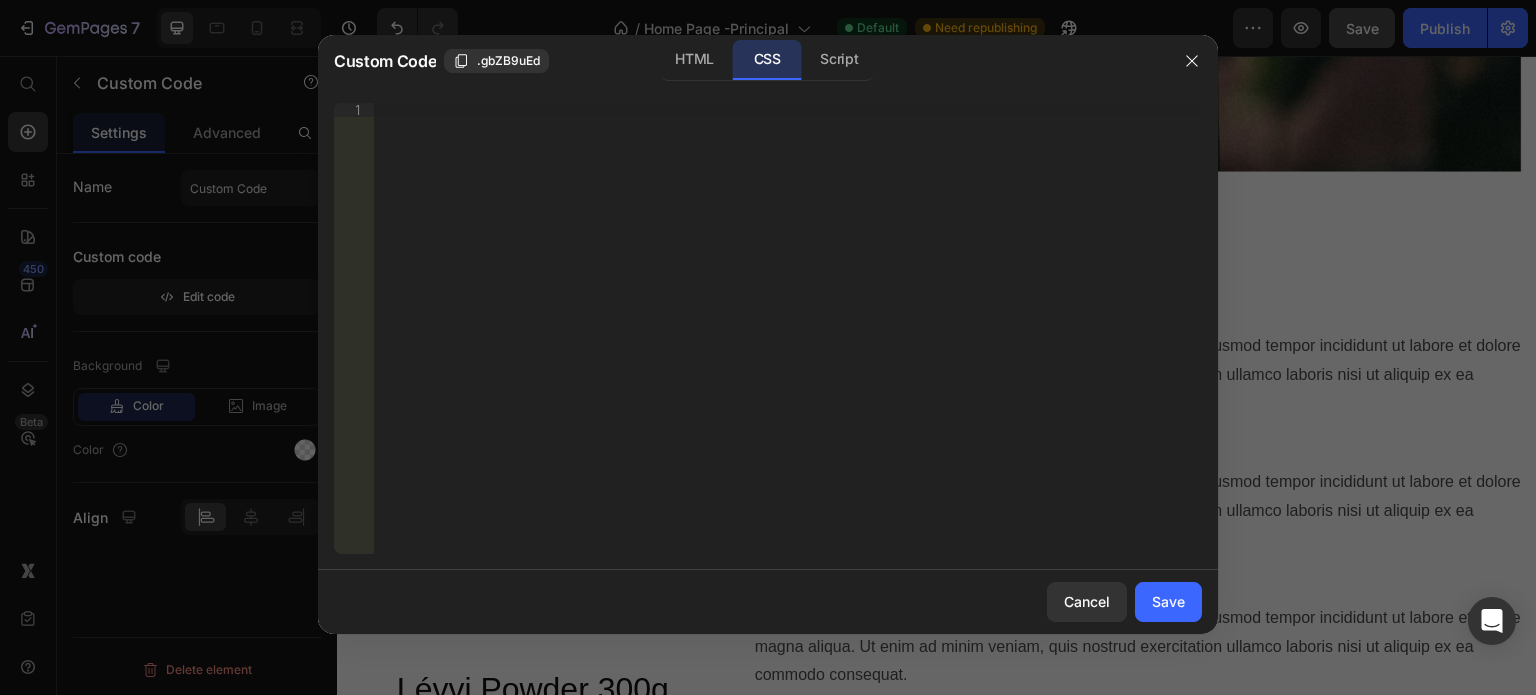 click on "Insert the CSS code to style your content right here." at bounding box center [788, 342] 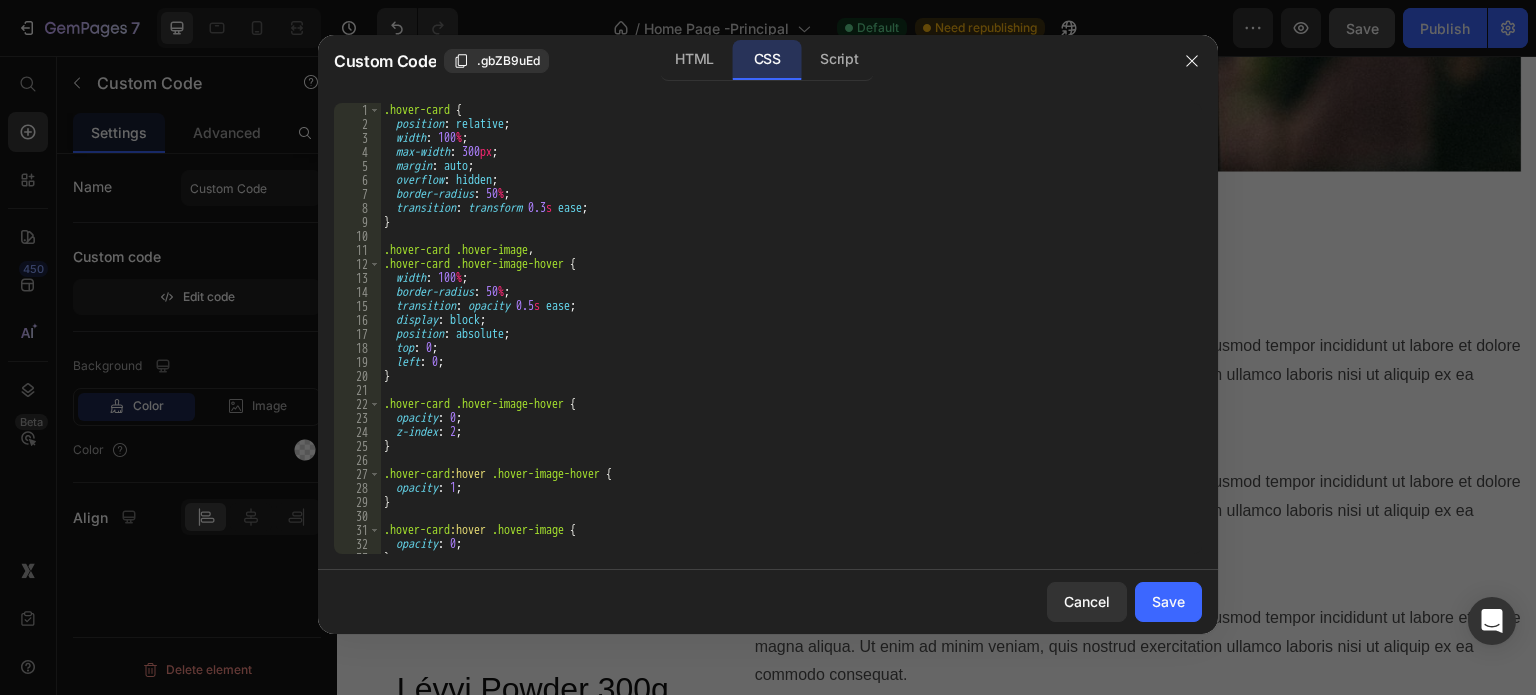 scroll, scrollTop: 0, scrollLeft: 0, axis: both 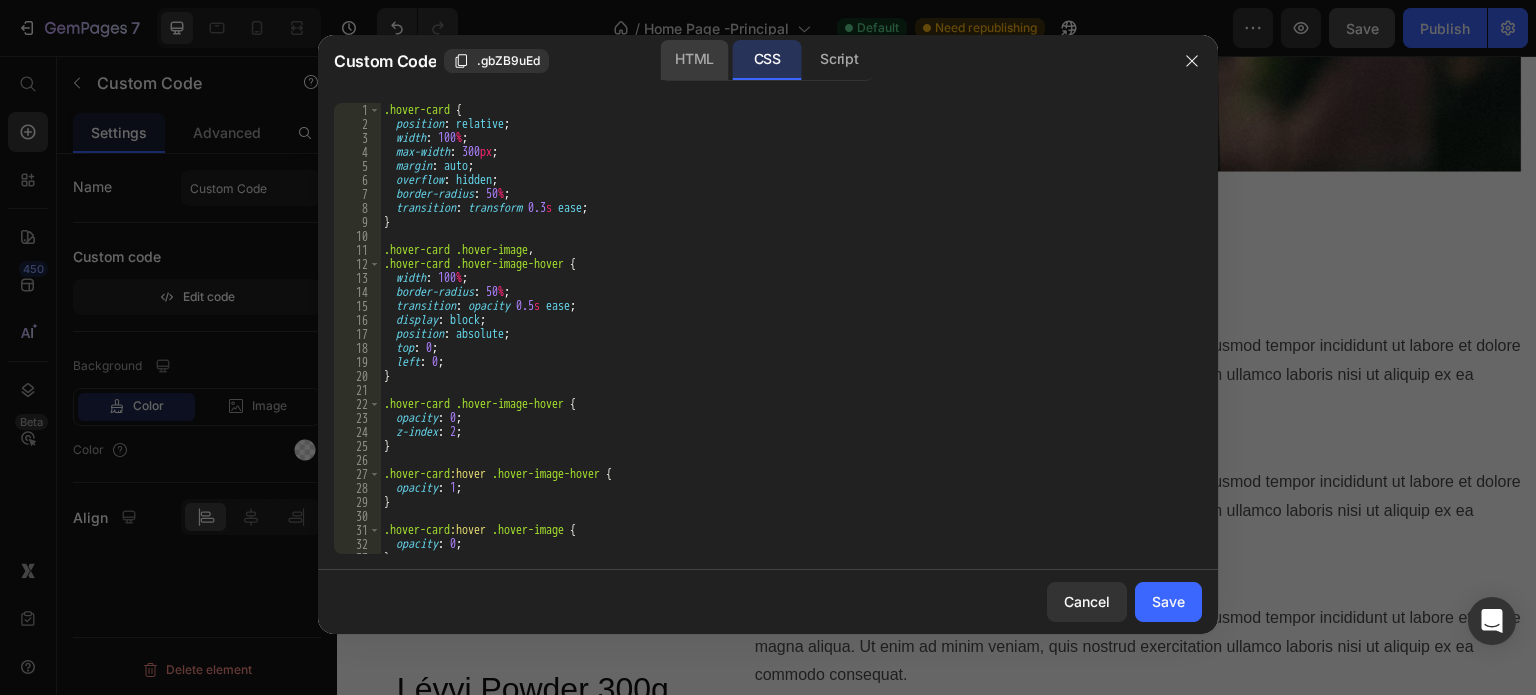 click on "HTML" 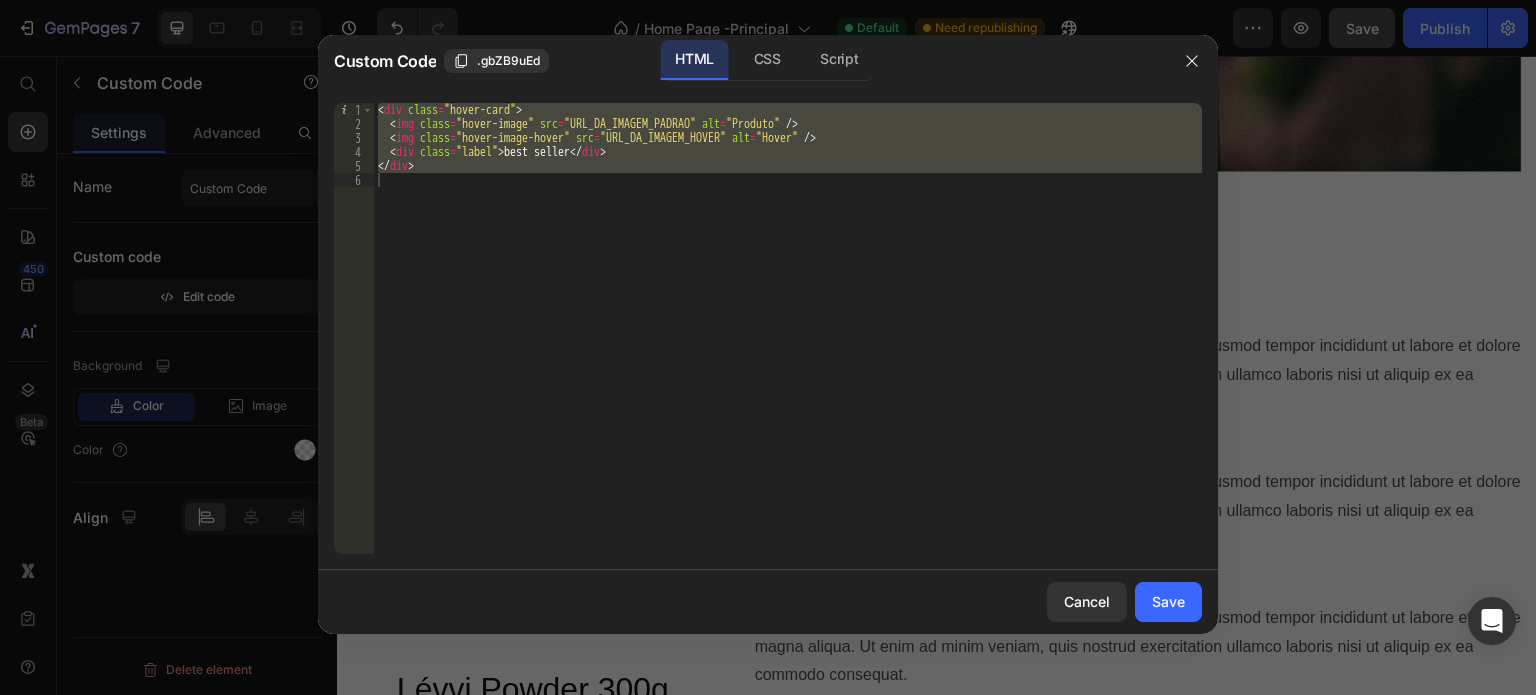 click on "< div   class = "hover-card" >    < img   class = "hover-image"   src = "URL_DA_IMAGEM_PADRAO"   alt = "Produto"   />    < img   class = "hover-image-hover"   src = "URL_DA_IMAGEM_HOVER"   alt = "Hover"   />    < div   class = "label" > best seller </ div > </ div >" at bounding box center [788, 328] 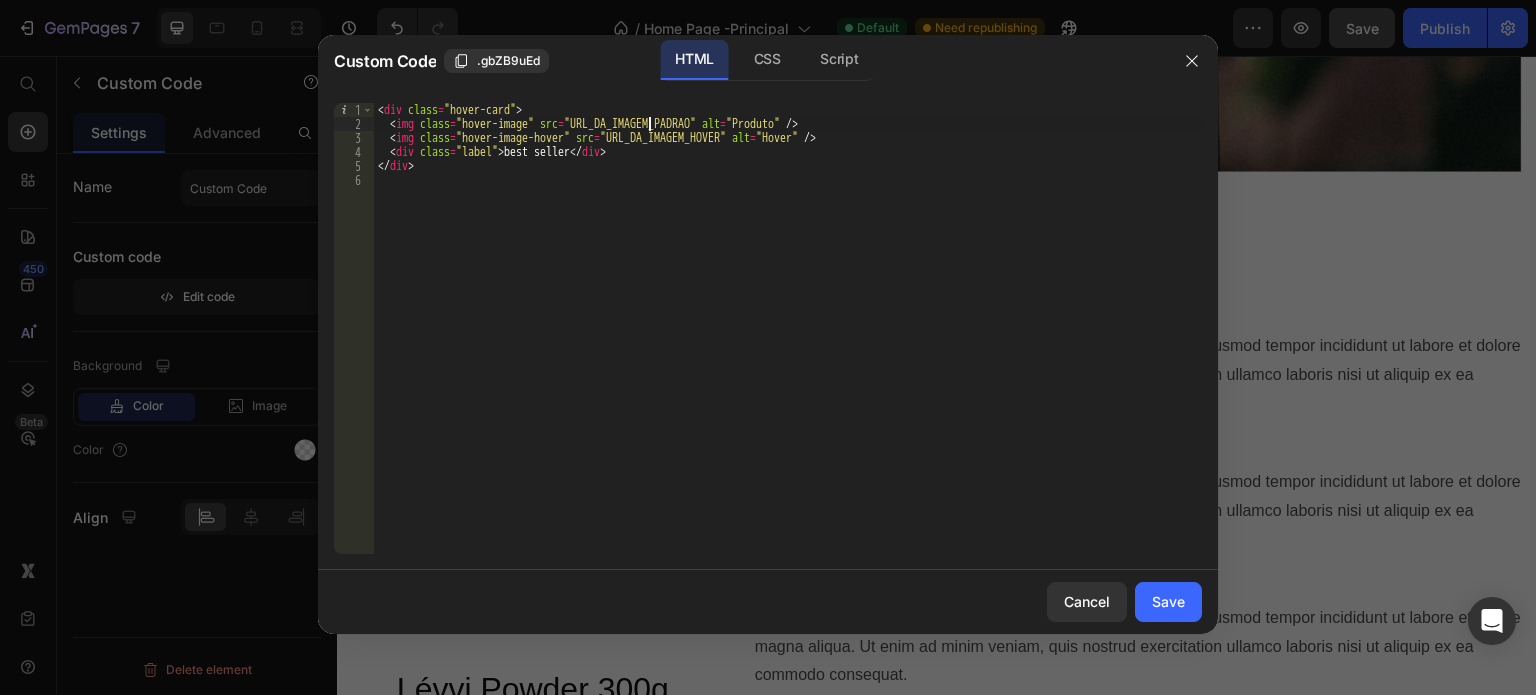 click on "< div   class = "hover-card" >    < img   class = "hover-image"   src = "URL_DA_IMAGEM_PADRAO"   alt = "Produto"   />    < img   class = "hover-image-hover"   src = "URL_DA_IMAGEM_HOVER"   alt = "Hover"   />    < div   class = "label" > best seller </ div > </ div >" at bounding box center (788, 342) 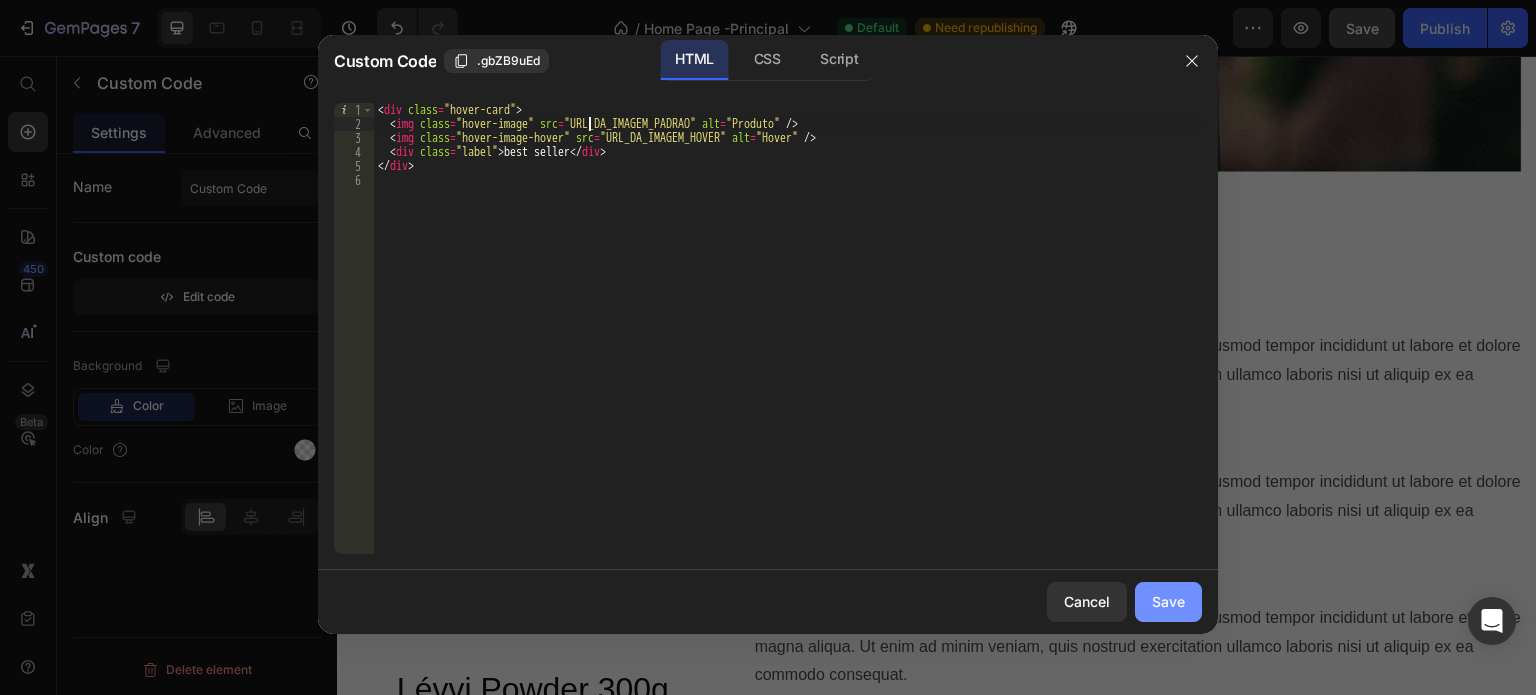 click on "Save" 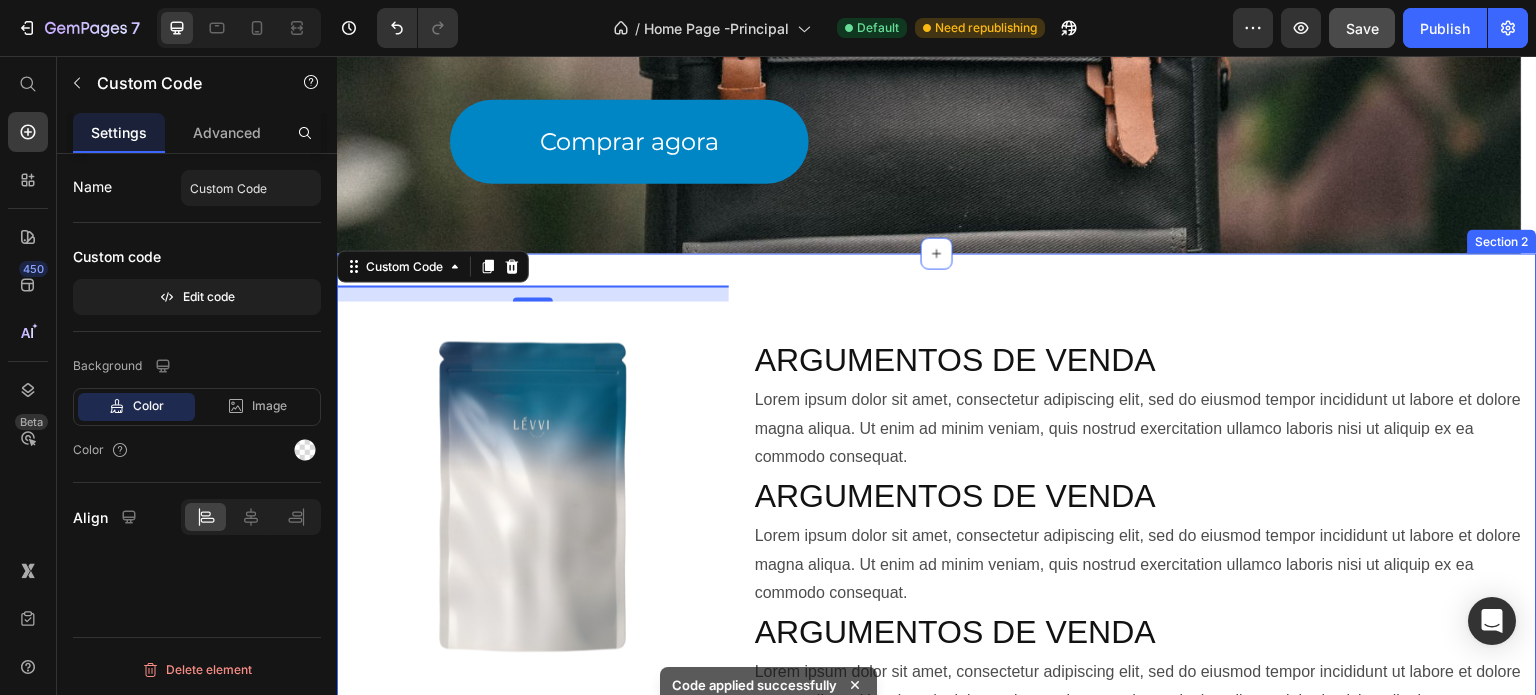 scroll, scrollTop: 300, scrollLeft: 0, axis: vertical 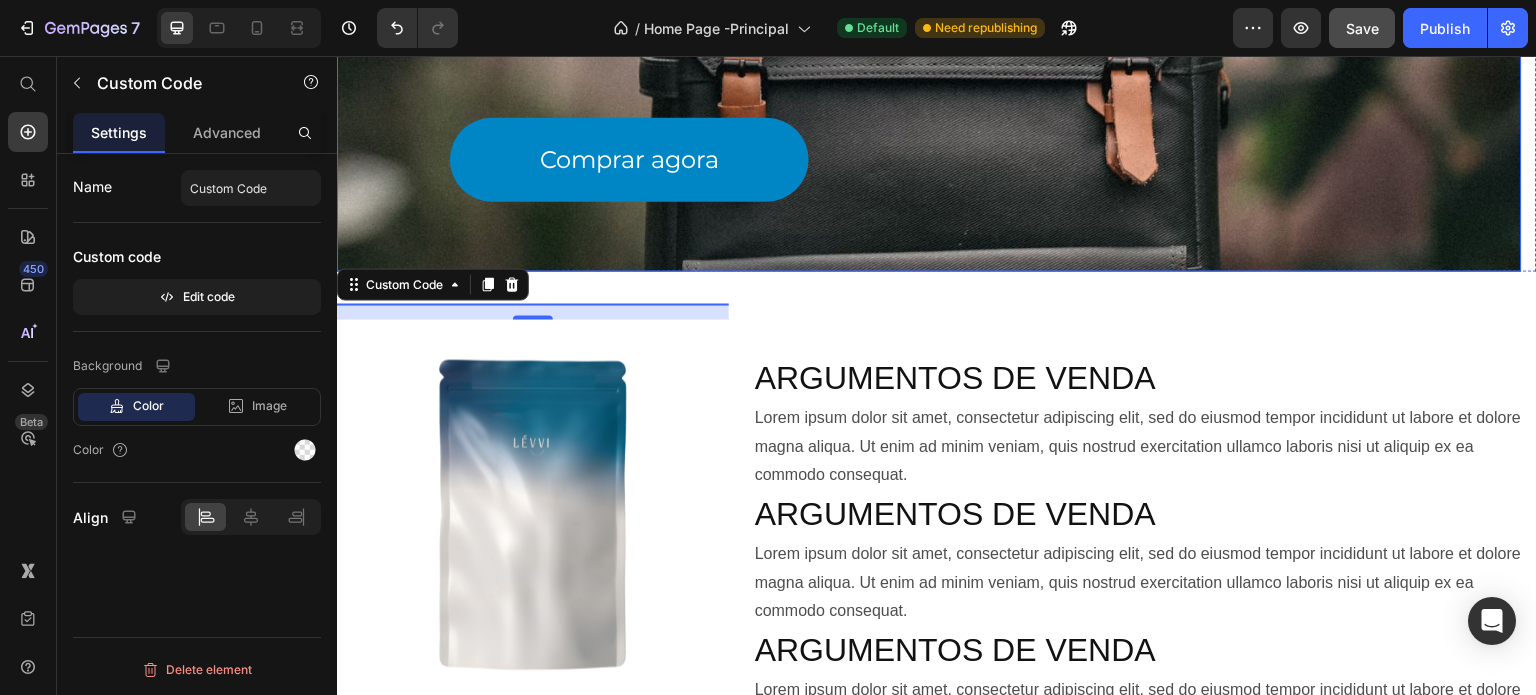 click on "Comprar agora Button" at bounding box center (929, 33) 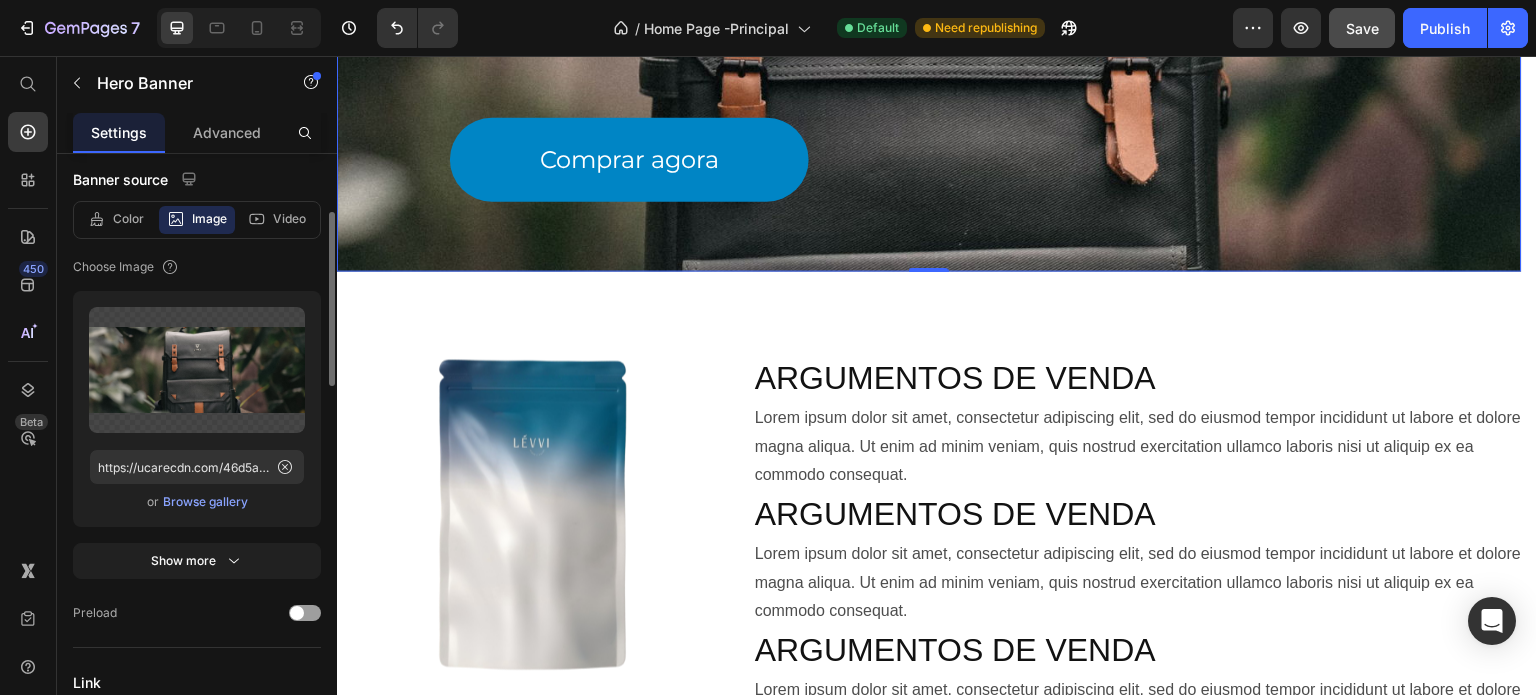scroll, scrollTop: 300, scrollLeft: 0, axis: vertical 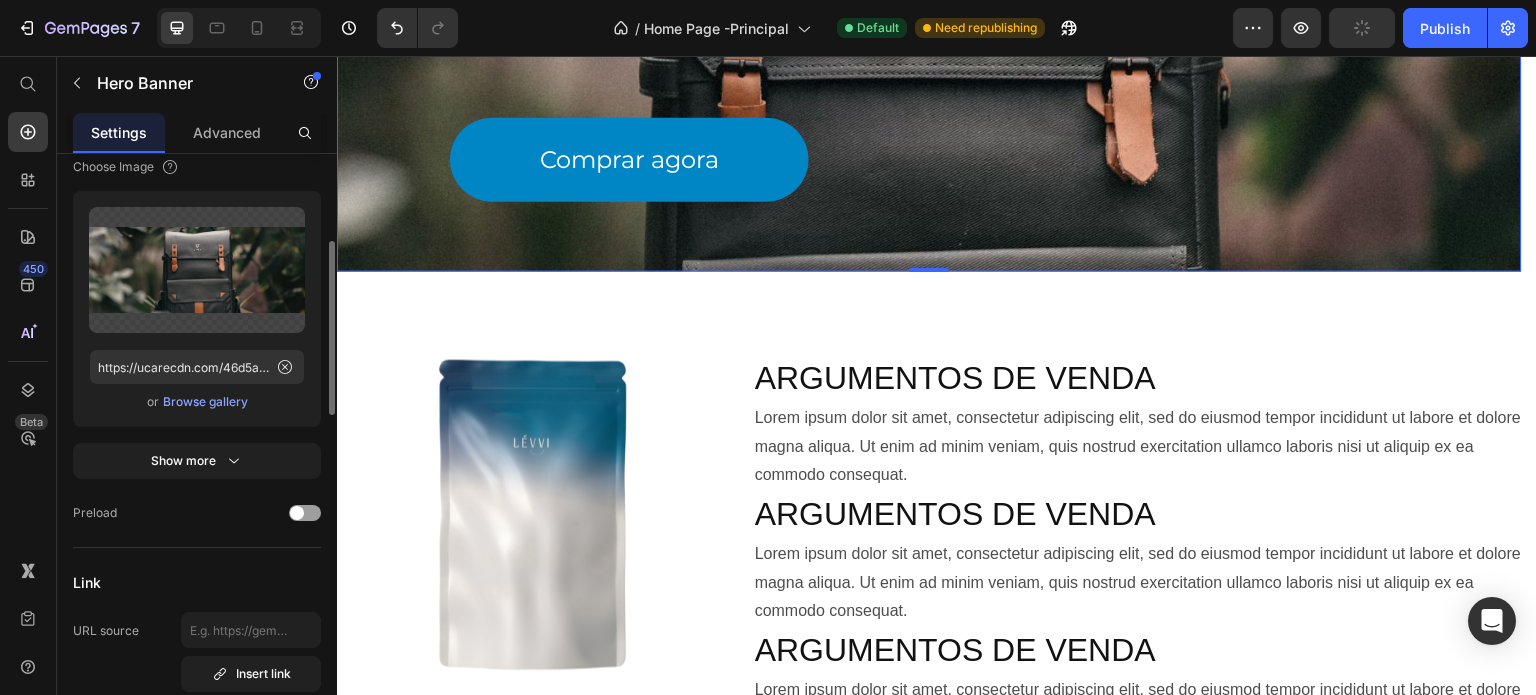 click on "Browse gallery" at bounding box center (205, 402) 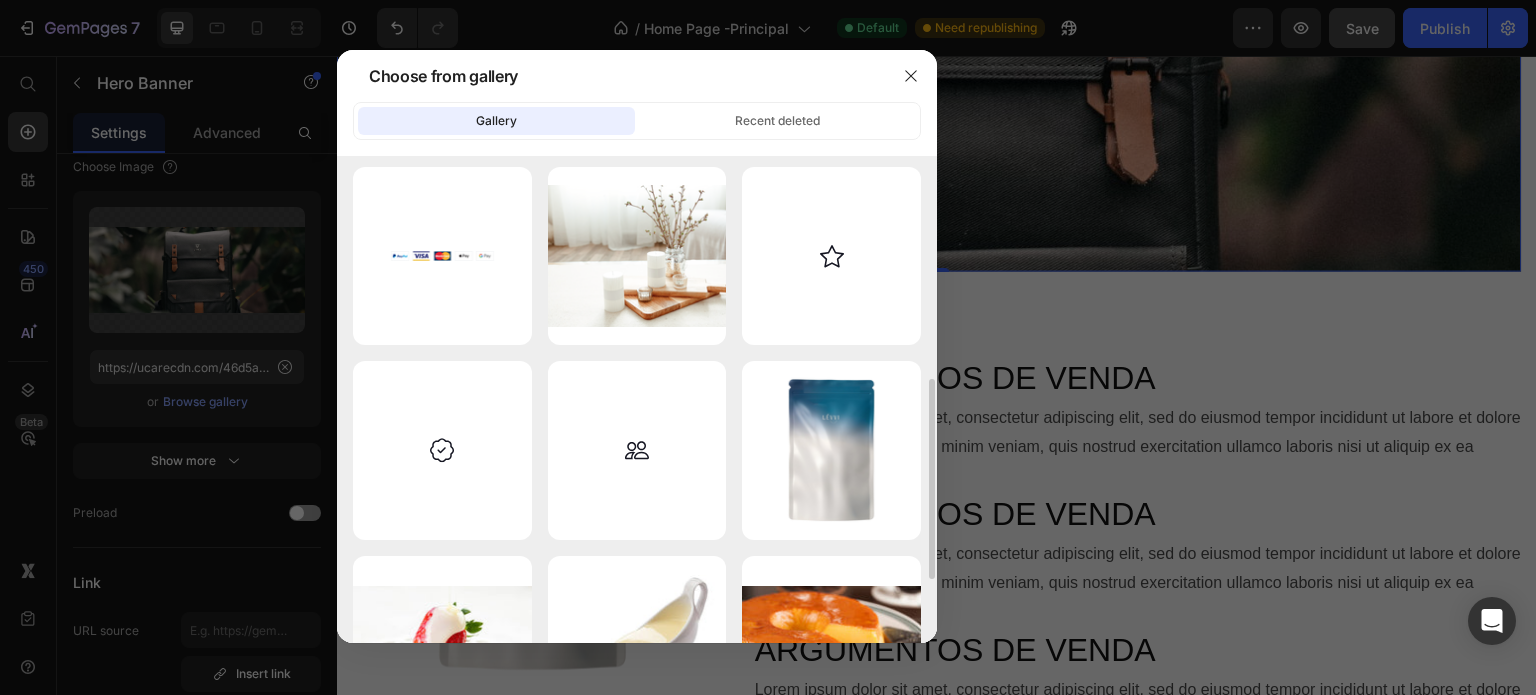 scroll, scrollTop: 300, scrollLeft: 0, axis: vertical 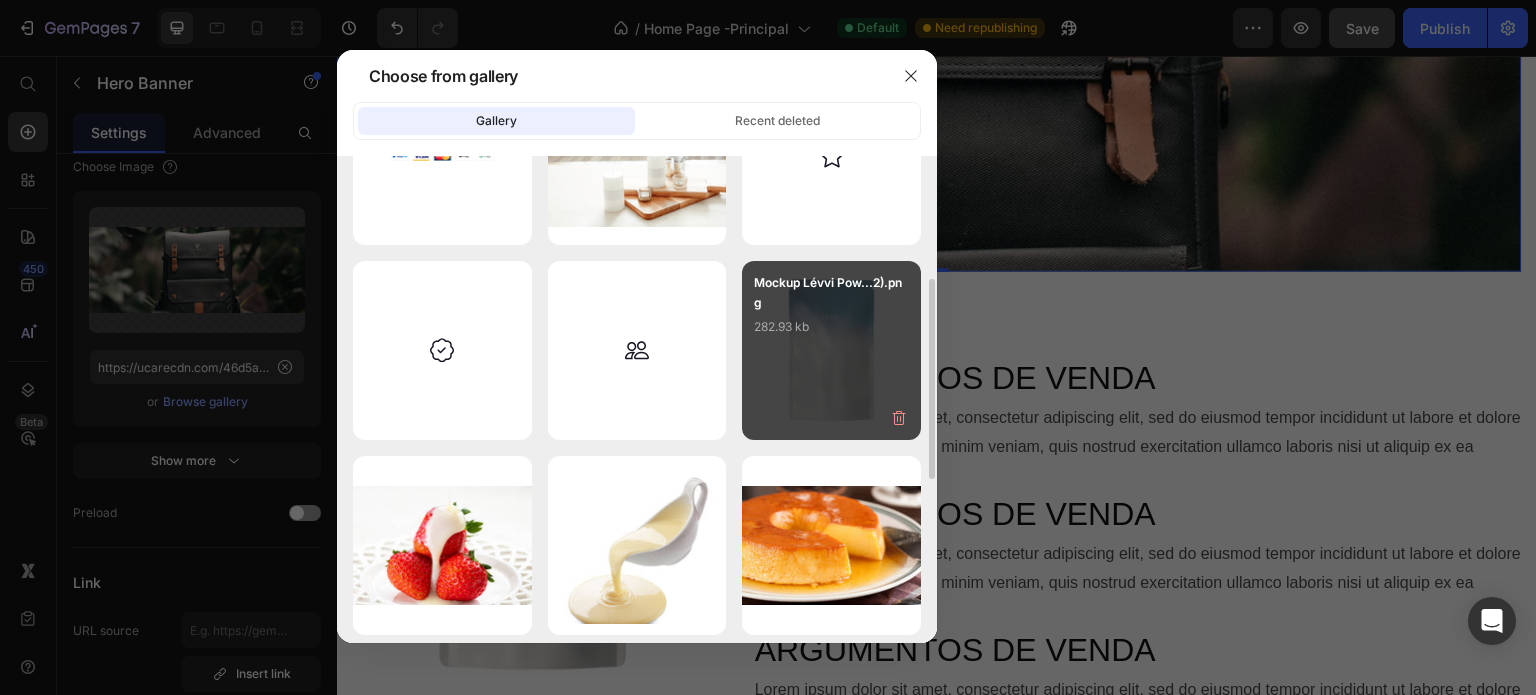 click on "Mockup Lévvi Pow...2).png" at bounding box center [831, 293] 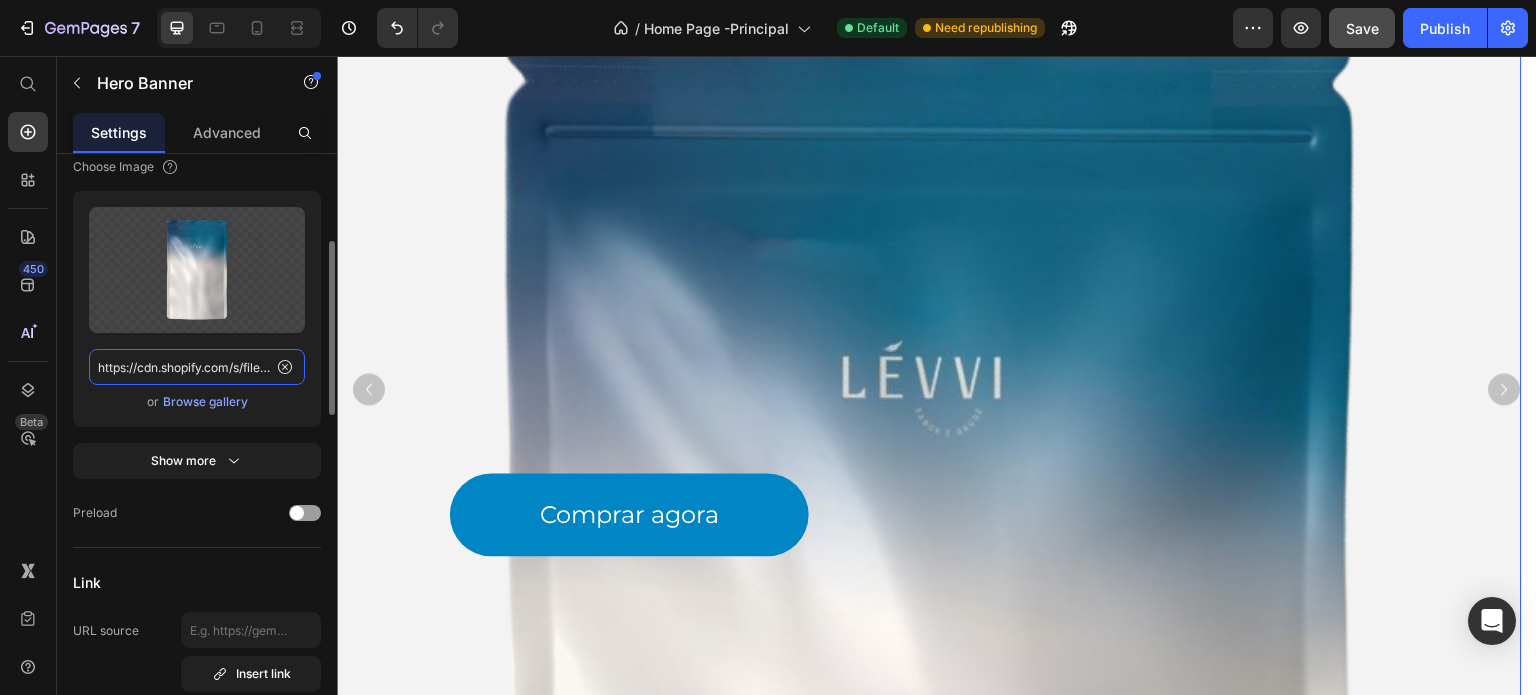 click on "https://cdn.shopify.com/s/files/1/0895/8296/0824/files/gempages_574550311155270500-967c1bd9-84d3-4bd1-abd1-759f00b0f0d7.png" 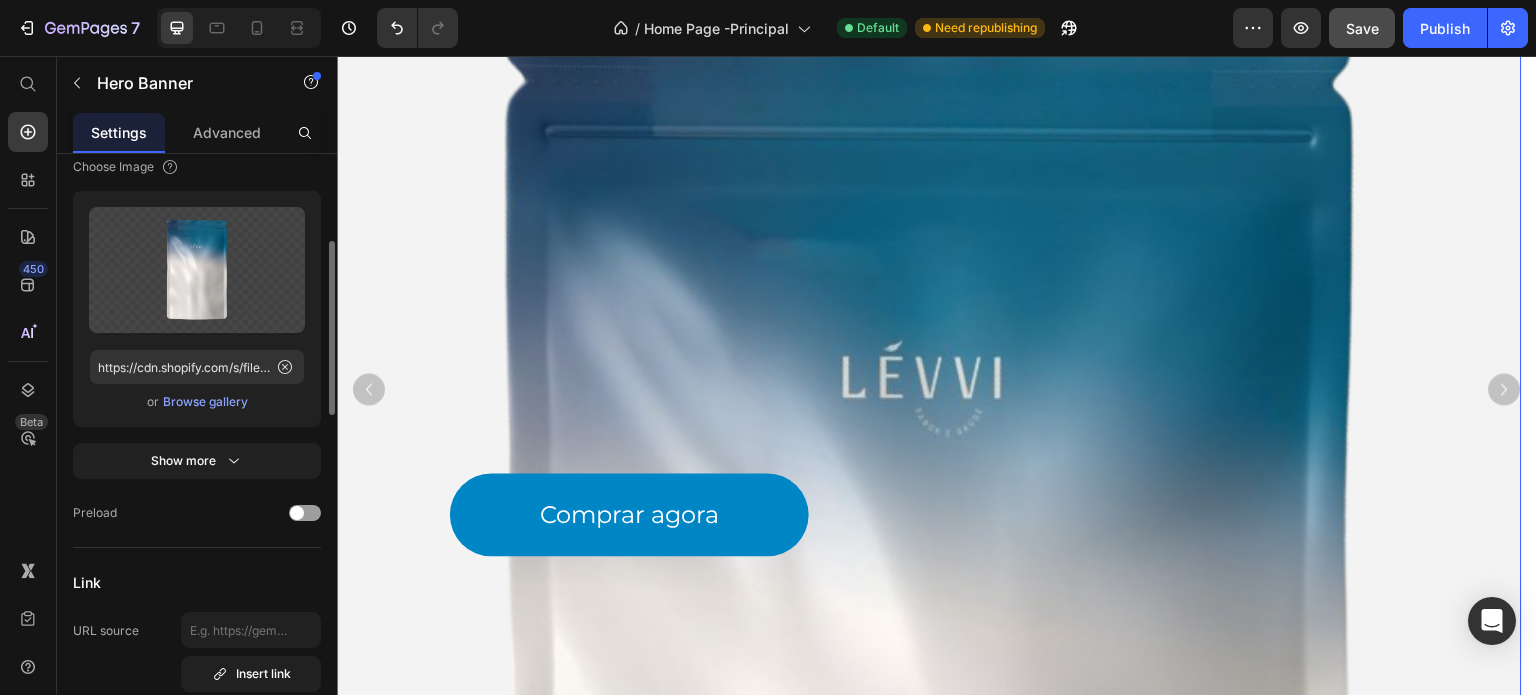 click on "Browse gallery" at bounding box center [205, 402] 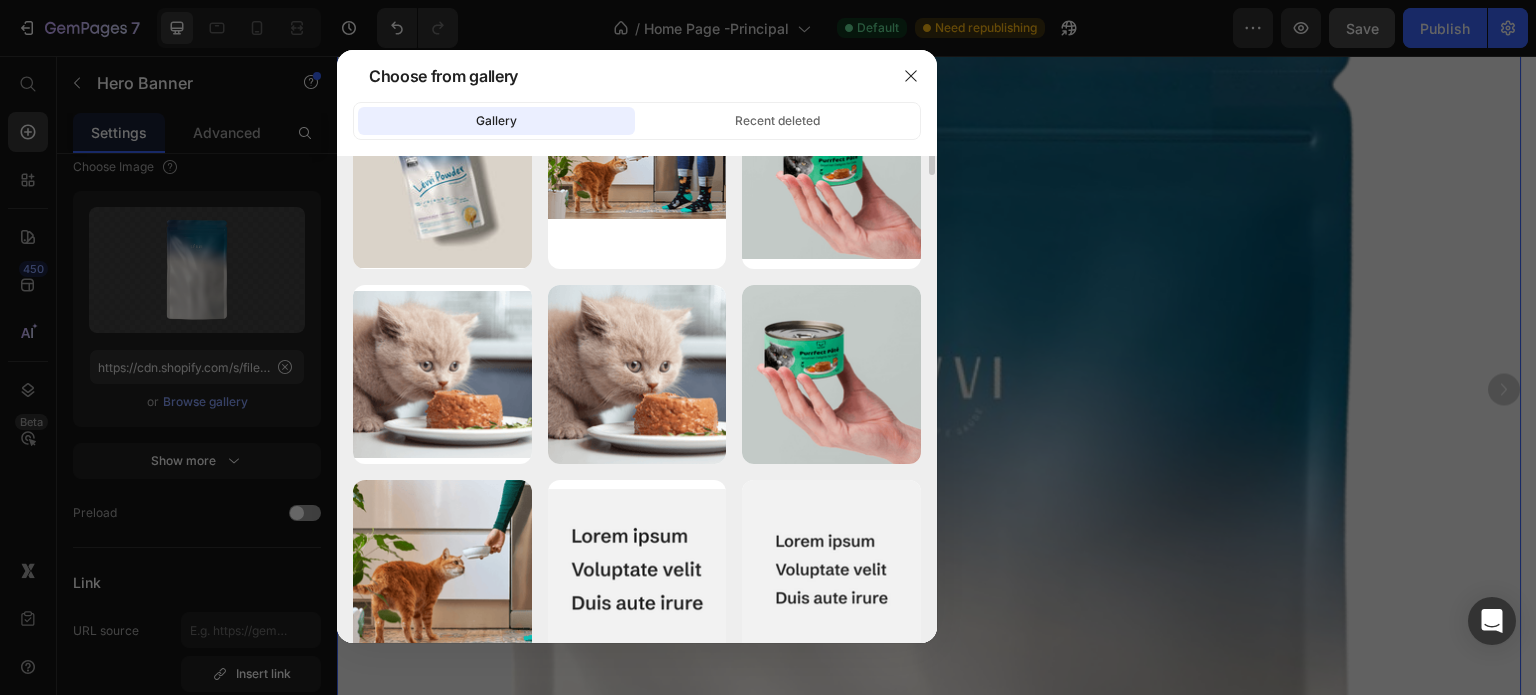 scroll, scrollTop: 660, scrollLeft: 0, axis: vertical 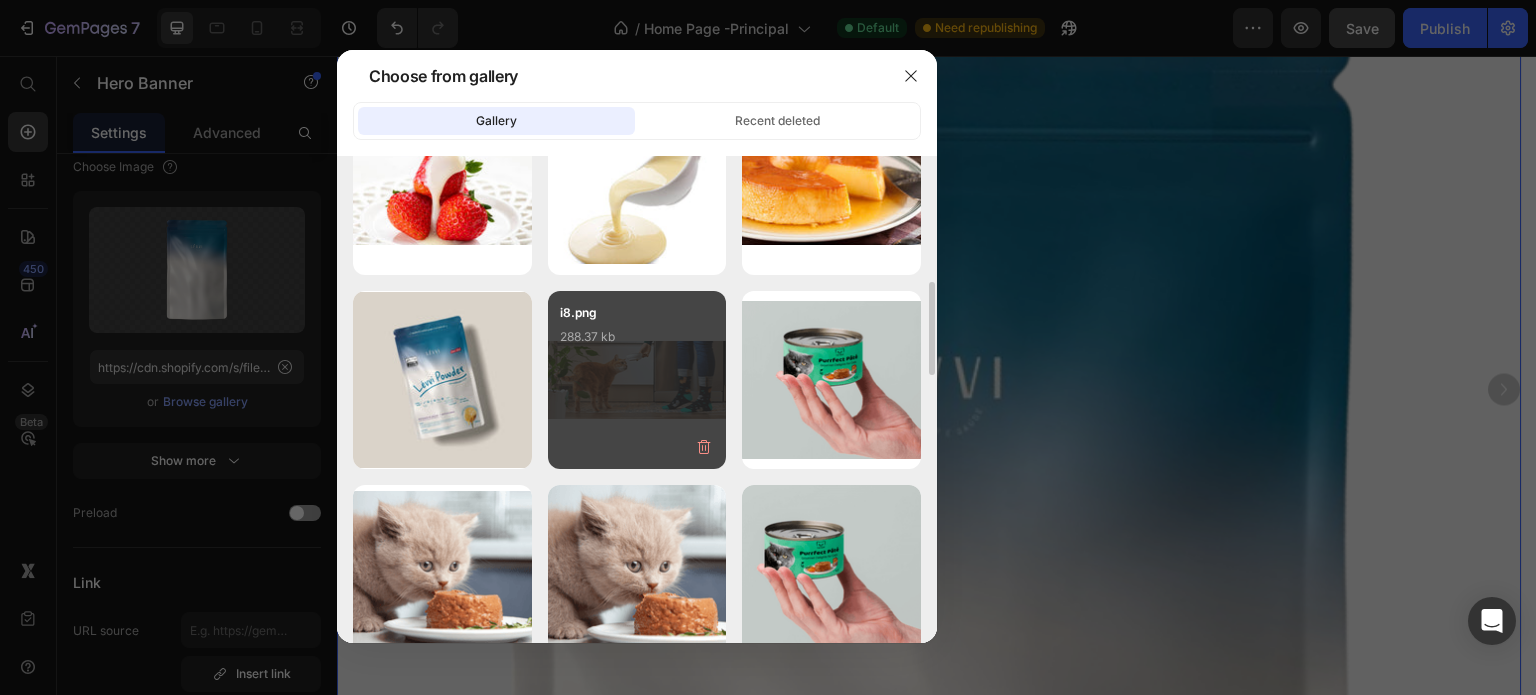 click on "i8.png 288.37 kb" at bounding box center (637, 343) 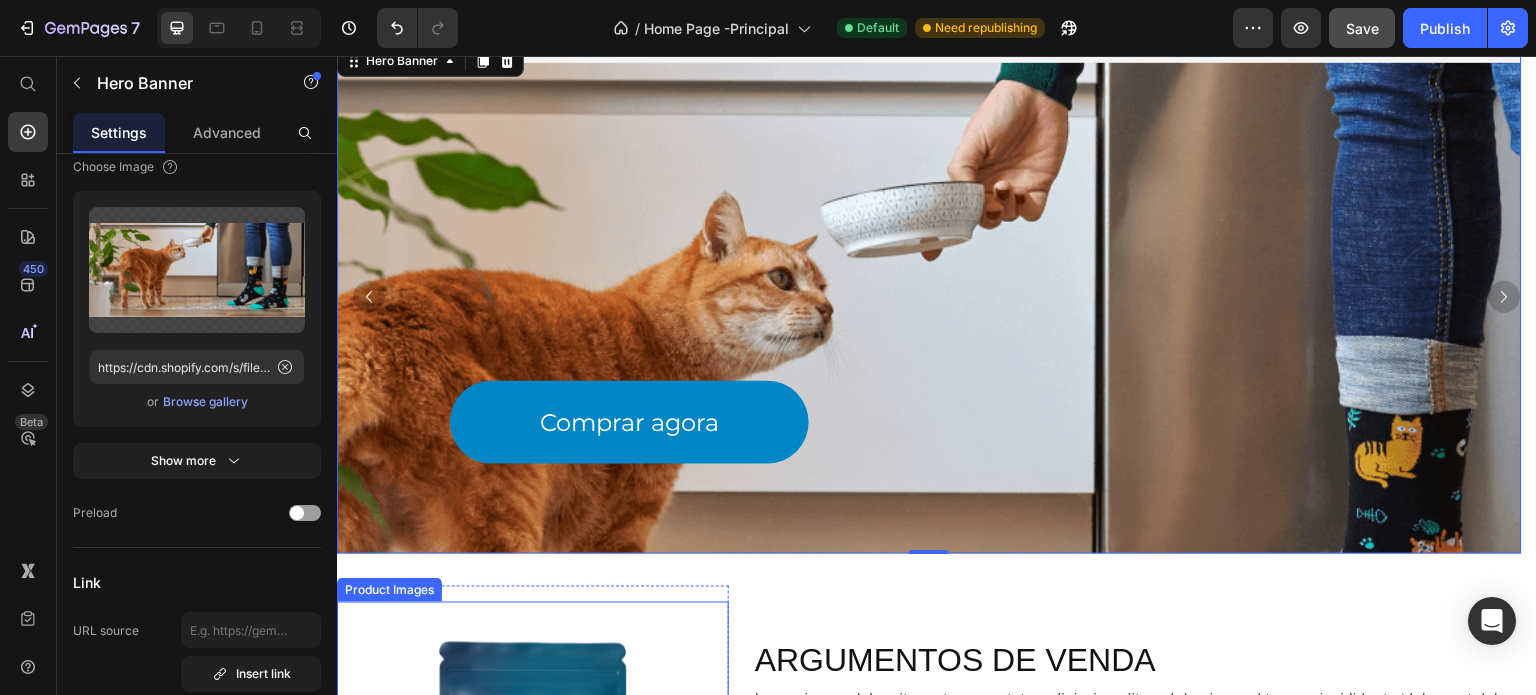 scroll, scrollTop: 400, scrollLeft: 0, axis: vertical 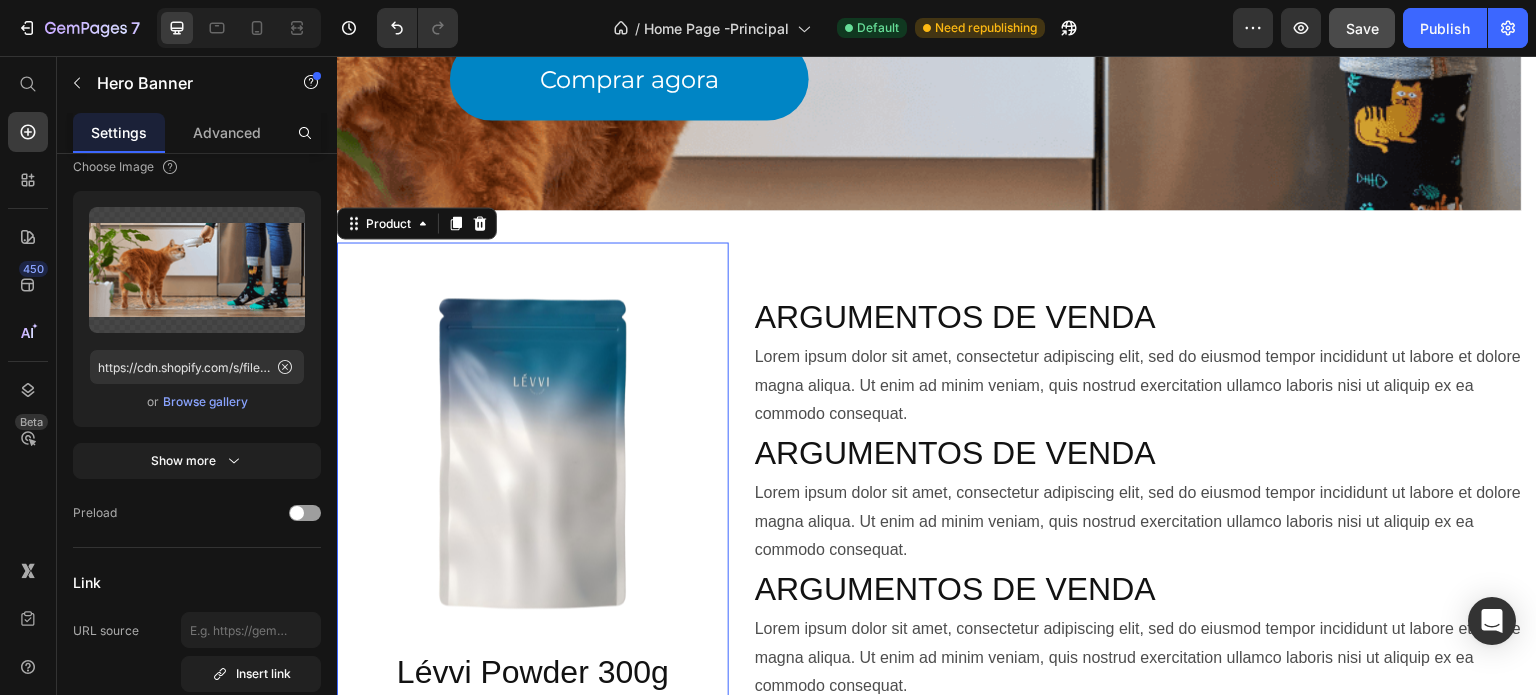 click on "best seller
Custom Code Product Images" at bounding box center [533, 446] 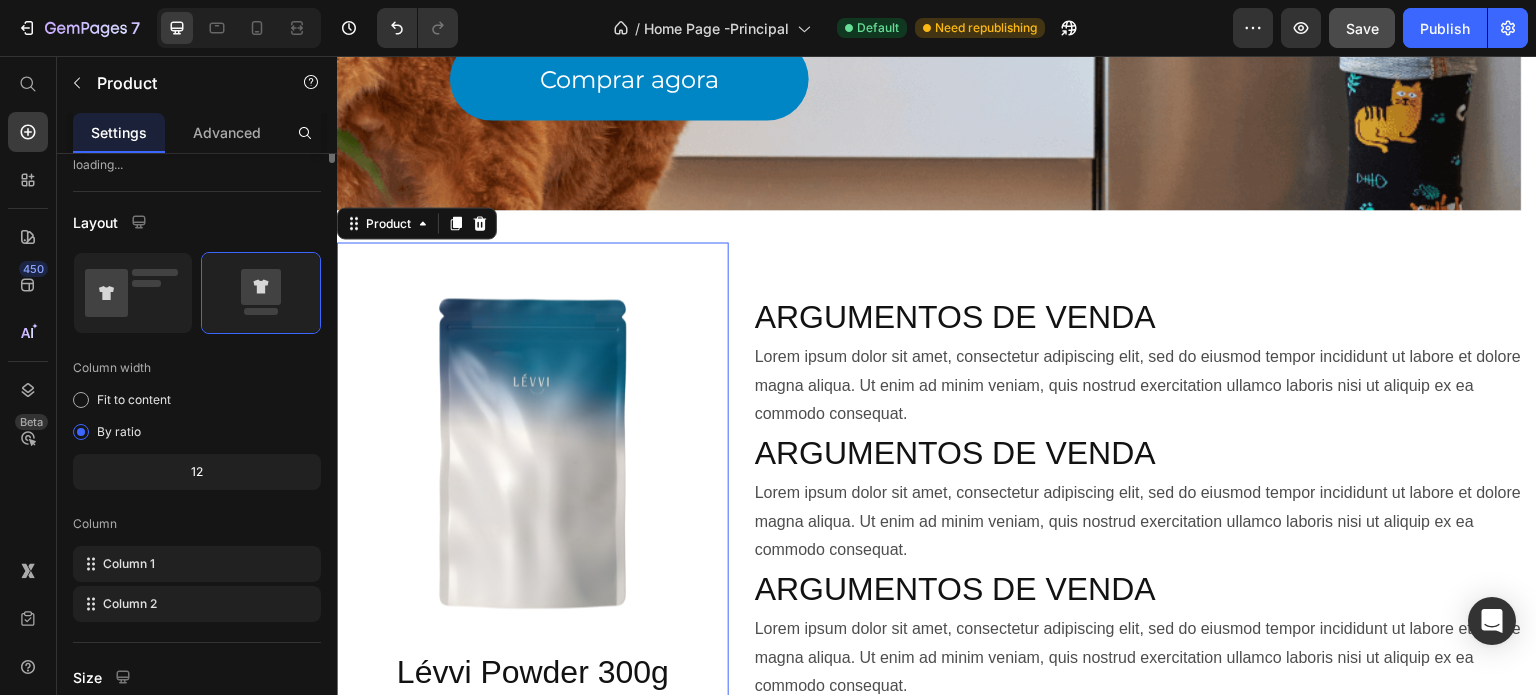 scroll, scrollTop: 0, scrollLeft: 0, axis: both 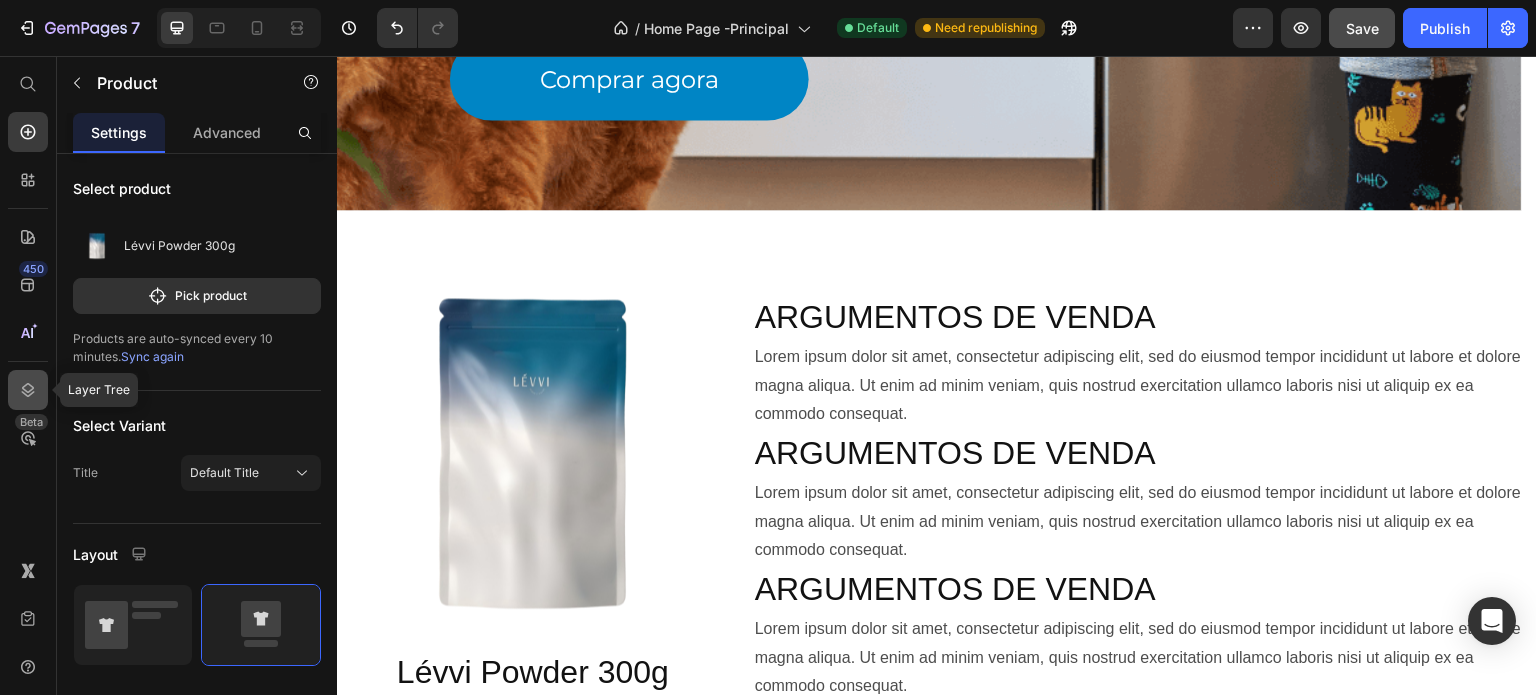 click 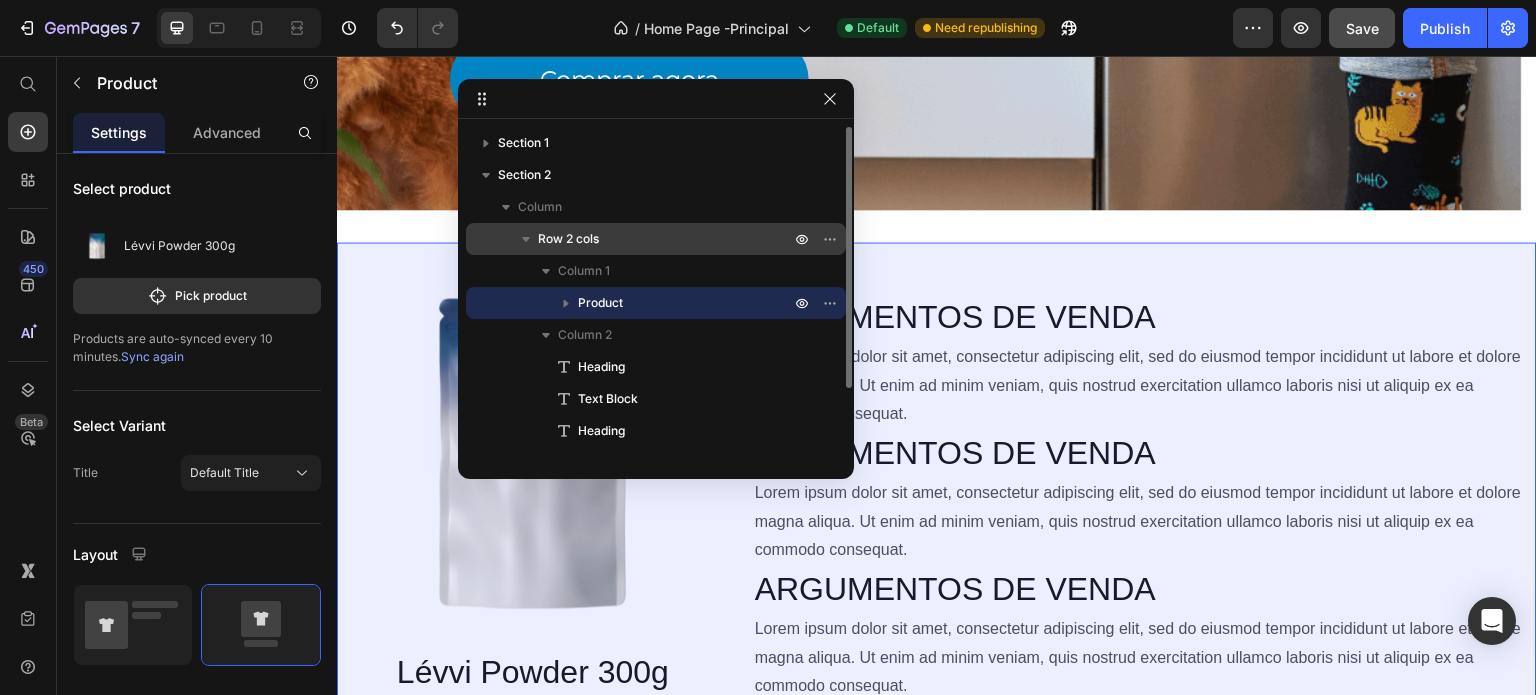 click 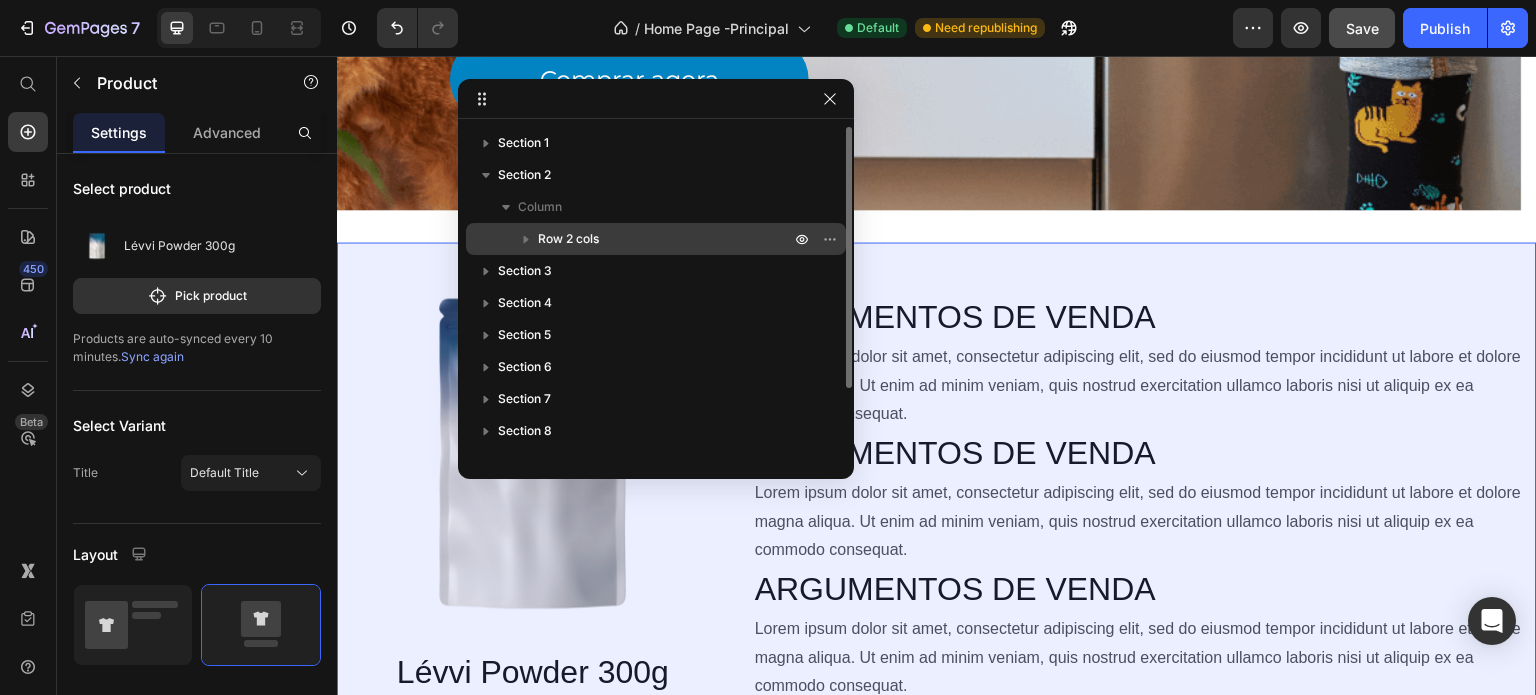 click 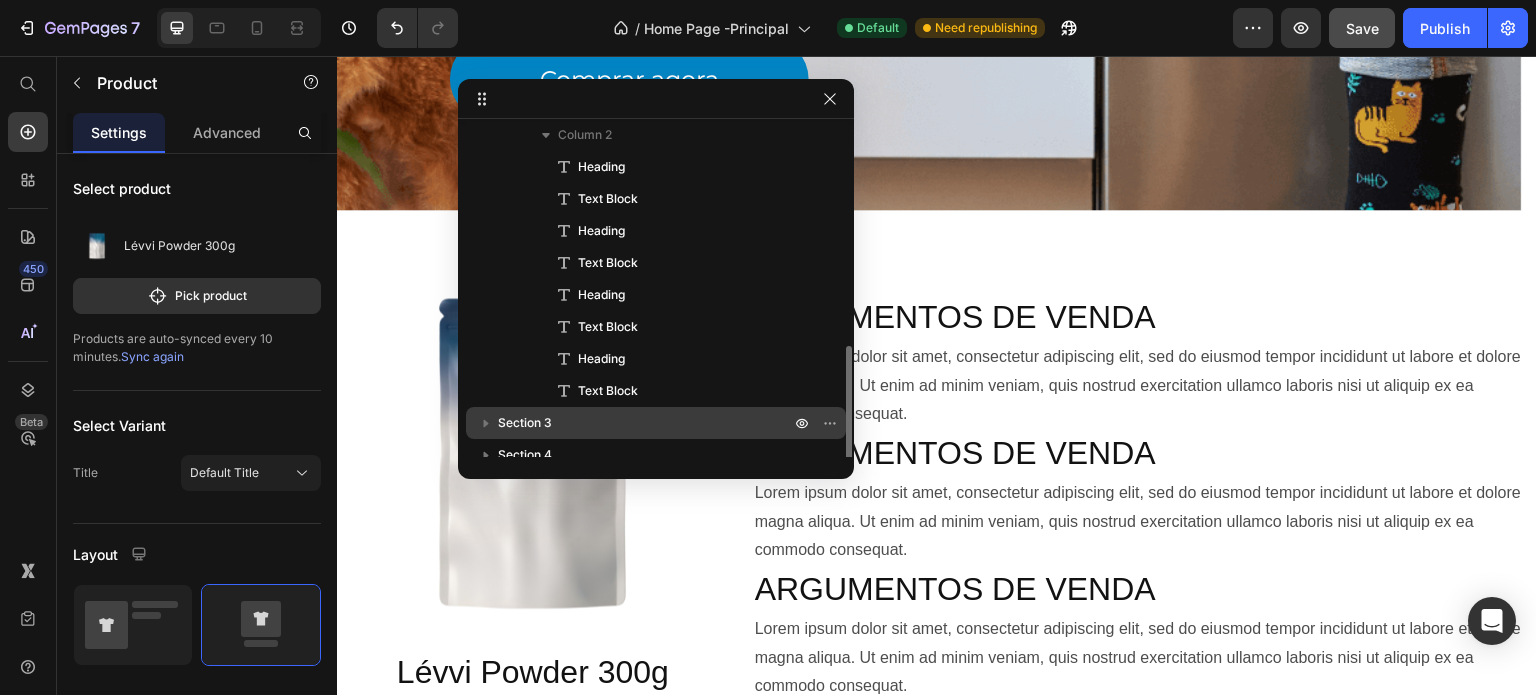 scroll, scrollTop: 300, scrollLeft: 0, axis: vertical 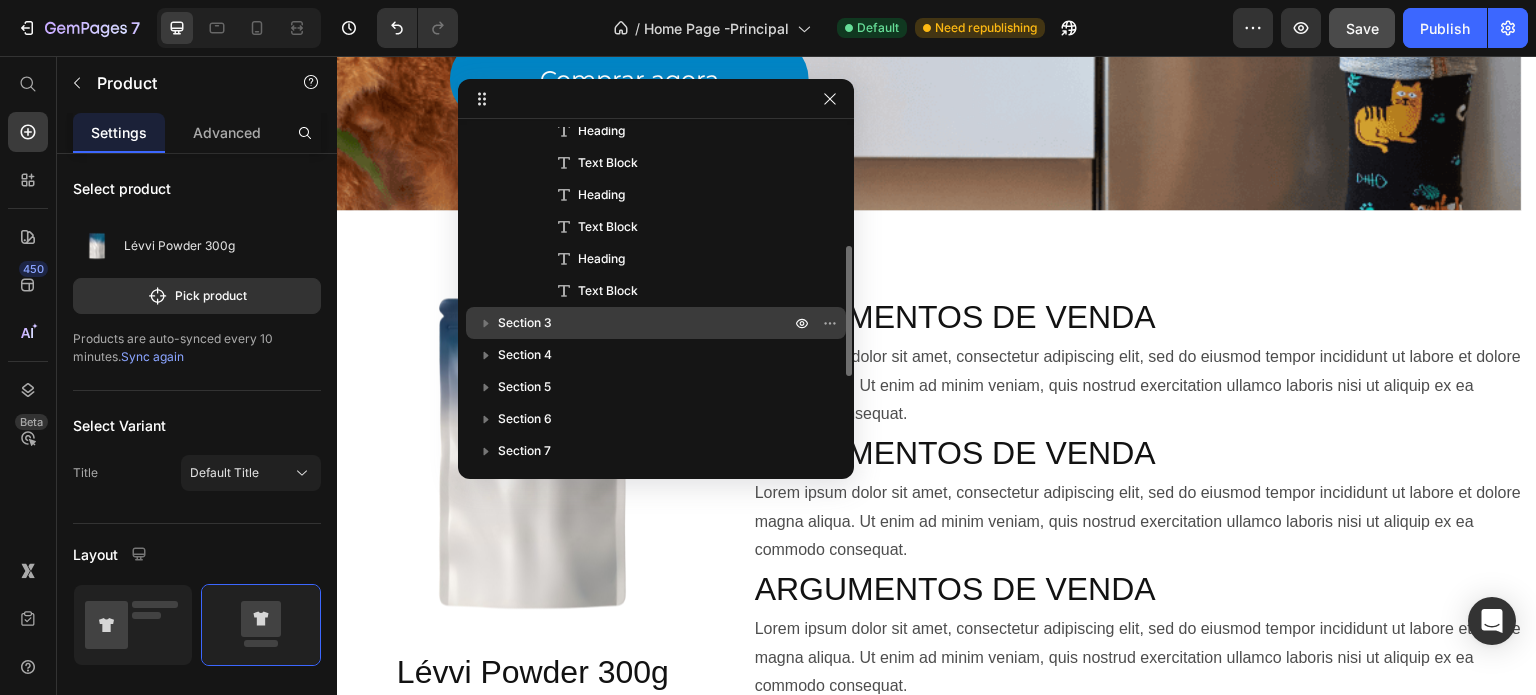 click 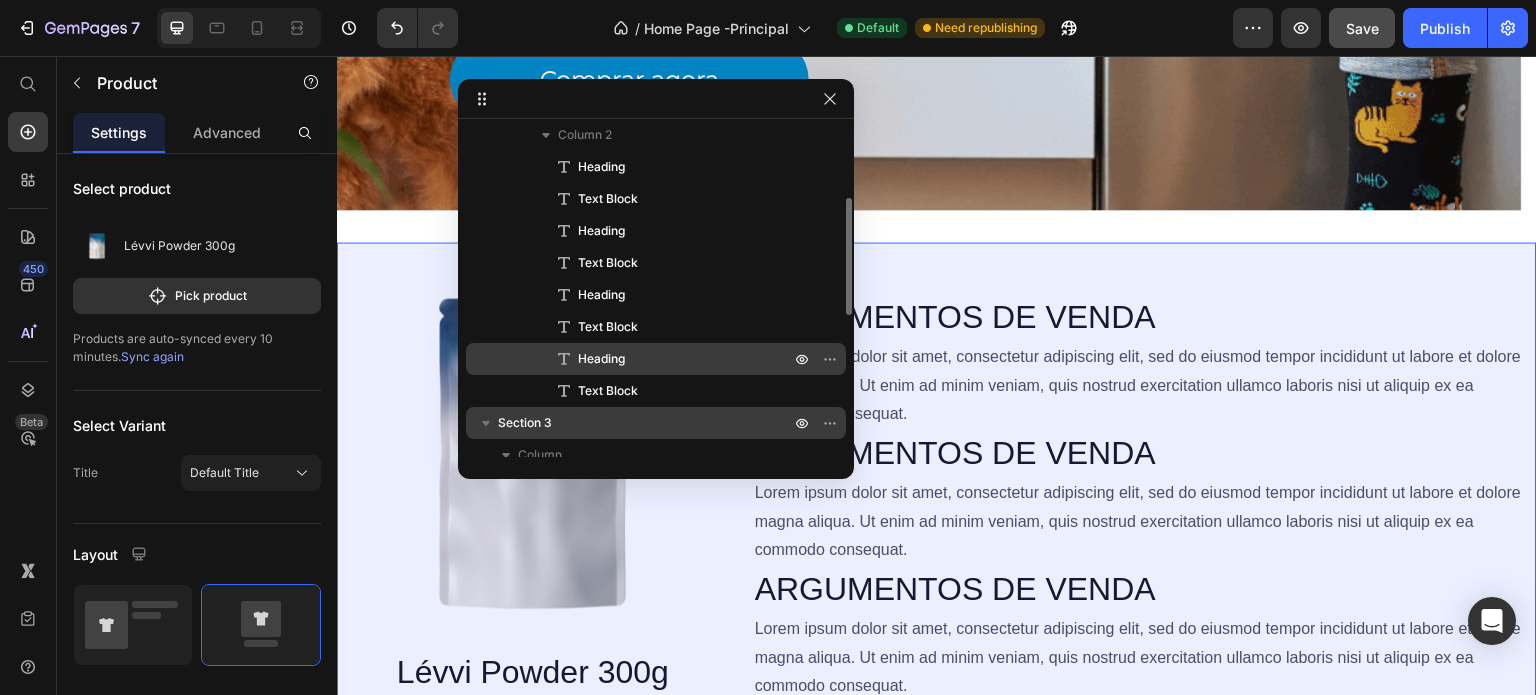 scroll, scrollTop: 0, scrollLeft: 0, axis: both 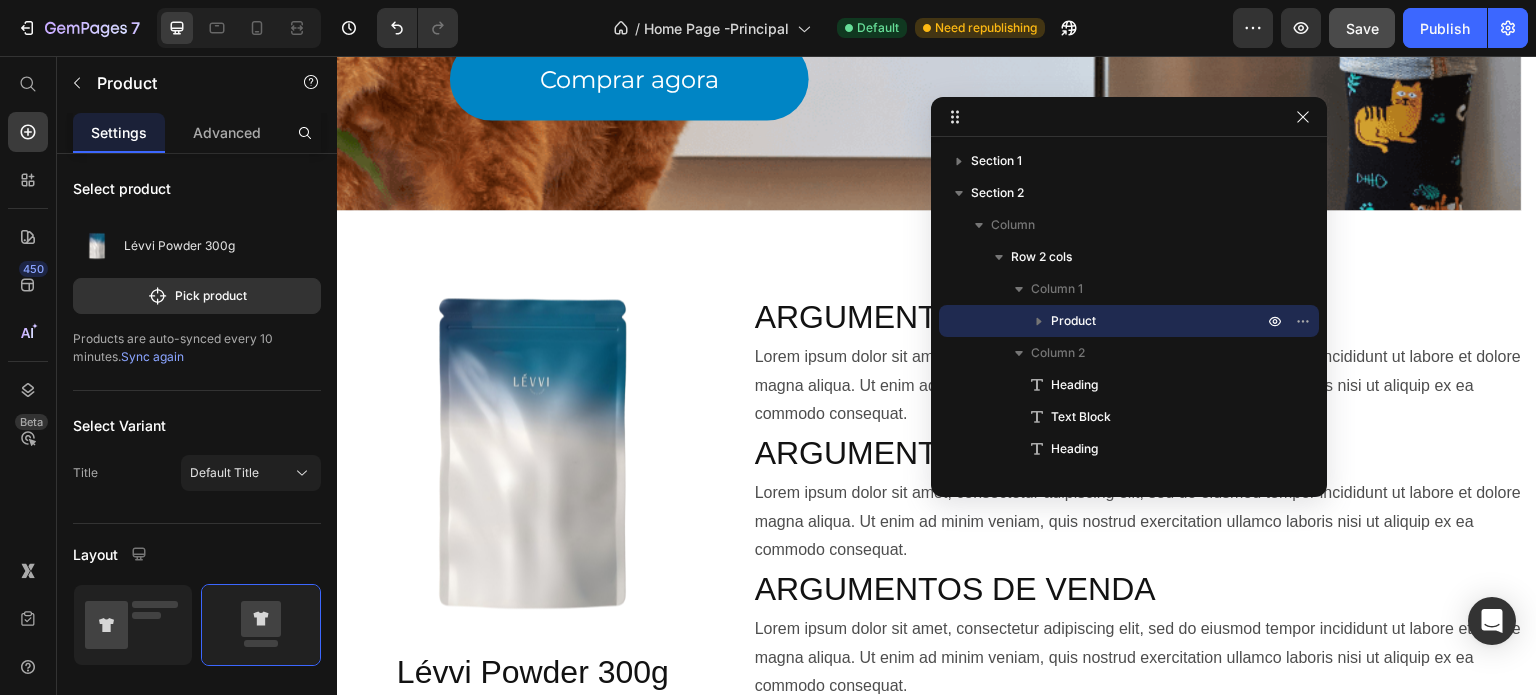 drag, startPoint x: 629, startPoint y: 103, endPoint x: 1069, endPoint y: 146, distance: 442.09613 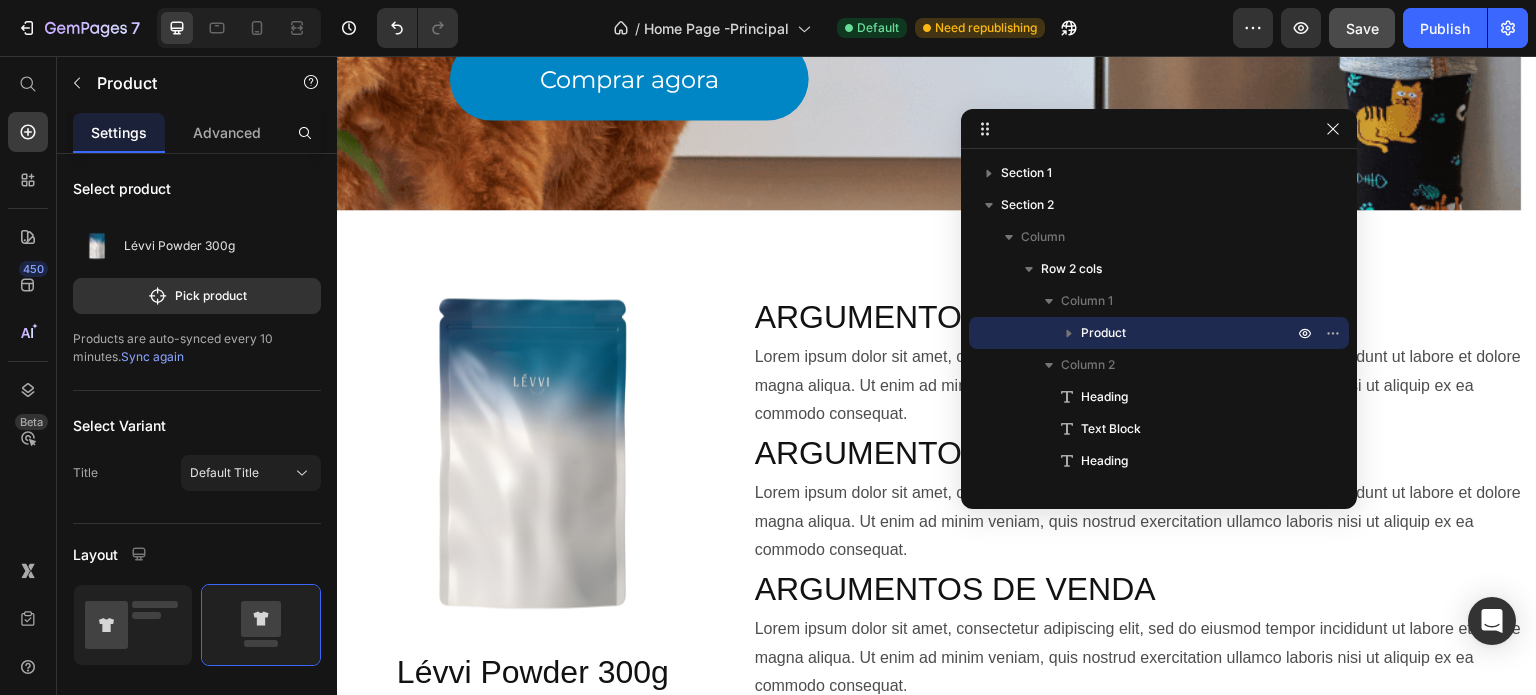 click on "best seller
Custom Code Product Images" at bounding box center (533, 446) 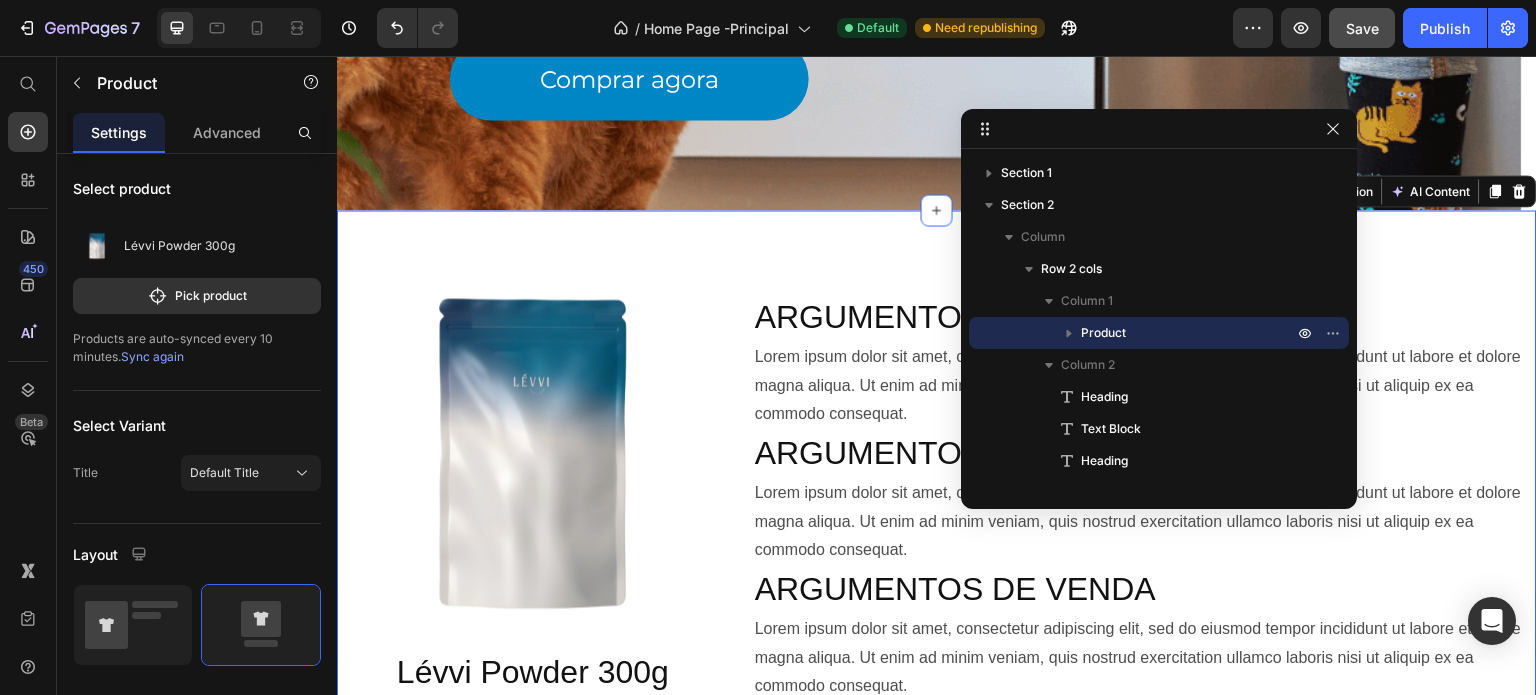 click on "best seller
Custom Code Product Images Lévvi Powder 300g Product Title R$ 87,00 Product Price R$ 0,00 Product Price Row adicionar ao carrinho Add to Cart Buy it now Dynamic Checkout Product ARGUMENTOS DE VENDA Heading Lorem ipsum dolor sit amet, consectetur adipiscing elit, sed do eiusmod tempor incididunt ut labore et dolore magna aliqua. Ut enim ad minim veniam, quis nostrud exercitation ullamco laboris nisi ut aliquip ex ea commodo consequat. Text Block ARGUMENTOS DE VENDA Heading Lorem ipsum dolor sit amet, consectetur adipiscing elit, sed do eiusmod tempor incididunt ut labore et dolore magna aliqua. Ut enim ad minim veniam, quis nostrud exercitation ullamco laboris nisi ut aliquip ex ea commodo consequat. Text Block ARGUMENTOS DE VENDA Heading Lorem ipsum dolor sit amet, consectetur adipiscing elit, sed do eiusmod tempor incididunt ut labore et dolore magna aliqua. Ut enim ad minim veniam, quis nostrud exercitation ullamco laboris nisi ut aliquip ex ea commodo consequat. Text Block Row" at bounding box center (937, 575) 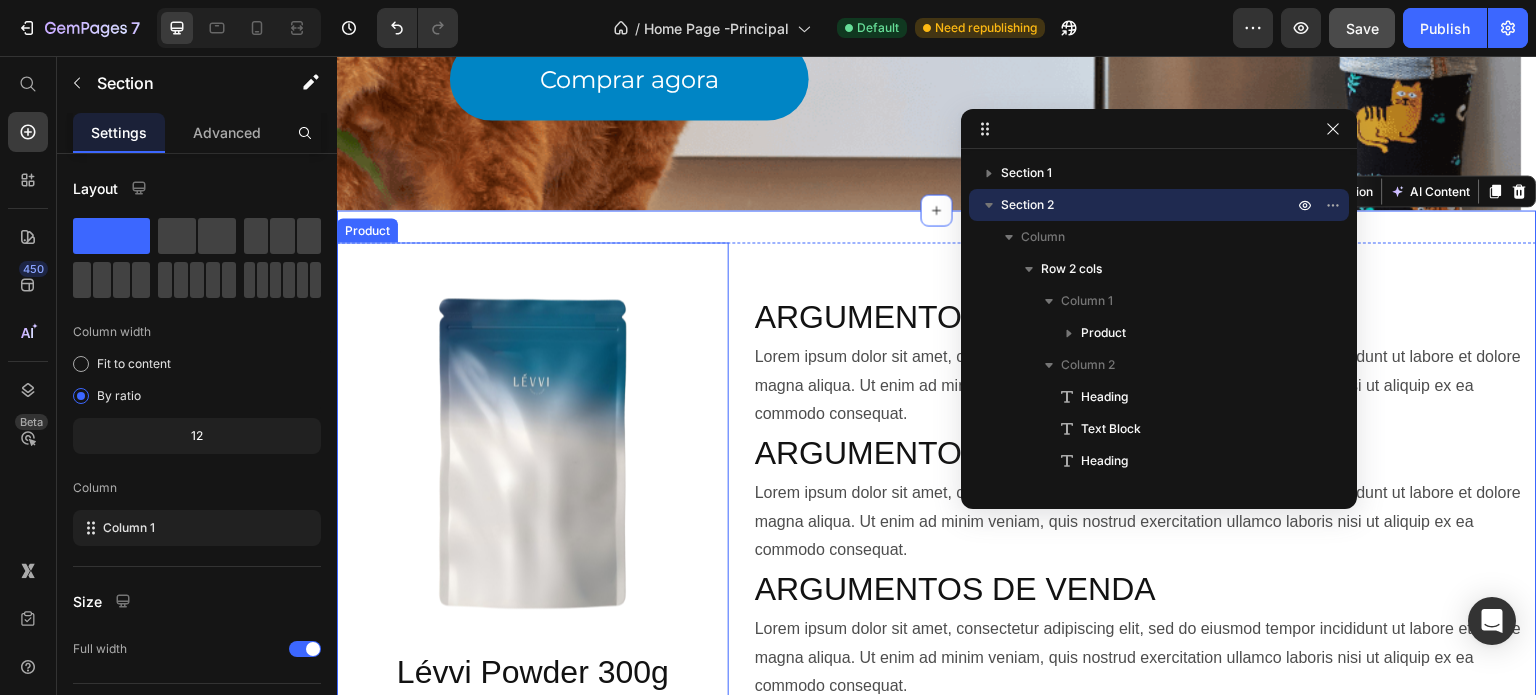 click on "best seller
Custom Code Product Images" at bounding box center (533, 446) 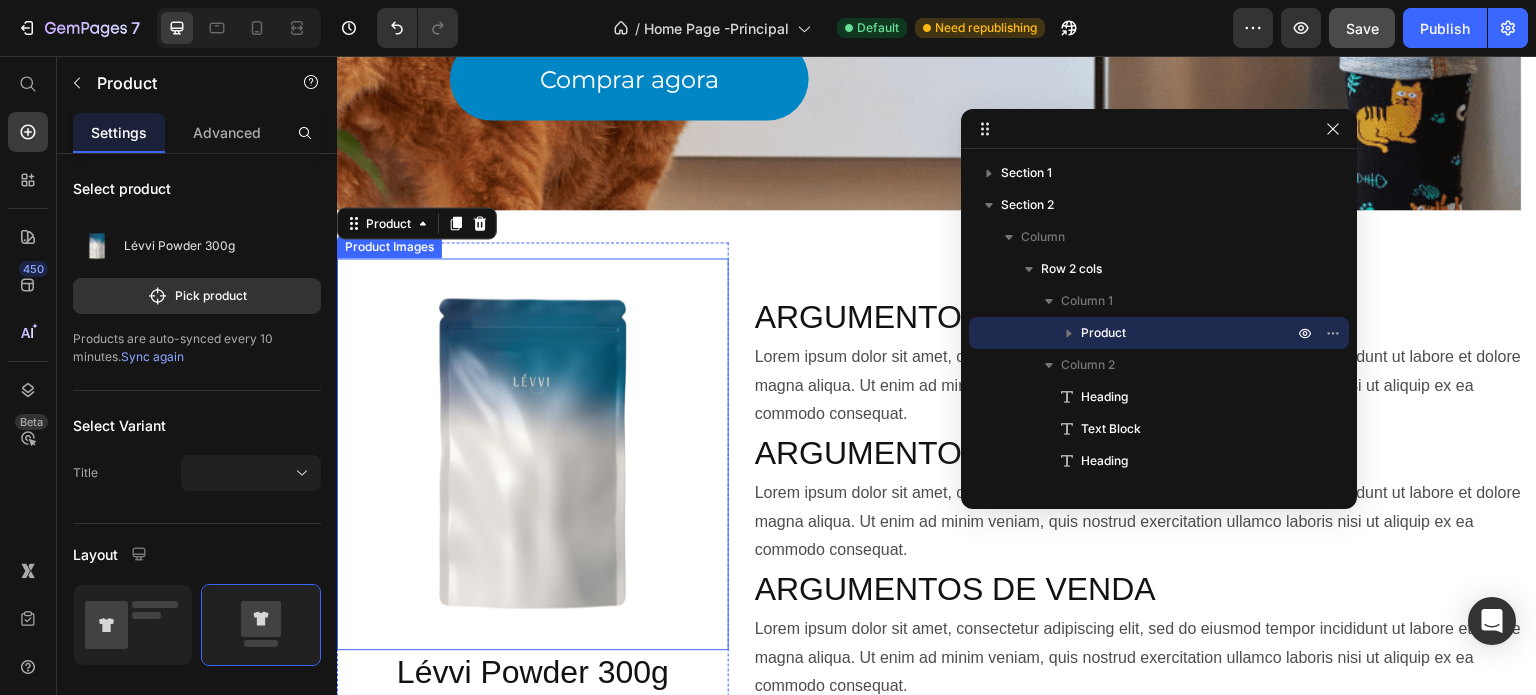 click at bounding box center (533, 454) 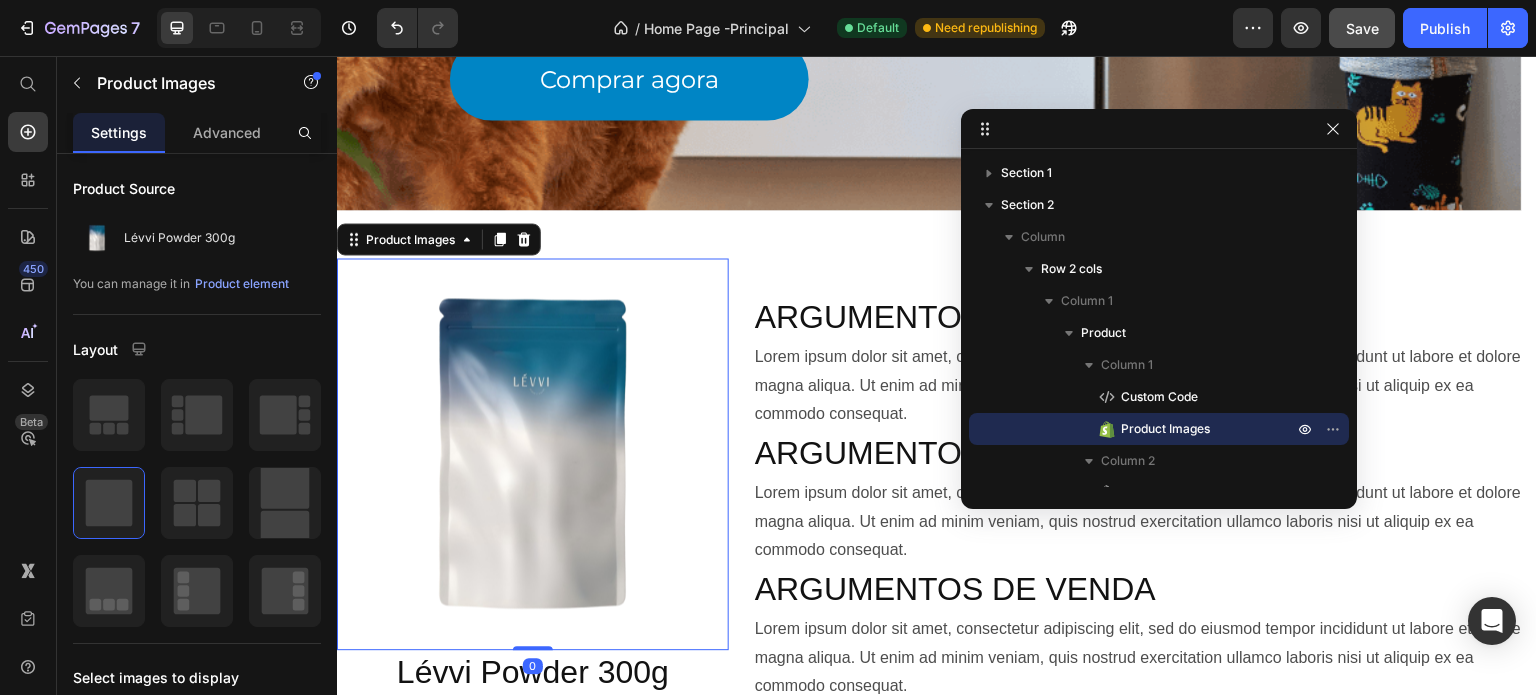 click on "best seller
Custom Code Product Images   0" at bounding box center (533, 446) 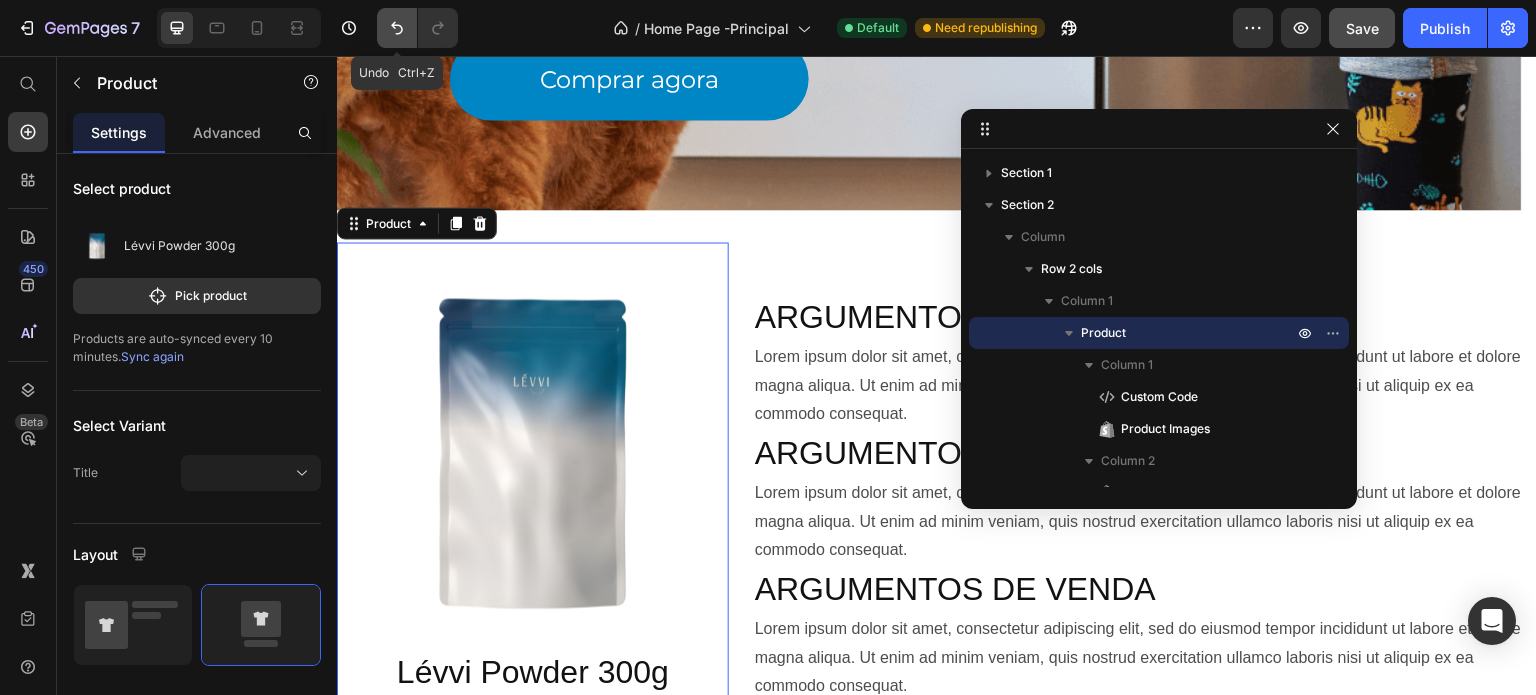 click 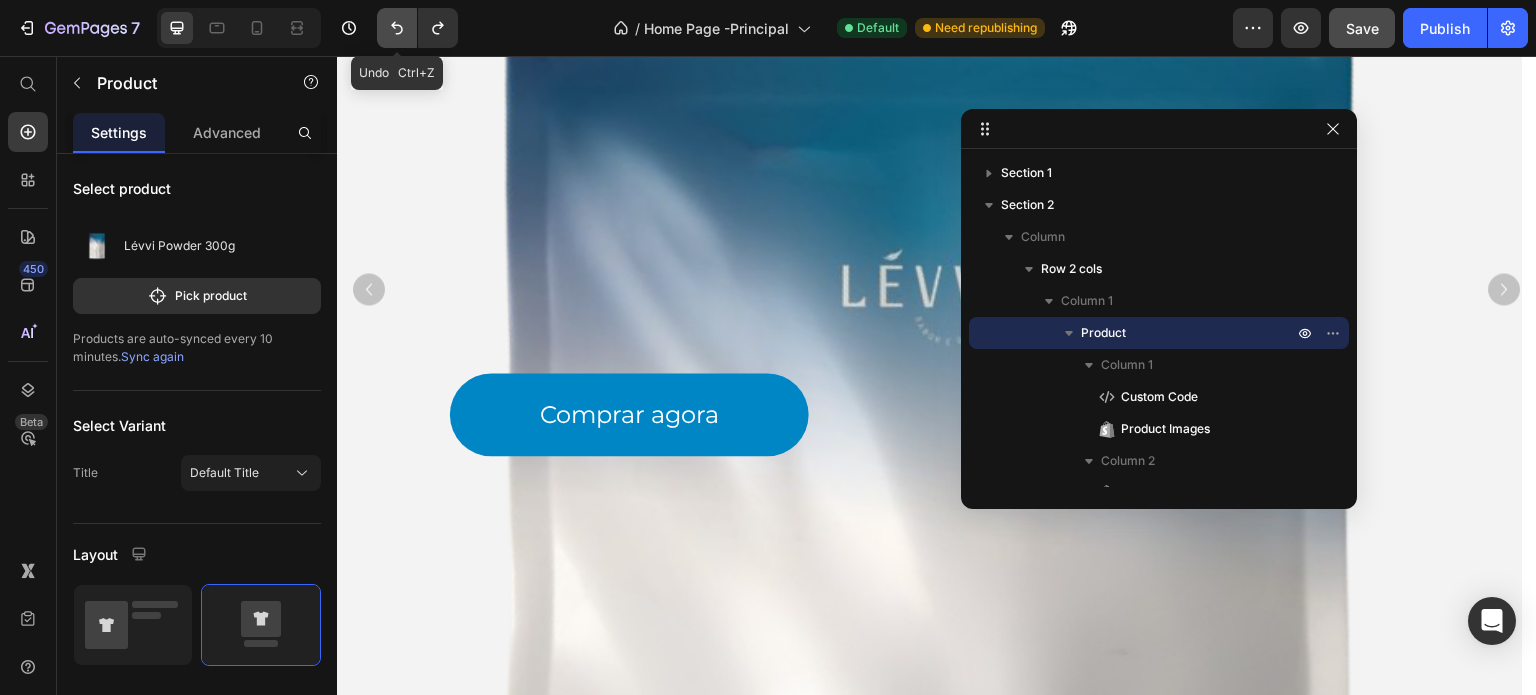click 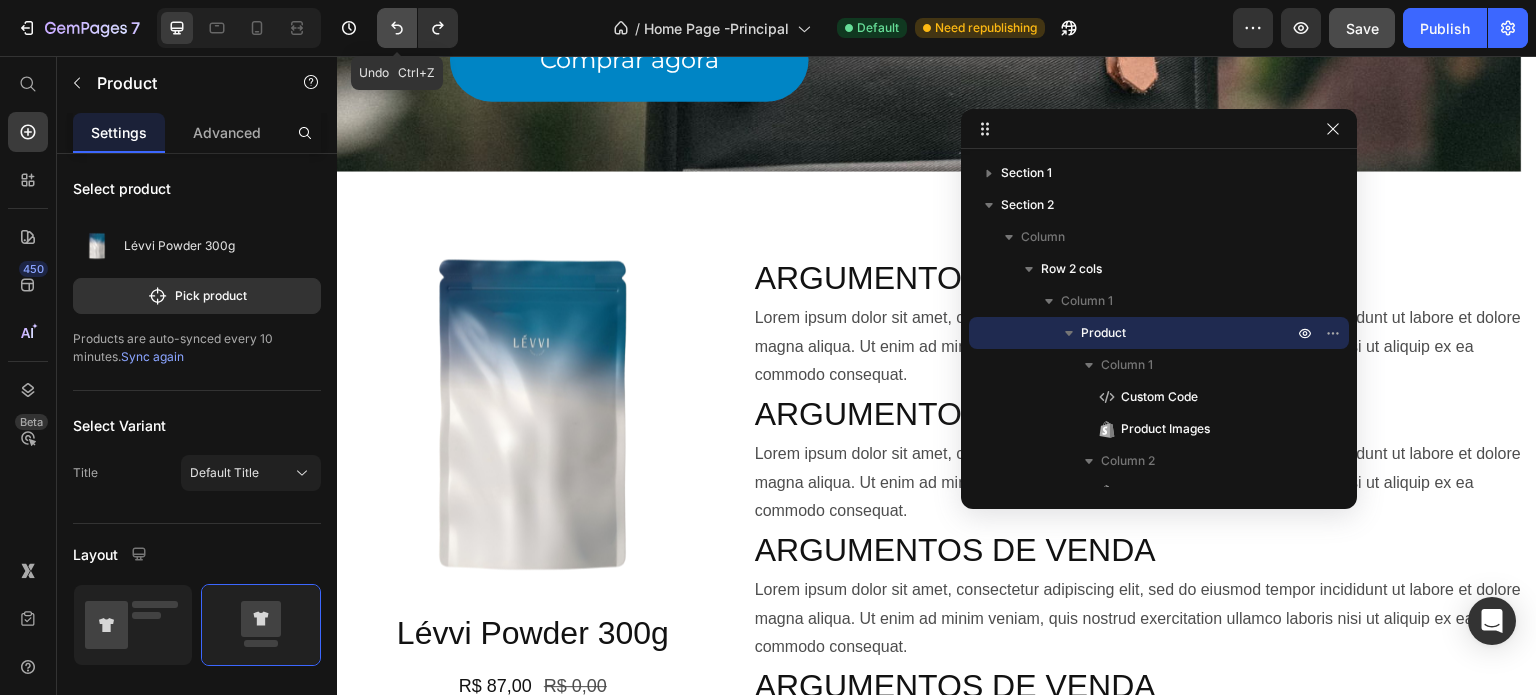 click 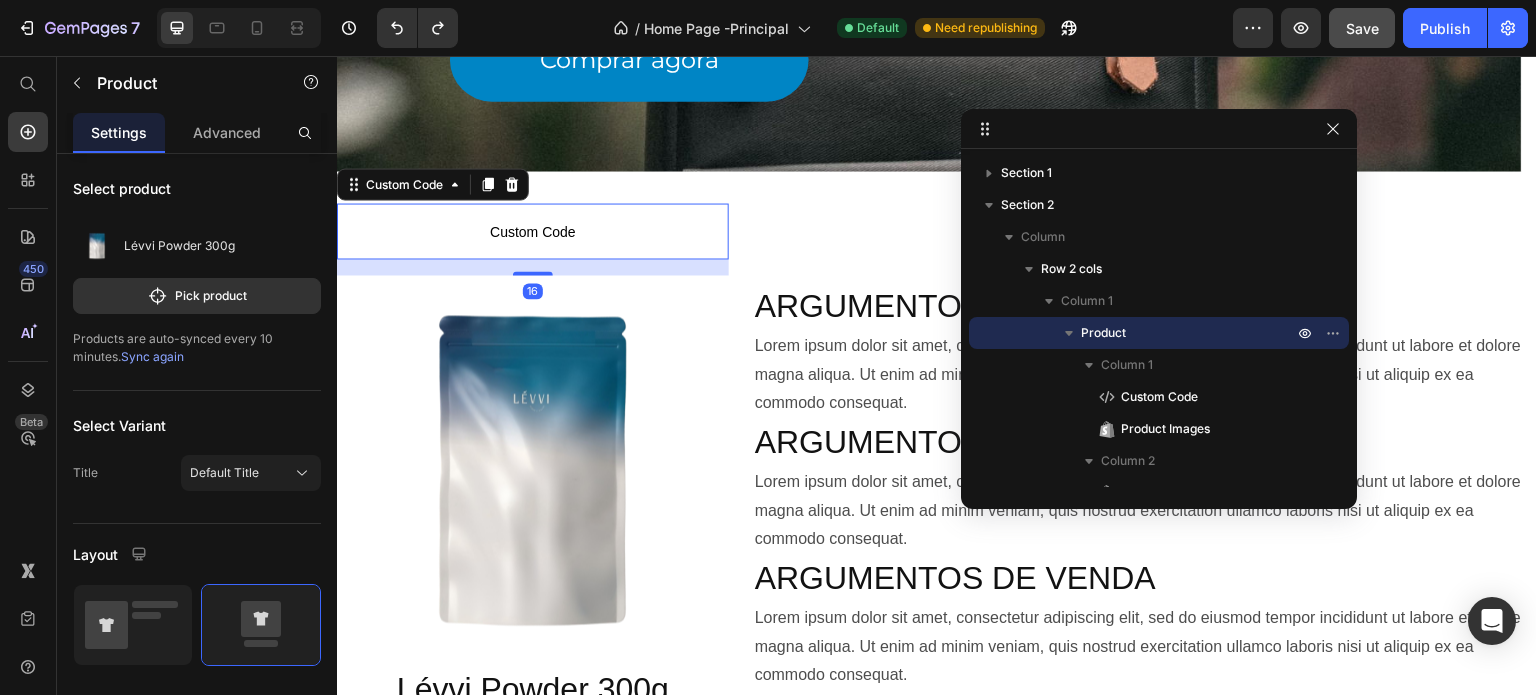 click on "Custom Code" at bounding box center (533, 231) 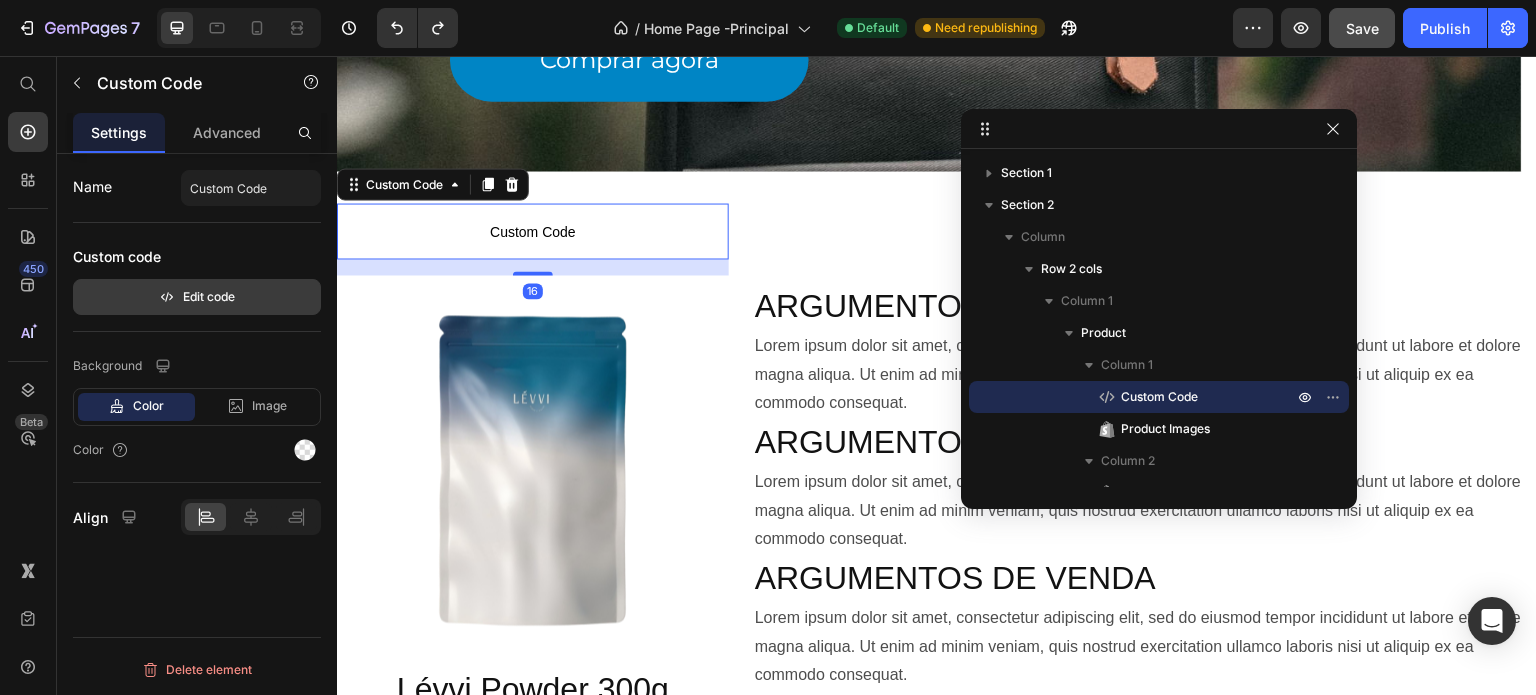 click on "Edit code" at bounding box center [197, 297] 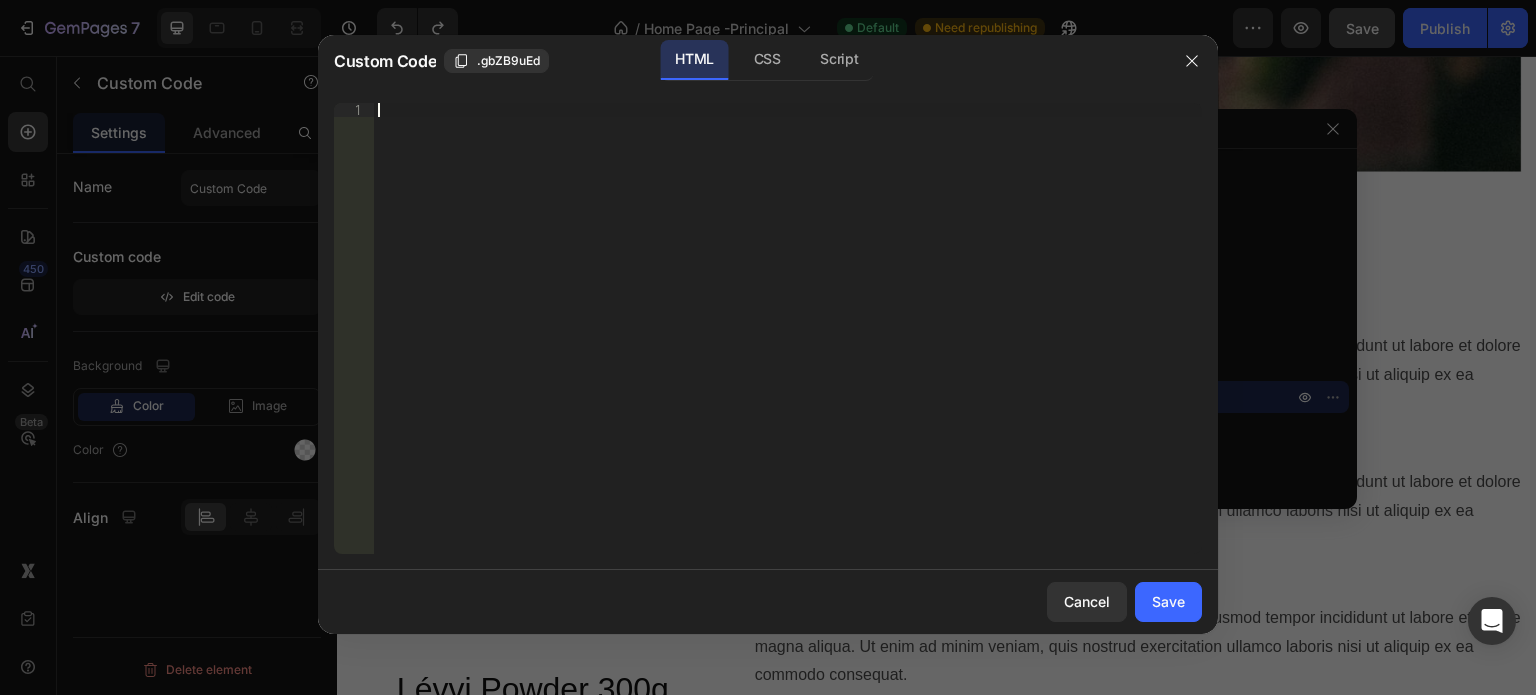 click on "Insert the 3rd-party installation code, HTML code, or Liquid code to display custom content." at bounding box center (748, 109) 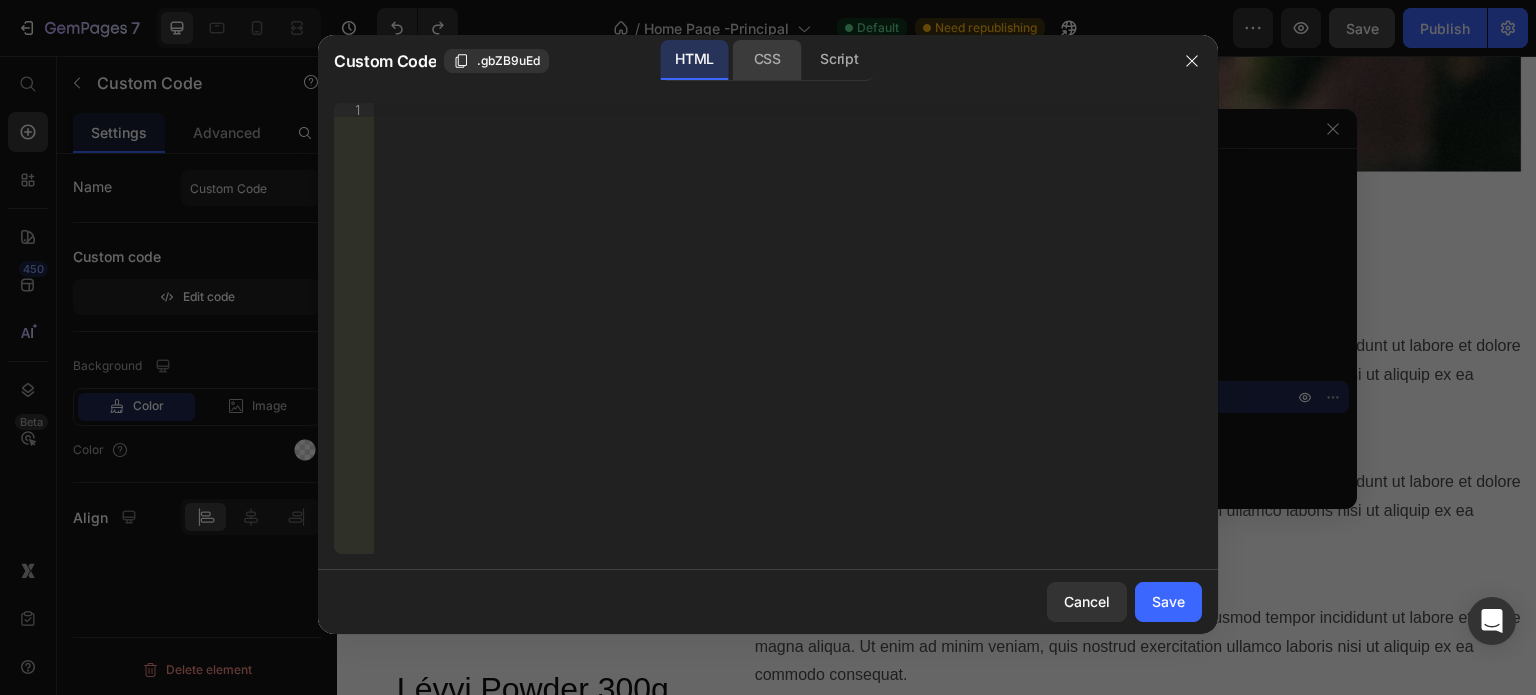 click on "CSS" 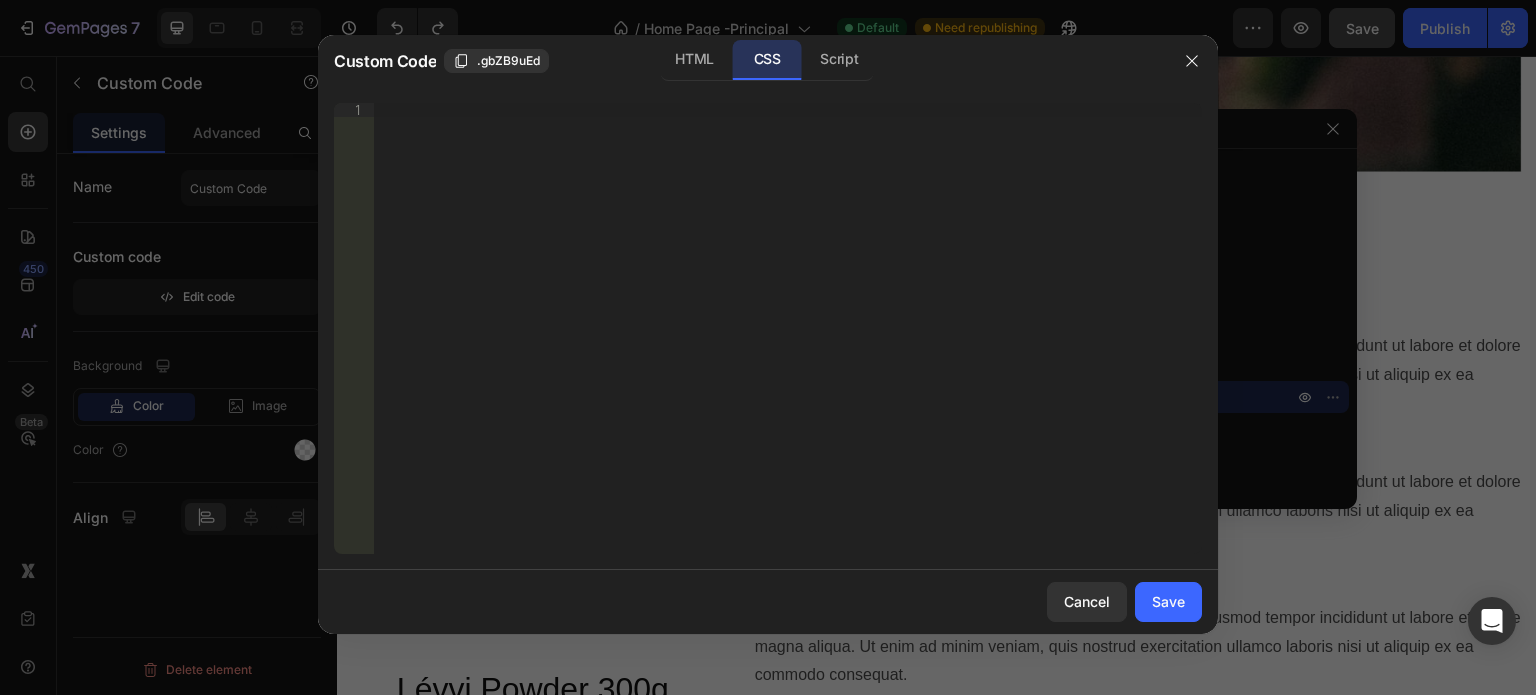 drag, startPoint x: 704, startPoint y: 62, endPoint x: 680, endPoint y: 115, distance: 58.18075 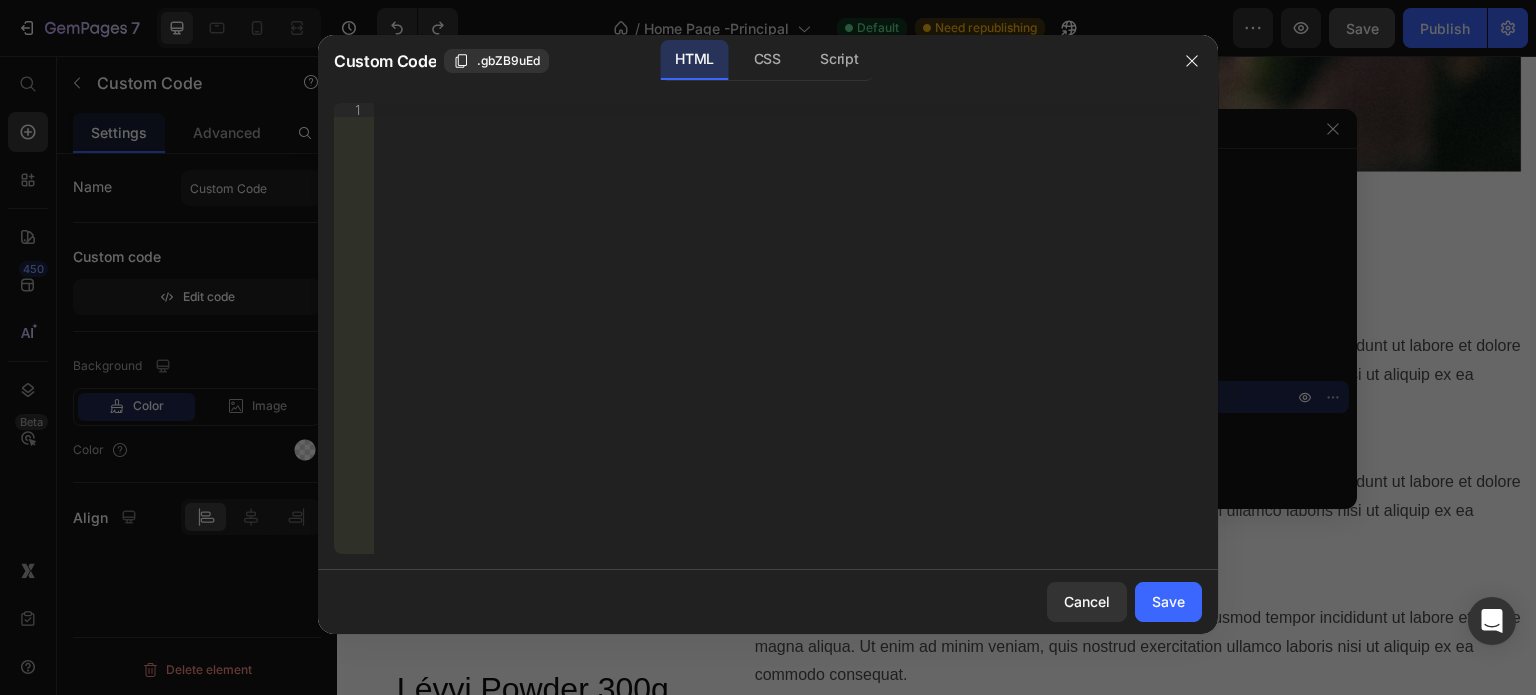 click on "Insert the 3rd-party installation code, HTML code, or Liquid code to display custom content." at bounding box center [788, 342] 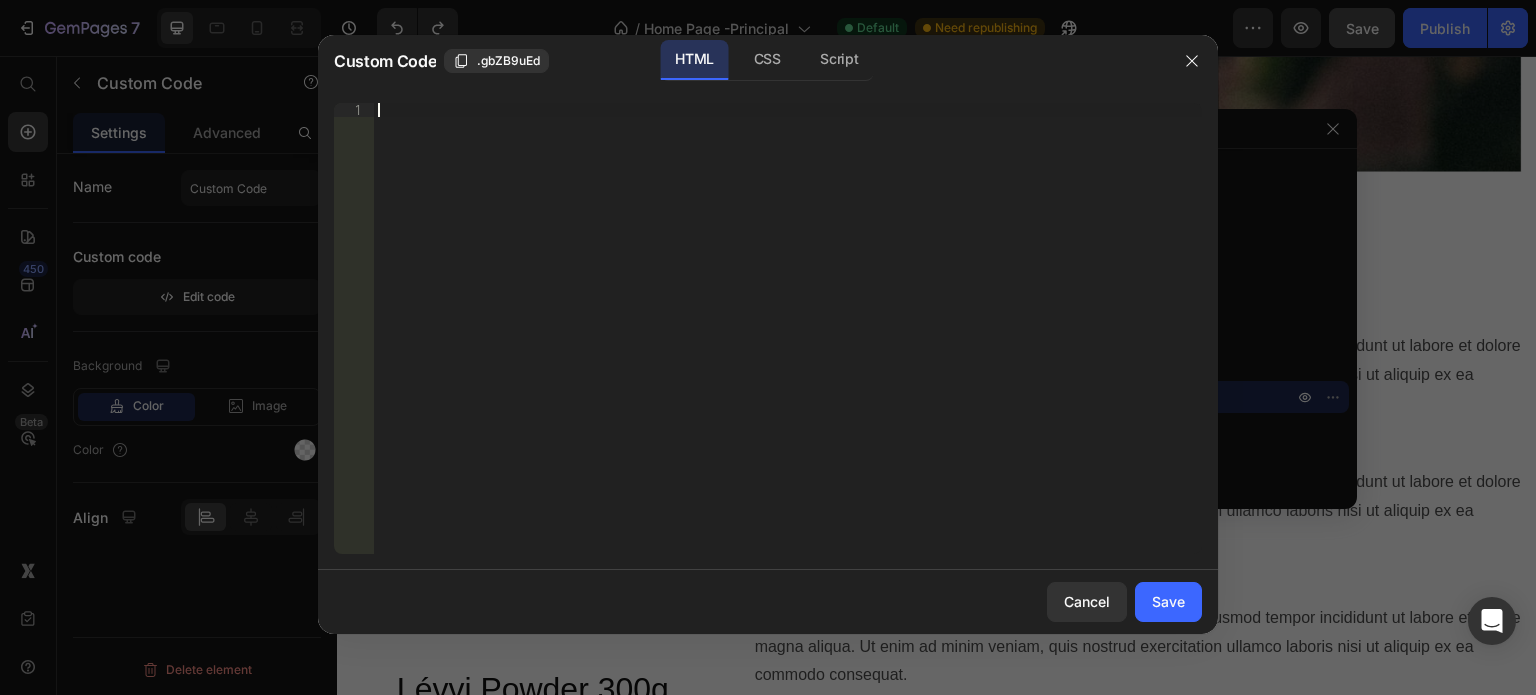 paste on "https://cdn.shopify.com/s/files/1/0895/8296/0824/files/gempages_574550311155270500-967c1bd9-84d3-4bd1-abd1-759f00b0f0d7.png" 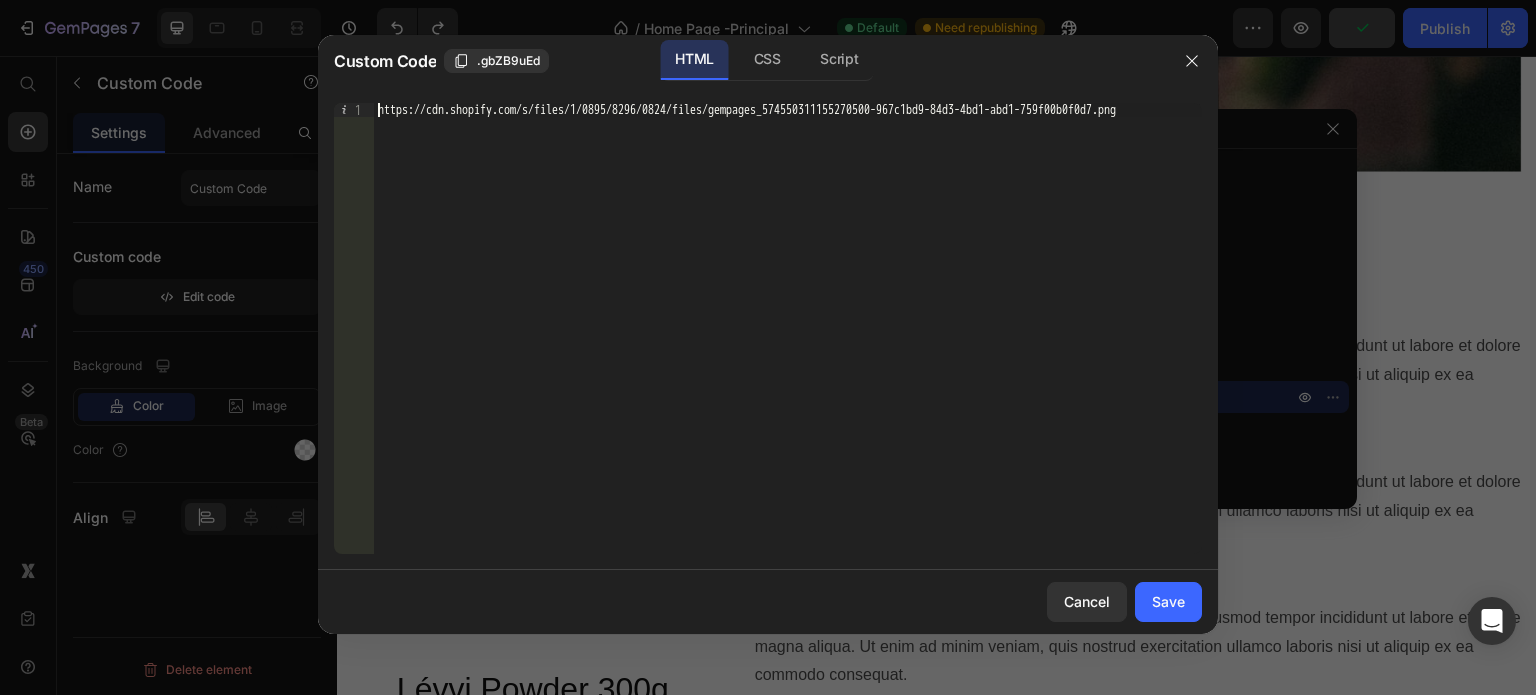 click on "https://cdn.shopify.com/s/files/1/0895/8296/0824/files/gempages_574550311155270500-967c1bd9-84d3-4bd1-abd1-759f00b0f0d7.png" at bounding box center [788, 342] 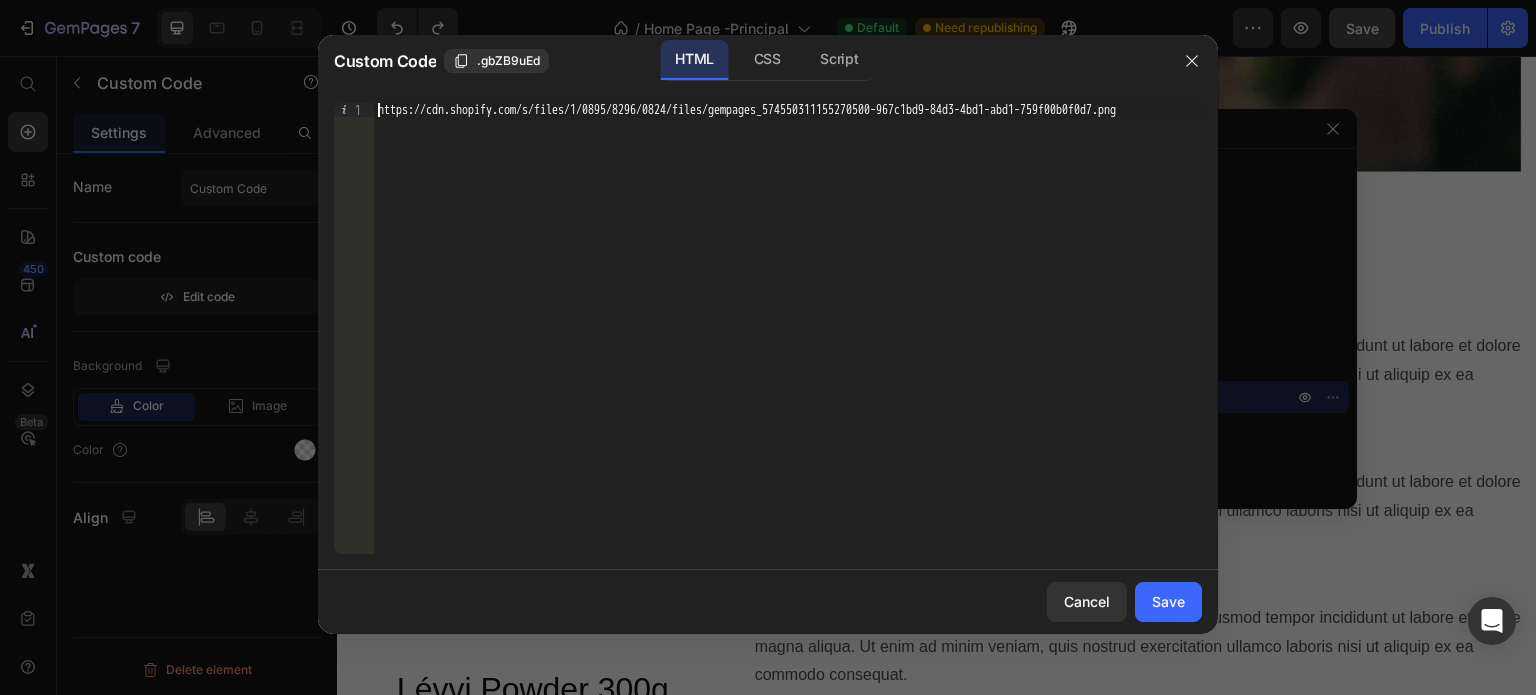 paste 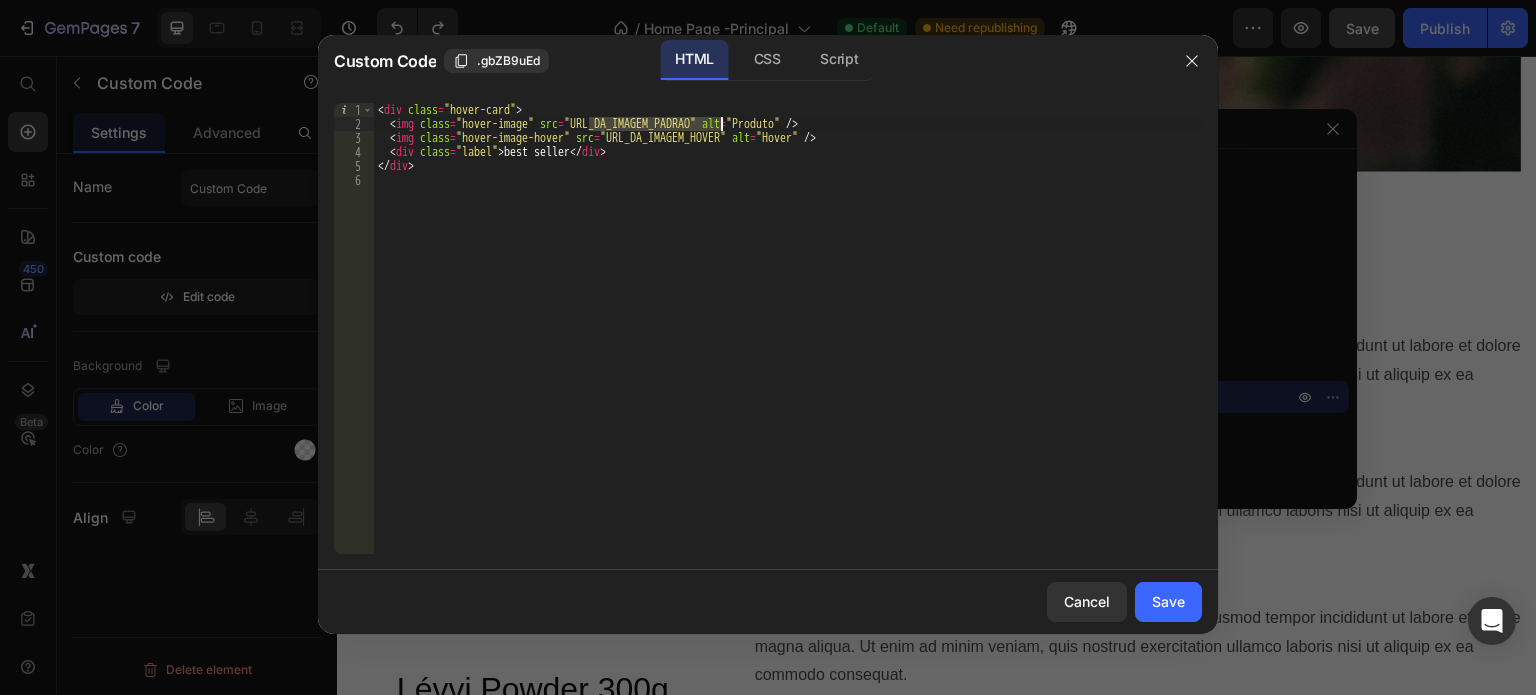 drag, startPoint x: 591, startPoint y: 123, endPoint x: 721, endPoint y: 123, distance: 130 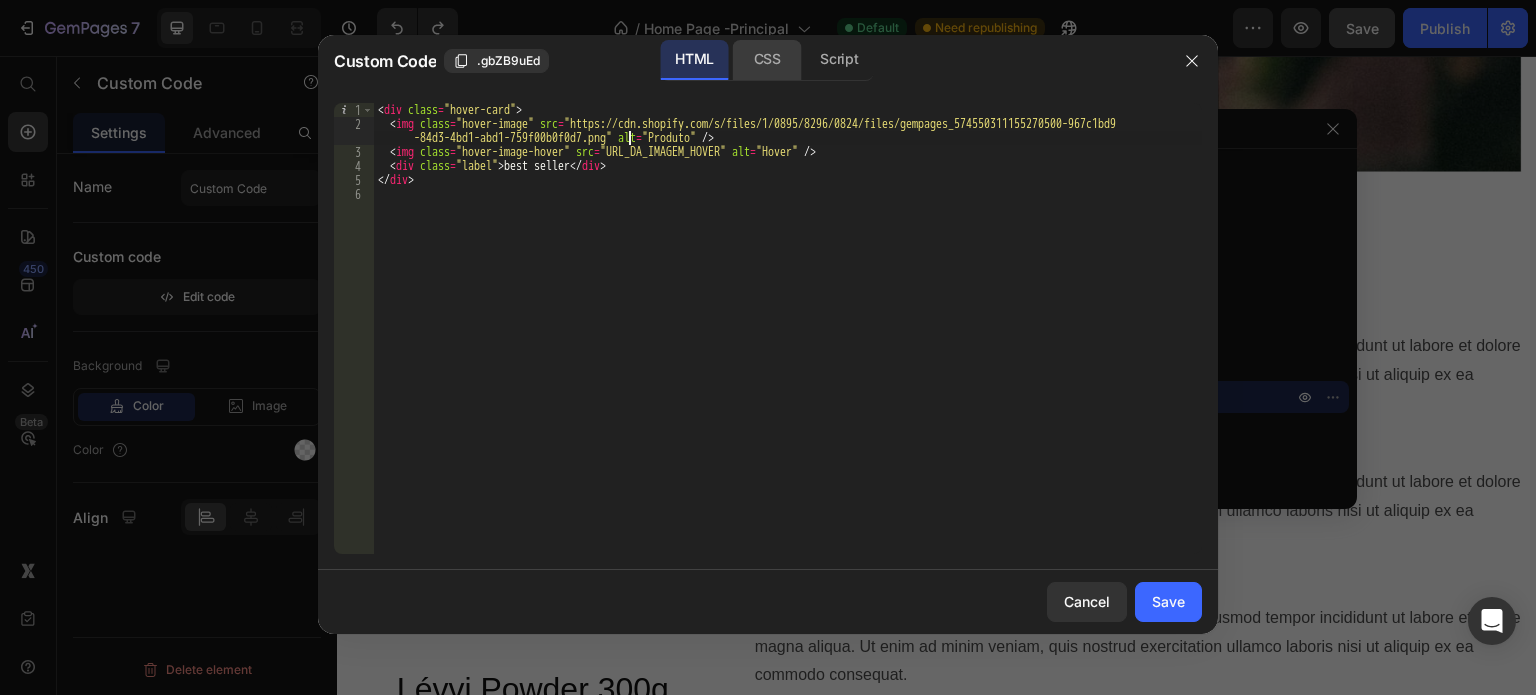 click on "CSS" 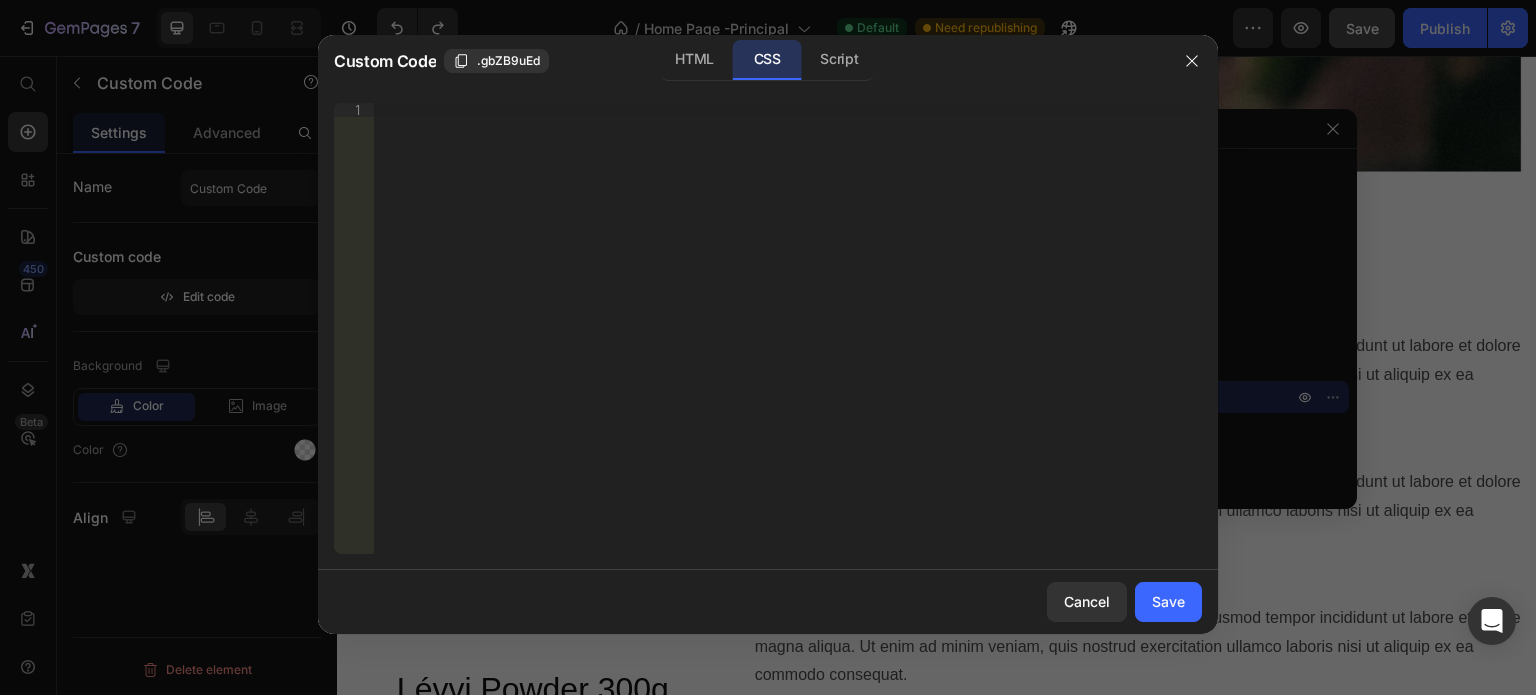 type 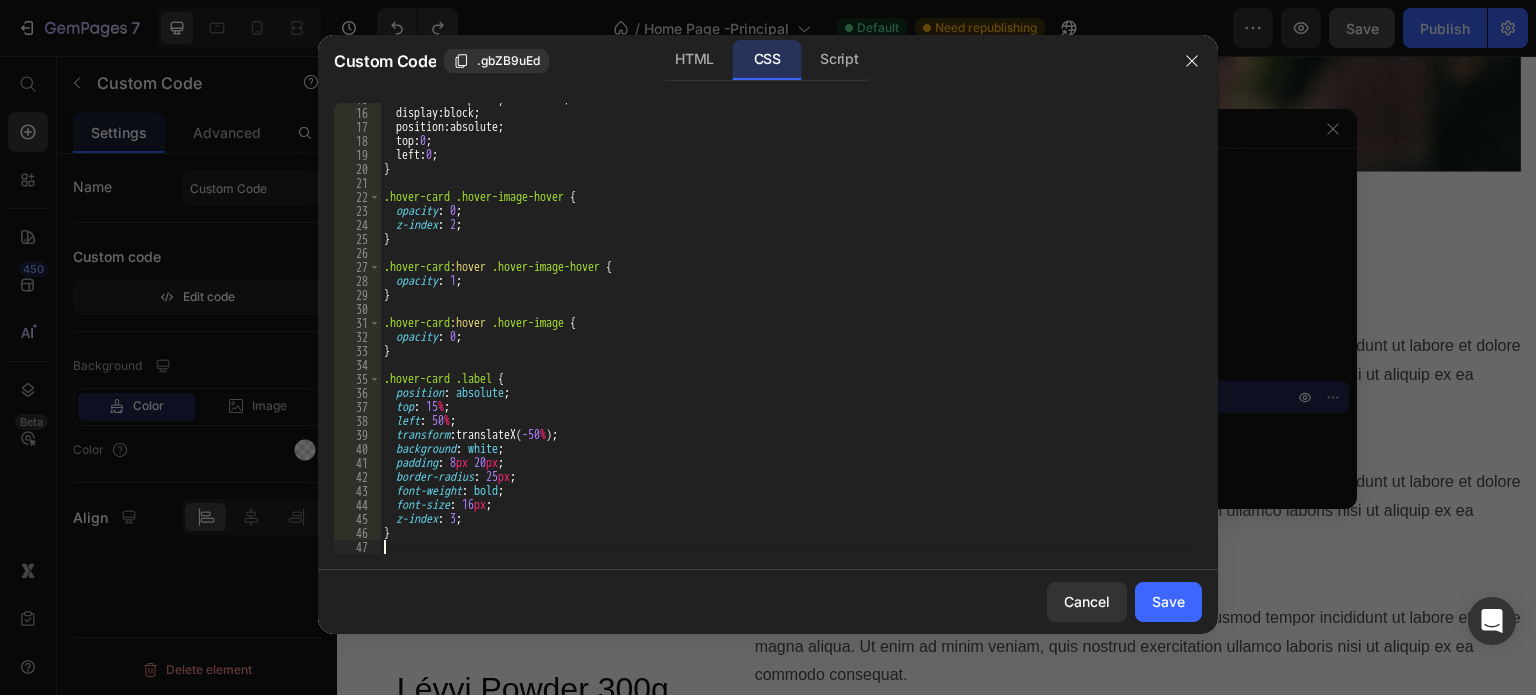 scroll, scrollTop: 207, scrollLeft: 0, axis: vertical 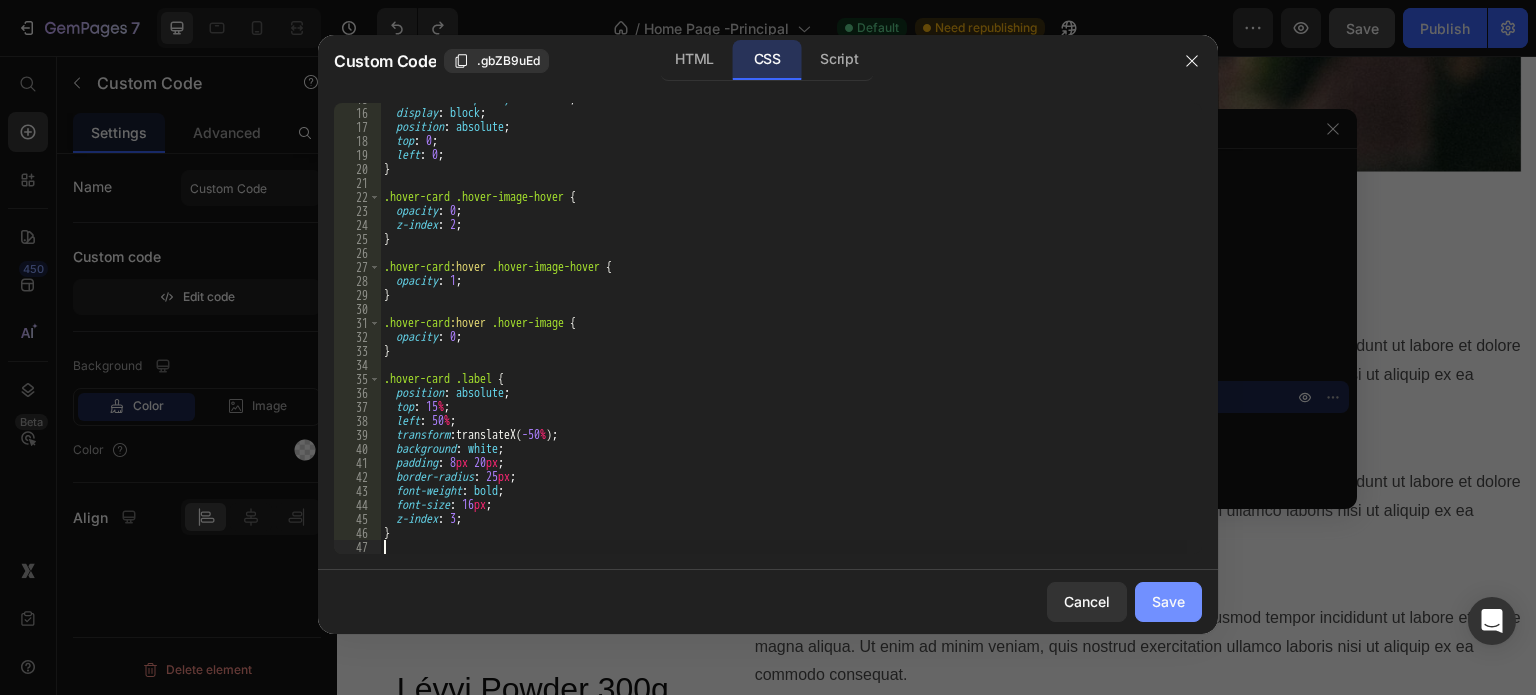 click on "Save" at bounding box center [1168, 601] 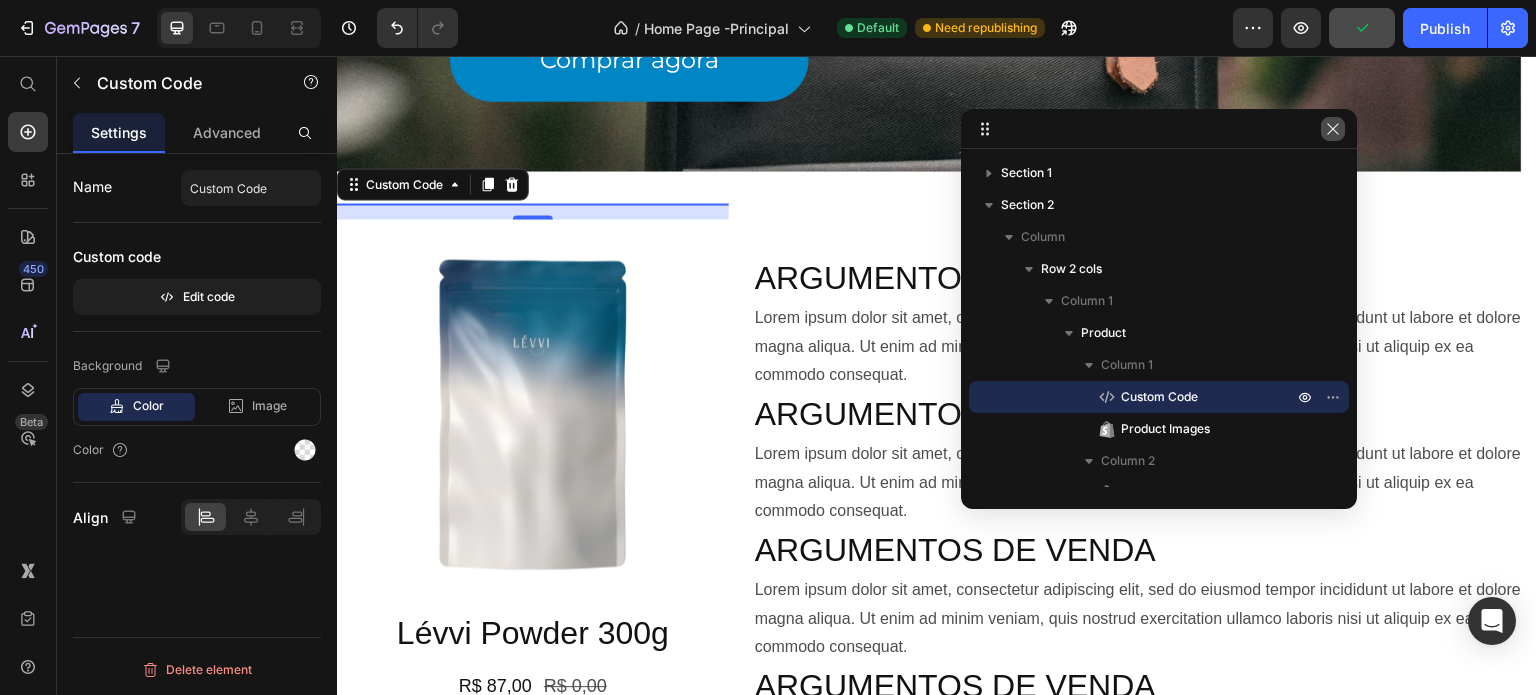 click 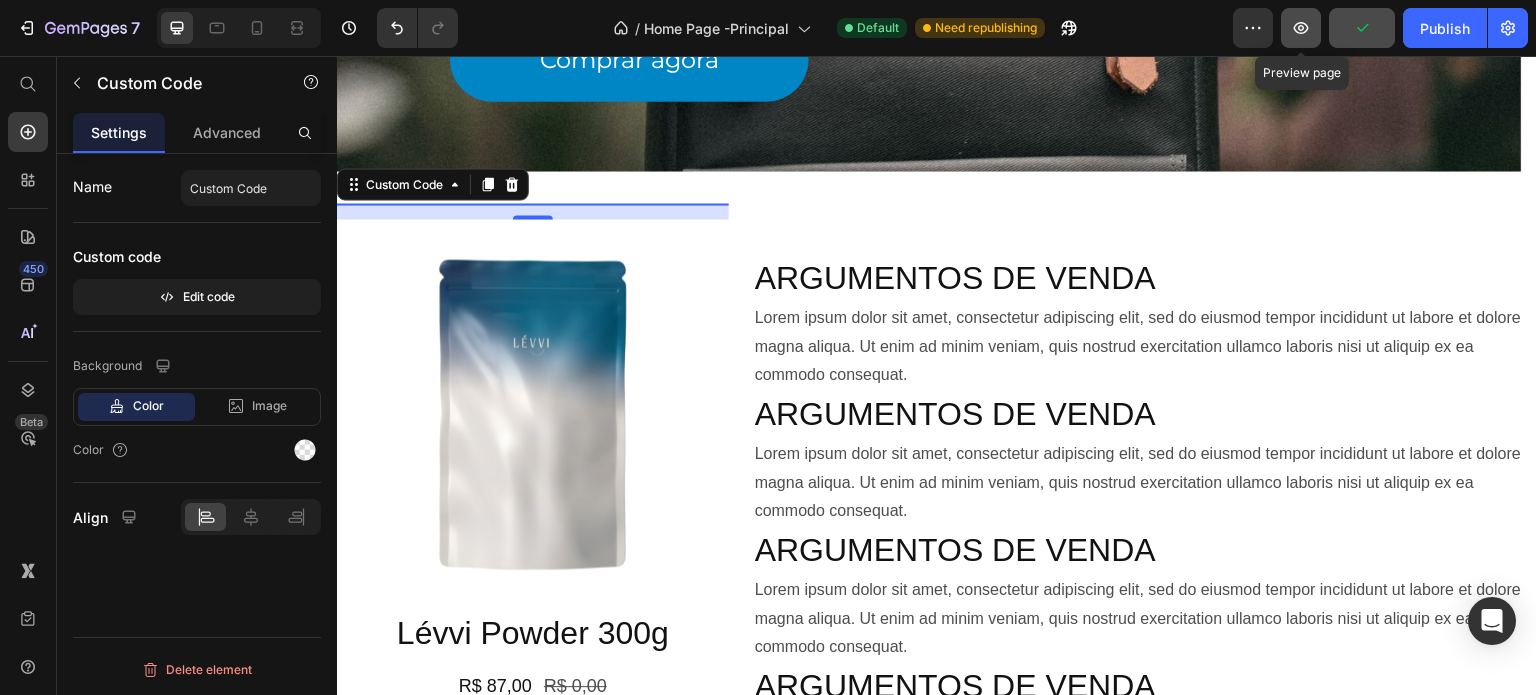 click 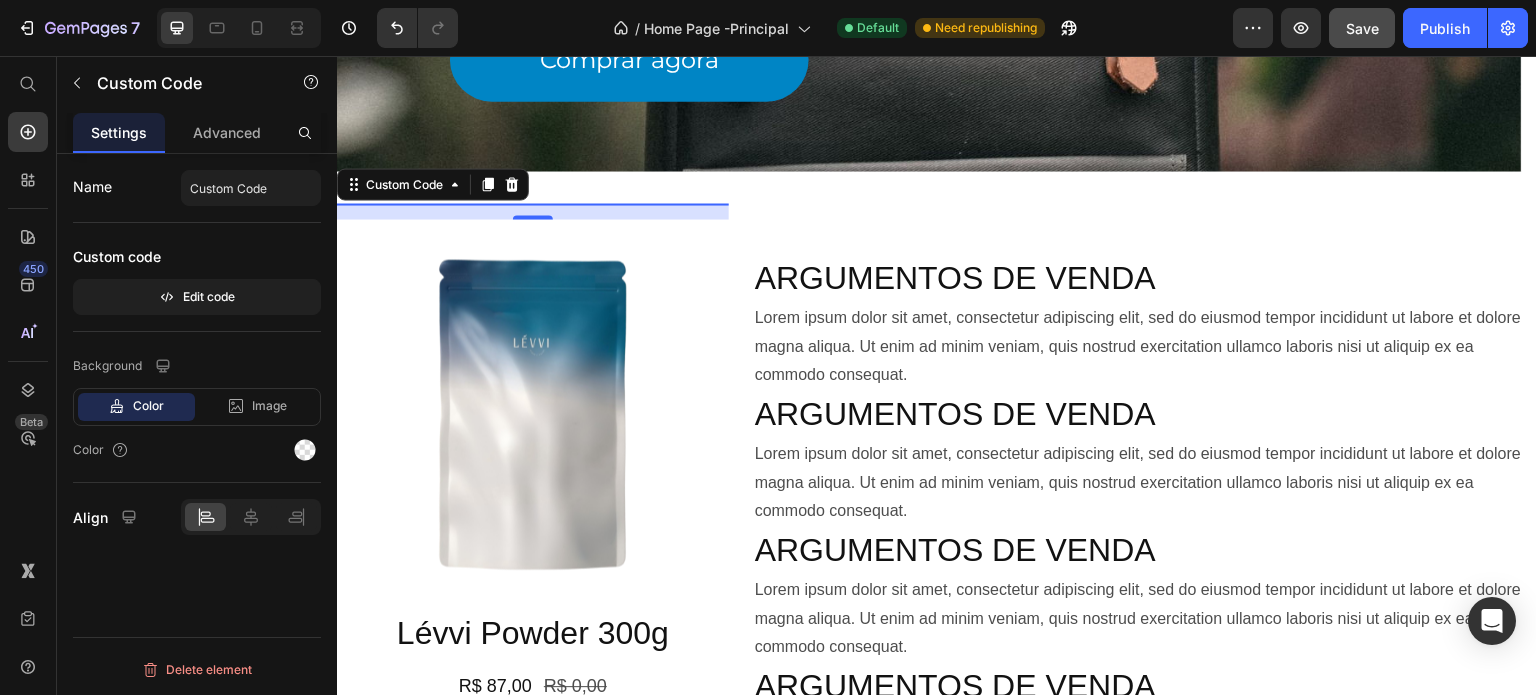 click on "16" at bounding box center (533, 211) 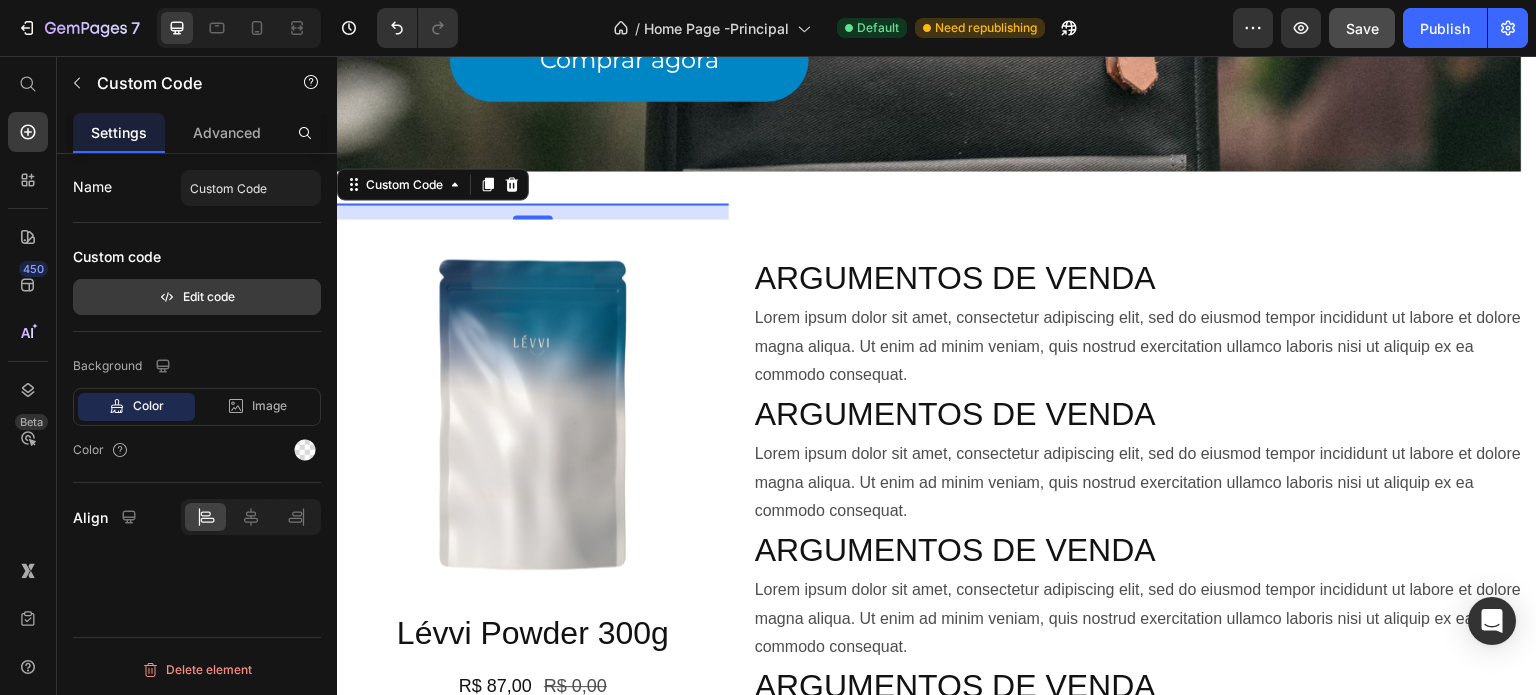 click on "Edit code" at bounding box center [197, 297] 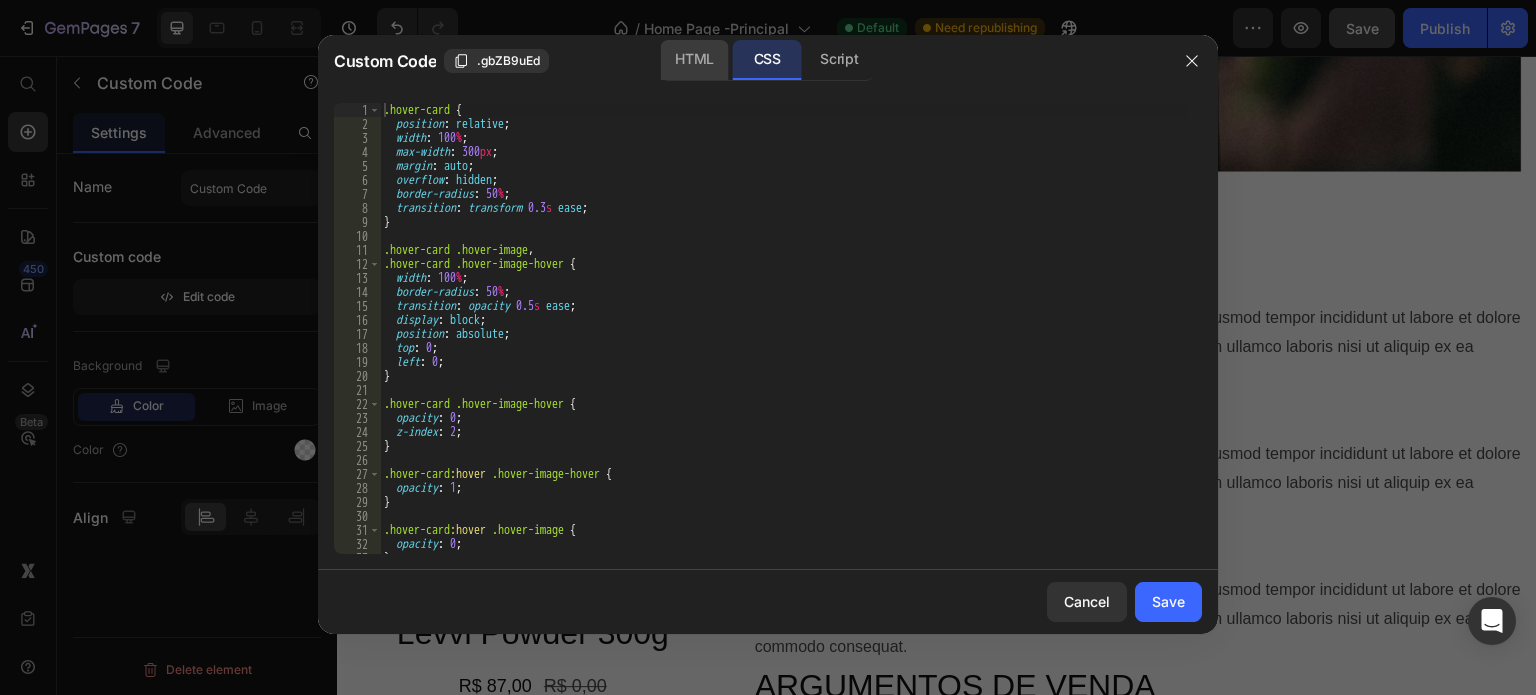 click on "HTML" 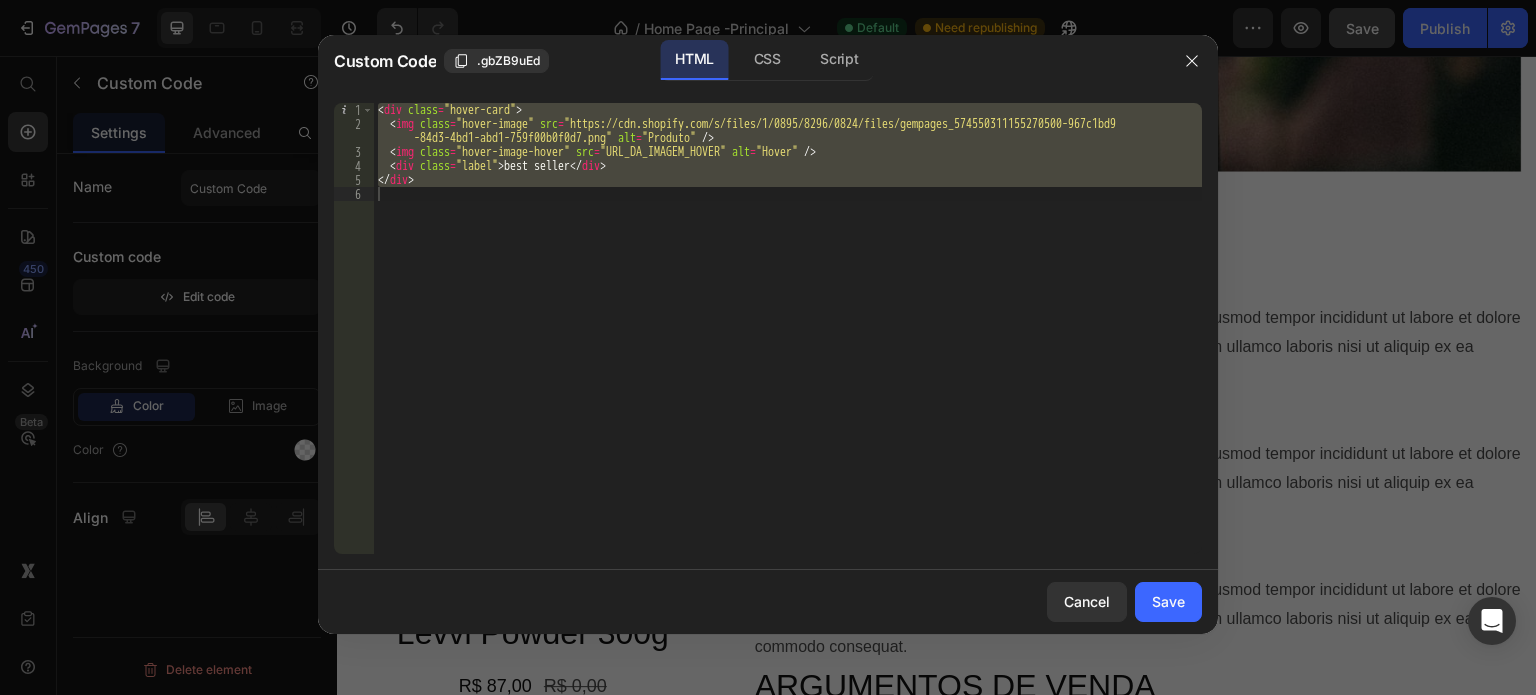 type on "</div>" 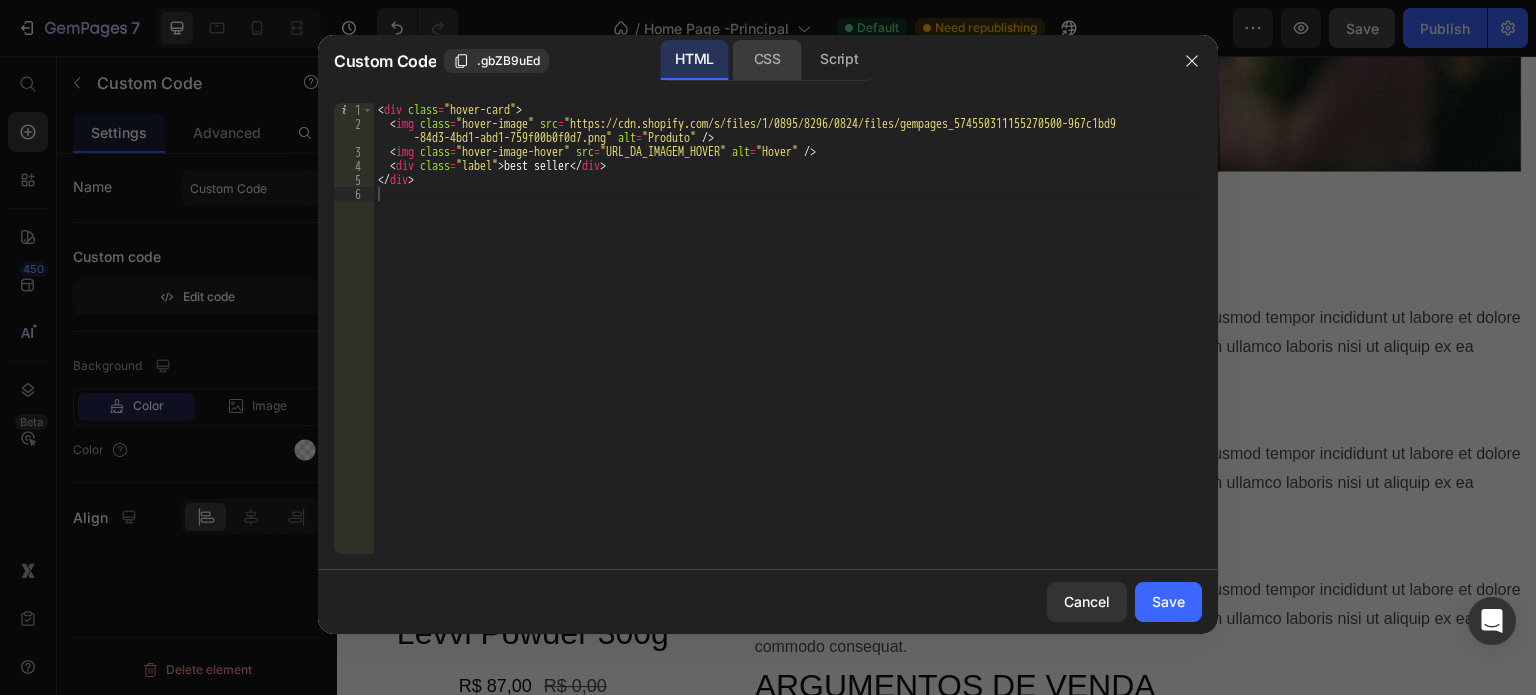 click on "CSS" 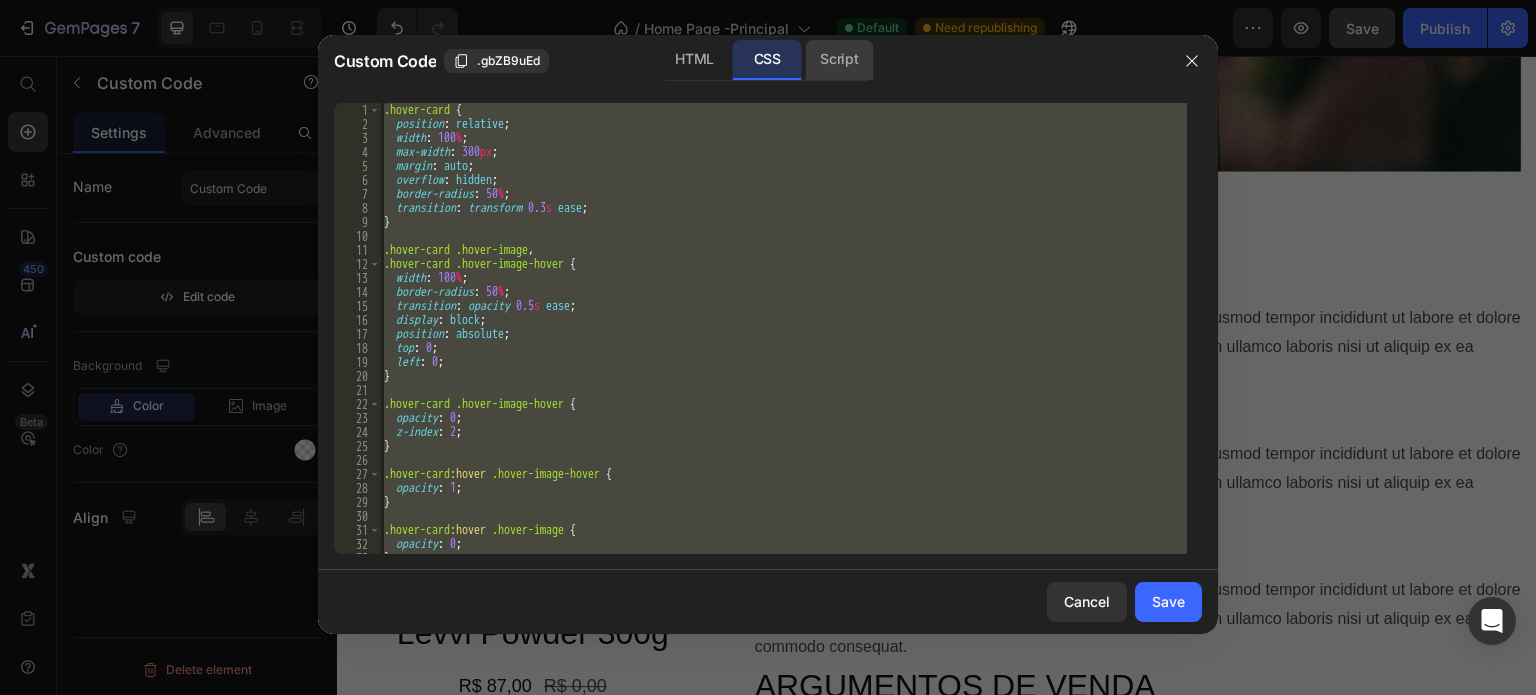 click on "Script" 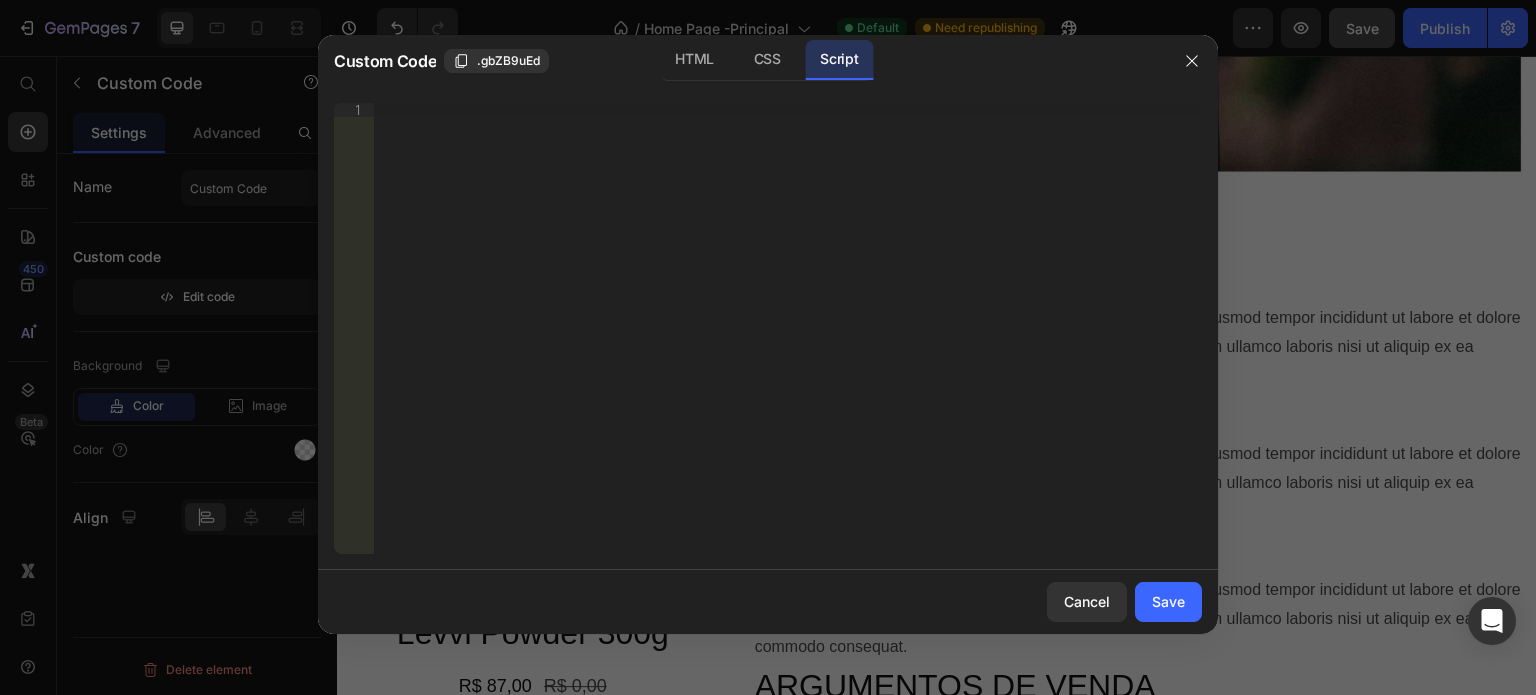 click on "HTML CSS Script" at bounding box center [767, 60] 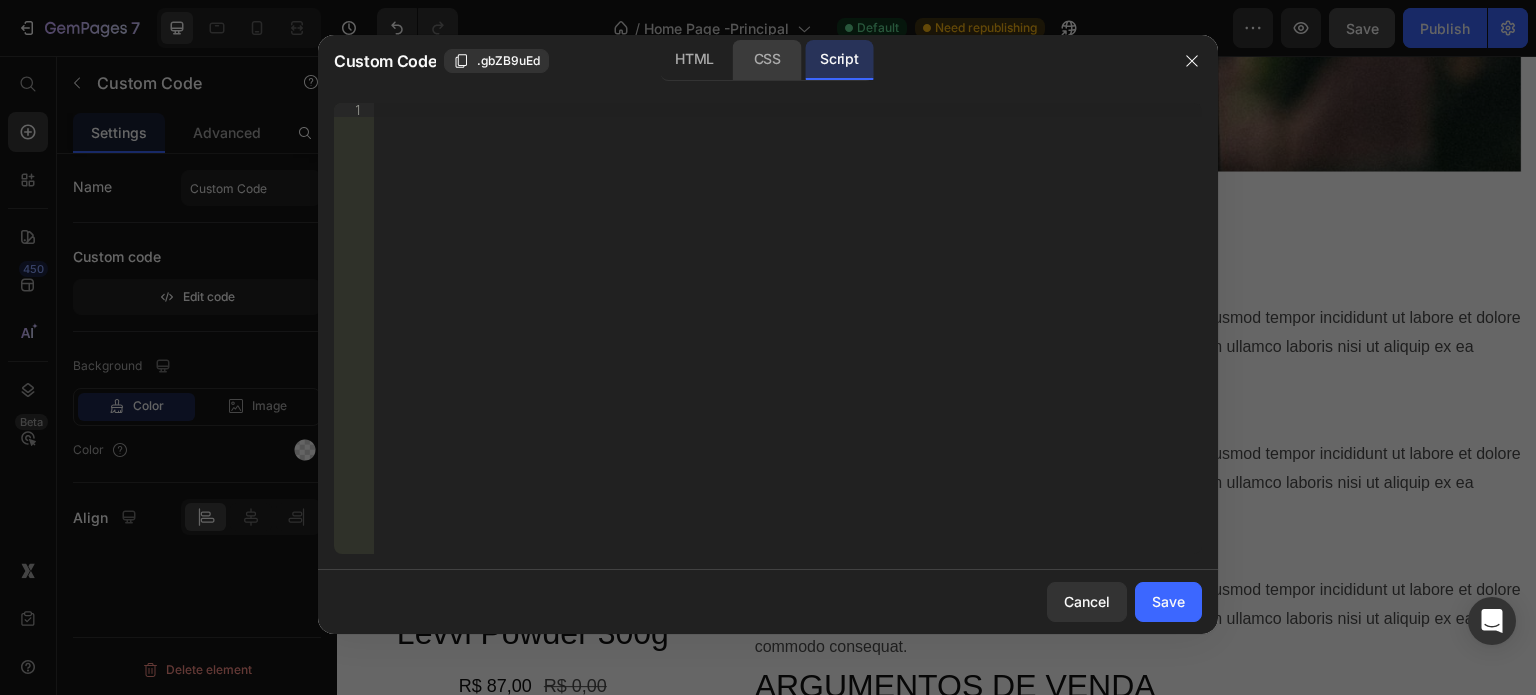 click on "CSS" 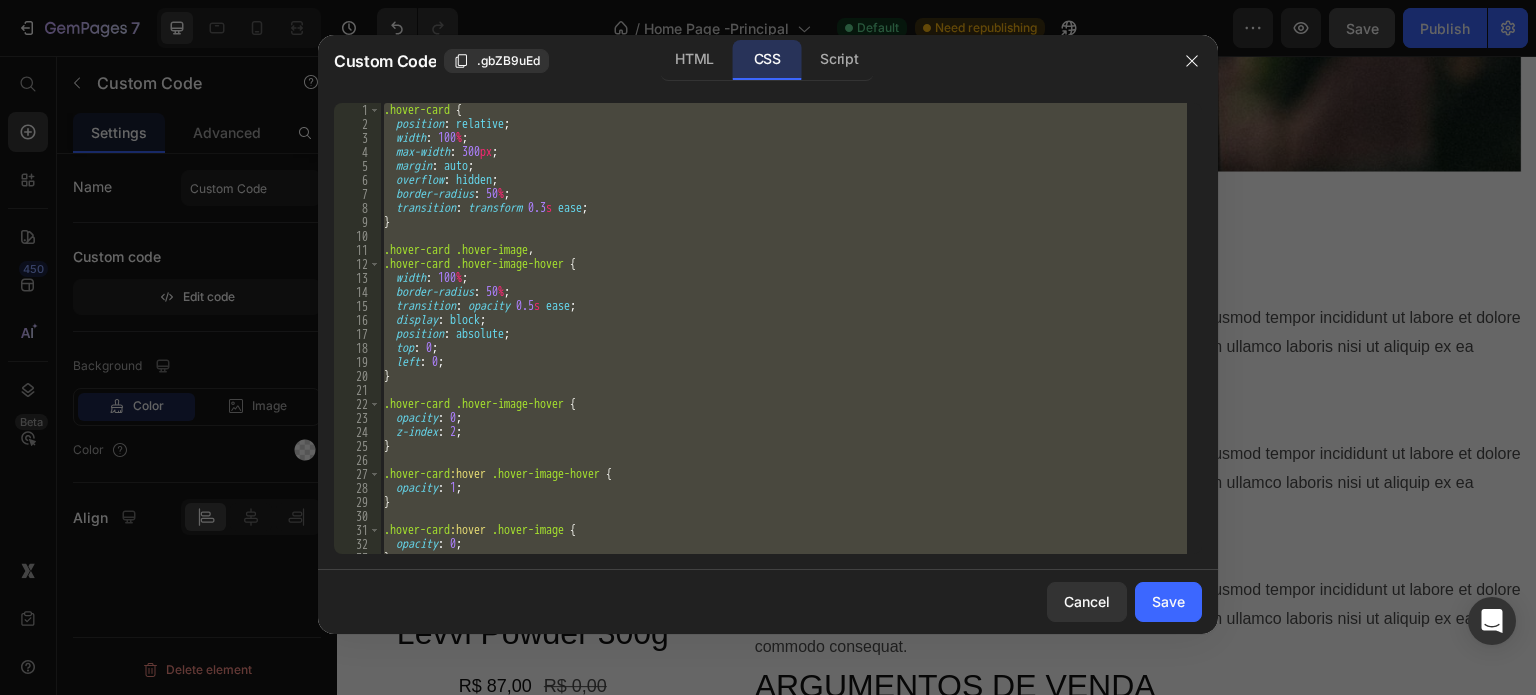 click on ".hover-card   {    position :   relative ;    width :   100 % ;    max-width :   100 px ;    margin :   auto ;    overflow :   hidden ;    border-radius :   50 % ;    transition :   transform   0.3 s   ease ; } .hover-card   .hover-image , .hover-card   .hover-image-hover   {    width :   100 % ;    border-radius :   50 % ;    transition :   opacity   0.5 s   ease ;    display :   block ;    position :   absolute ;    top :   0 ;    left :   0 ; } .hover-card   .hover-image-hover   {    opacity :   0 ;    z-index :   2 ; } .hover-card :hover   .hover-image-hover   {    opacity :   1 ; } .hover-card :hover   .hover-image   {    opacity :   0 ; }" at bounding box center (783, 328) 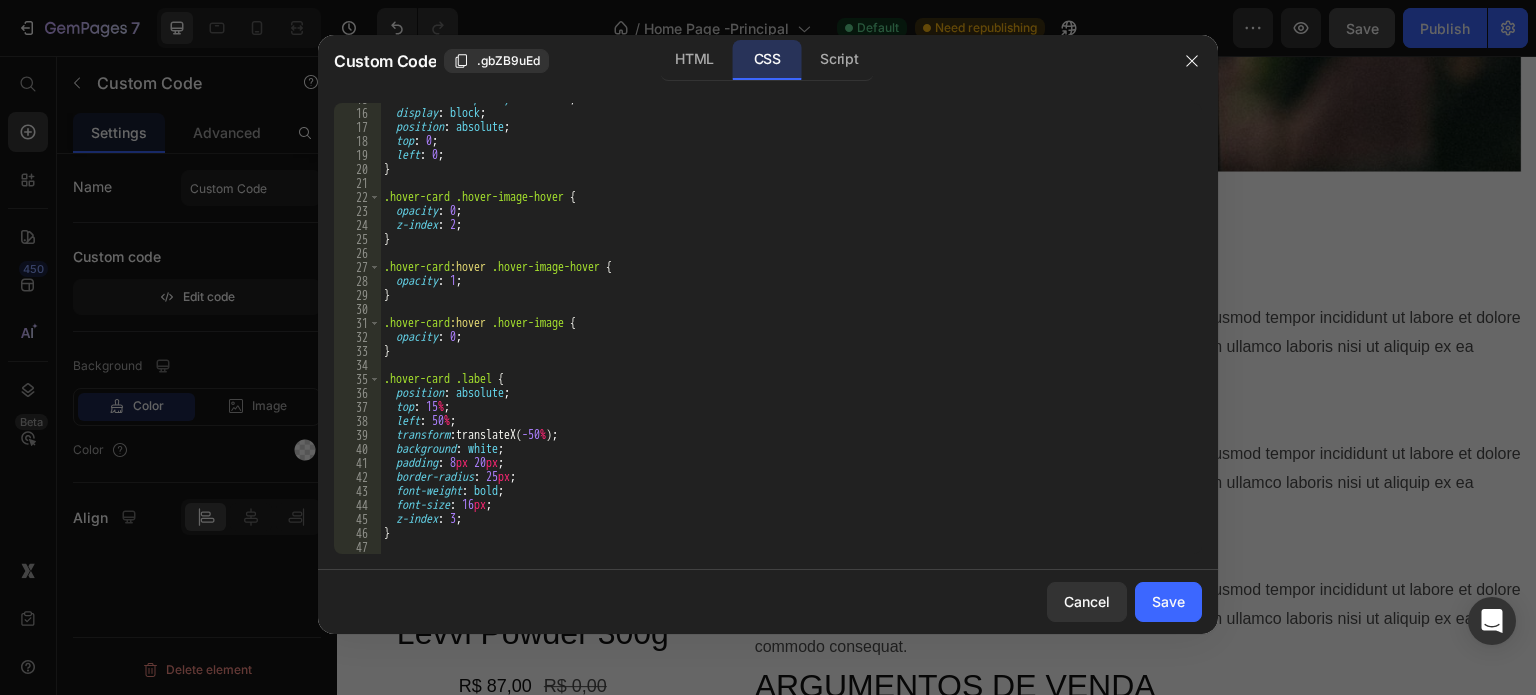 scroll, scrollTop: 0, scrollLeft: 0, axis: both 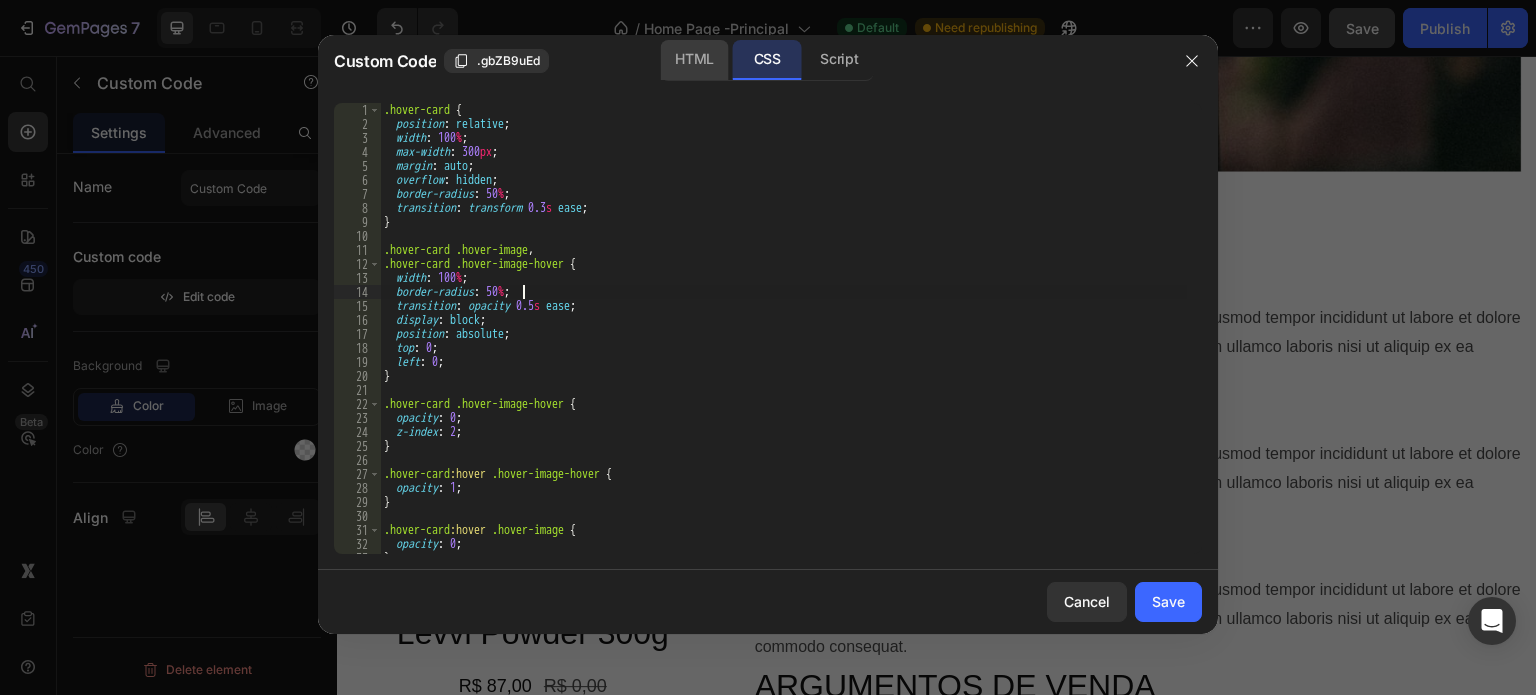 click on "HTML" 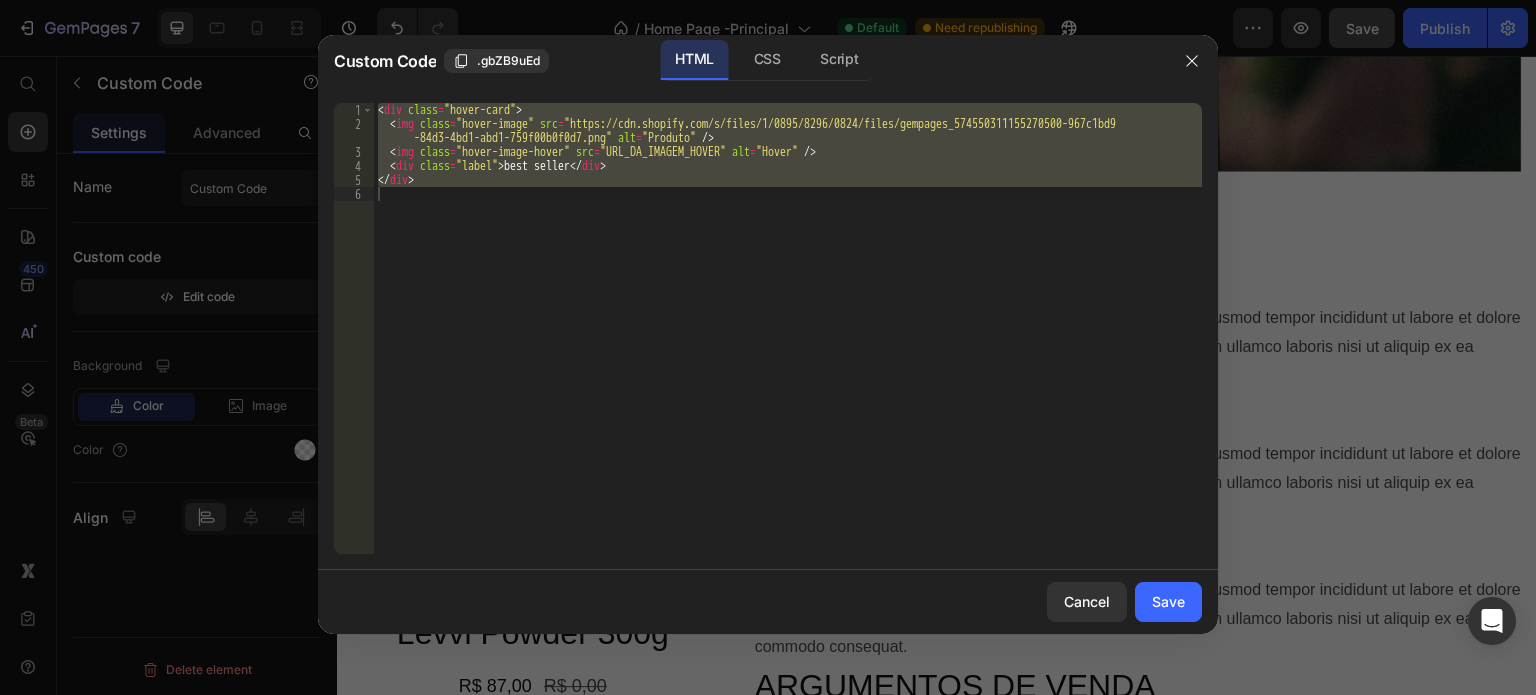 type on "</div>" 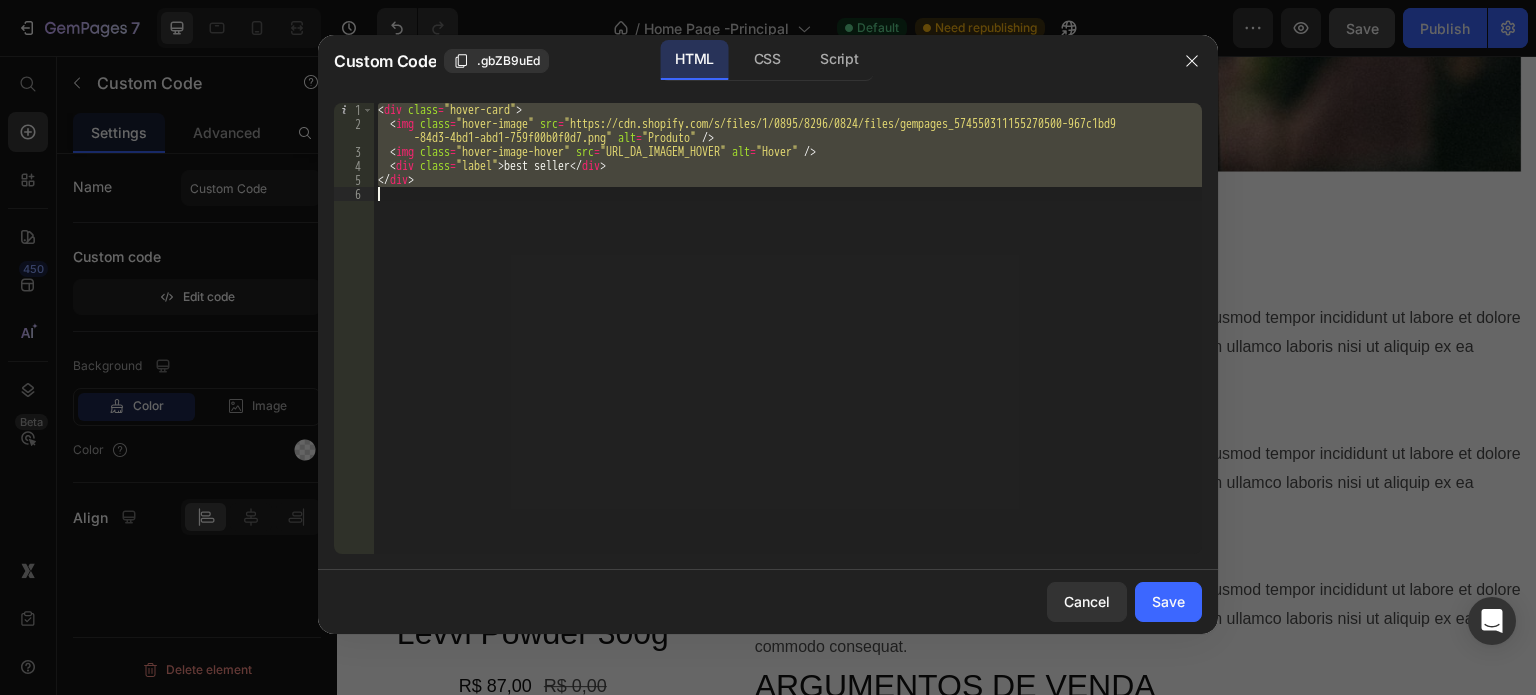 click on "< div   class = "hover-card" >    < img   class = "hover-image"   src = "https://cdn.shopify.com/s/files/1/0895/8296/0824/files/gempages_574550311155270500-967c1bd9        -84d3-4bd1-abd1-759f00b0f0d7.png"   alt = "Produto"   />    < img   class = "hover-image-hover"   src = "URL_DA_IMAGEM_HOVER"   alt = "Hover"   />    < div   class = "label" > best seller </ div > </ div >" at bounding box center (788, 328) 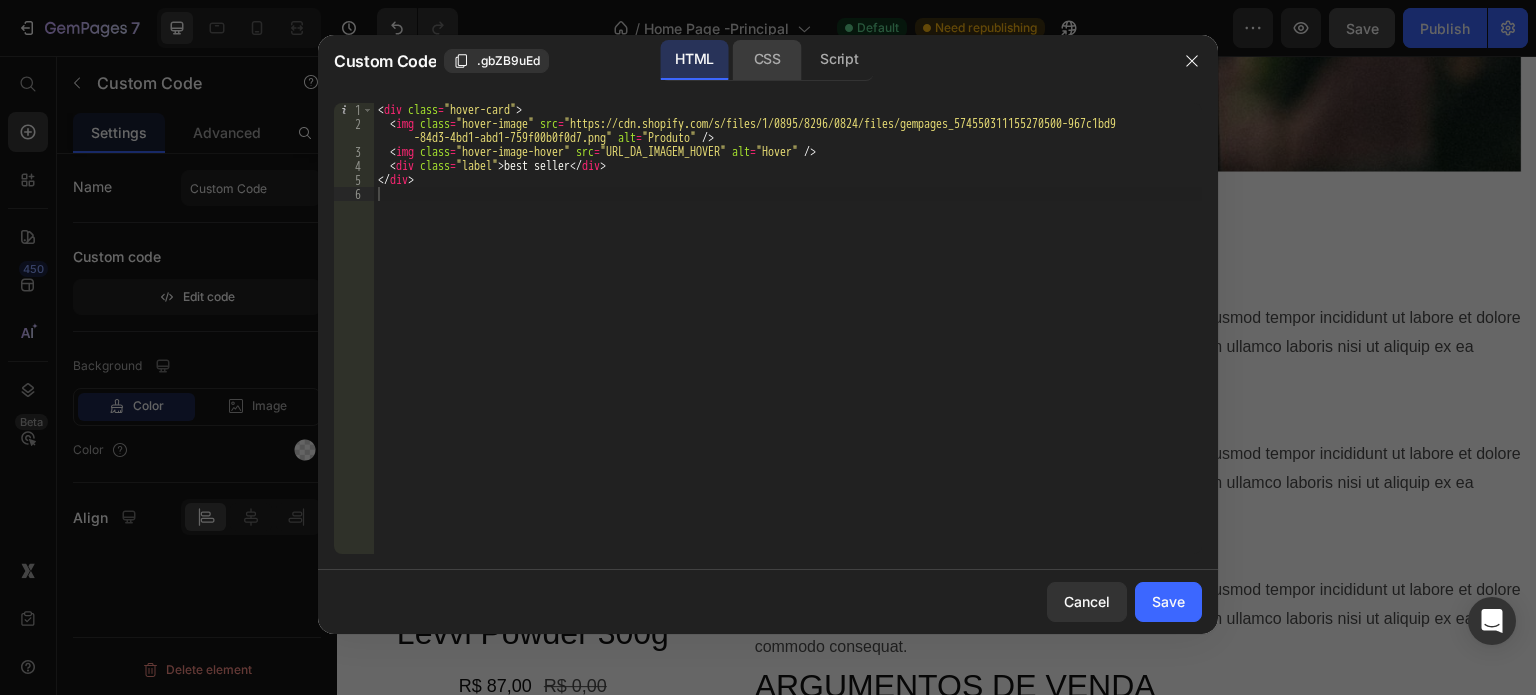 click on "CSS" 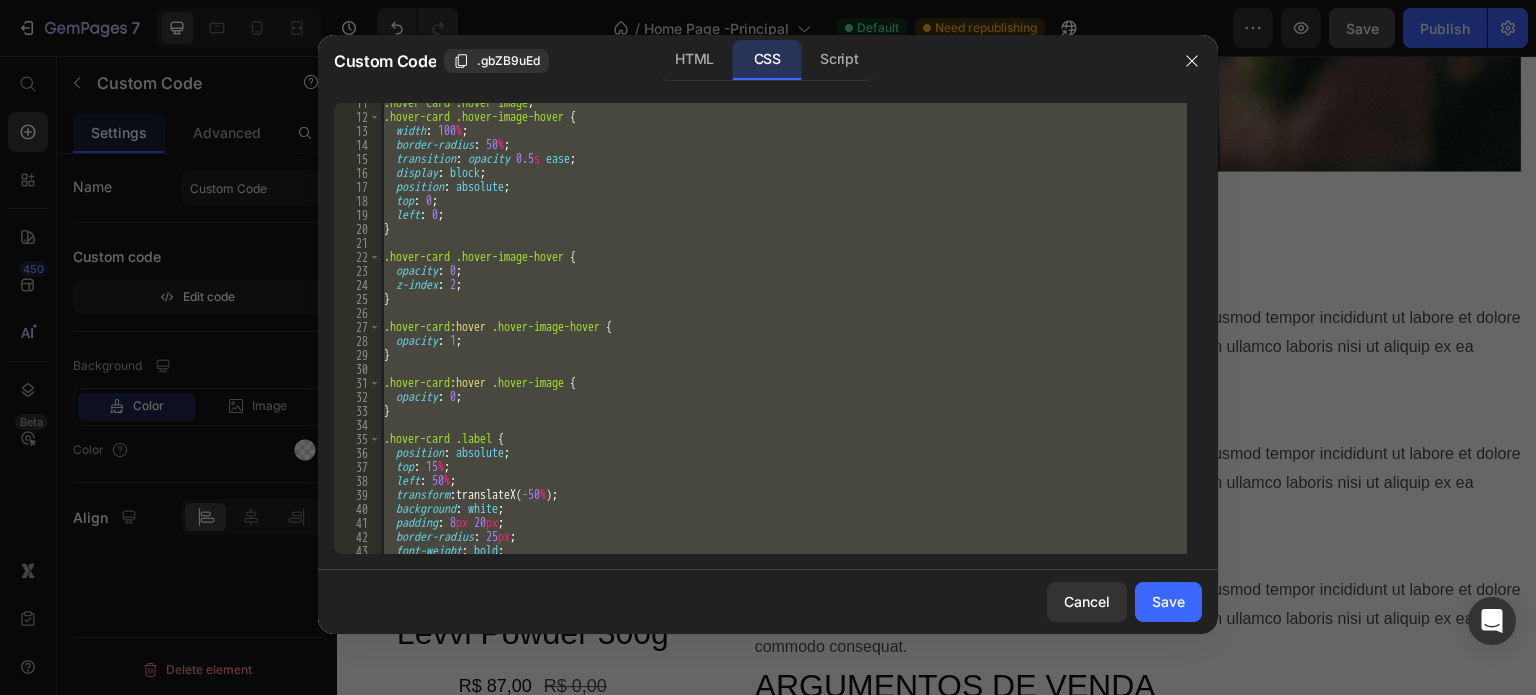 scroll, scrollTop: 0, scrollLeft: 0, axis: both 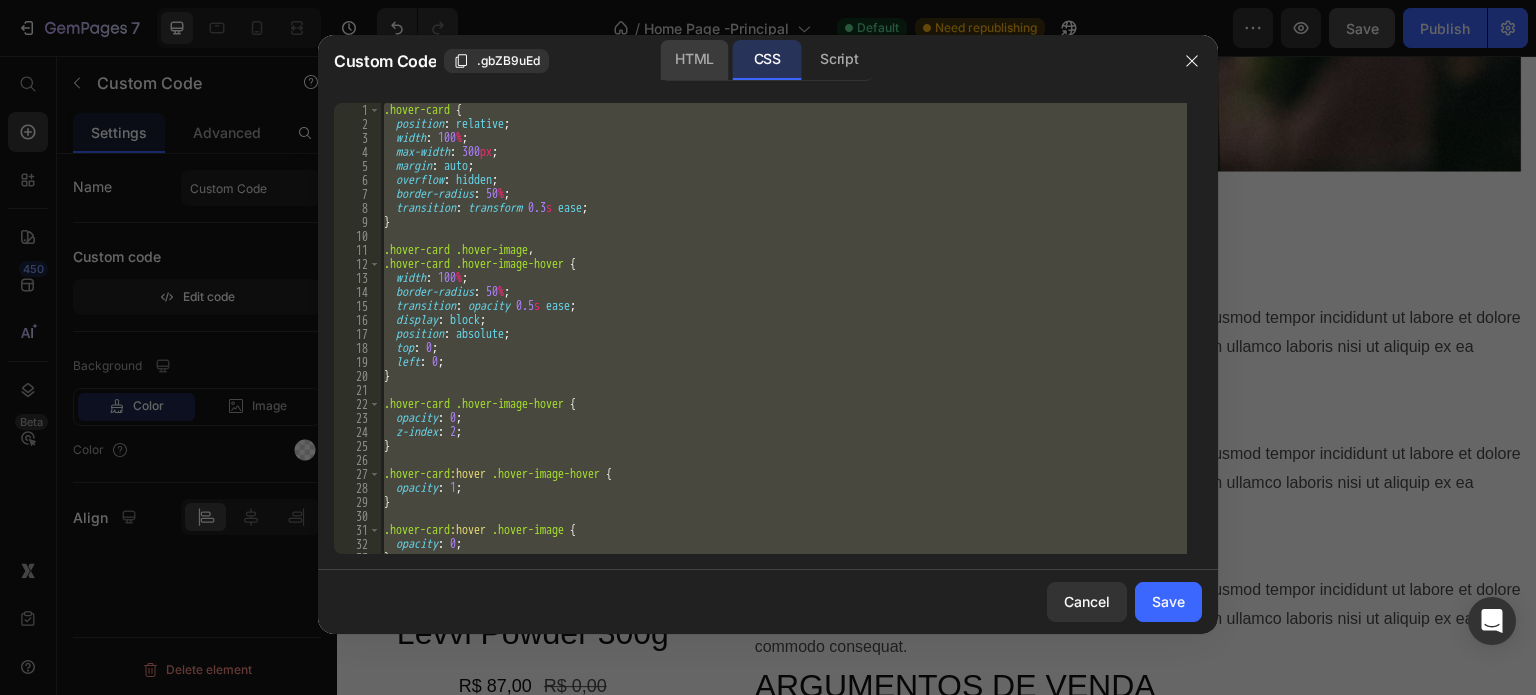 click on "HTML" 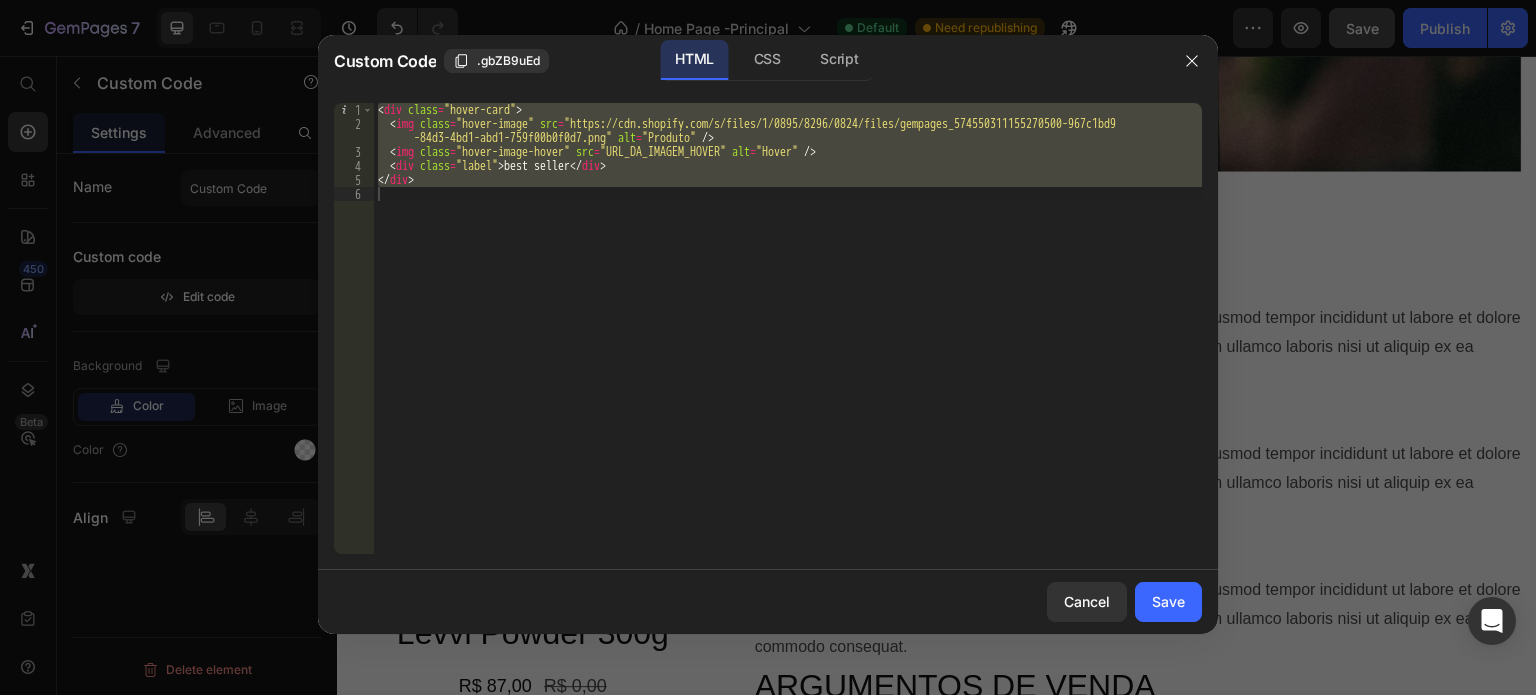click on "< div   class = "hover-card" >    < img   class = "hover-image"   src = "https://cdn.shopify.com/s/files/1/0895/8296/0824/files/gempages_574550311155270500-967c1bd9        -84d3-4bd1-abd1-759f00b0f0d7.png"   alt = "Produto"   />    < img   class = "hover-image-hover"   src = "URL_DA_IMAGEM_HOVER"   alt = "Hover"   />    < div   class = "label" > best seller </ div > </ div >" at bounding box center [788, 328] 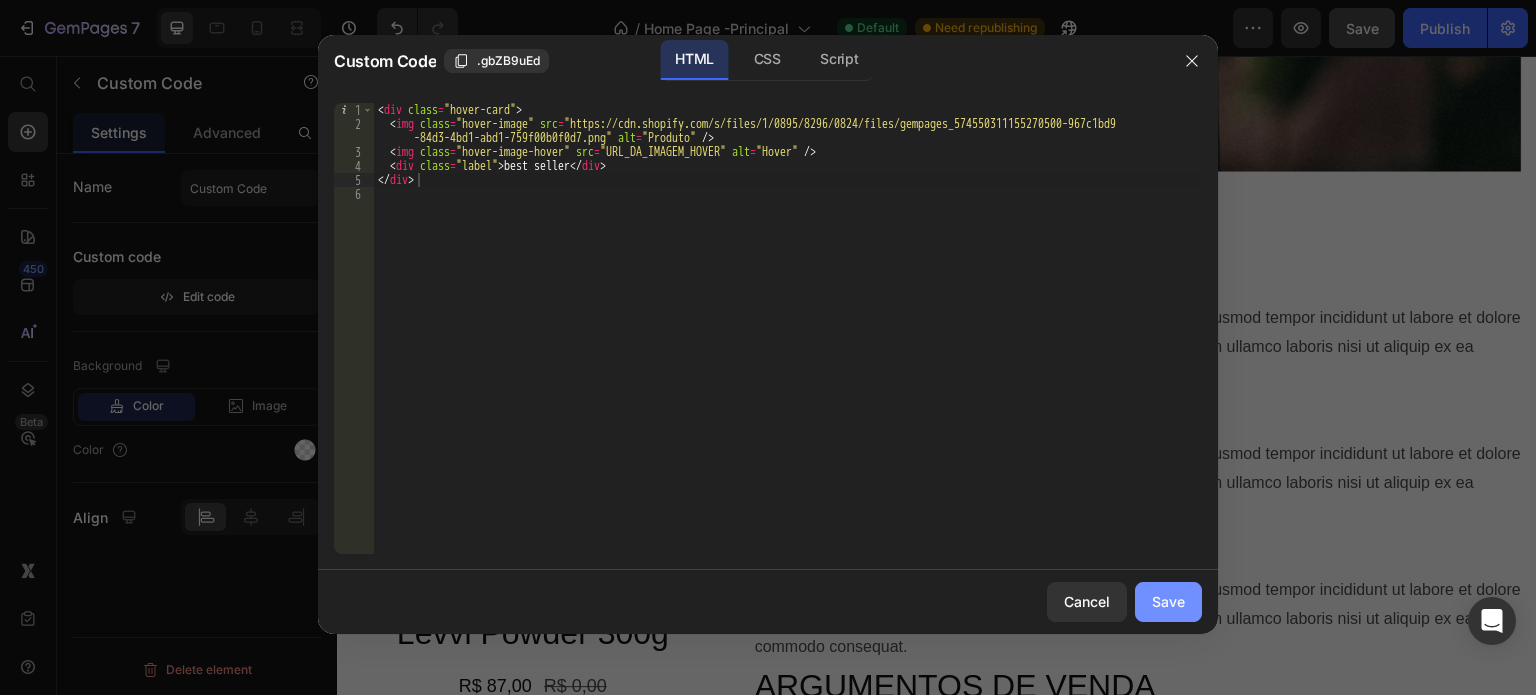 click on "Save" at bounding box center (1168, 601) 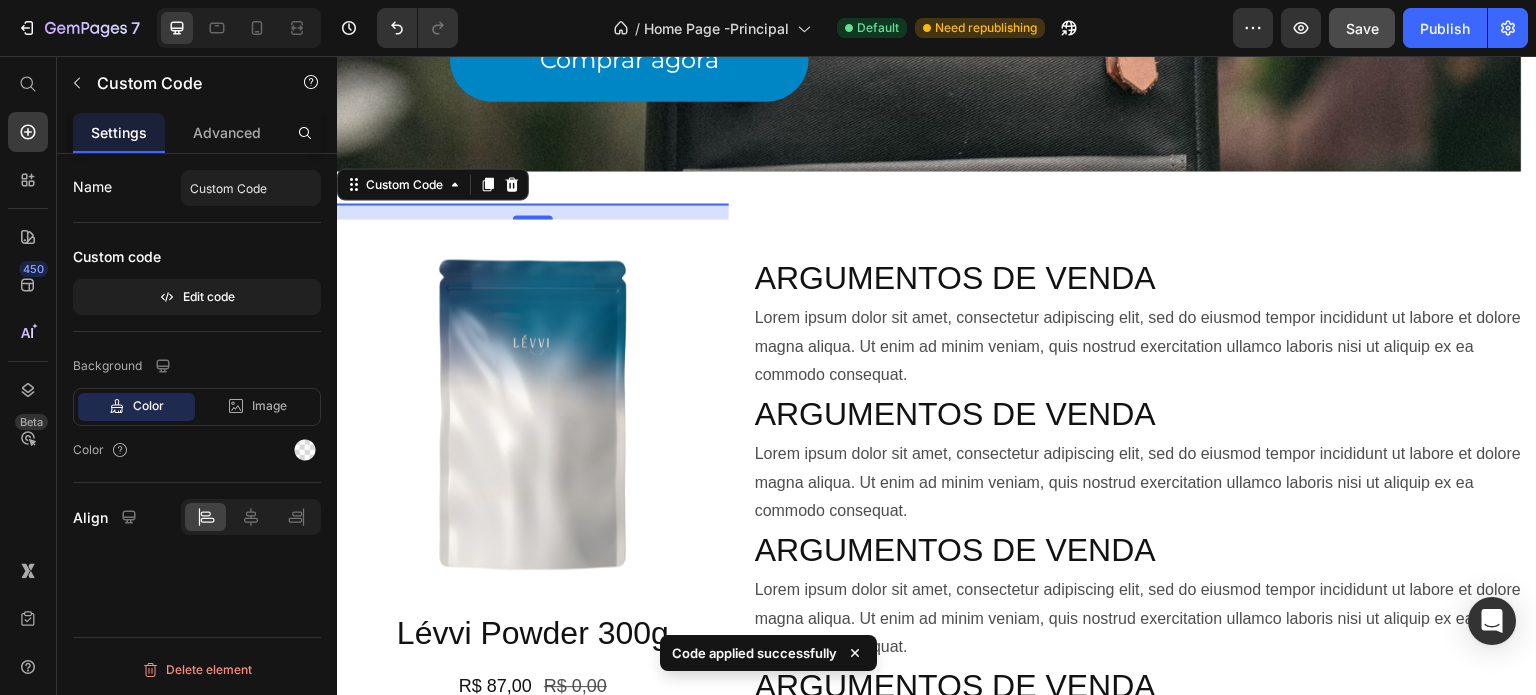click on "16" at bounding box center (533, 211) 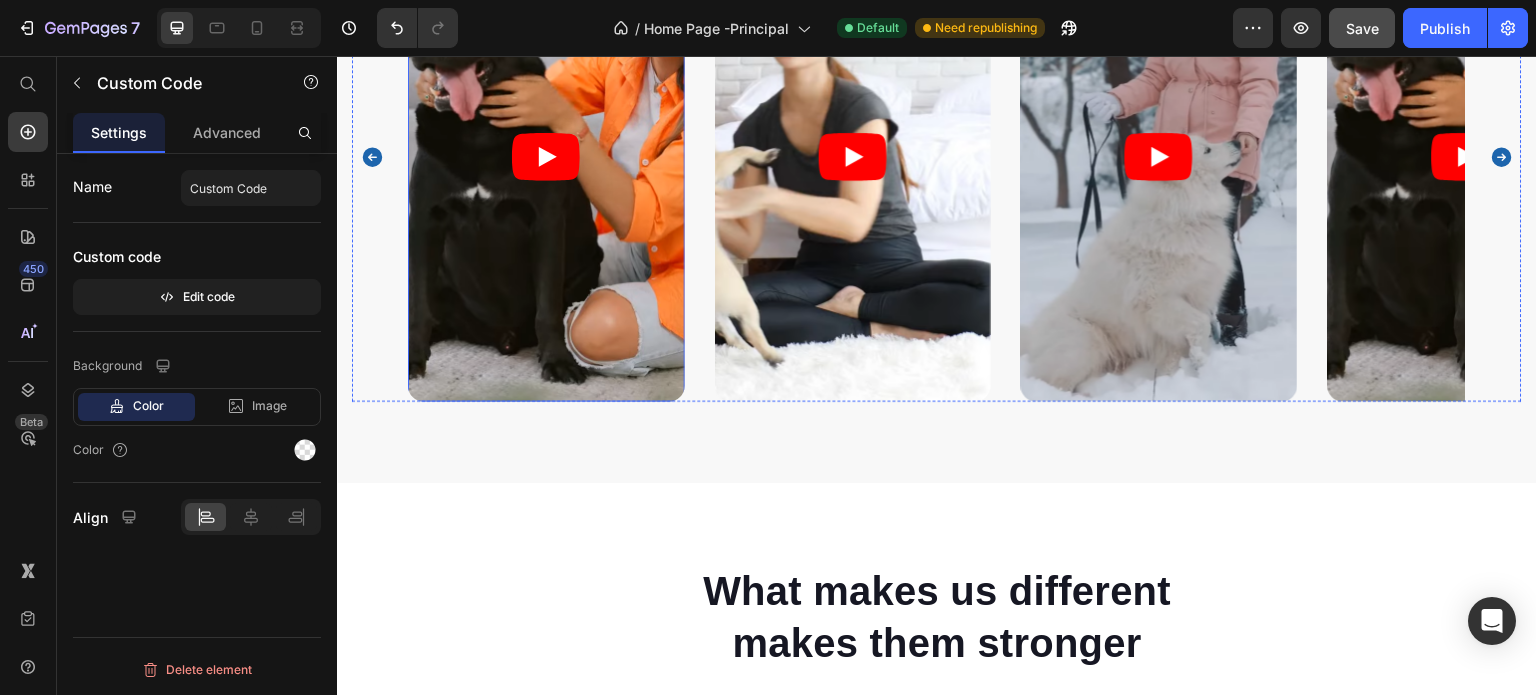 scroll, scrollTop: 2500, scrollLeft: 0, axis: vertical 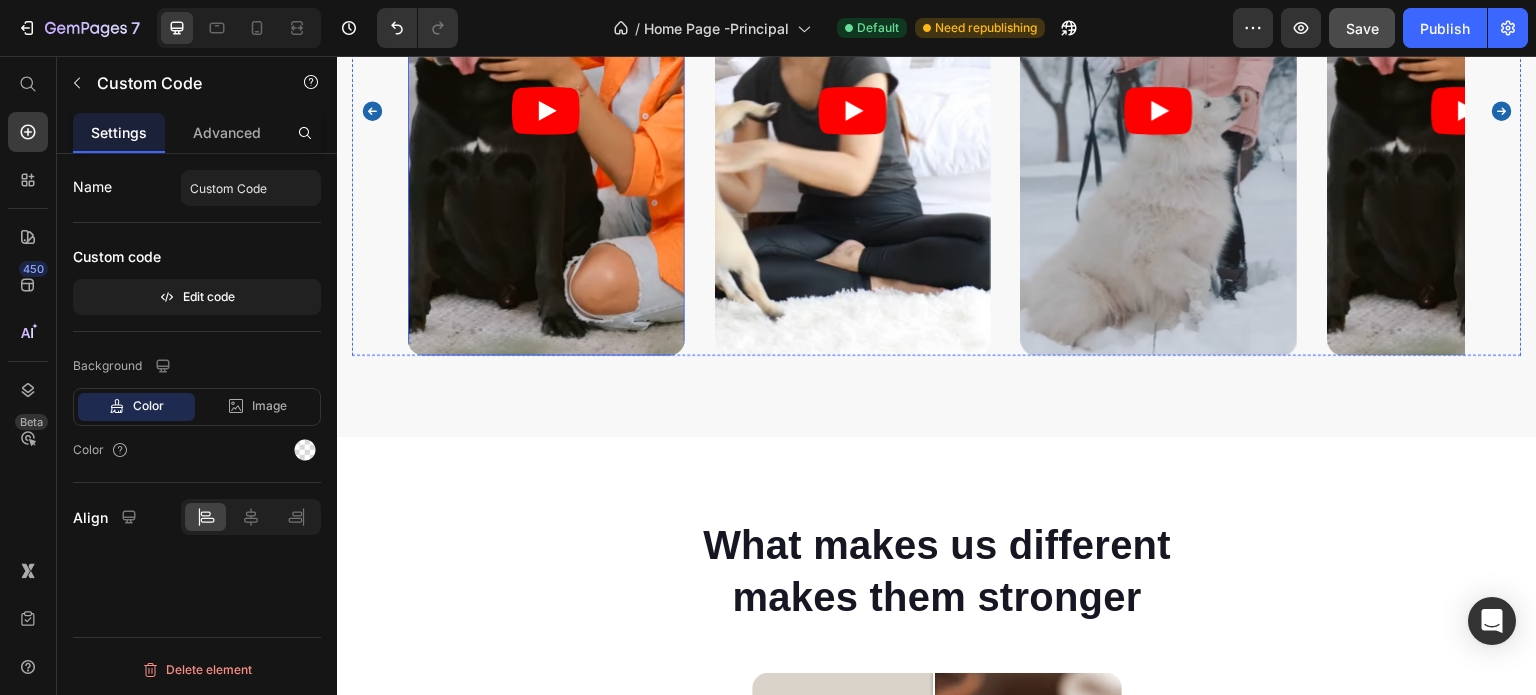click at bounding box center (546, 110) 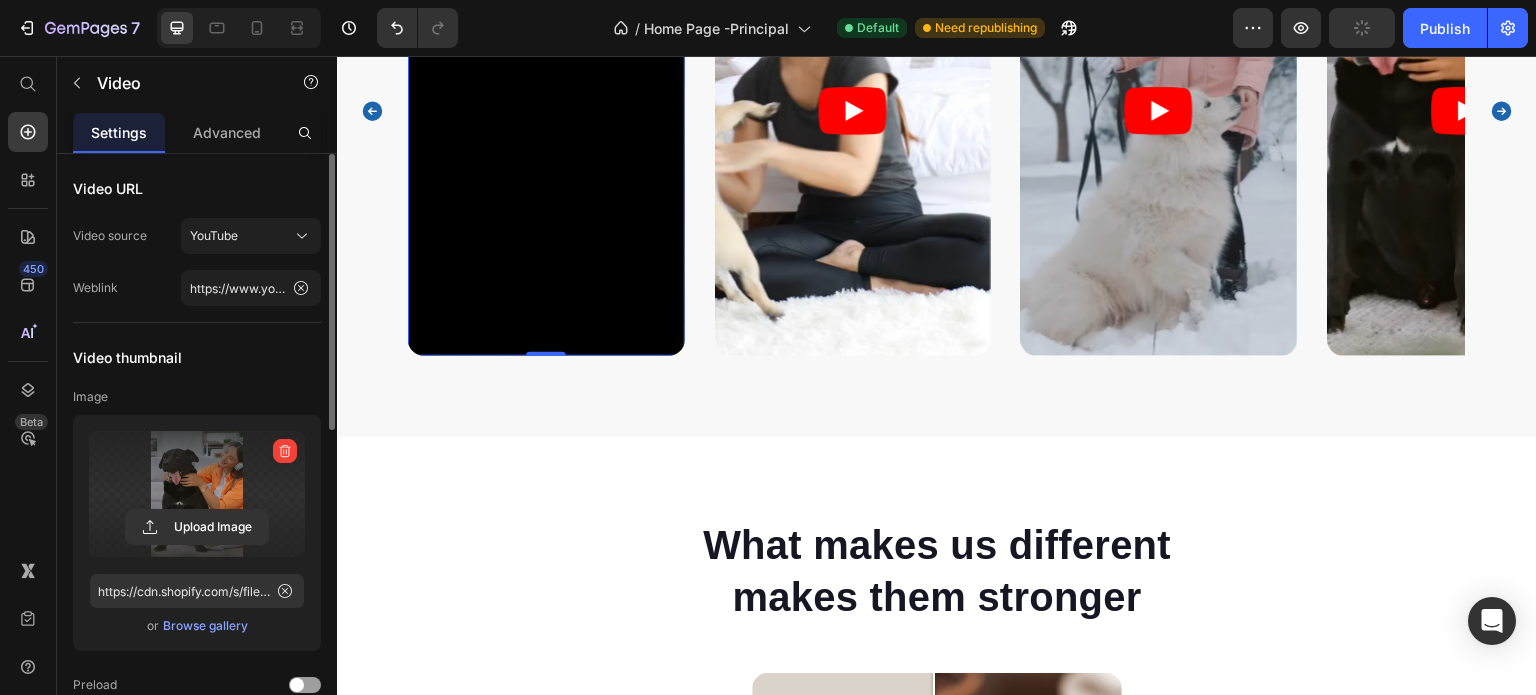 scroll, scrollTop: 200, scrollLeft: 0, axis: vertical 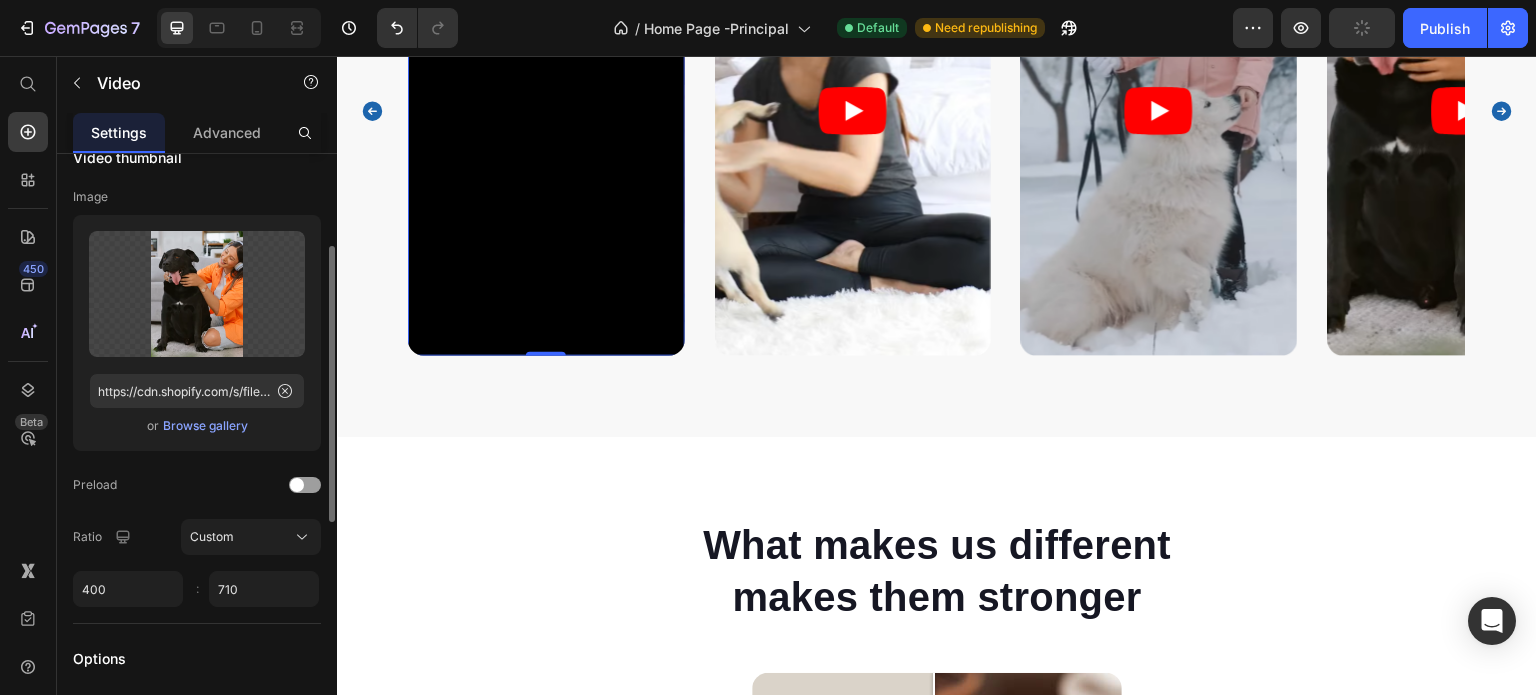 click on "Browse gallery" at bounding box center (205, 426) 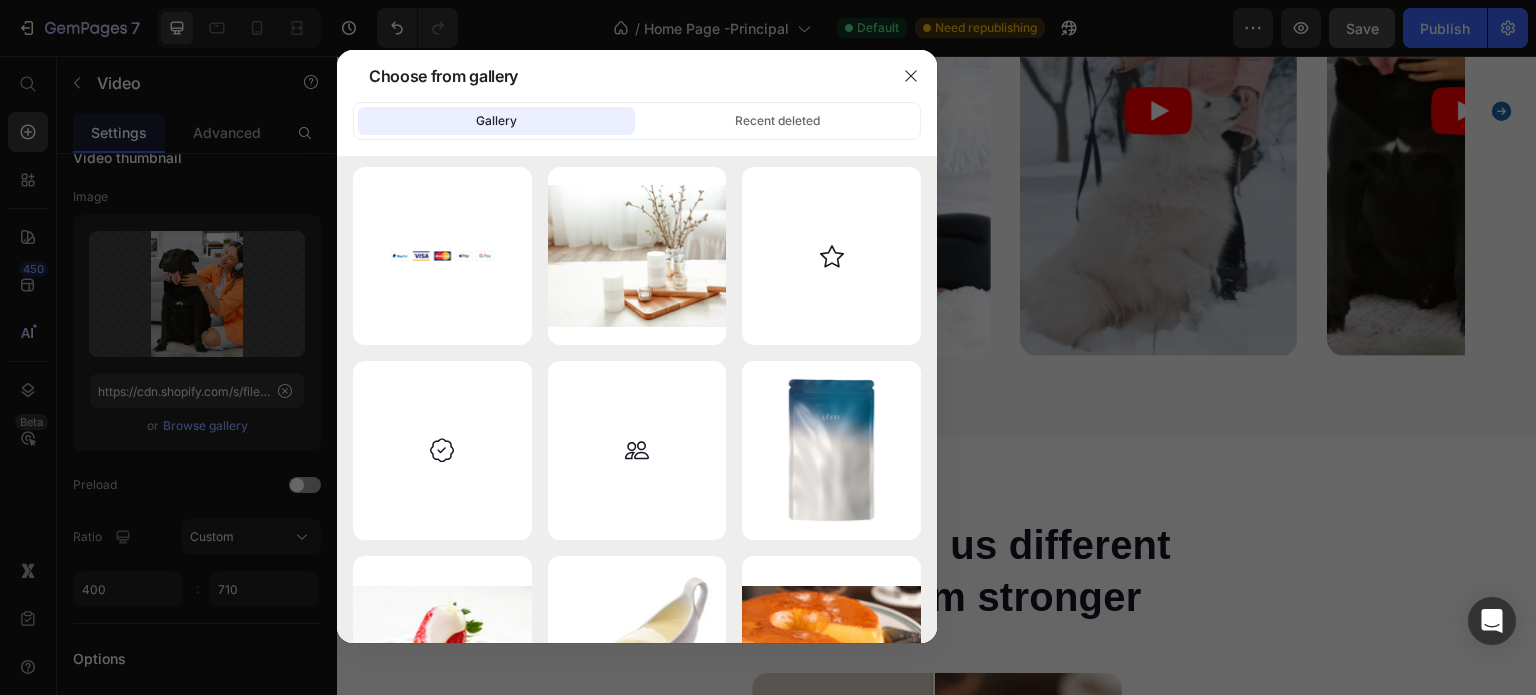 scroll, scrollTop: 0, scrollLeft: 0, axis: both 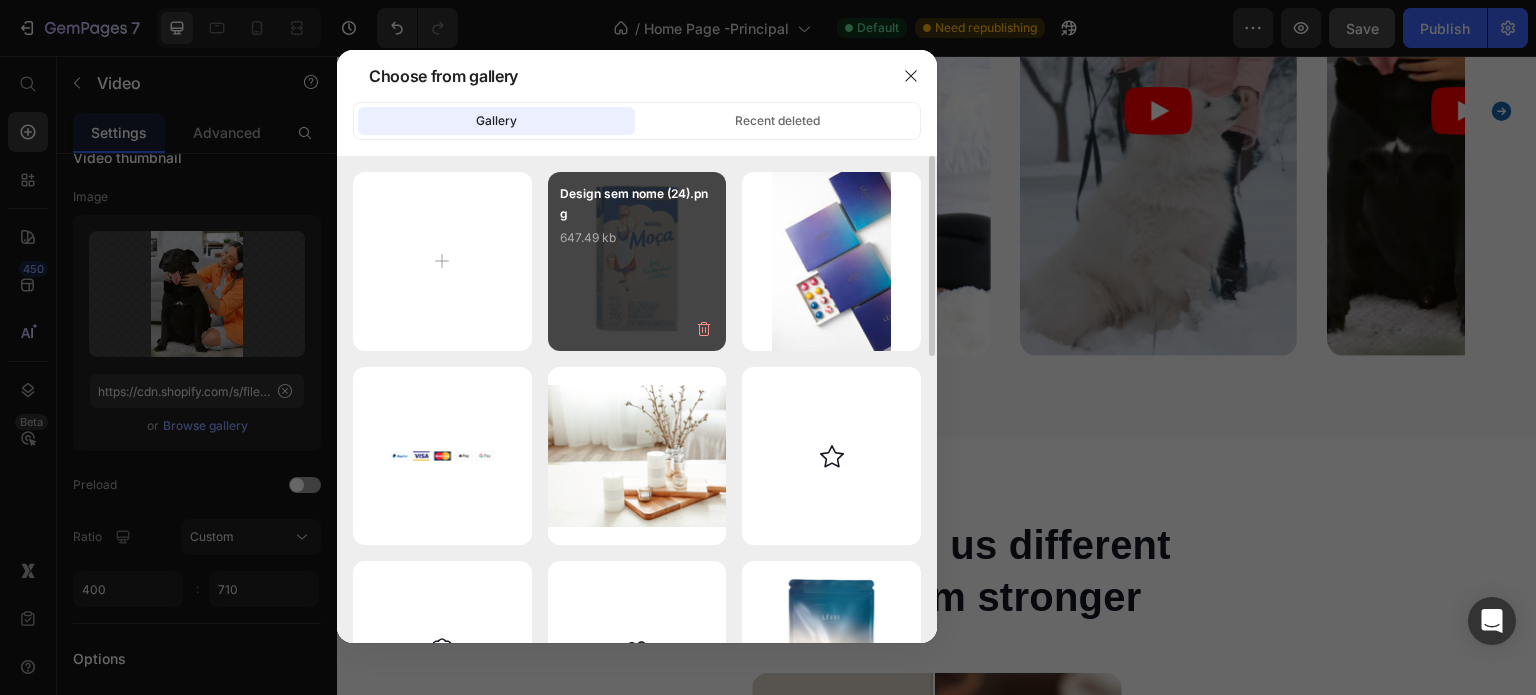 click on "Design sem nome (24).png 647.49 kb" at bounding box center [637, 261] 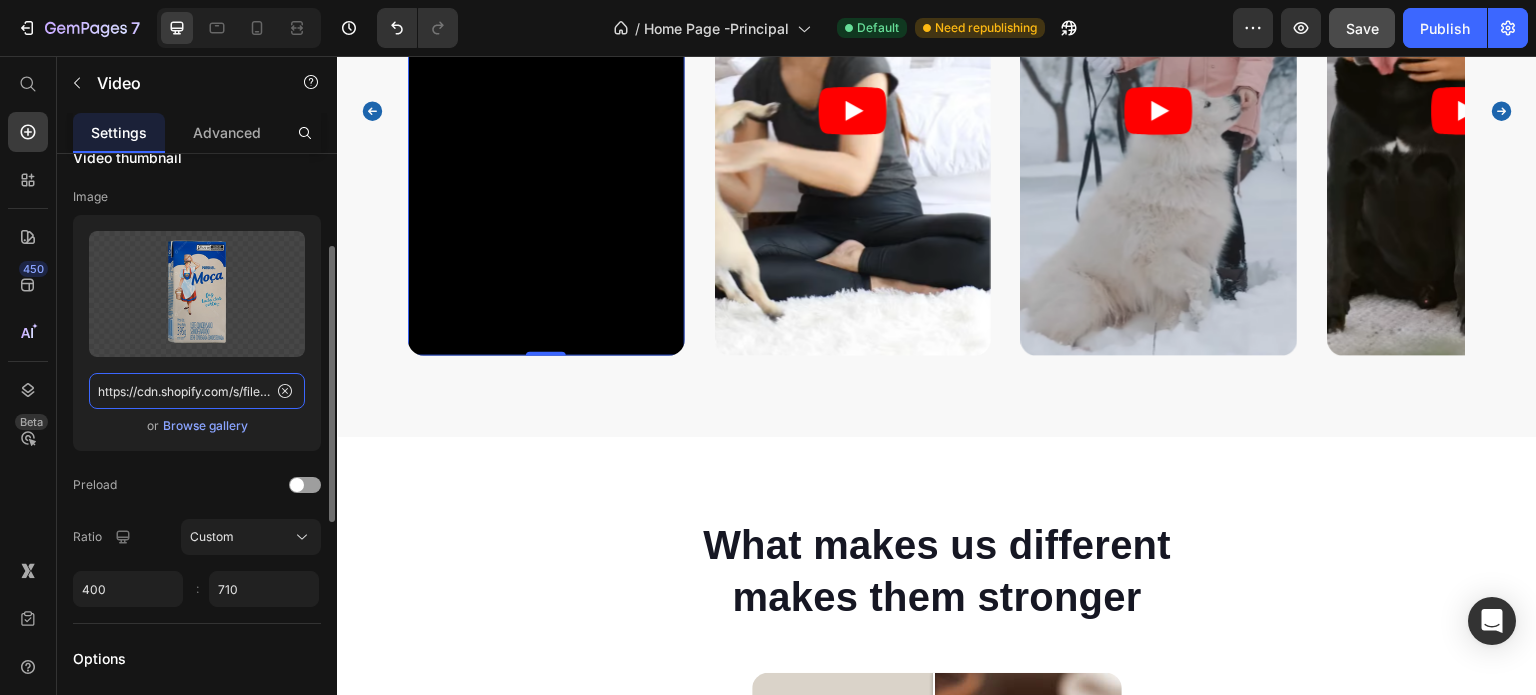 click on "https://cdn.shopify.com/s/files/1/0895/8296/0824/files/gempages_574550311155270500-49bf5e8c-0269-4af6-a048-b88faae8fa1e.png" 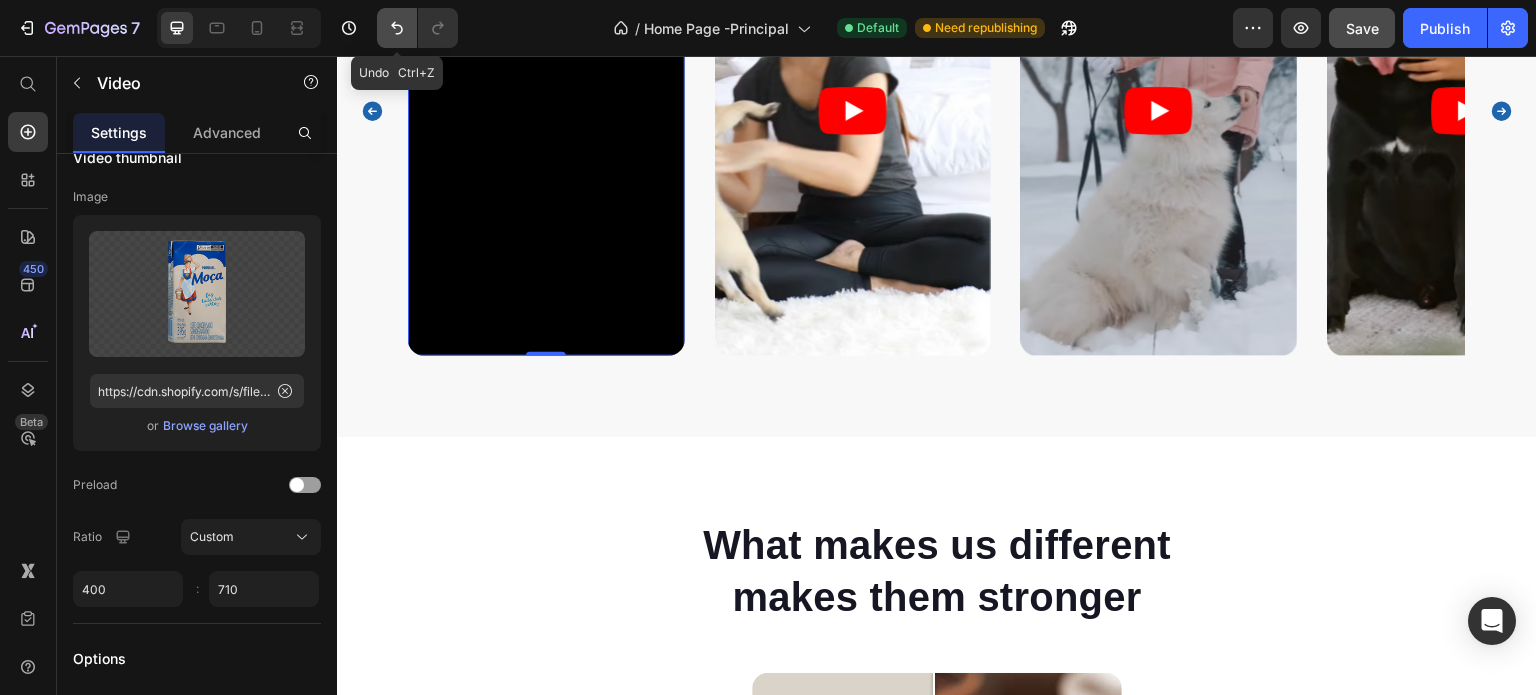 click 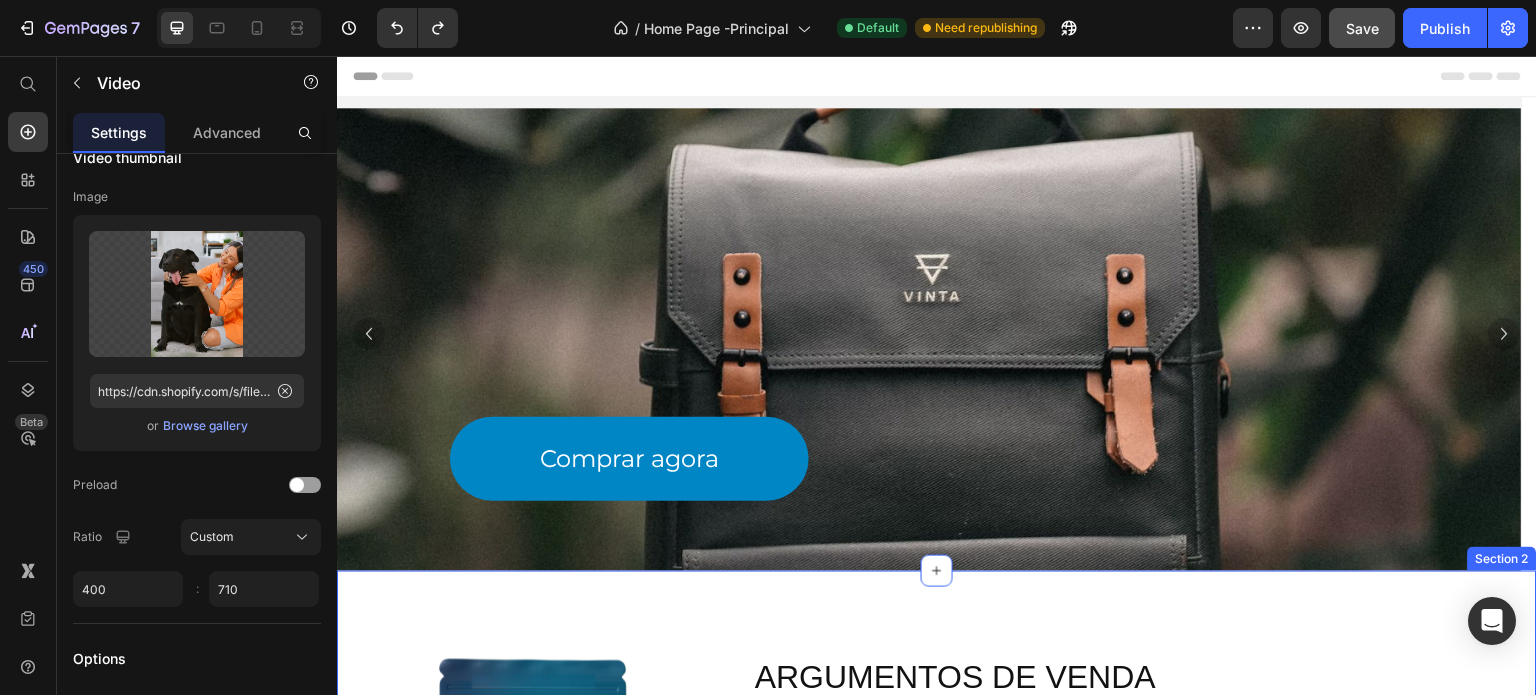 scroll, scrollTop: 300, scrollLeft: 0, axis: vertical 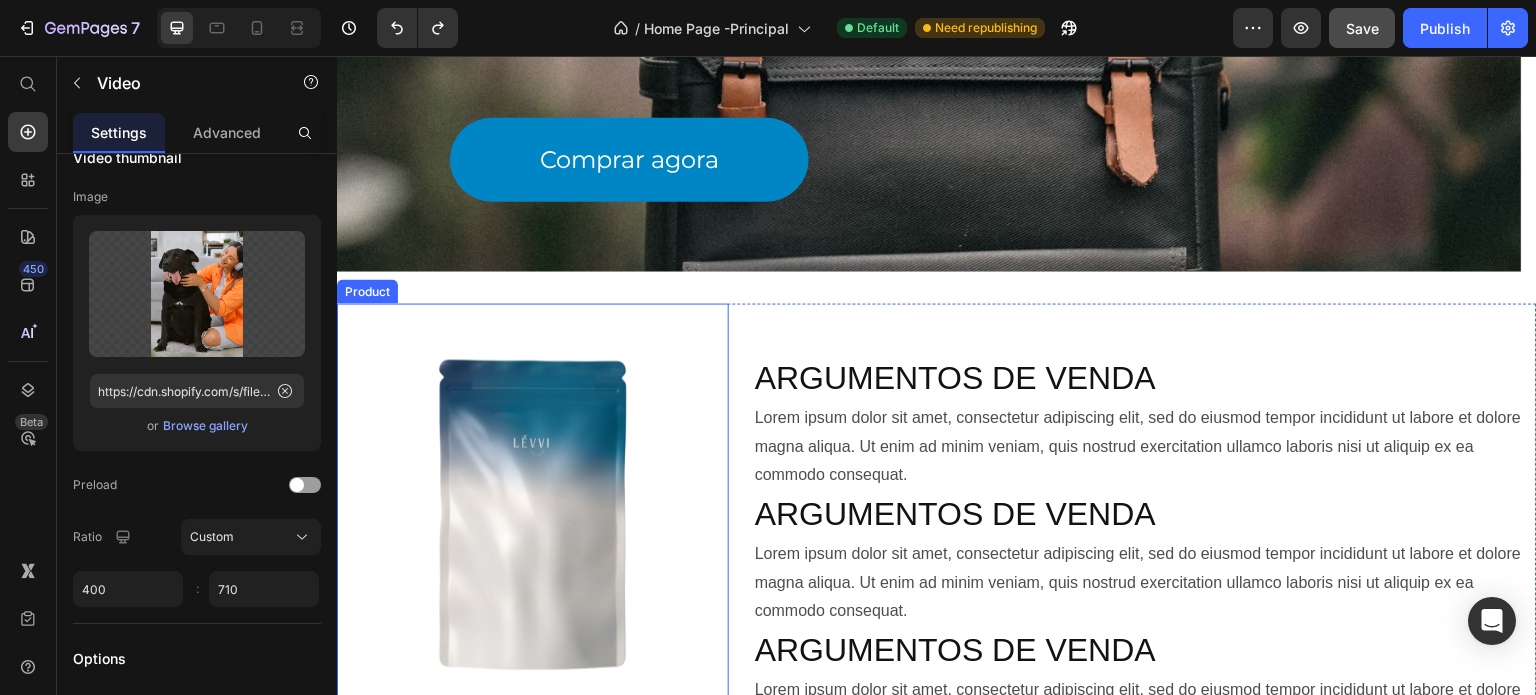 click on "best seller
Custom Code Product Images" at bounding box center [533, 507] 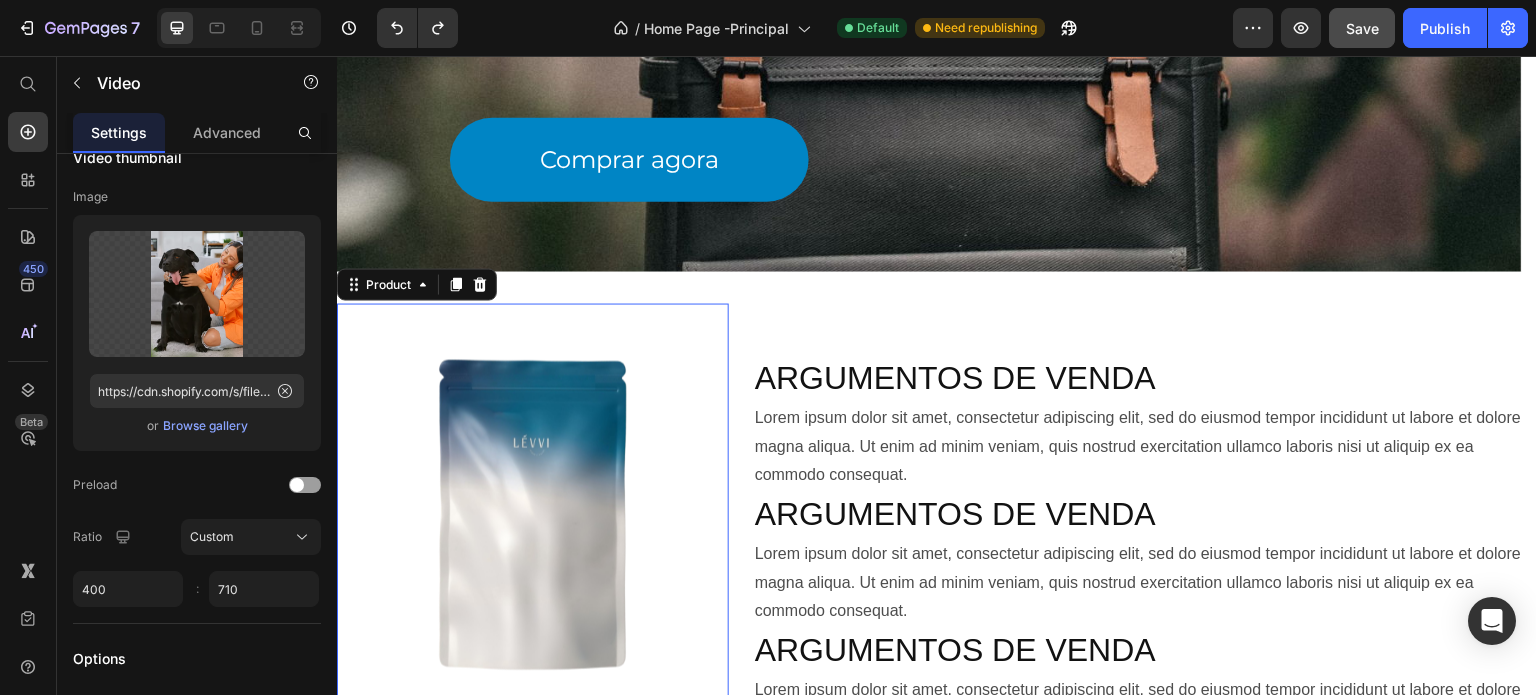 scroll, scrollTop: 0, scrollLeft: 0, axis: both 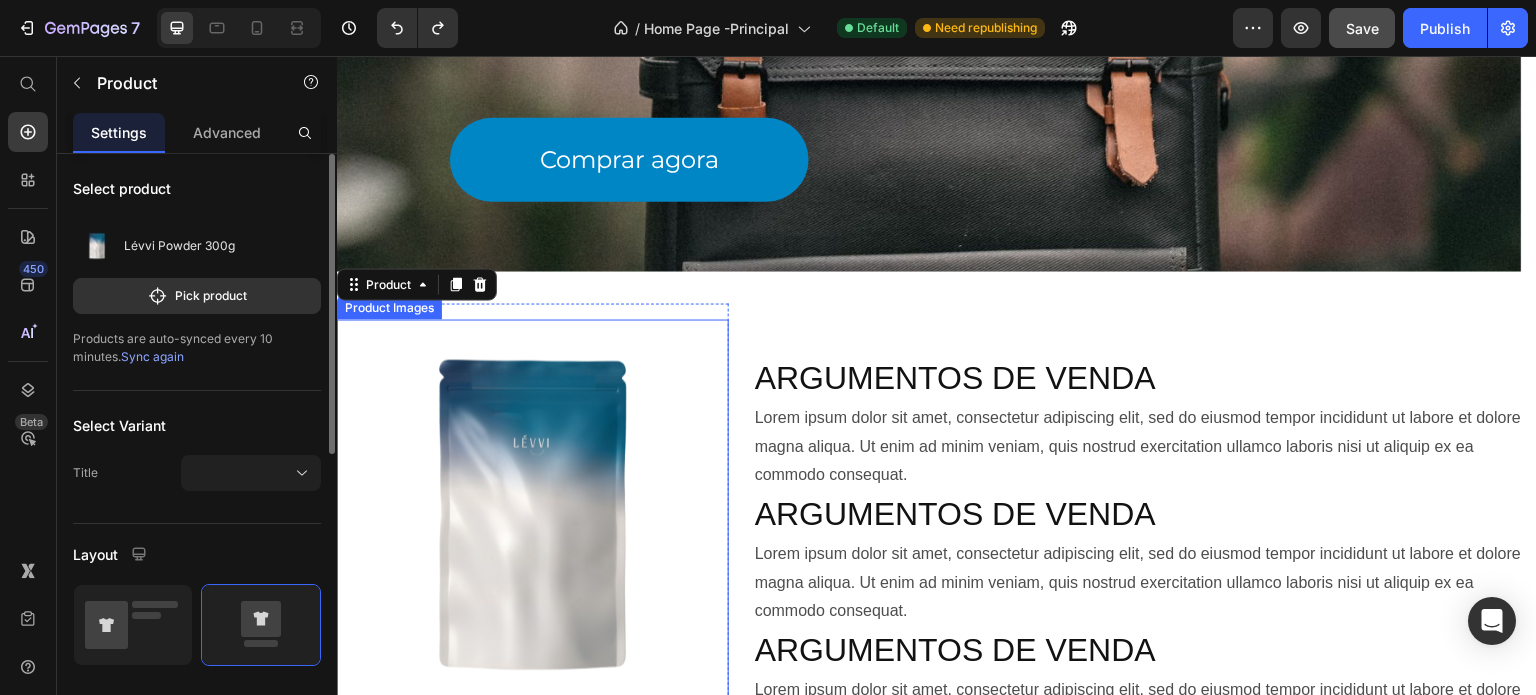 click at bounding box center [533, 515] 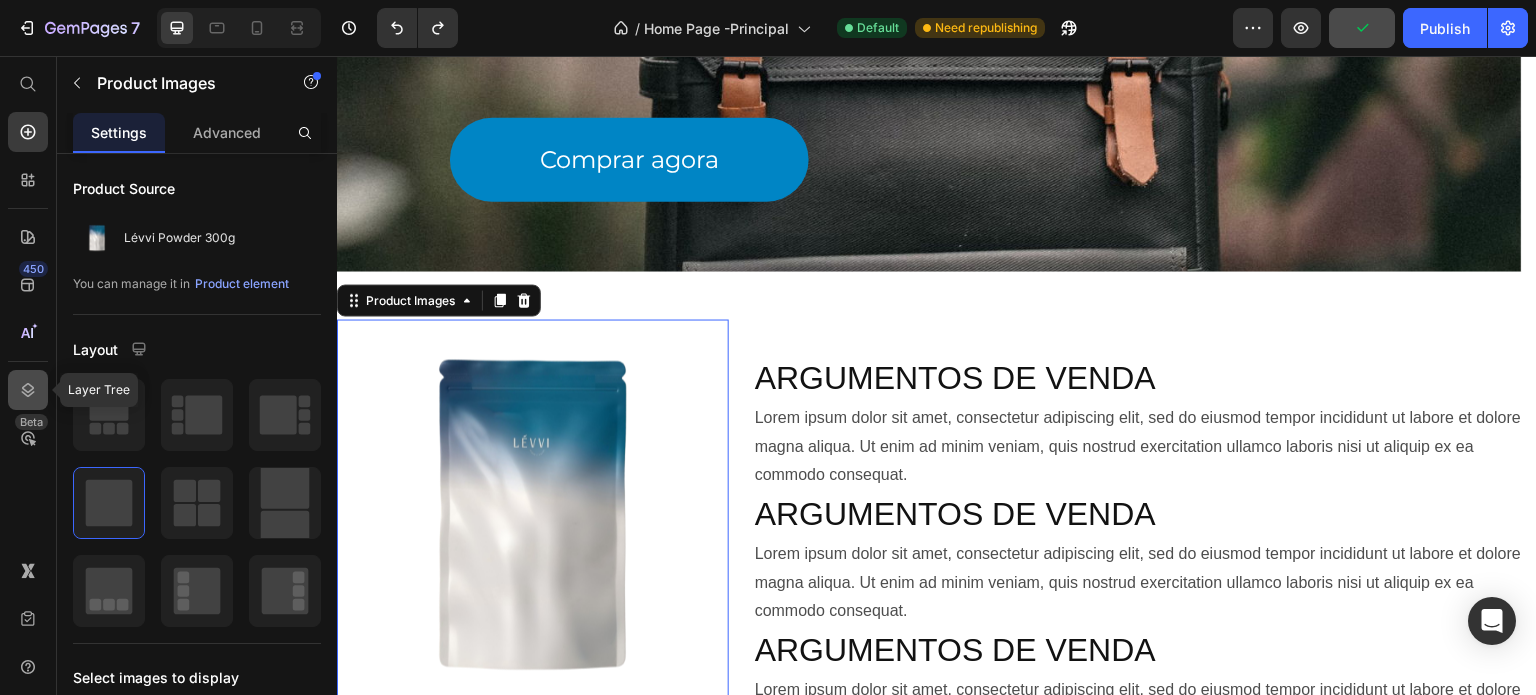 click 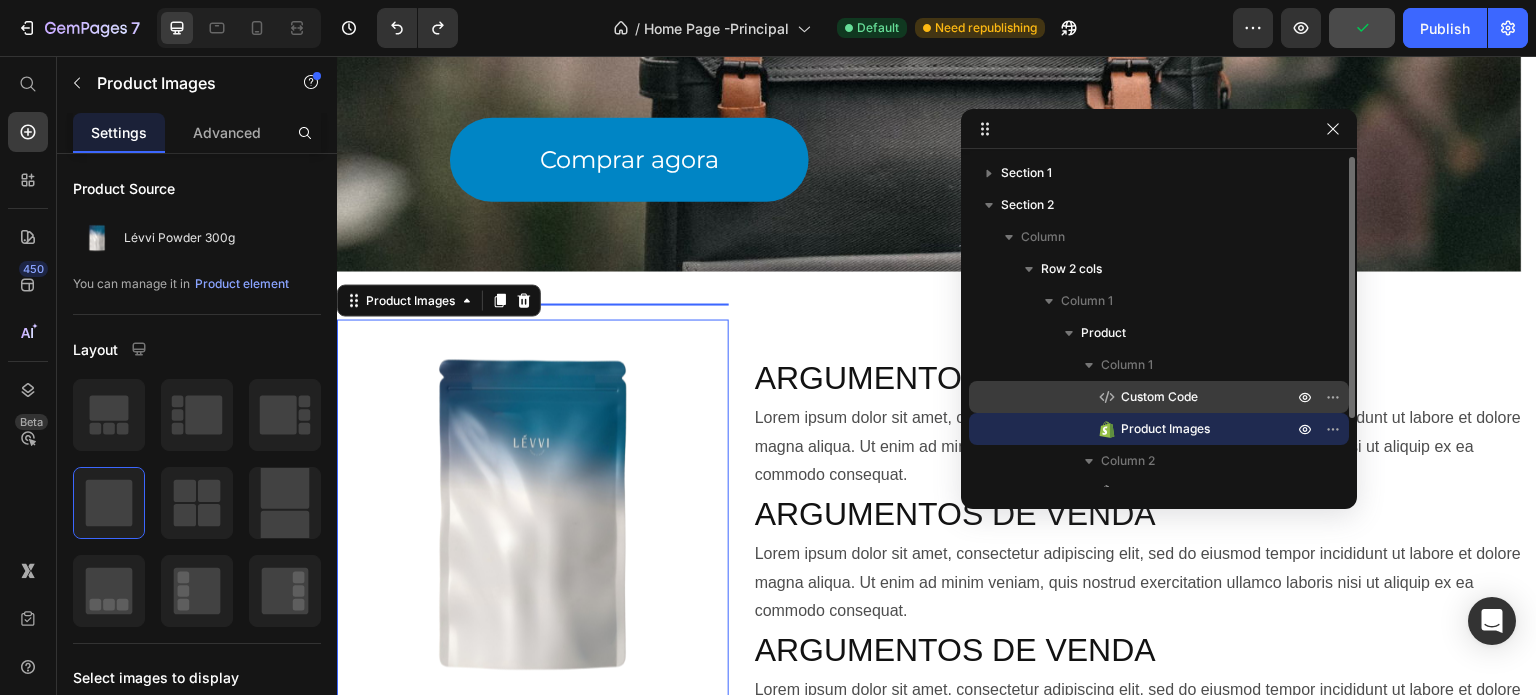 click on "Custom Code" at bounding box center [1159, 397] 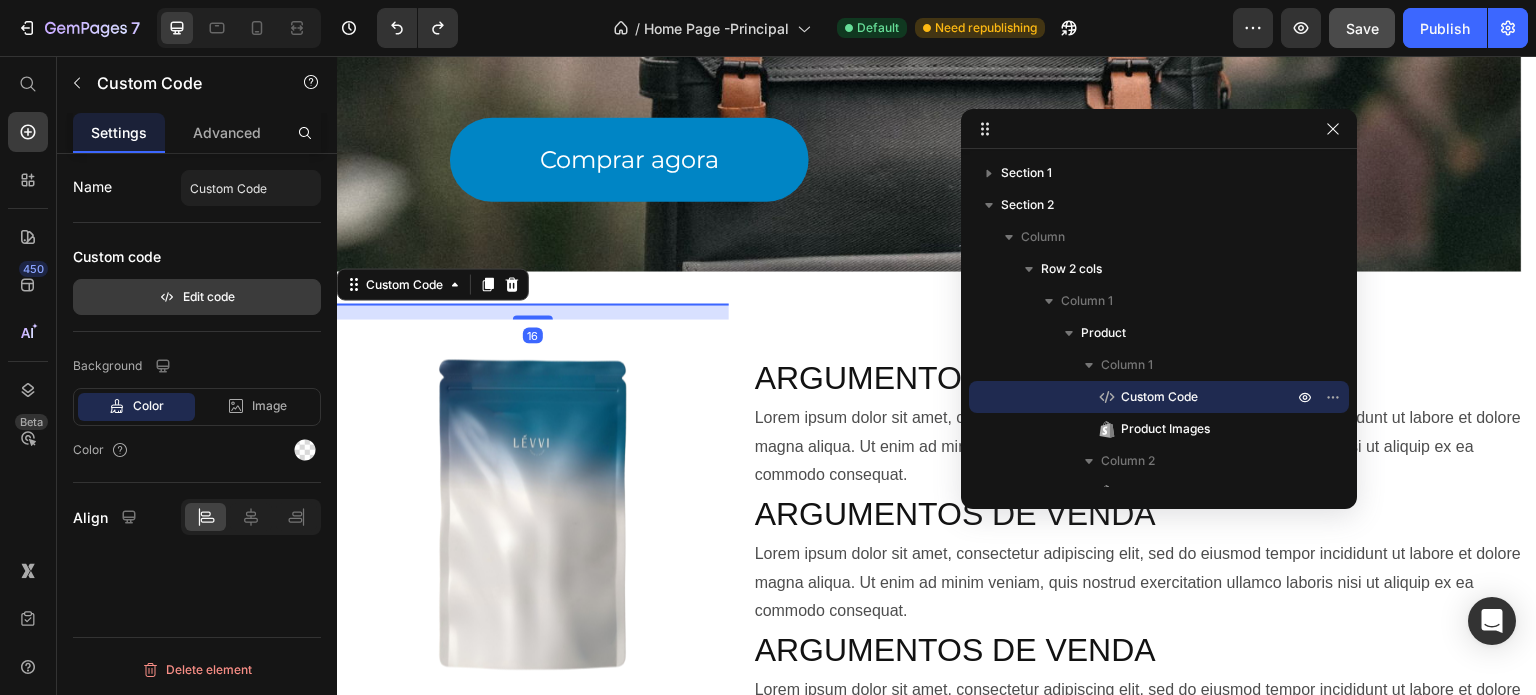 click on "Edit code" at bounding box center (197, 297) 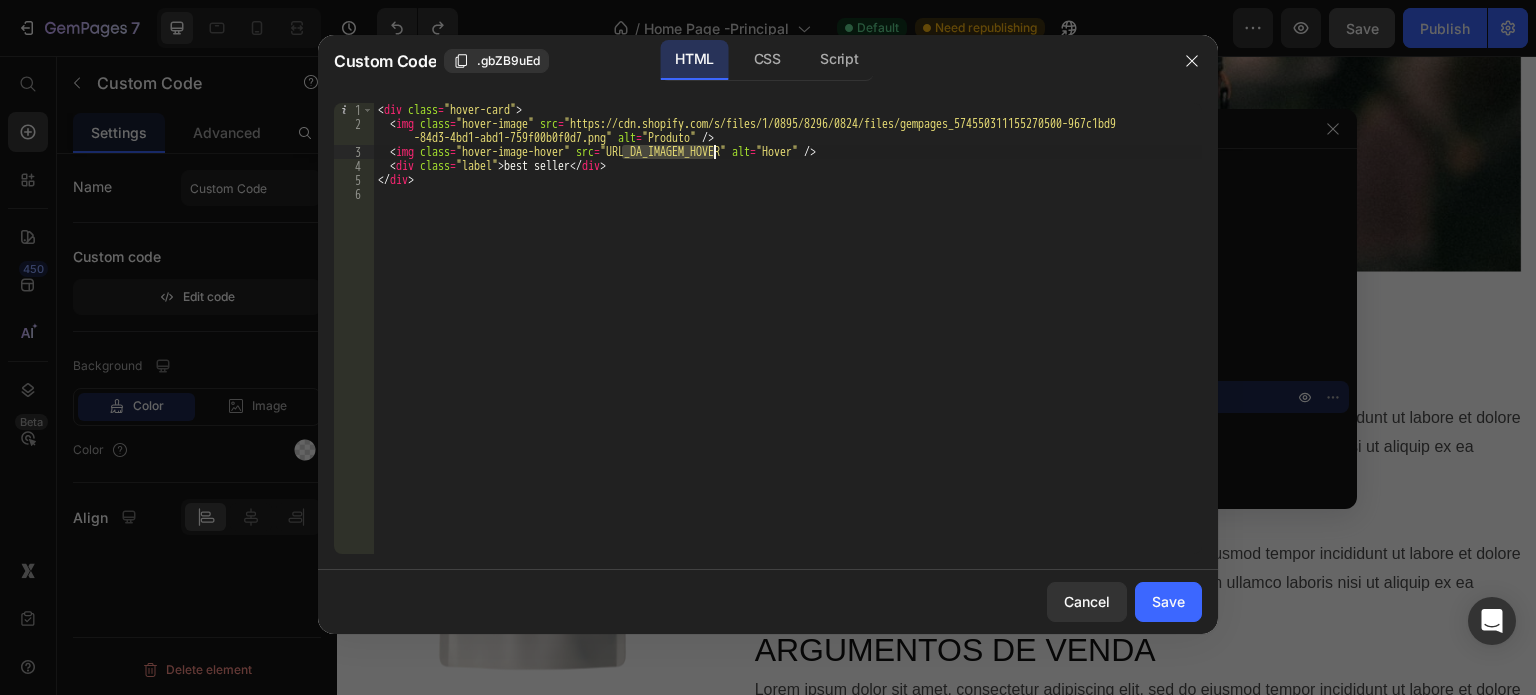 drag, startPoint x: 641, startPoint y: 151, endPoint x: 719, endPoint y: 151, distance: 78 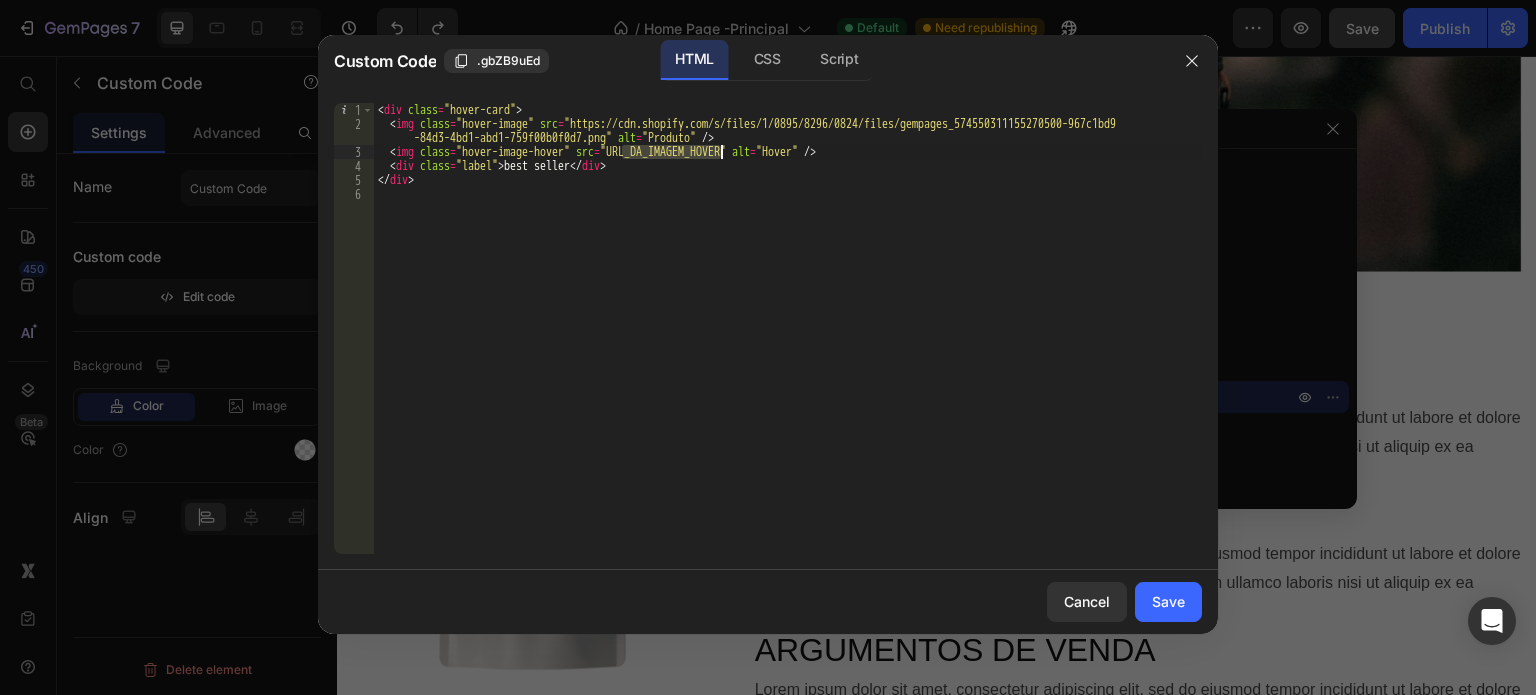 click on "< div   class = "hover-card" >    < img   class = "hover-image"   src = "https://cdn.shopify.com/s/files/1/0895/8296/0824/files/gempages_574550311155270500-967c1bd9        -84d3-4bd1-abd1-759f00b0f0d7.png"   alt = "Produto"   />    < img   class = "hover-image-hover"   src = "URL_DA_IMAGEM_HOVER"   alt = "Hover"   />    < div   class = "label" > best seller </ div > </ div >" at bounding box center [788, 342] 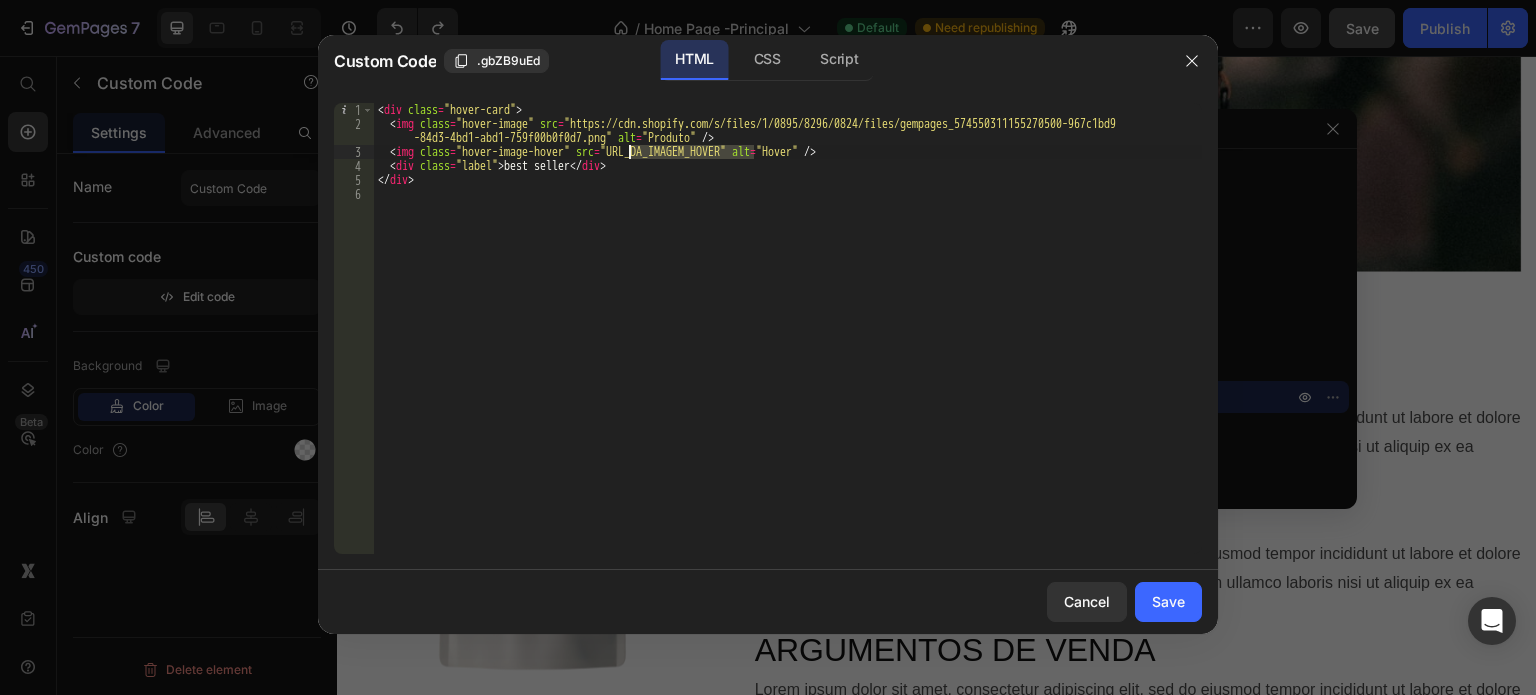 drag, startPoint x: 753, startPoint y: 146, endPoint x: 627, endPoint y: 153, distance: 126.1943 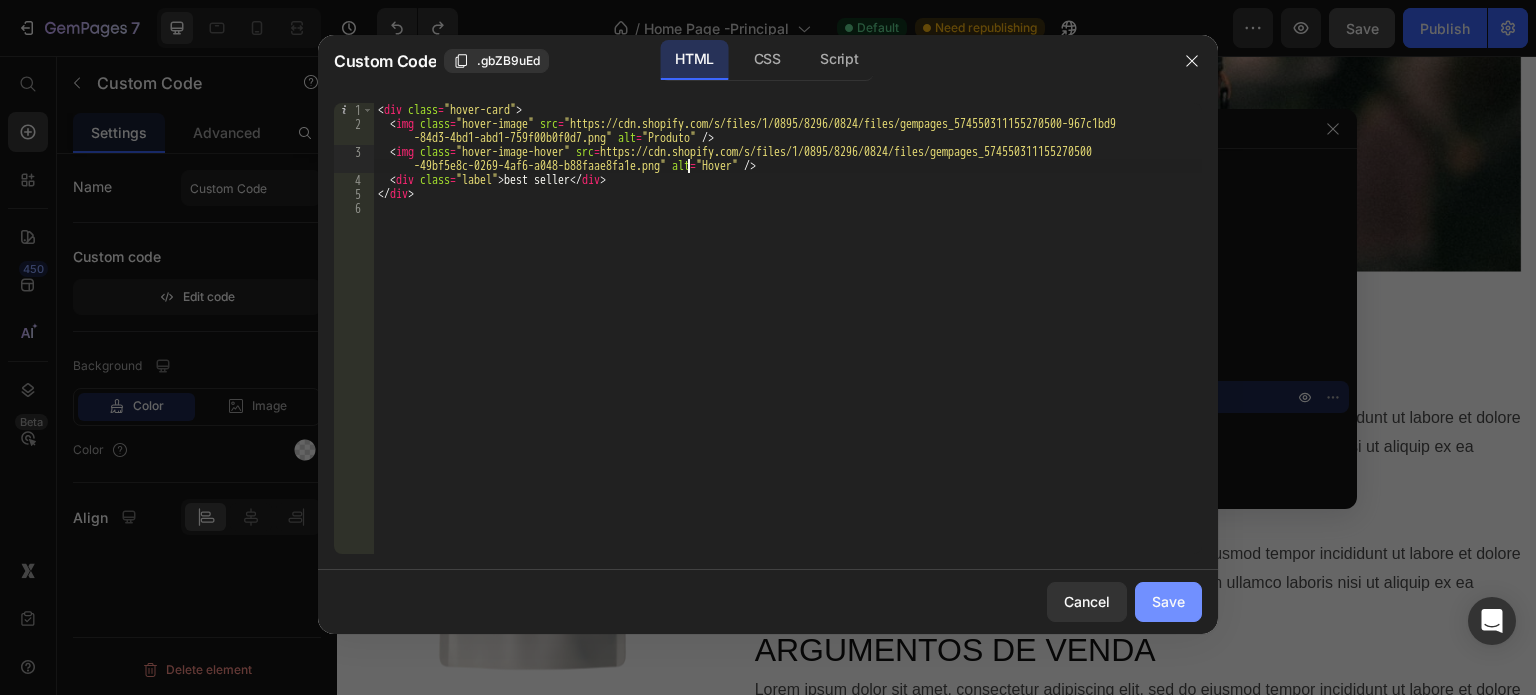 click on "Save" at bounding box center (1168, 601) 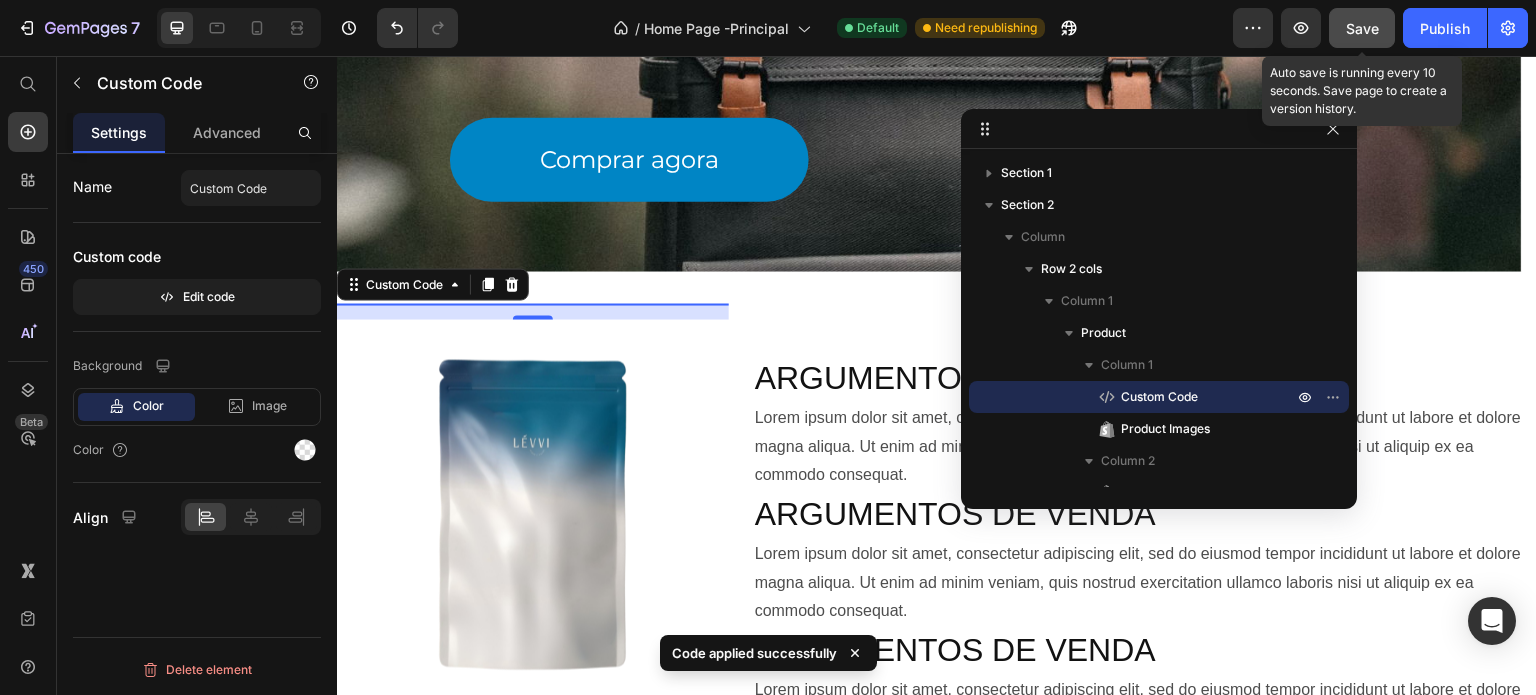 click on "Save" at bounding box center [1362, 28] 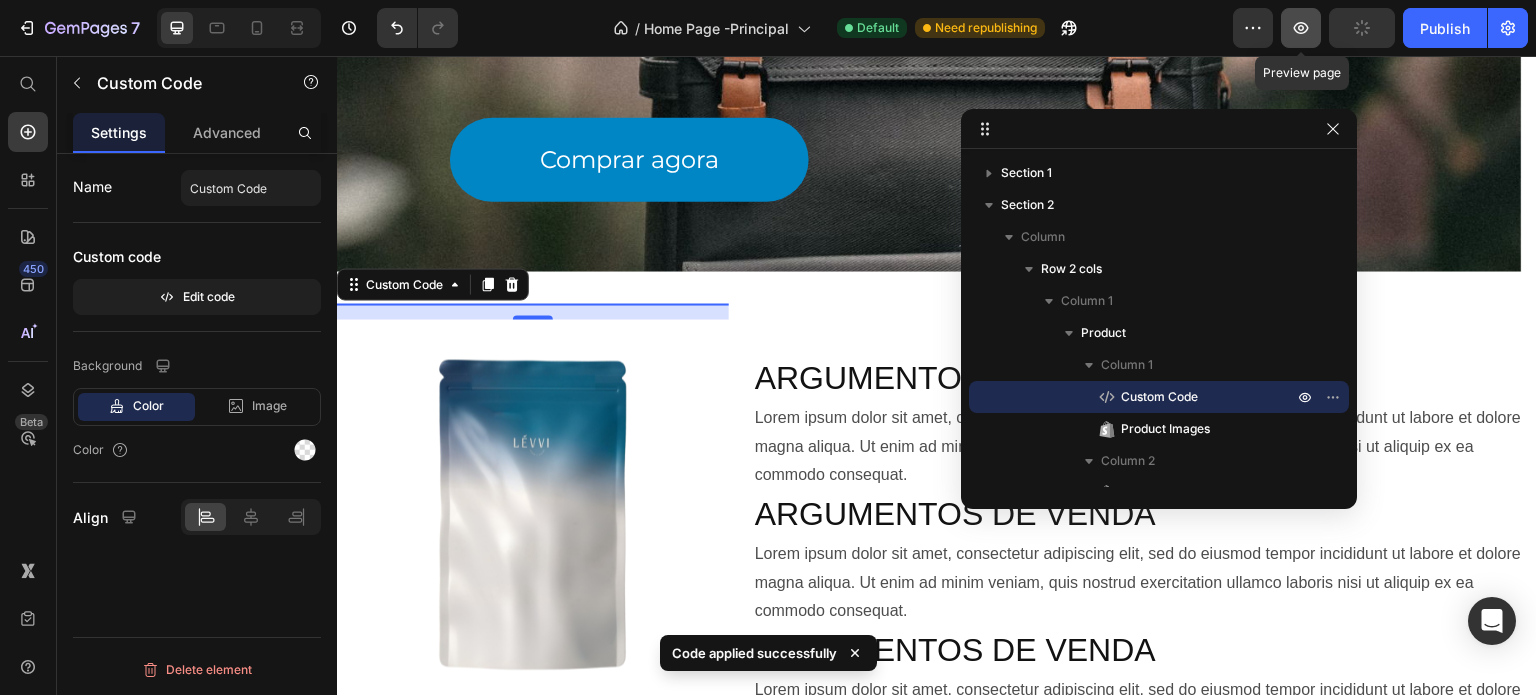 click 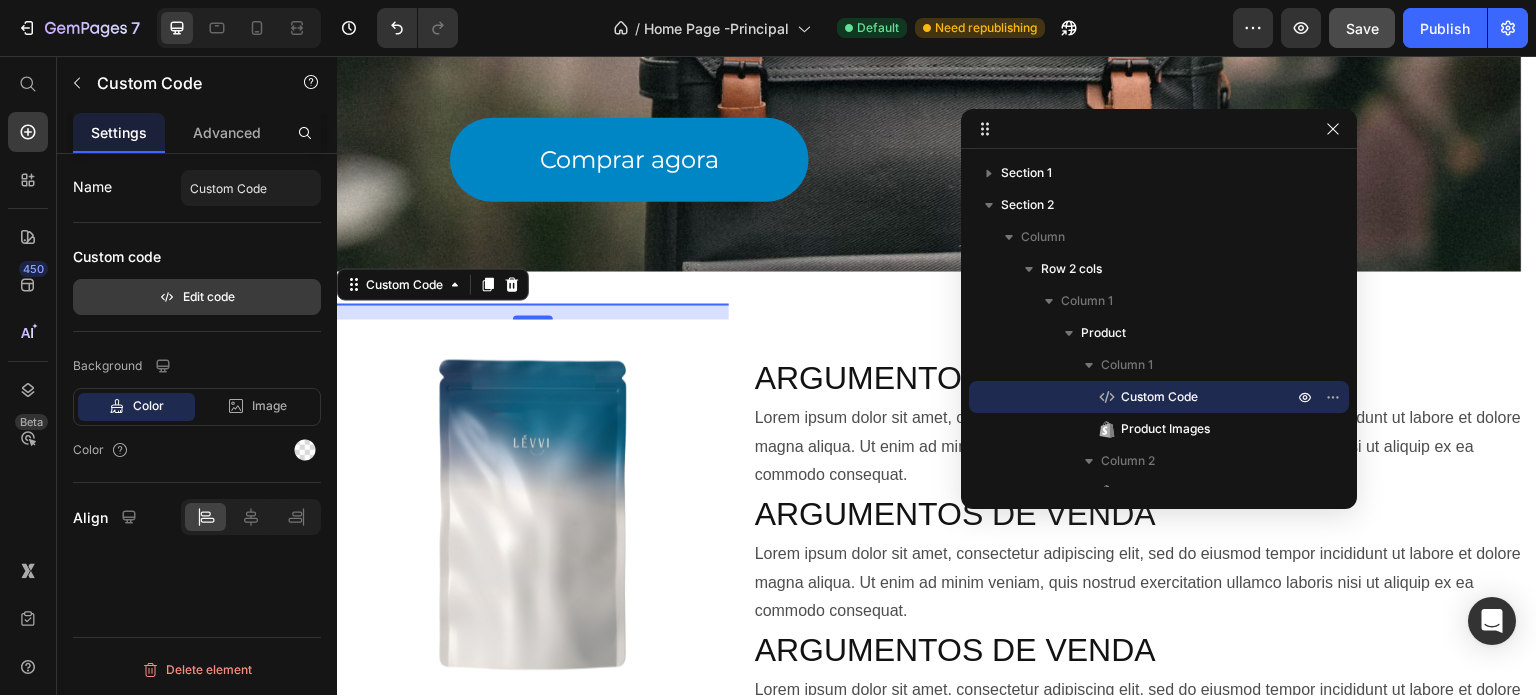 click on "Edit code" at bounding box center (197, 297) 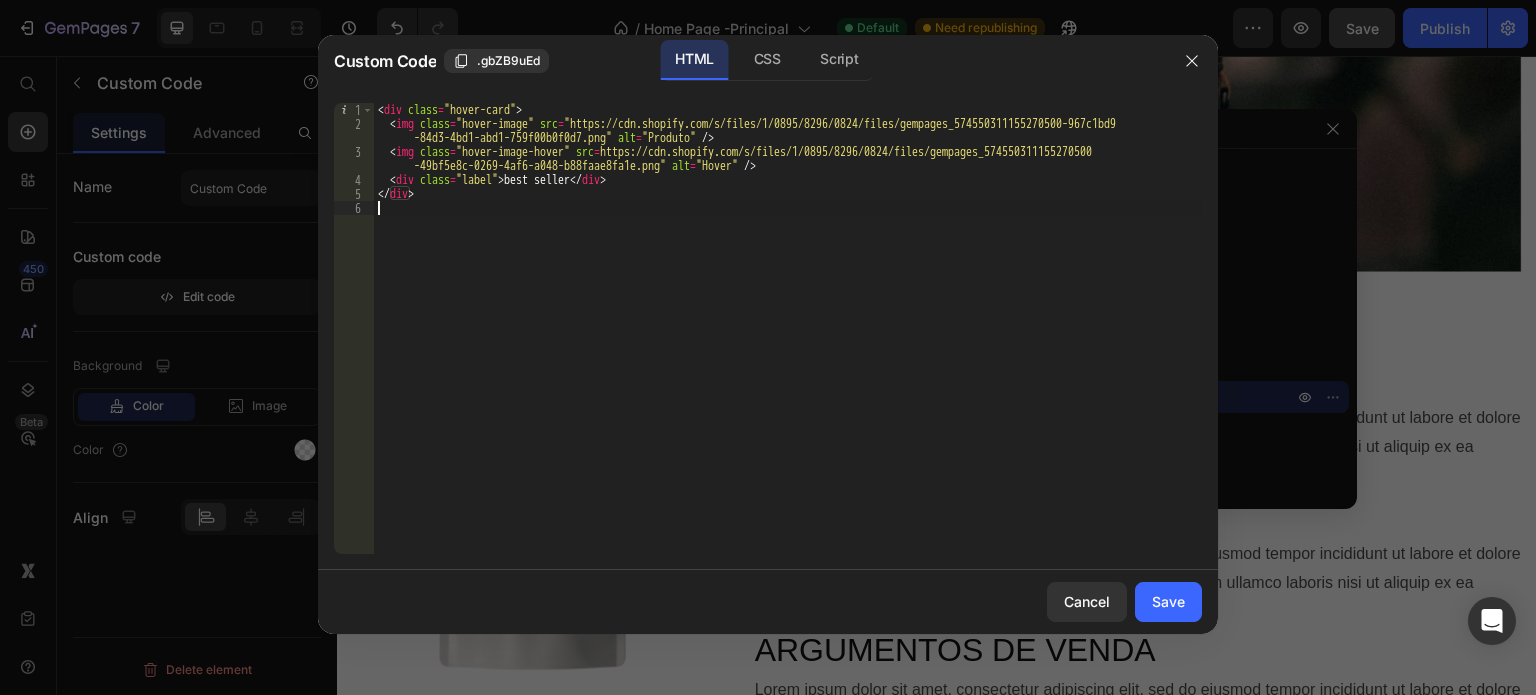 click on "< div   class = "hover-card" >    < img   class = "hover-image"   src = "https://cdn.shopify.com/s/files/1/0895/8296/0824/files/gempages_574550311155270500-967c1bd9        -84d3-4bd1-abd1-759f00b0f0d7.png"   alt = "Produto"   />    < img   class = "hover-image-hover"   src = "https://cdn.shopify.com/s/files/1/0895/8296/0824/files/gempages_574550311155270500        -49bf5e8c-0269-4af6-a048-b88faae8fa1e.png"   alt = "Hover"   />    < div   class = "label" > best seller </ div > </ div >" at bounding box center (788, 342) 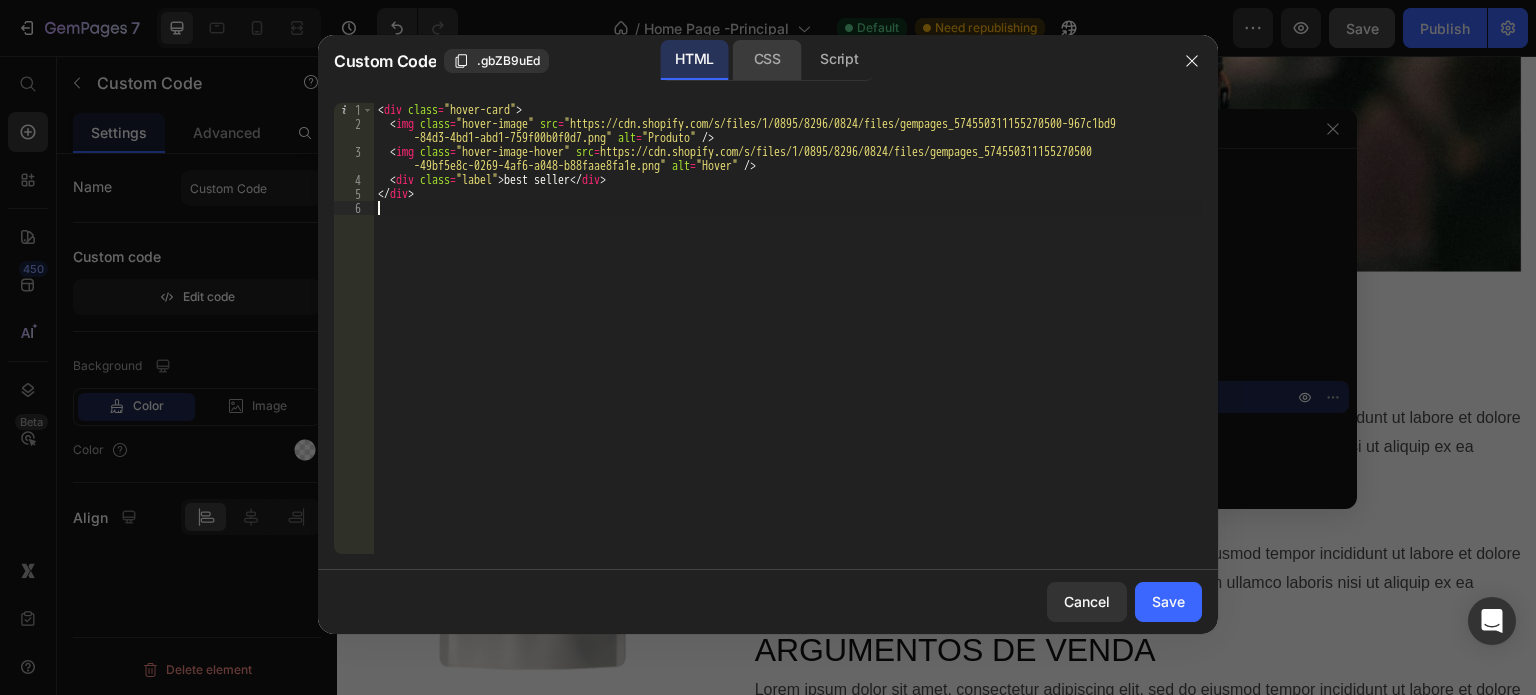 click on "CSS" 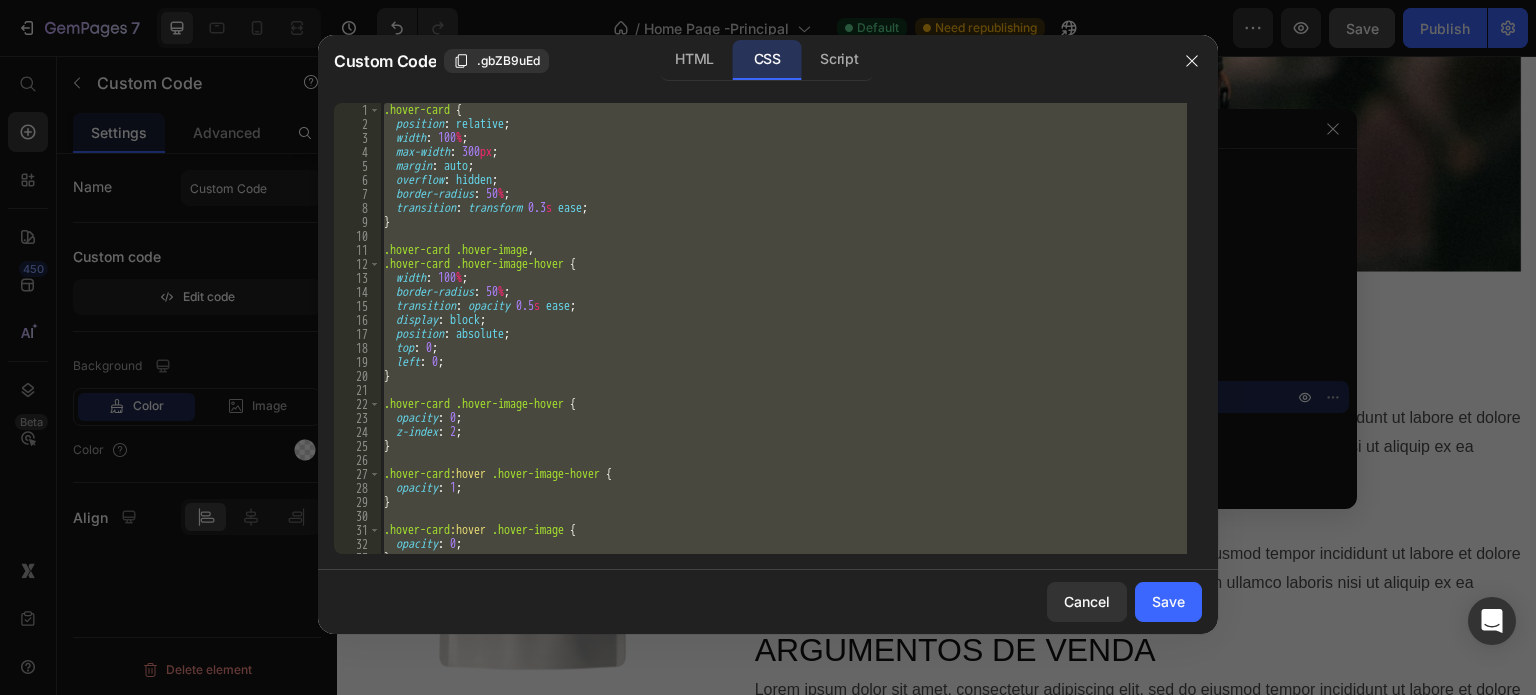 click on ".hover-card   {    position :   relative ;    width :   100 % ;    max-width :   100 px ;    margin :   auto ;    overflow :   hidden ;    border-radius :   50 % ;    transition :   transform   0.3 s   ease ; } .hover-card   .hover-image , .hover-card   .hover-image-hover   {    width :   100 % ;    border-radius :   50 % ;    transition :   opacity   0.5 s   ease ;    display :   block ;    position :   absolute ;    top :   0 ;    left :   0 ; } .hover-card   .hover-image-hover   {    opacity :   0 ;    z-index :   2 ; } .hover-card :hover   .hover-image-hover   {    opacity :   1 ; } .hover-card :hover   .hover-image   {    opacity :   0 ; }" at bounding box center (783, 328) 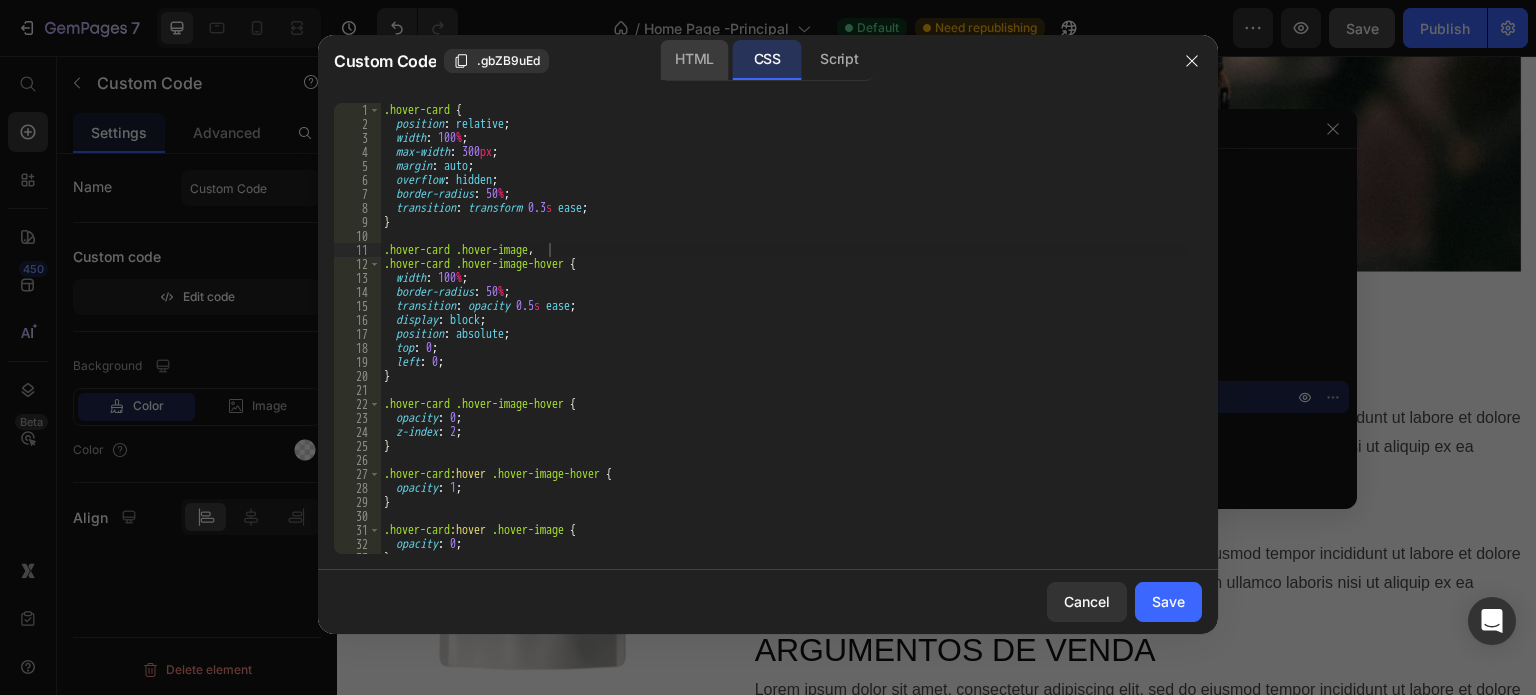 click on "HTML" 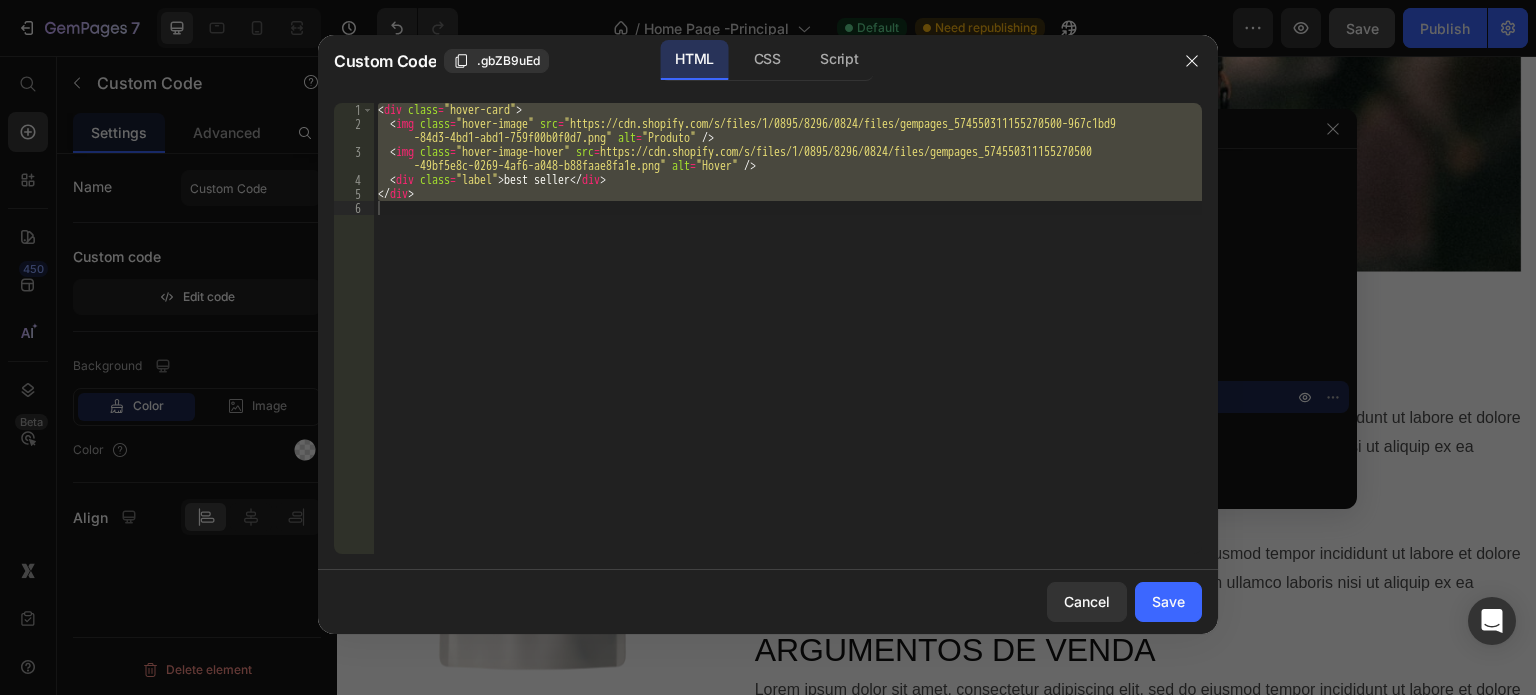 type on "</div>" 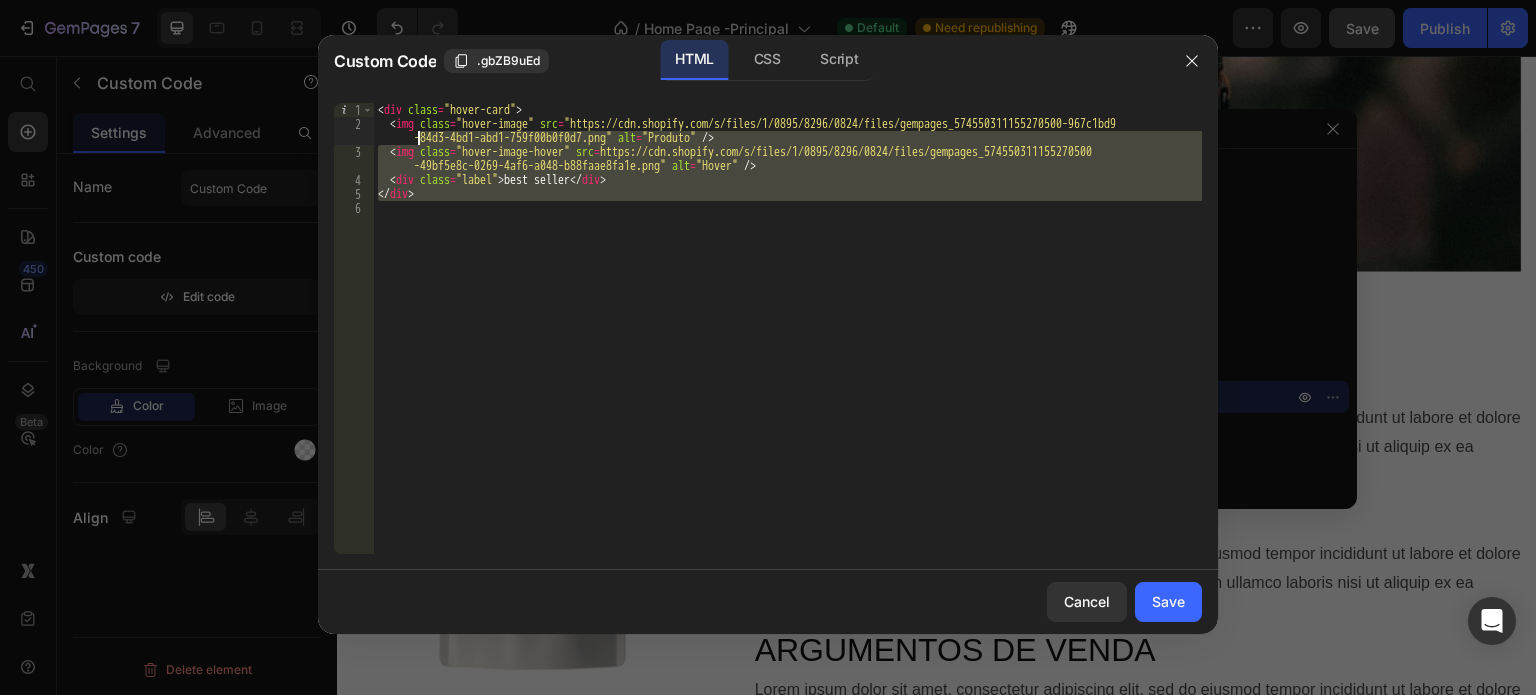 drag, startPoint x: 536, startPoint y: 224, endPoint x: 288, endPoint y: 107, distance: 274.2134 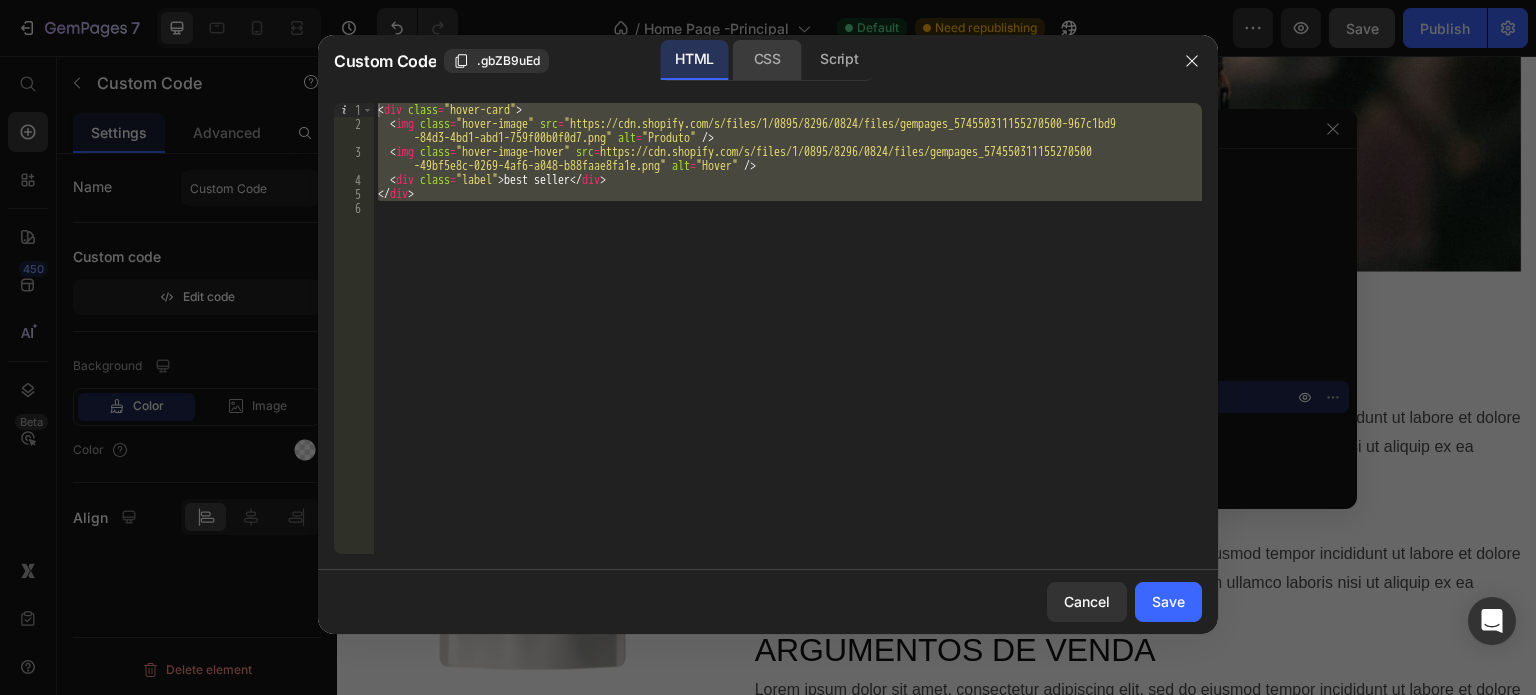 click on "CSS" 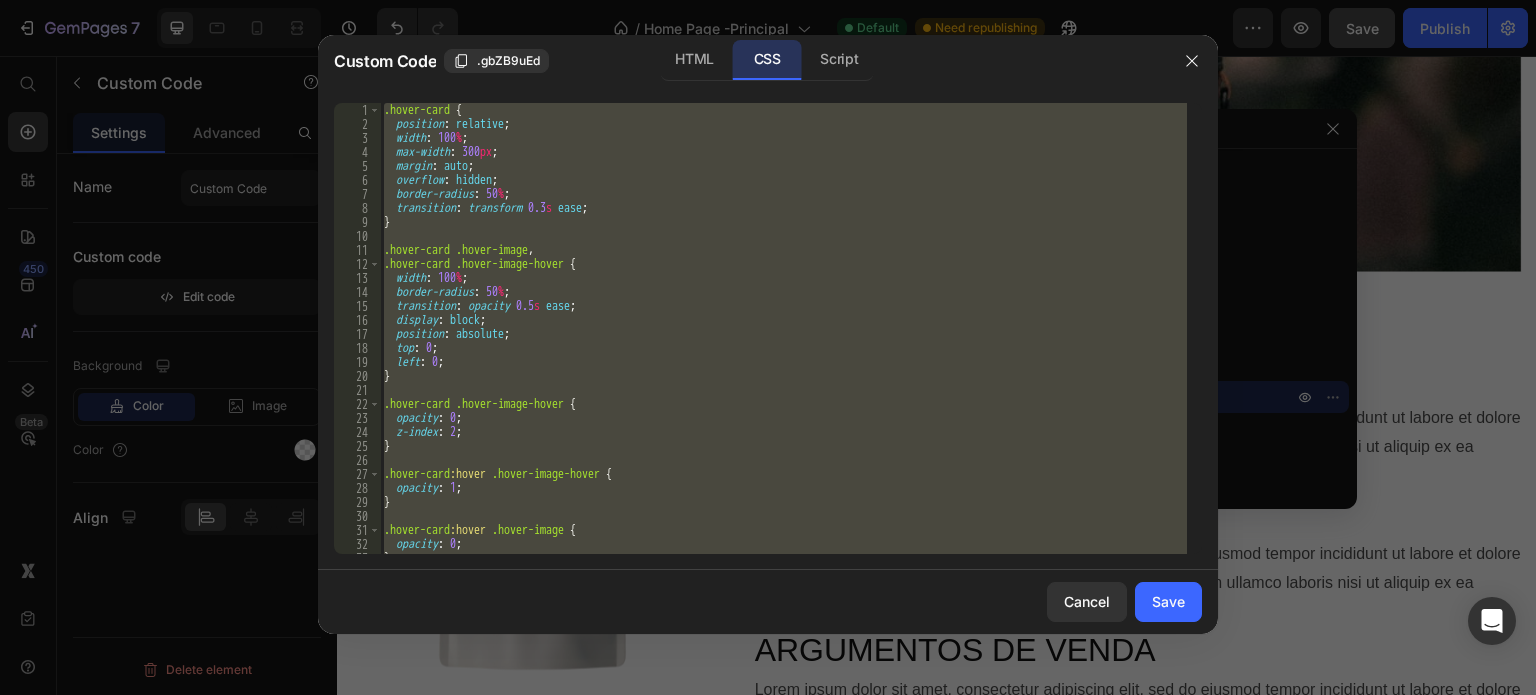 click on ".hover-card   {    position :   relative ;    width :   100 % ;    max-width :   100 px ;    margin :   auto ;    overflow :   hidden ;    border-radius :   50 % ;    transition :   transform   0.3 s   ease ; } .hover-card   .hover-image , .hover-card   .hover-image-hover   {    width :   100 % ;    border-radius :   50 % ;    transition :   opacity   0.5 s   ease ;    display :   block ;    position :   absolute ;    top :   0 ;    left :   0 ; } .hover-card   .hover-image-hover   {    opacity :   0 ;    z-index :   2 ; } .hover-card :hover   .hover-image-hover   {    opacity :   1 ; } .hover-card :hover   .hover-image   {    opacity :   0 ; }" at bounding box center [783, 328] 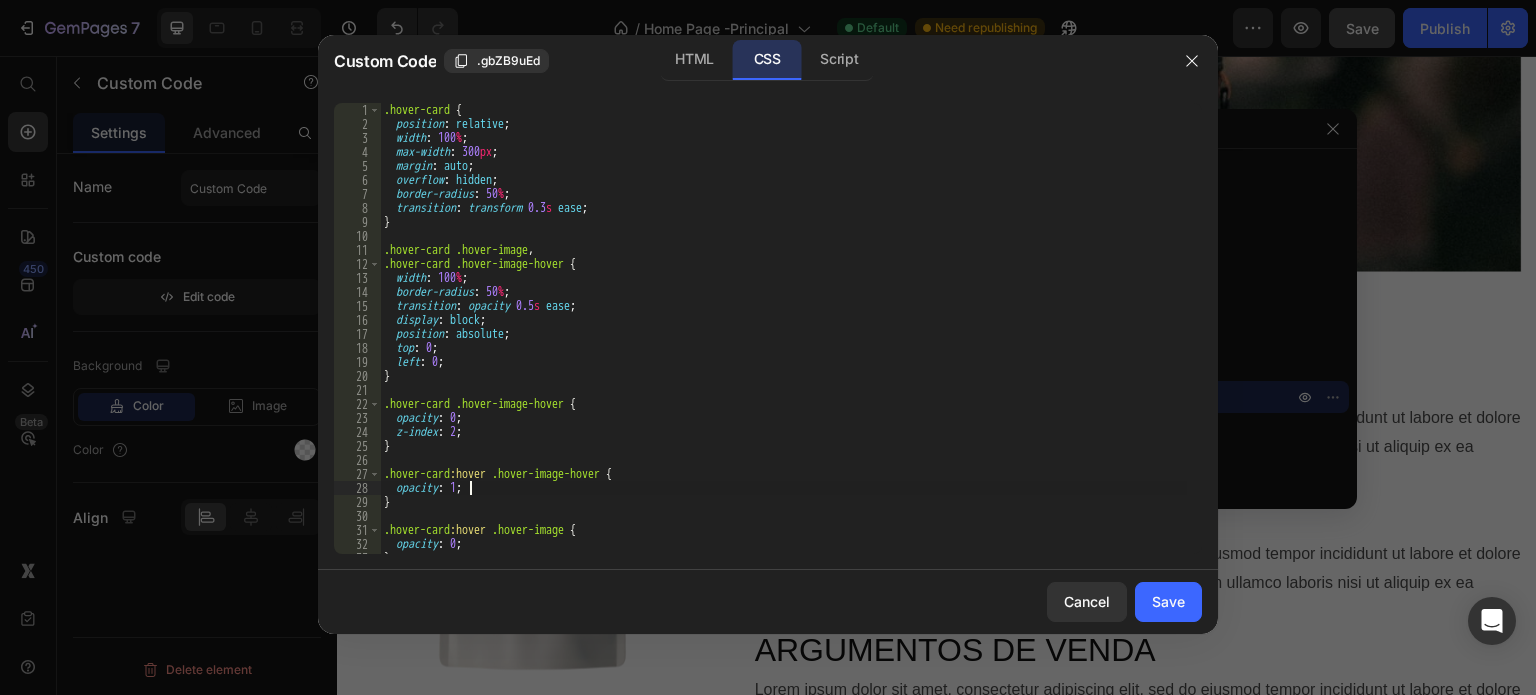 type on "}" 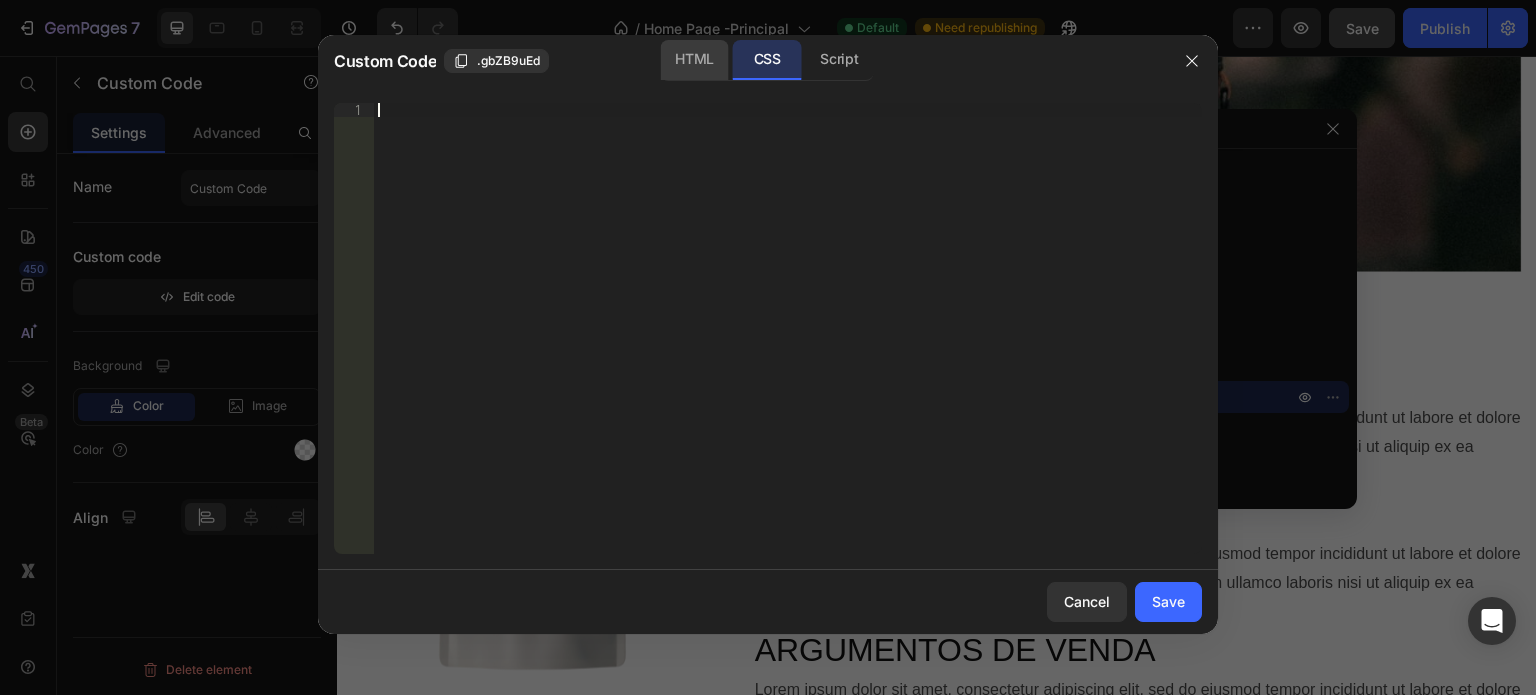 click on "HTML" 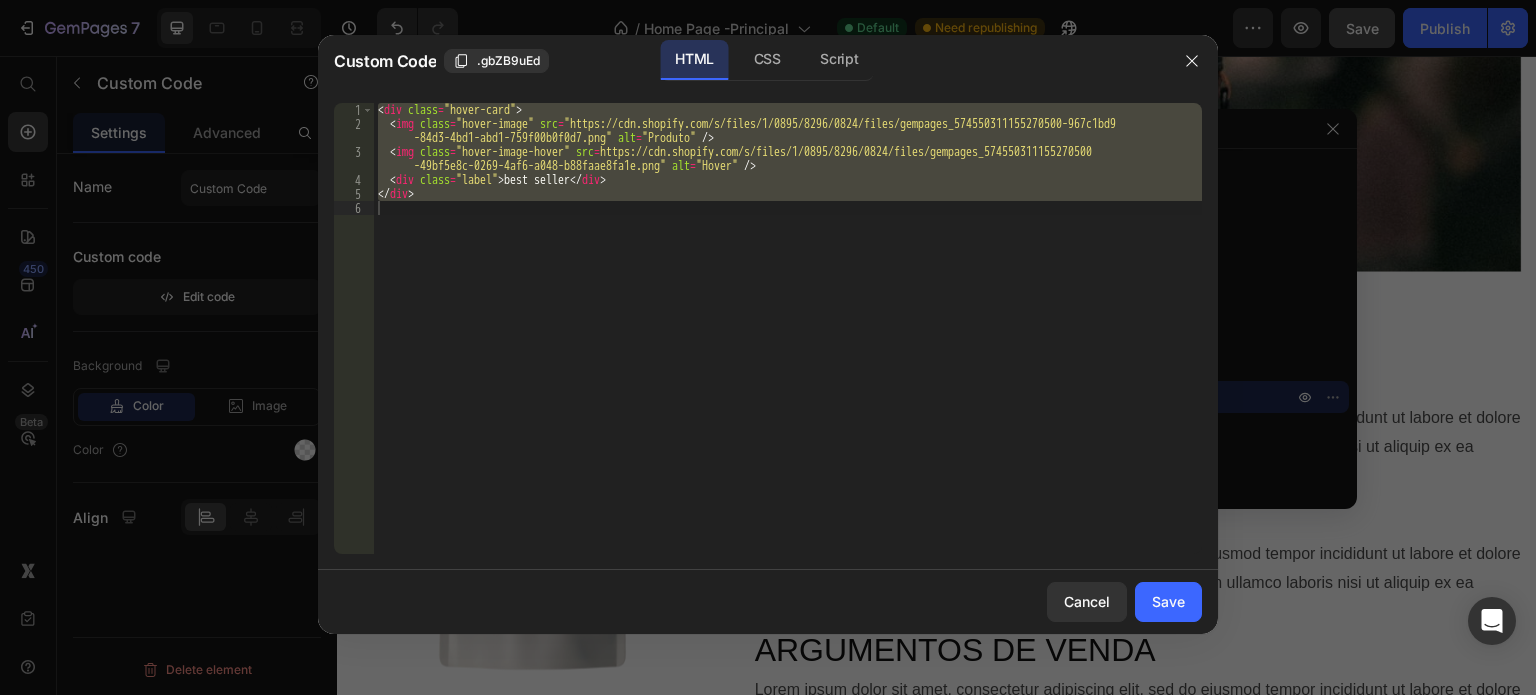 type on "</div>" 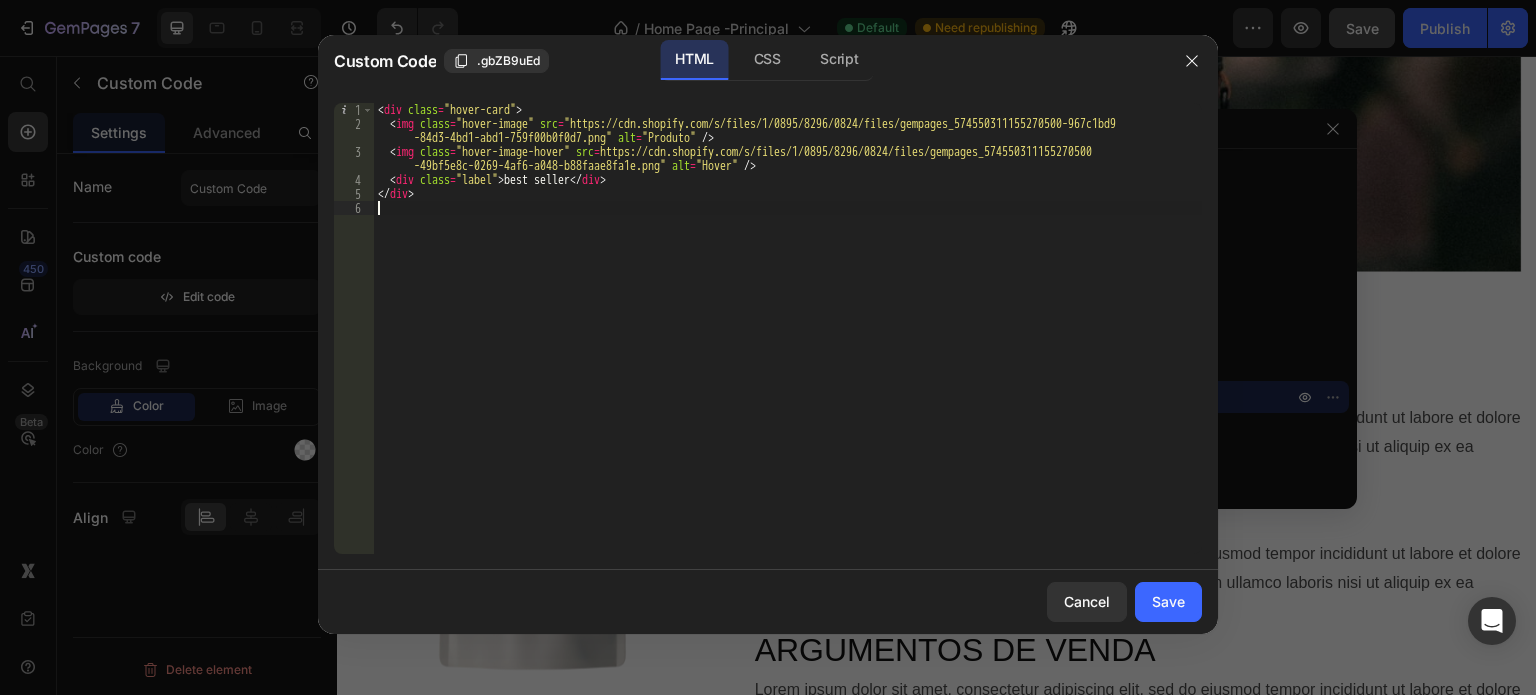 type on "</div>" 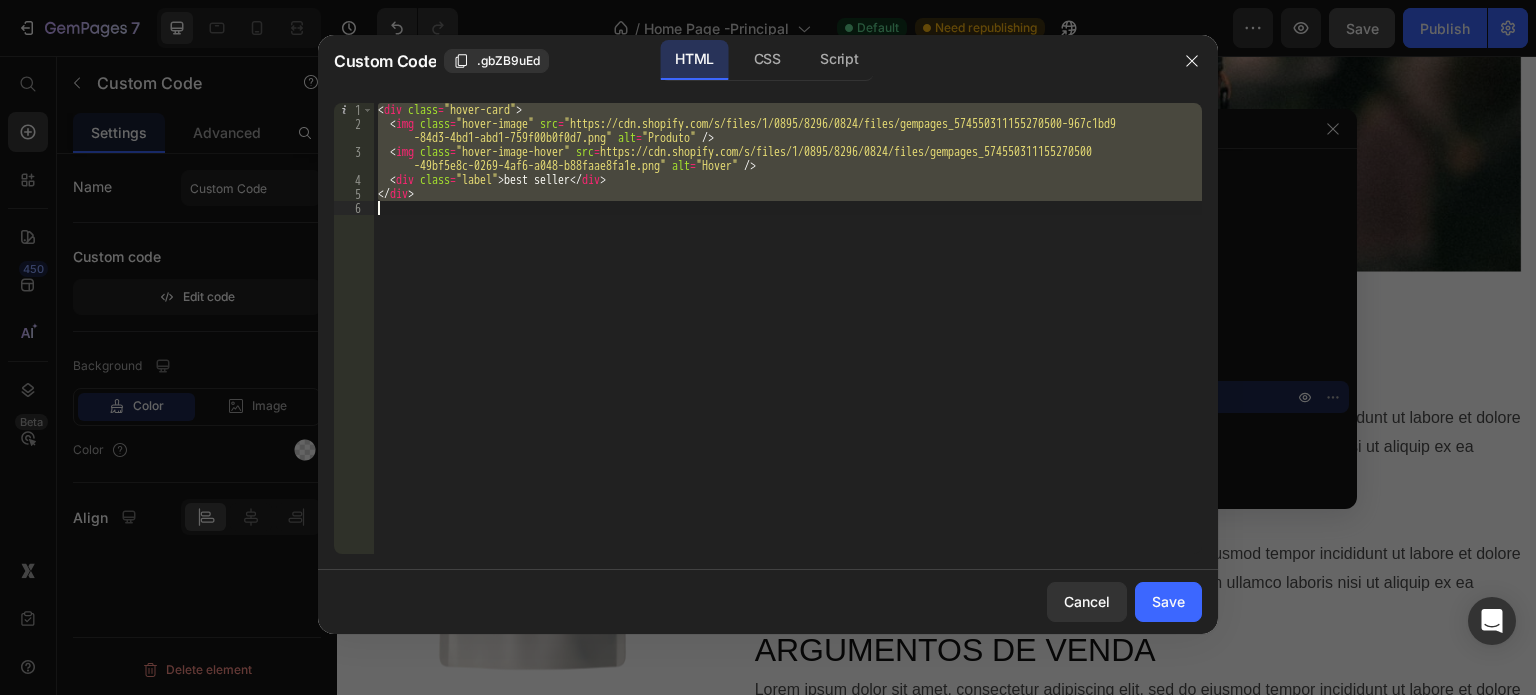 paste 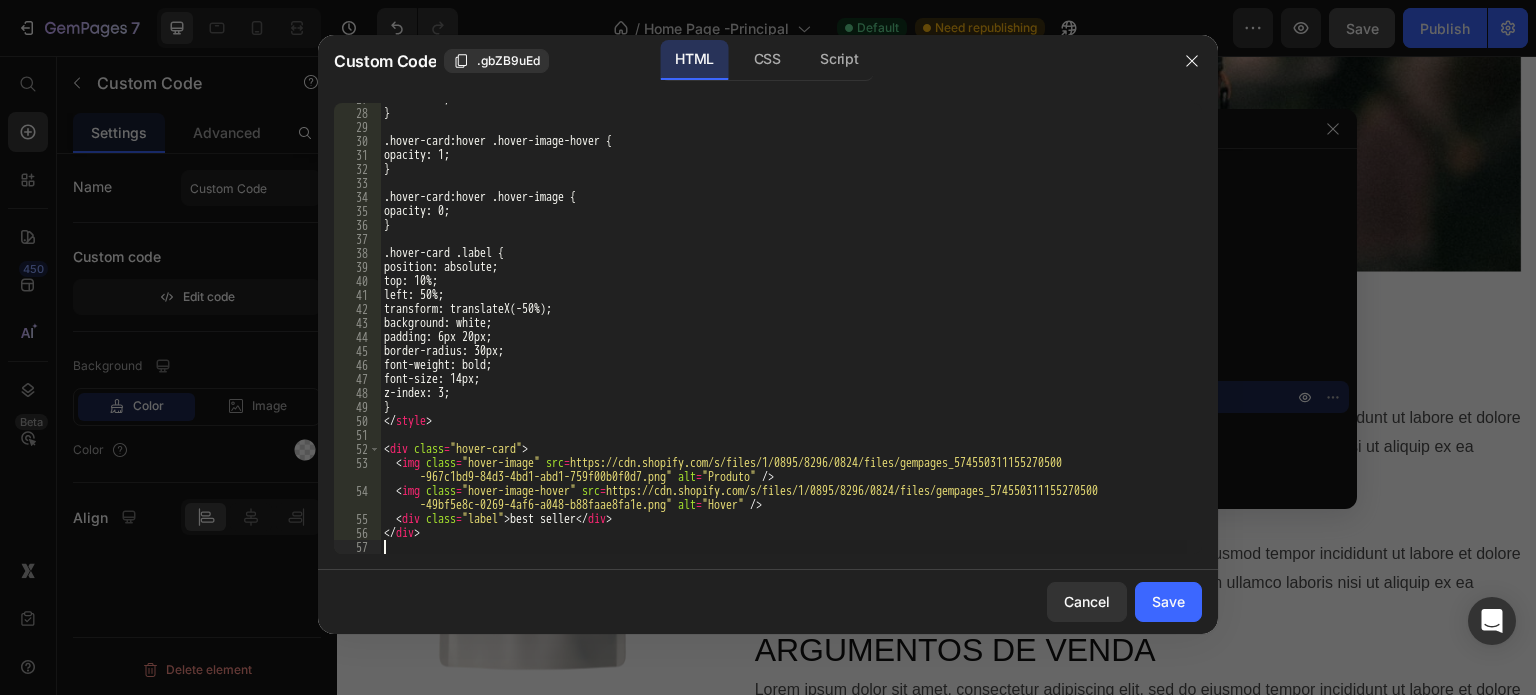 scroll, scrollTop: 375, scrollLeft: 0, axis: vertical 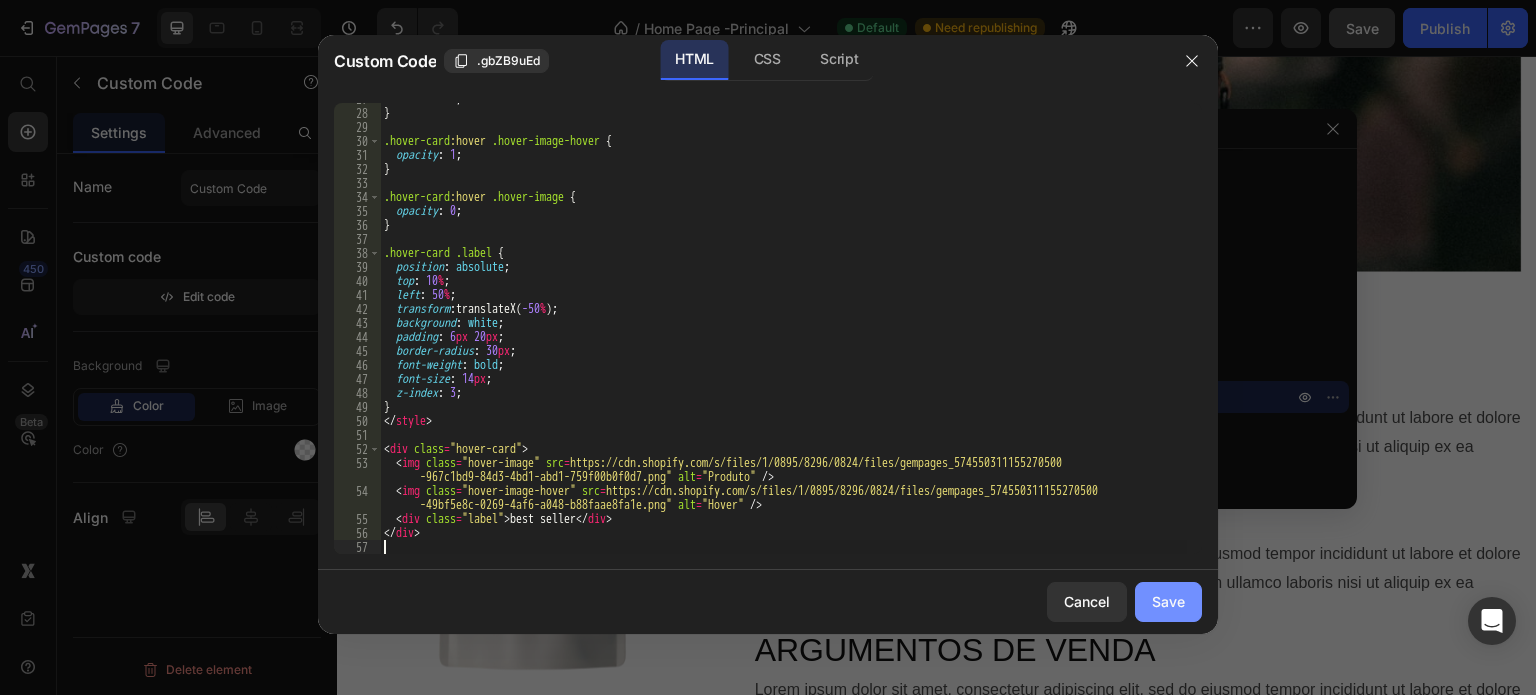 click on "Save" at bounding box center [1168, 601] 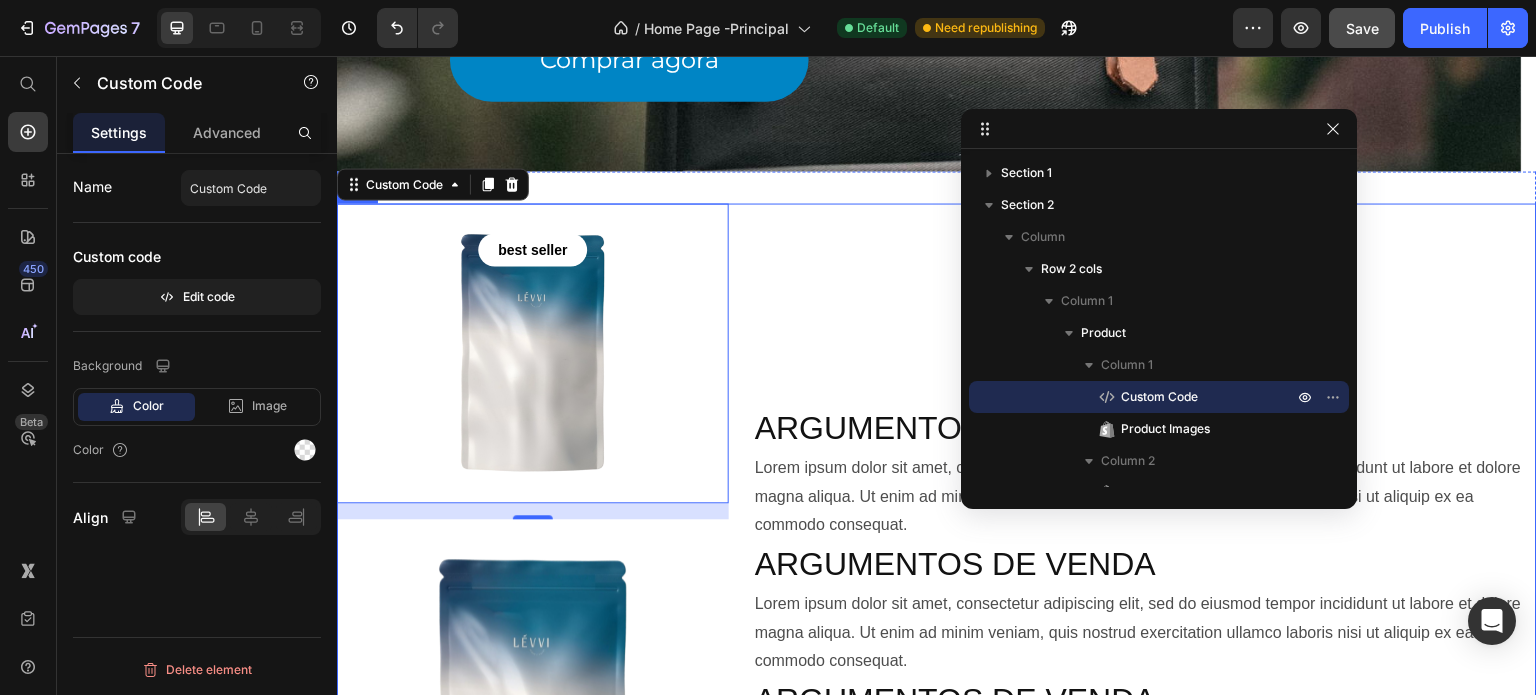 scroll, scrollTop: 600, scrollLeft: 0, axis: vertical 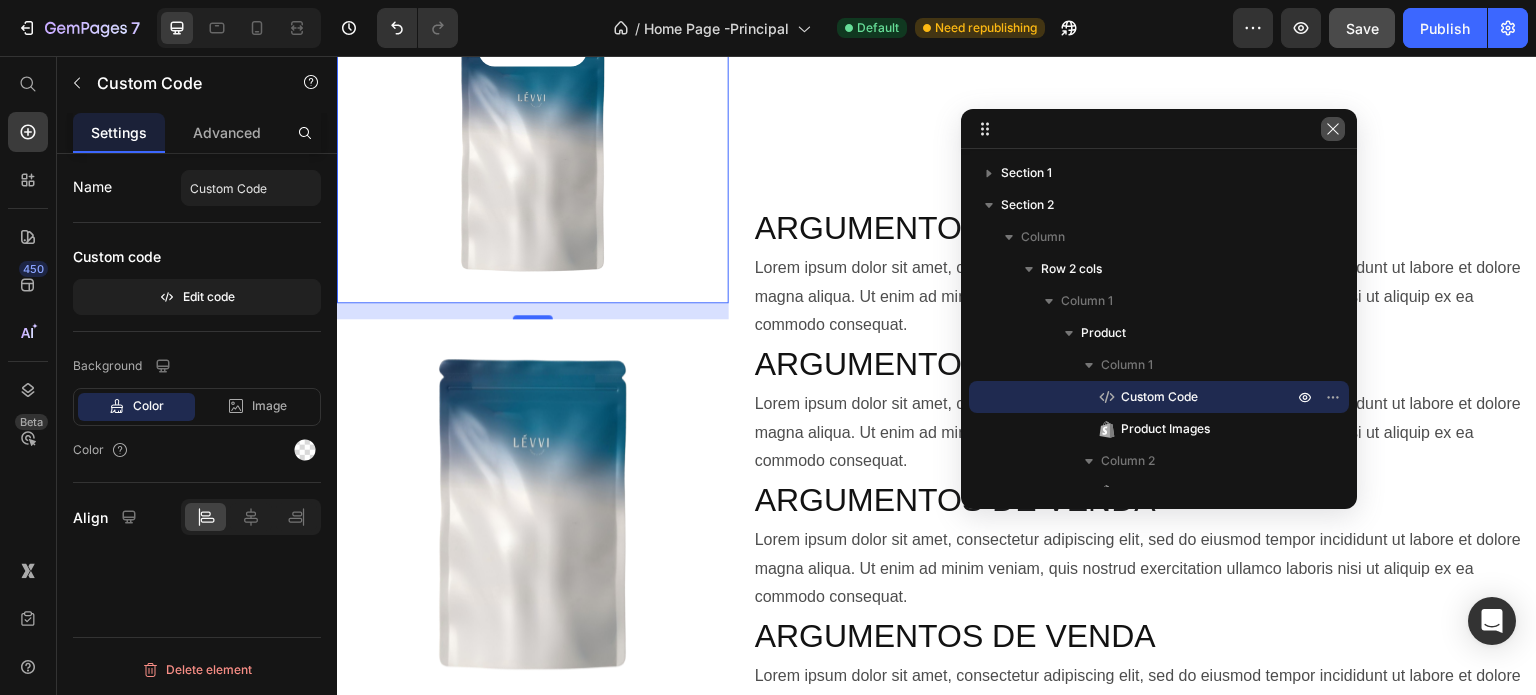 click 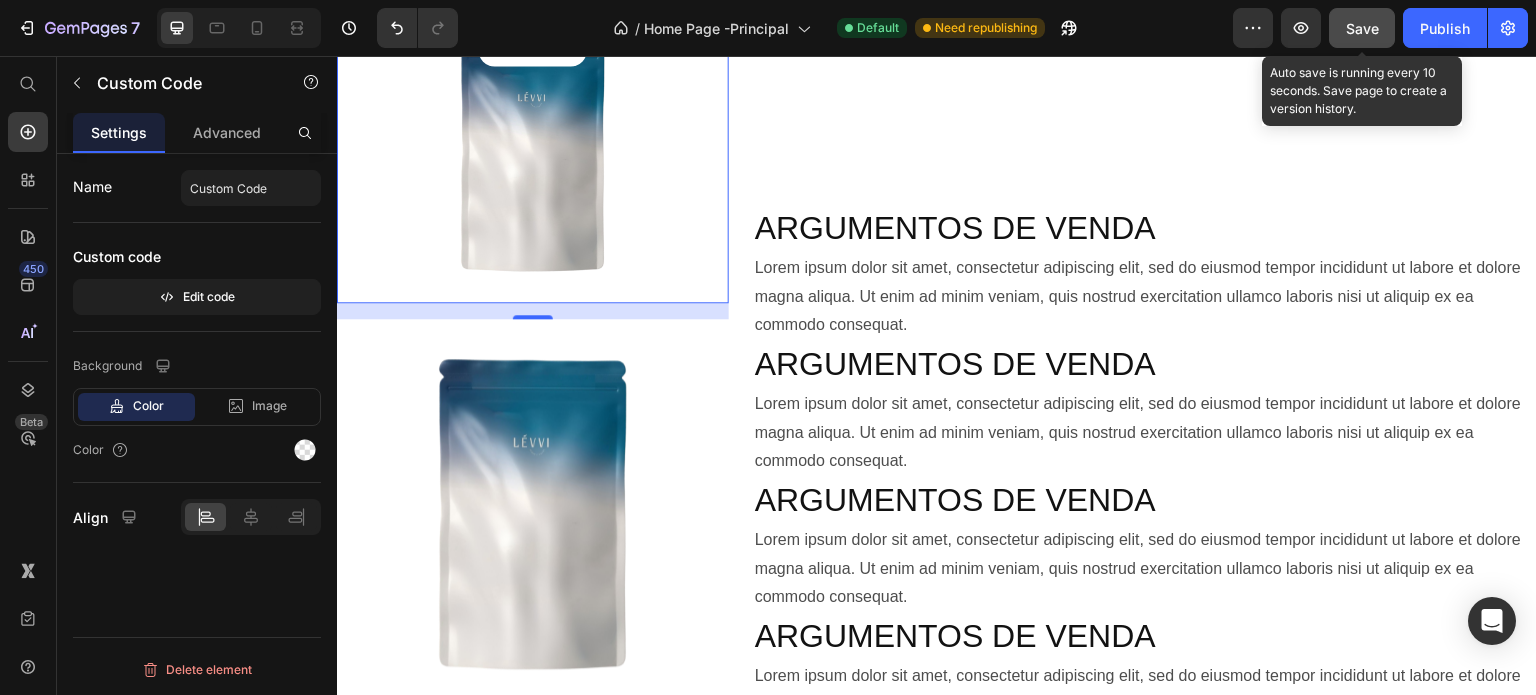 click on "Save" at bounding box center (1362, 28) 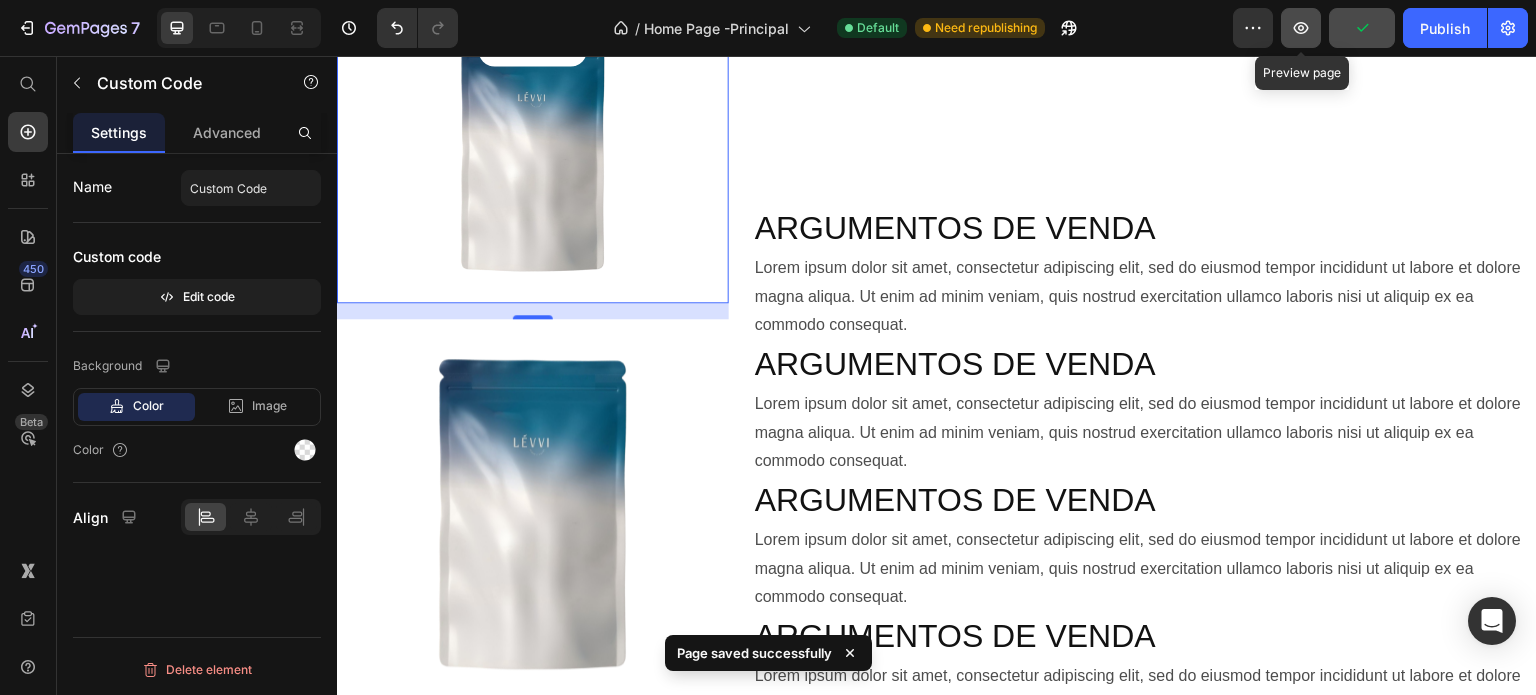 click 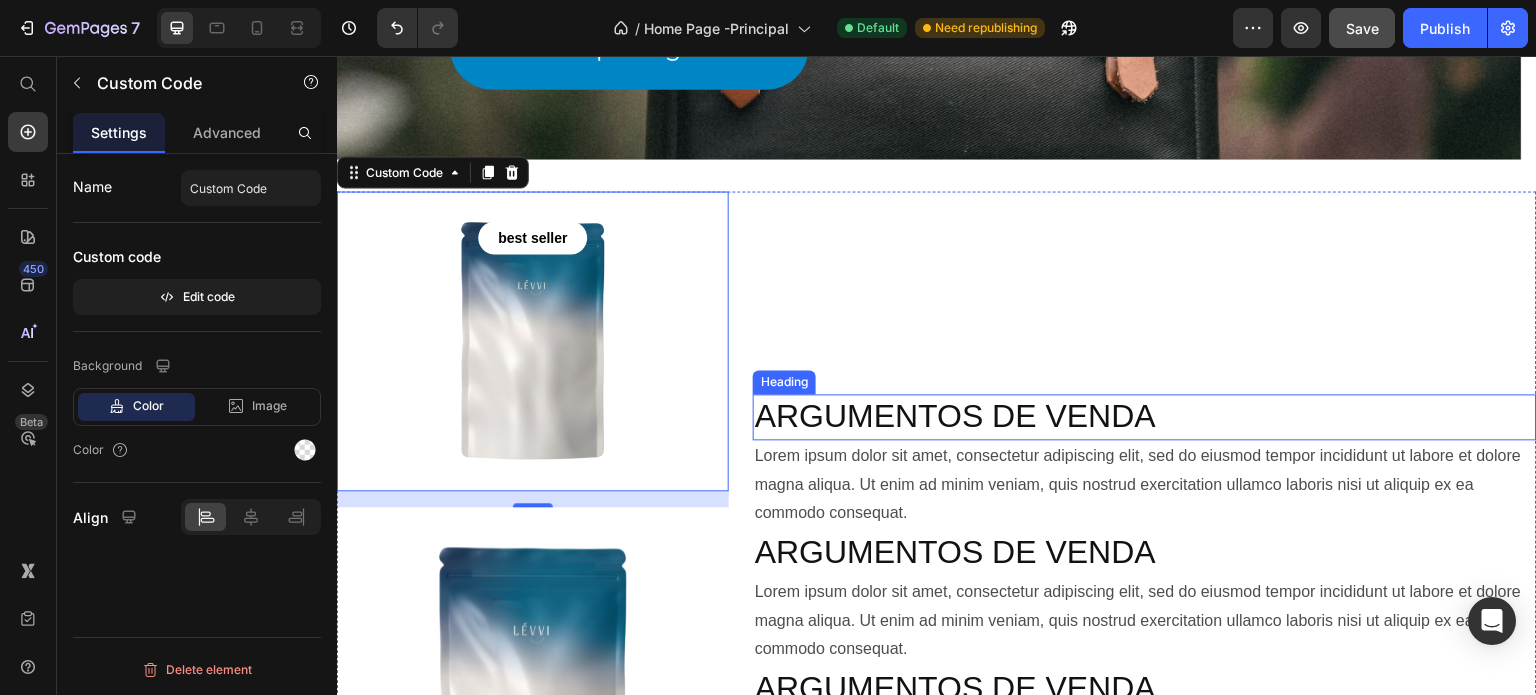 scroll, scrollTop: 400, scrollLeft: 0, axis: vertical 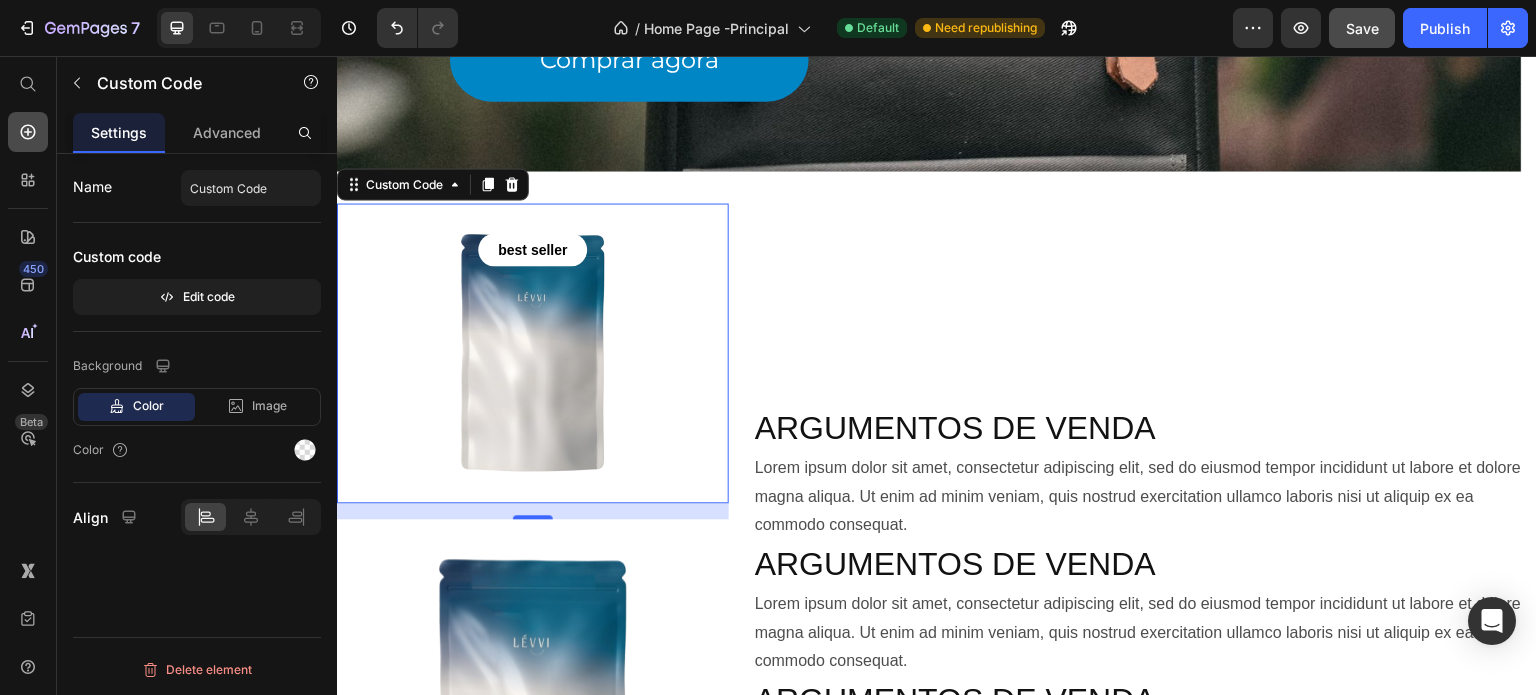 click 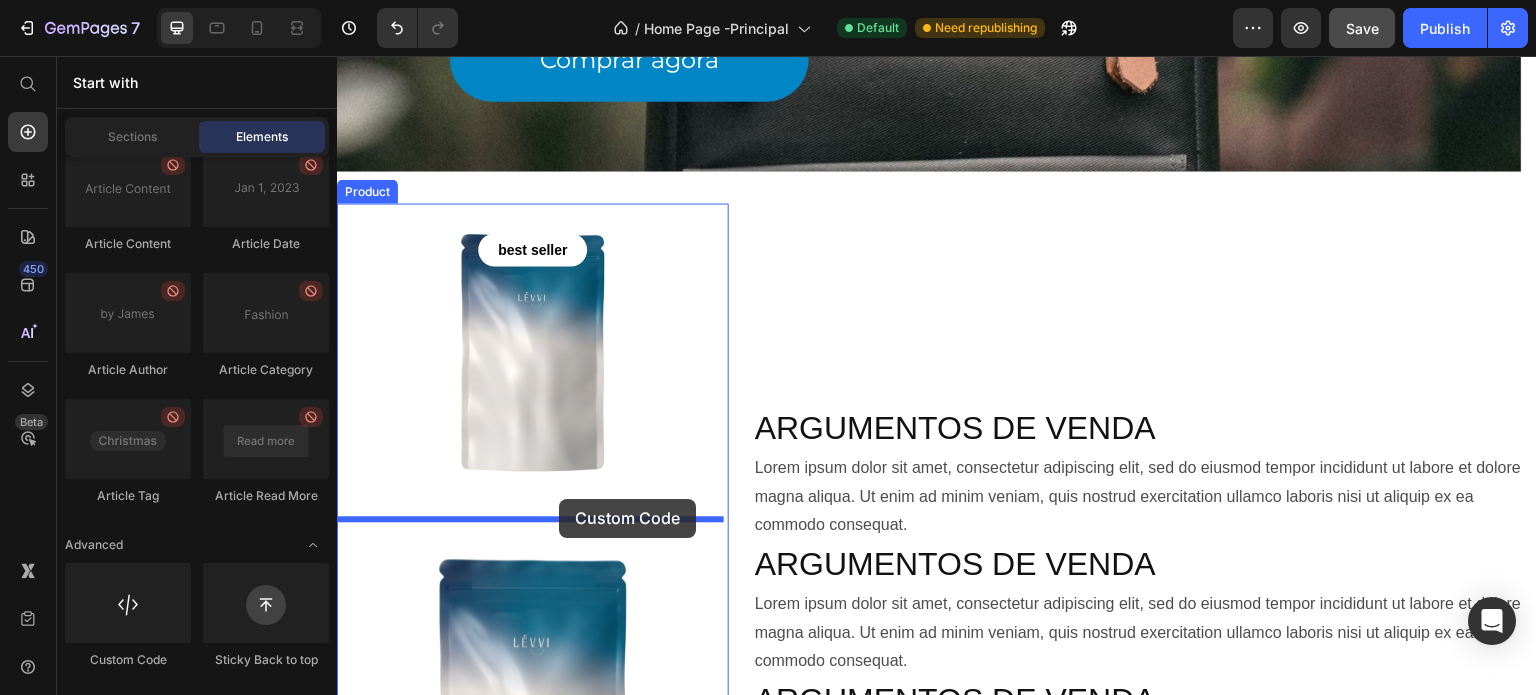 drag, startPoint x: 465, startPoint y: 674, endPoint x: 559, endPoint y: 499, distance: 198.64793 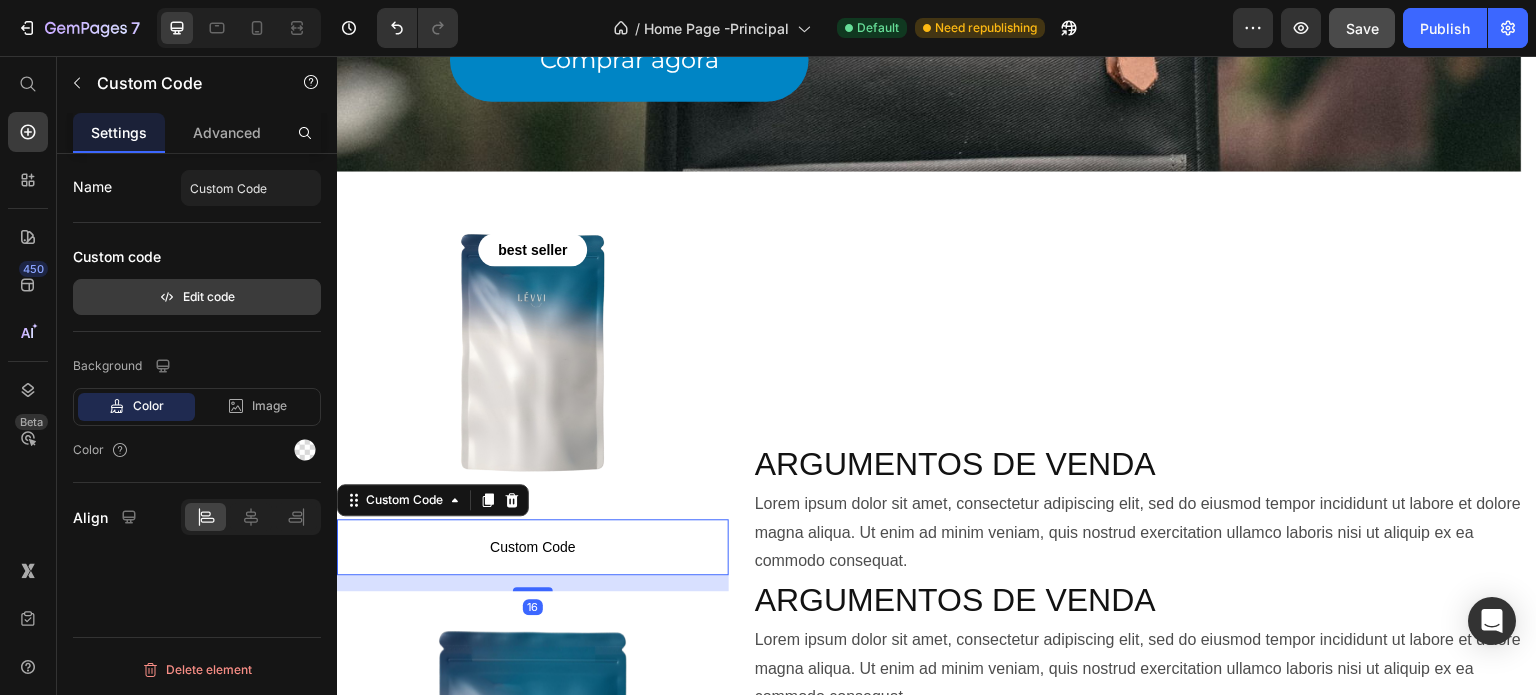 click on "Edit code" at bounding box center [197, 297] 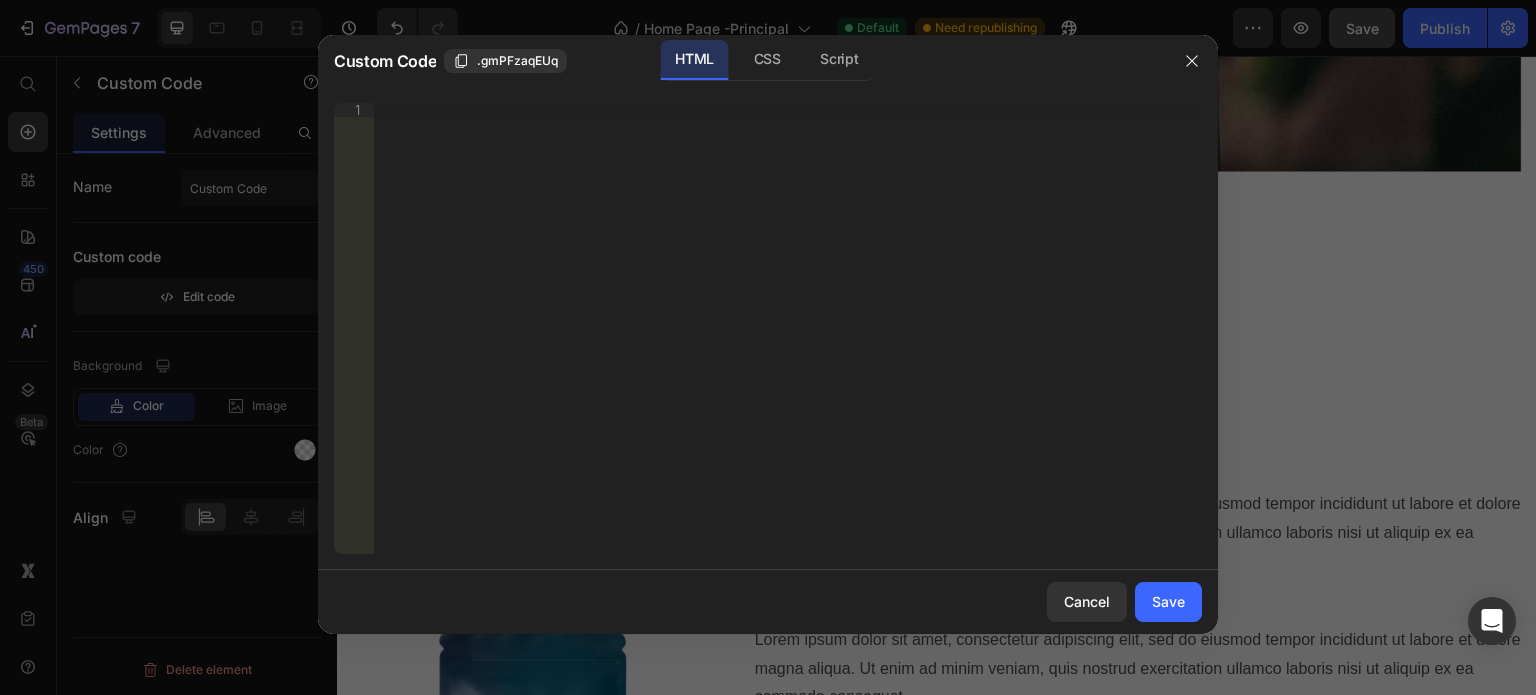 click on "Insert the 3rd-party installation code, HTML code, or Liquid code to display custom content." at bounding box center (788, 342) 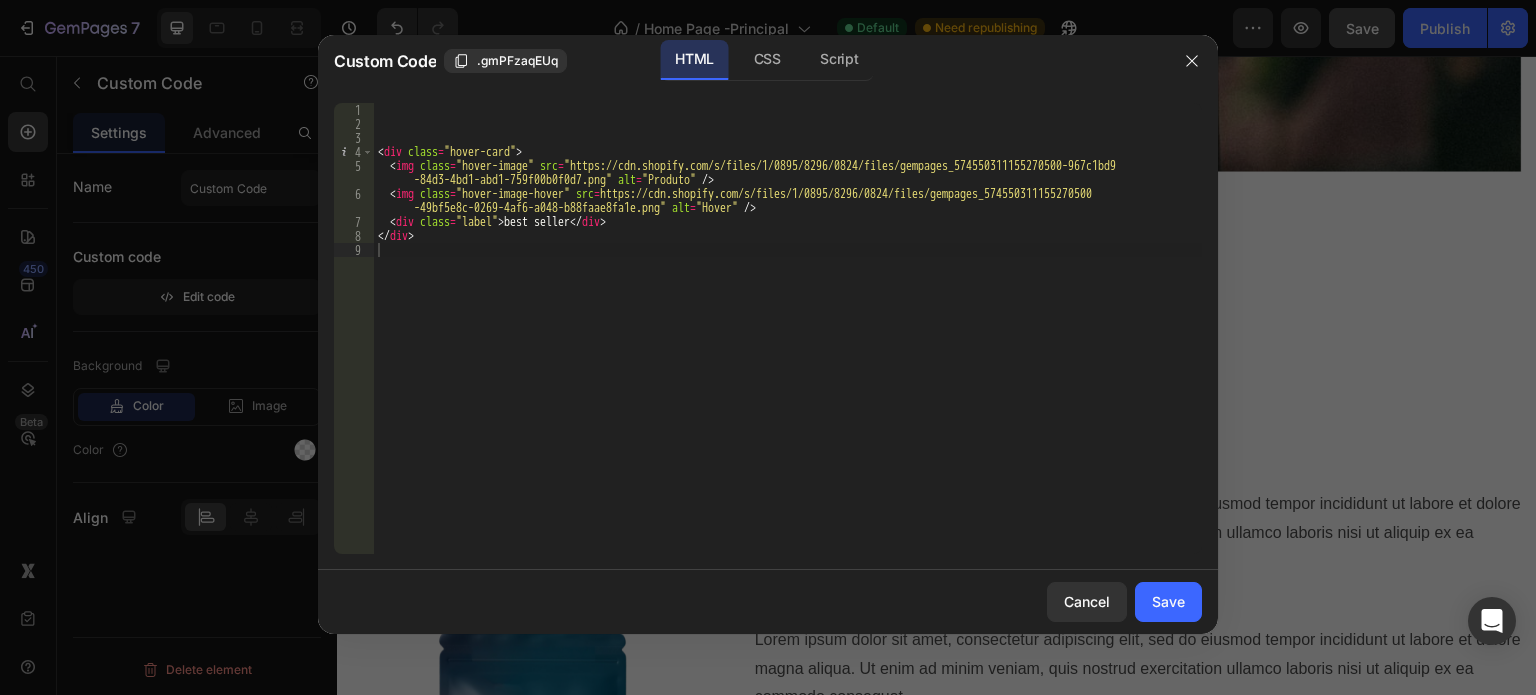 click on "< div   class = "hover-card" >    < img   class = "hover-image"   src = "https://cdn.shopify.com/s/files/1/0895/8296/0824/files/gempages_574550311155270500-967c1bd9        -84d3-4bd1-abd1-759f00b0f0d7.png"   alt = "Produto"   />    < img   class = "hover-image-hover"   src = "https://cdn.shopify.com/s/files/1/0895/8296/0824/files/gempages_574550311155270500        -49bf5e8c-0269-4af6-a048-b88faae8fa1e.png"   alt = "Hover"   />    < div   class = "label" > best seller </ div > </ div >" at bounding box center (788, 342) 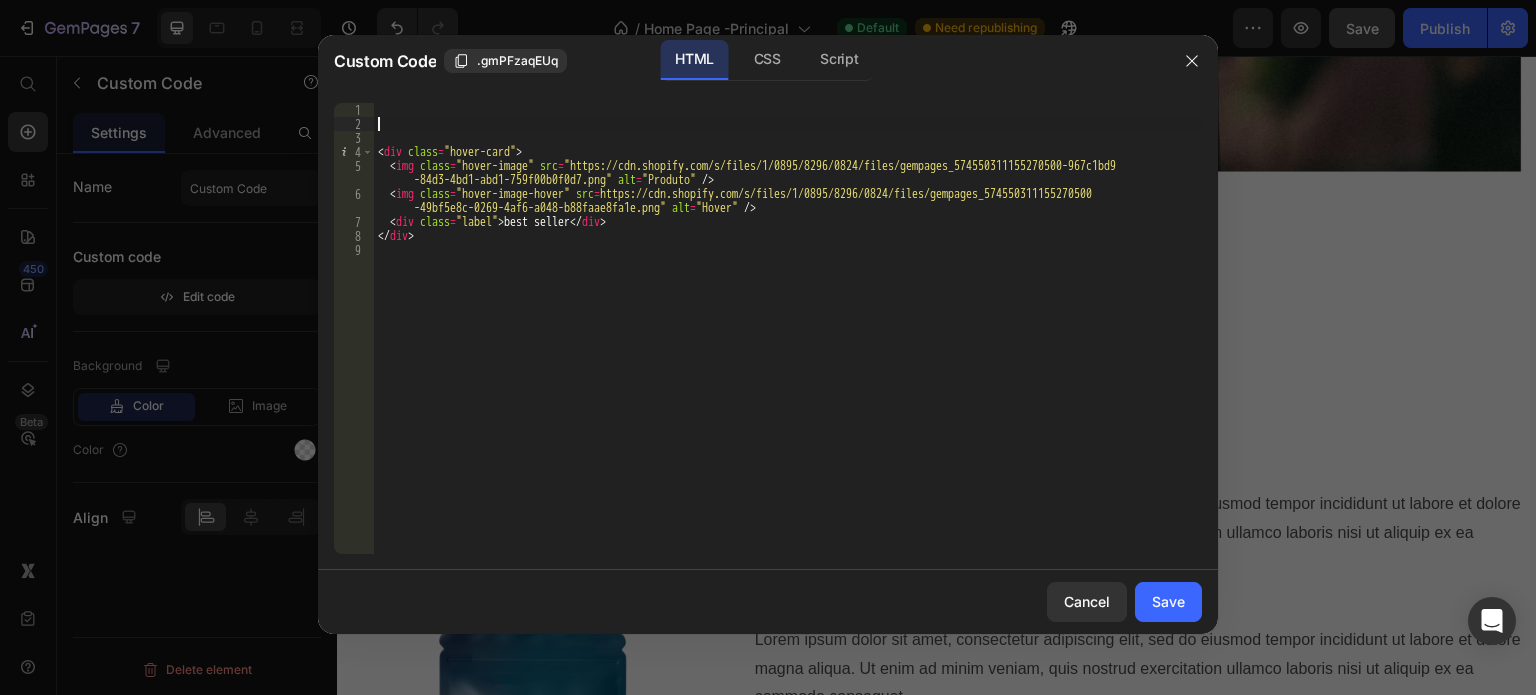 paste on "</style>" 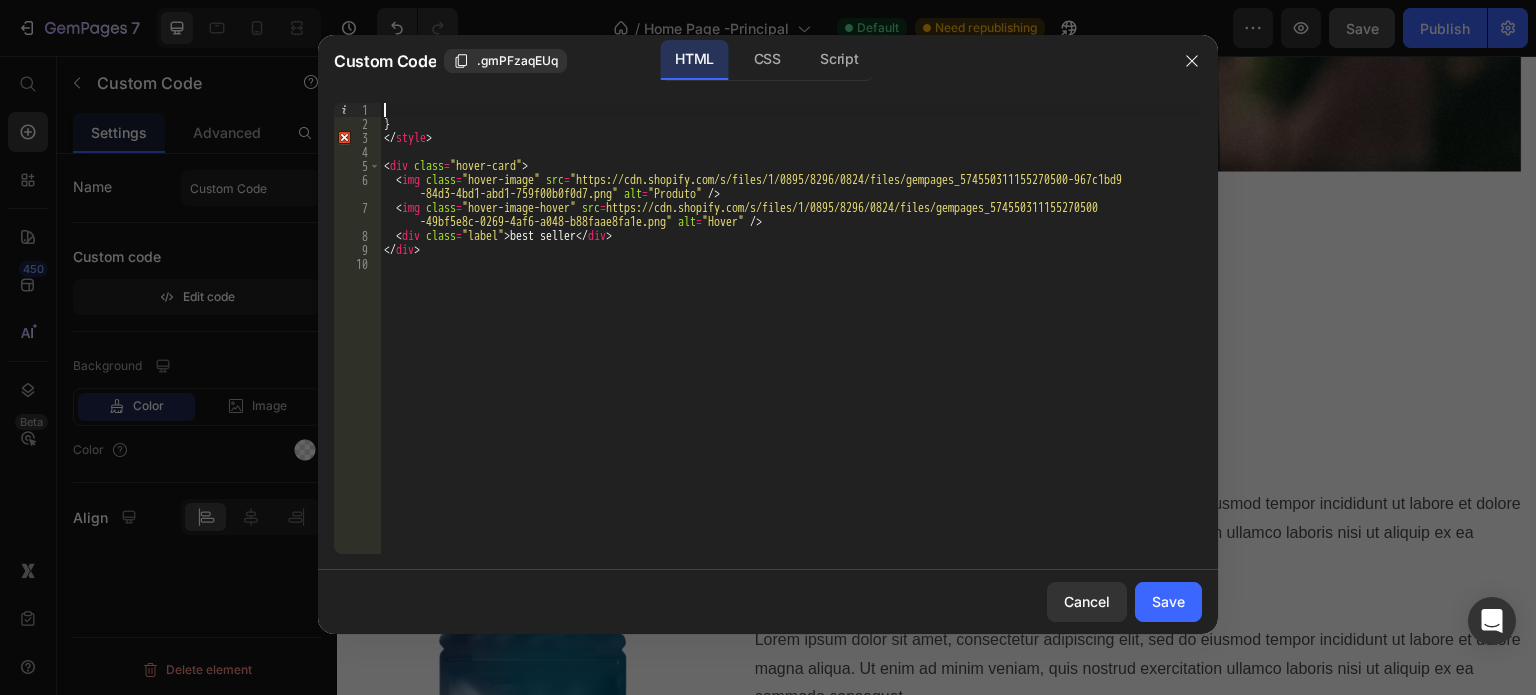click on "< div   class = "hover-card" >    < img   class = "hover-image"   src = "https://cdn.shopify.com/s/files/1/0895/8296/0824/files/gempages_574550311155270500-967c1bd9        -84d3-4bd1-abd1-759f00b0f0d7.png"   alt = "Produto"   />    < img   class = "hover-image-hover"   src = "https://cdn.shopify.com/s/files/1/0895/8296/0824/files/gempages_574550311155270500        -49bf5e8c-0269-4af6-a048-b88faae8fa1e.png"   alt = "Hover"   />    < div   class = "label" > best seller </ div > </ div >" at bounding box center (791, 342) 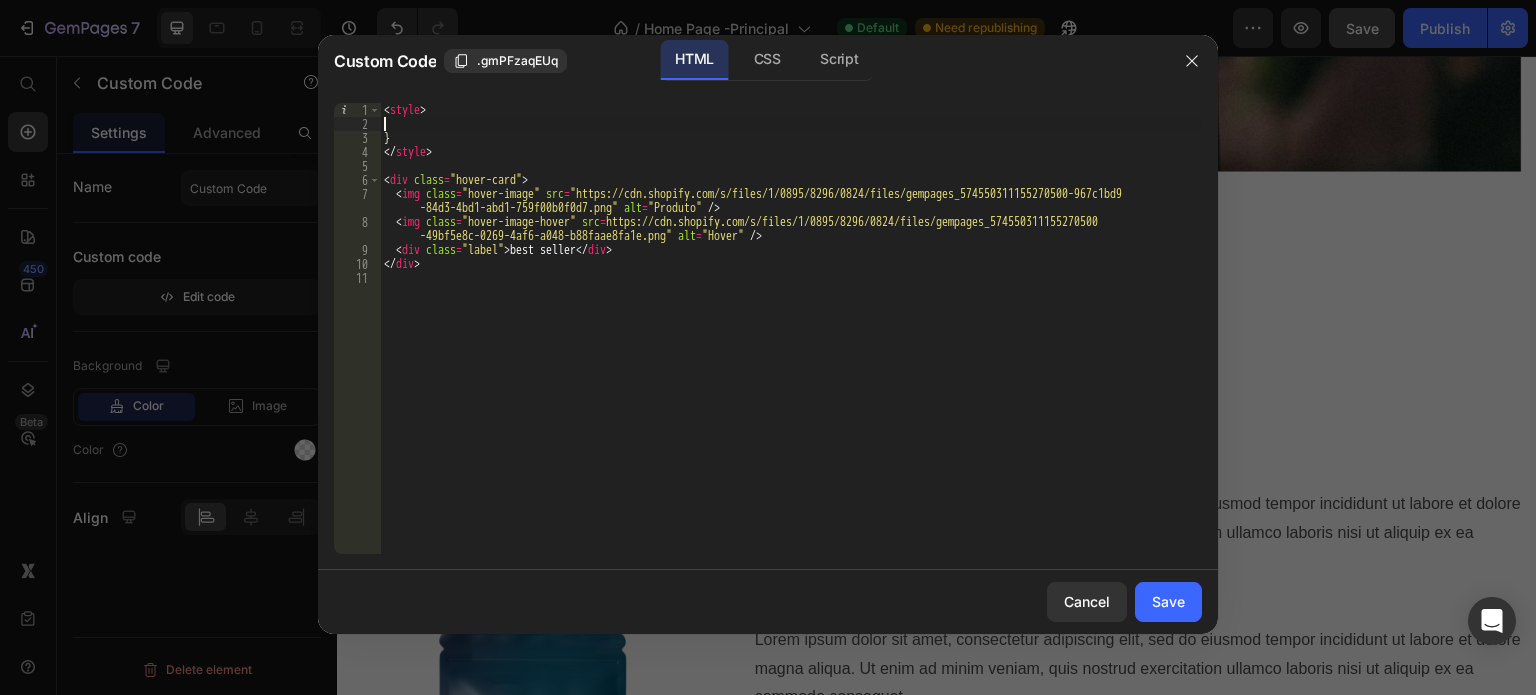 type 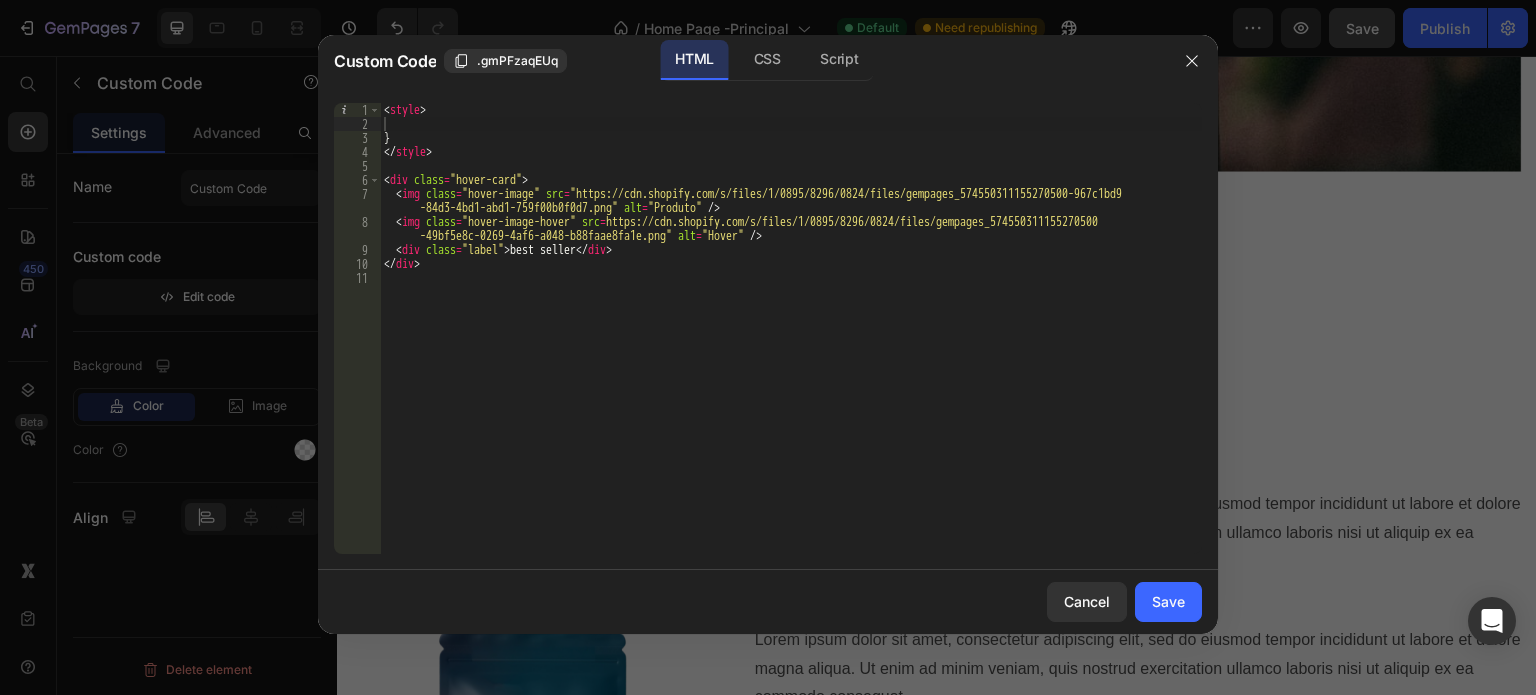 click on "< style > } </ style > < div   class = "hover-card" >    < img   class = "hover-image"   src = "https://cdn.shopify.com/s/files/1/0895/8296/0824/files/gempages_574550311155270500-967c1bd9        -84d3-4bd1-abd1-759f00b0f0d7.png"   alt = "Produto"   />    < img   class = "hover-image-hover"   src = "https://cdn.shopify.com/s/files/1/0895/8296/0824/files/gempages_574550311155270500        -49bf5e8c-0269-4af6-a048-b88faae8fa1e.png"   alt = "Hover"   />    < div   class = "label" > best seller </ div > </ div >" at bounding box center [791, 342] 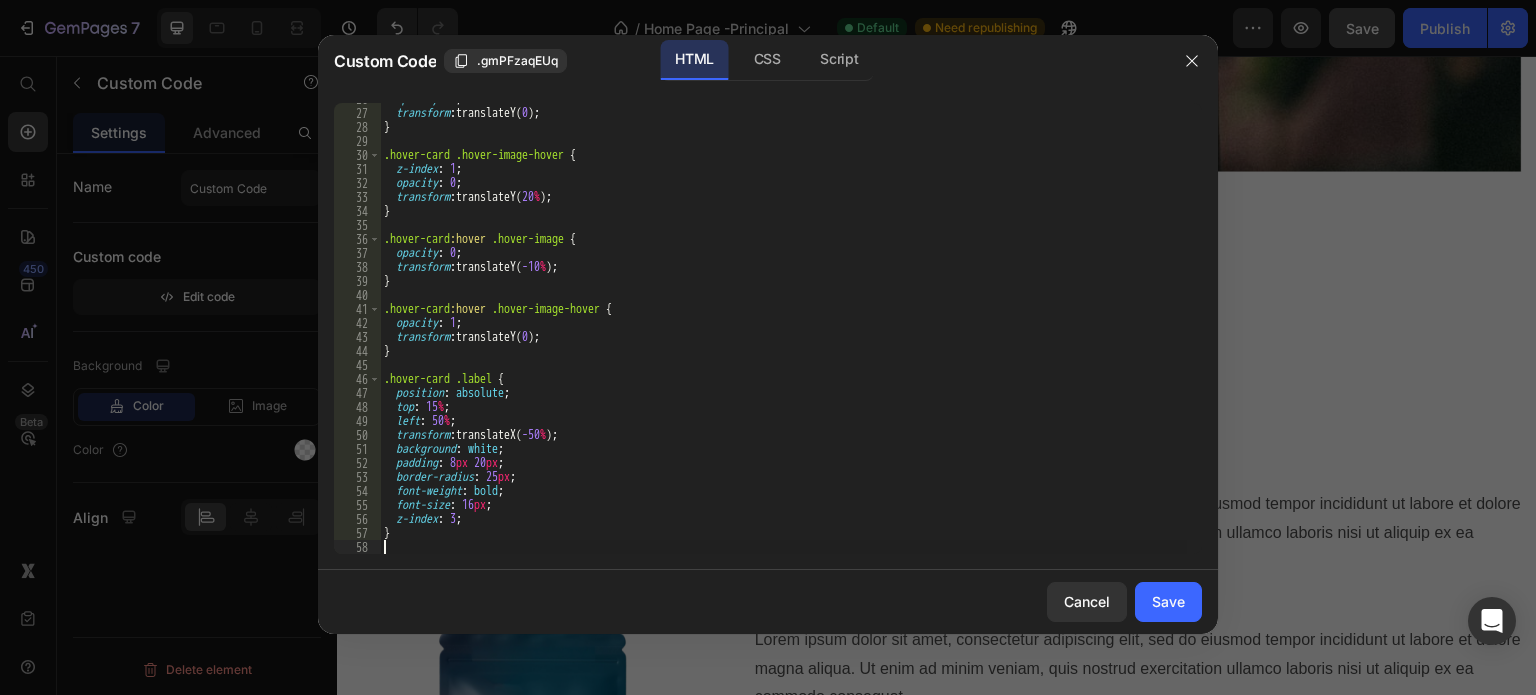 scroll, scrollTop: 480, scrollLeft: 0, axis: vertical 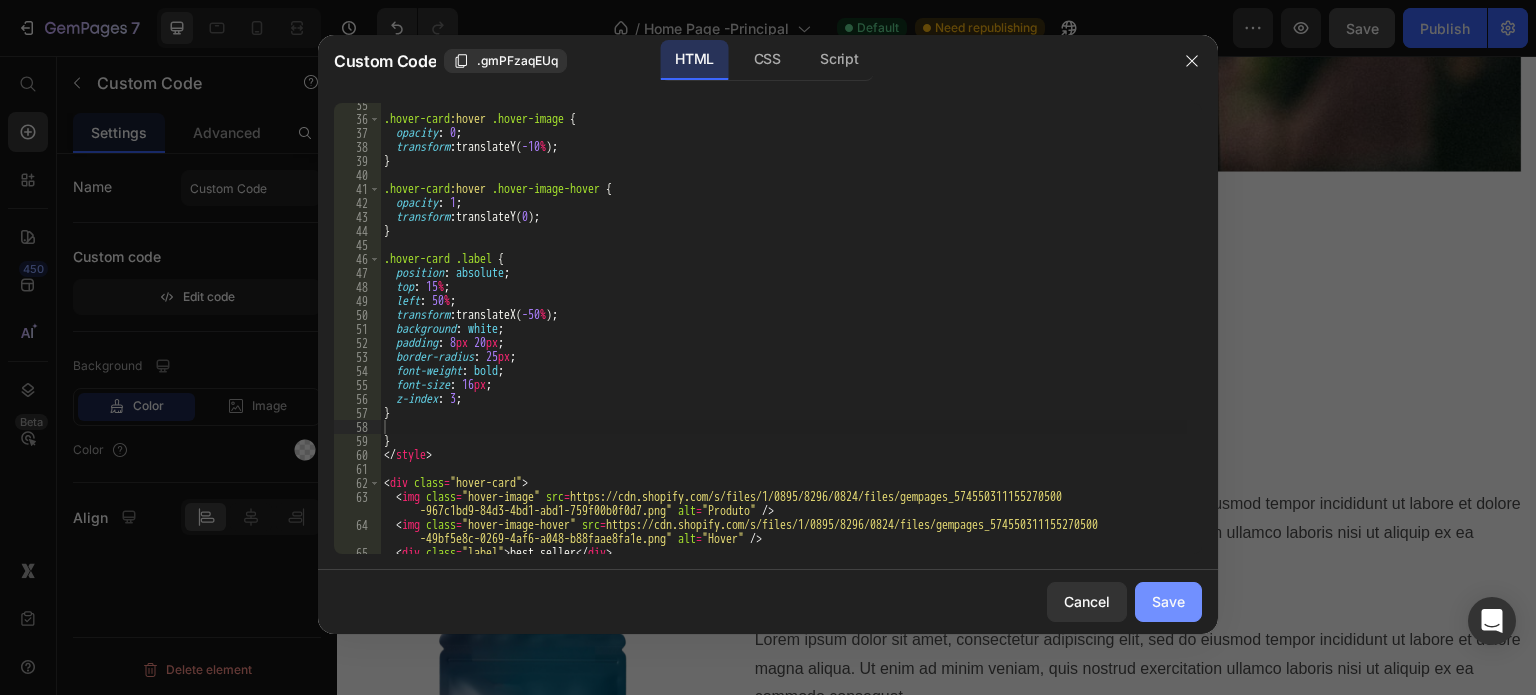 click on "Save" at bounding box center (1168, 601) 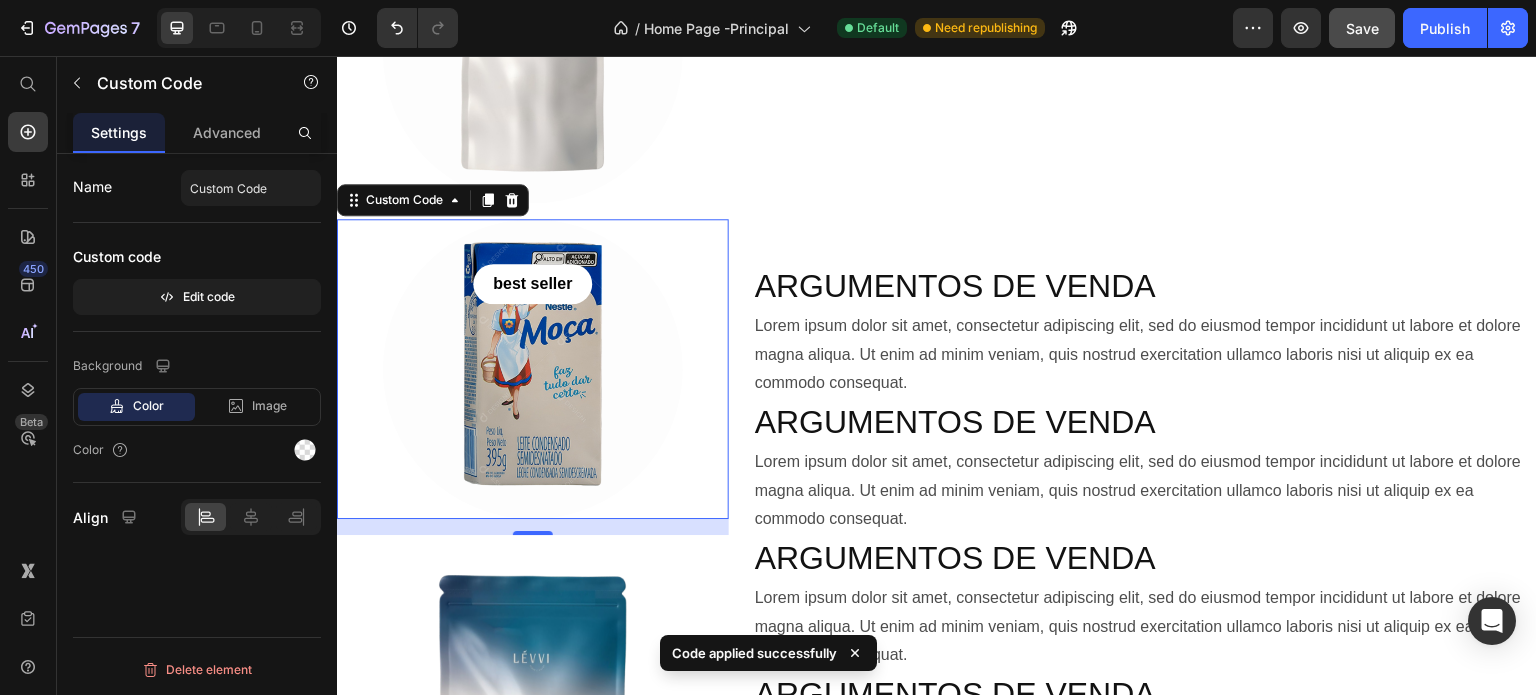 scroll, scrollTop: 800, scrollLeft: 0, axis: vertical 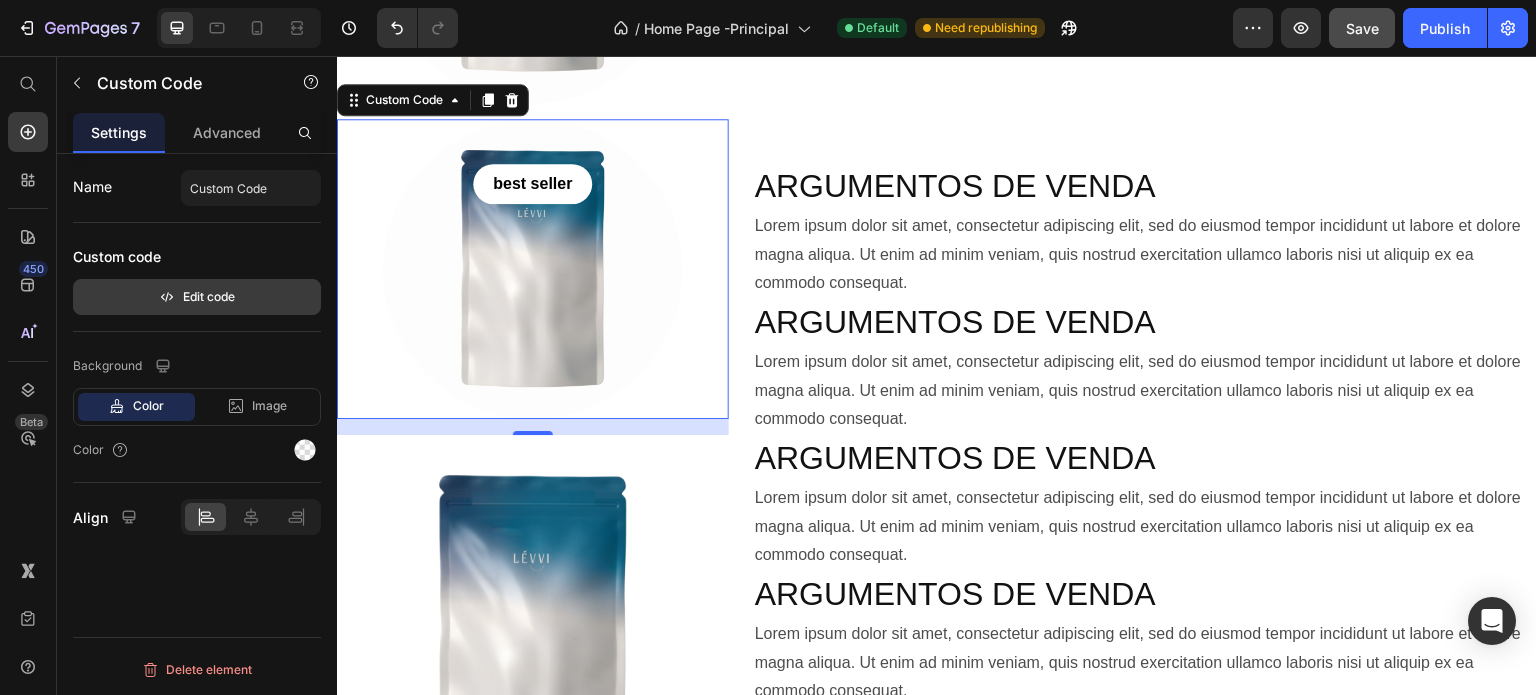 click on "Edit code" at bounding box center (197, 297) 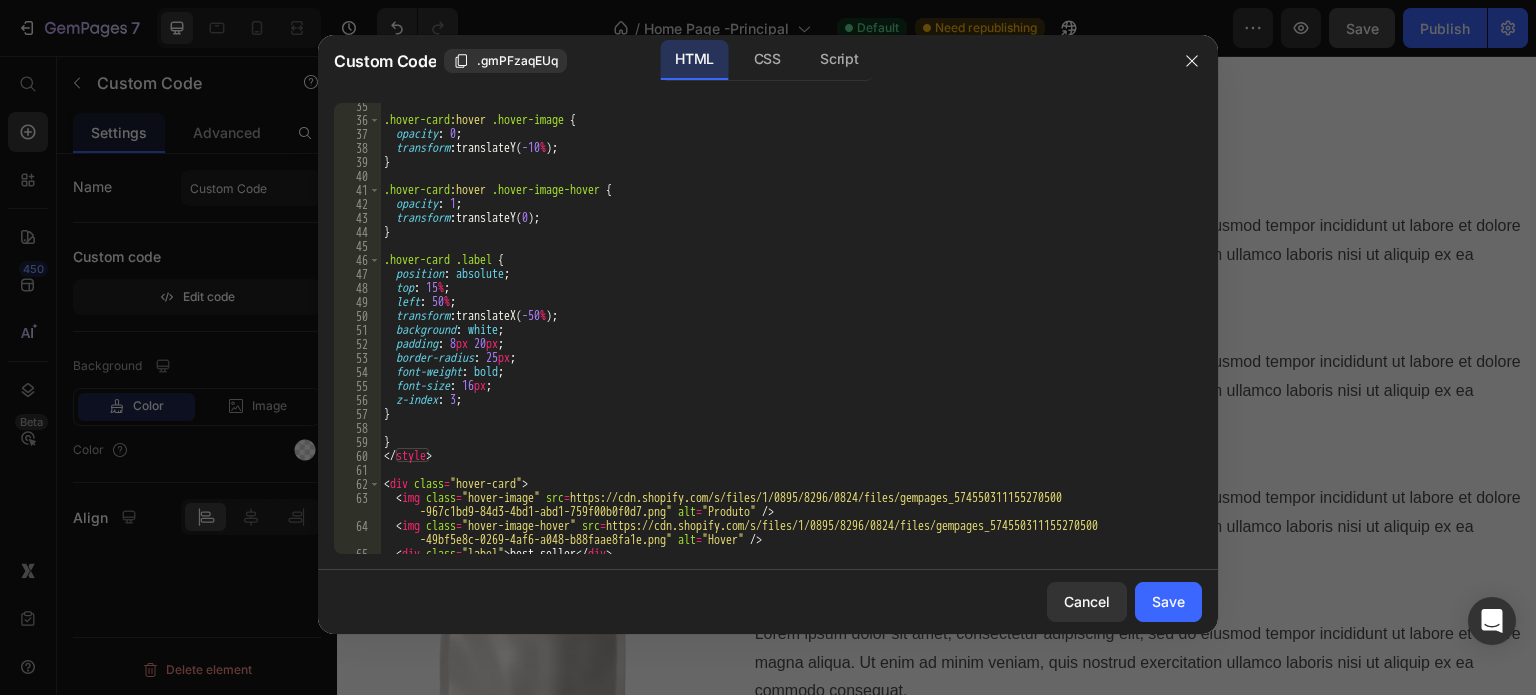 scroll, scrollTop: 515, scrollLeft: 0, axis: vertical 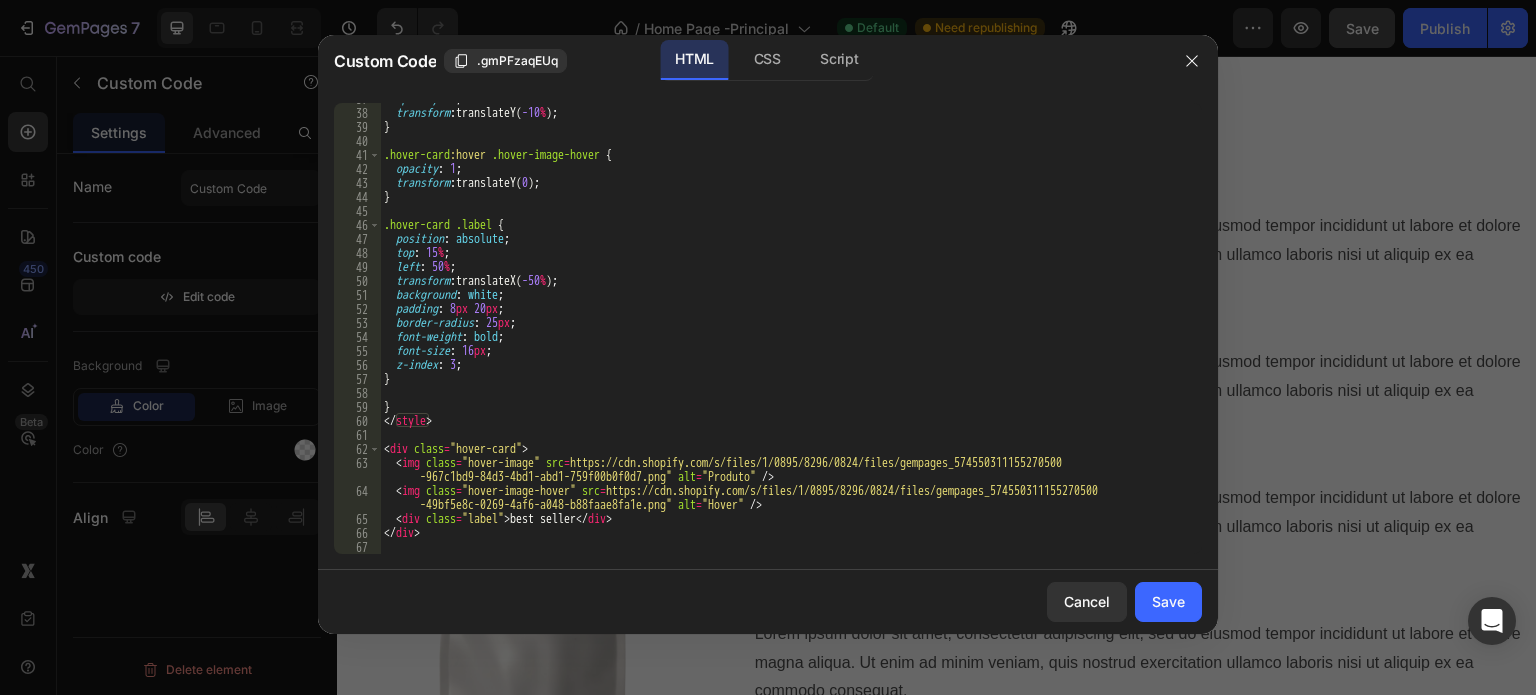 type on "<img class="hover-image-hover" src="https://cdn.shopify.com/s/files/1/0895/8296/0824/files/gempages_574550311155270500-49bf5e8c-0269-4af6-a048-b88faae8fa1e.png" alt="Hover" />" 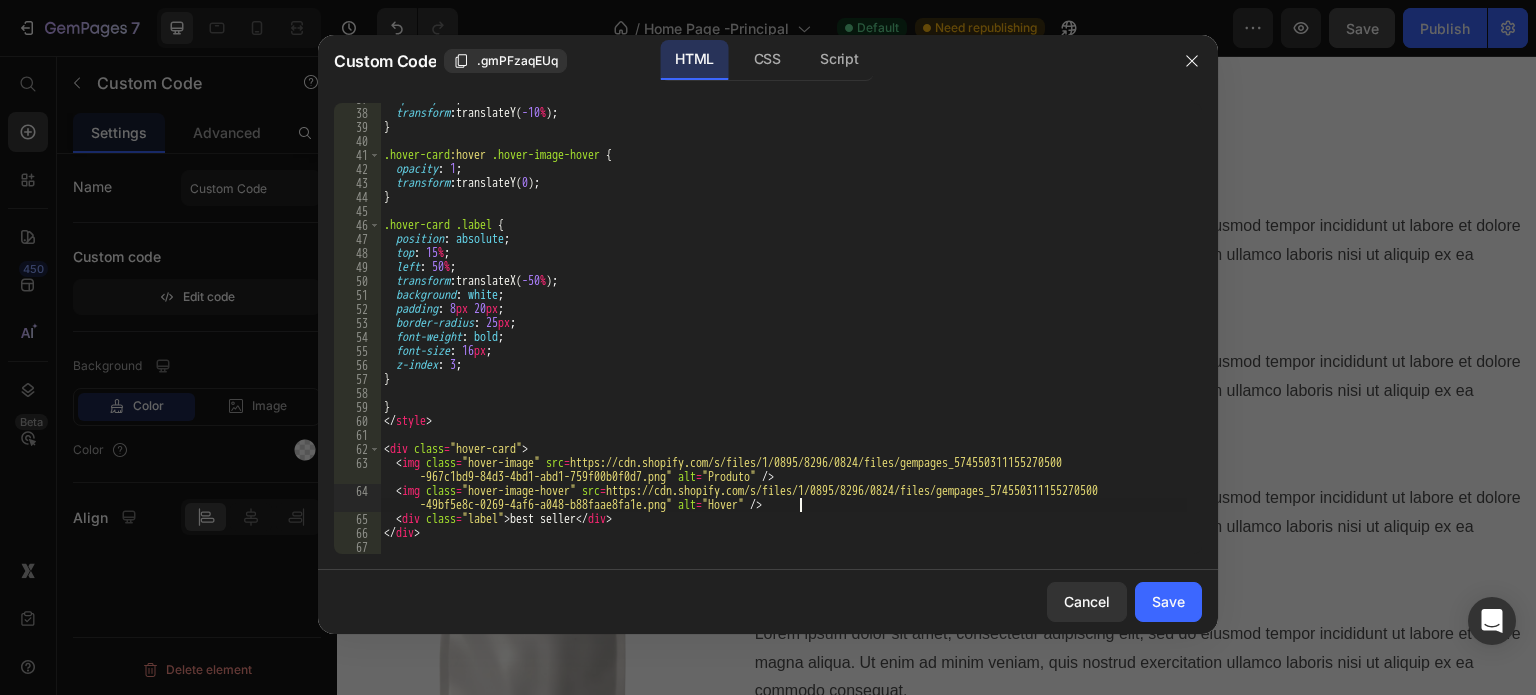 click on "opacity :   0 ;    transform :  translateY( -10 % ) ; } .hover-card :hover   .hover-image-hover   {    opacity :   1 ;    transform :  translateY( 0 ) ; } .hover-card   .label   {    position :   absolute ;    top :   15 % ;    left :   50 % ;    transform :  translateX( -50 % ) ;    background :   white ;    padding :   8 px   20 px ;    border-radius :   25 px ;    font-weight :   bold ;    font-size :   16 px ;    z-index :   3 ; } } </ style > < div   class = "hover-card" >    < img   class = "hover-image"   src = "https://cdn.shopify.com/s/files/1/0895/8296/0824/files/gempages_574550311155270500        -967c1bd9-84d3-4bd1-abd1-759f00b0f0d7.png"   alt = "Produto"   />    < img   class = "hover-image-hover"   src = "https://cdn.shopify.com/s/files/1/0895/8296/0824/files/gempages_574550311155270500        -49bf5e8c-0269-4af6-a048-b88faae8fa1e.png"   alt = "Hover"   />    < div   class = "label" > best seller </ div > </ div >" at bounding box center [783, 331] 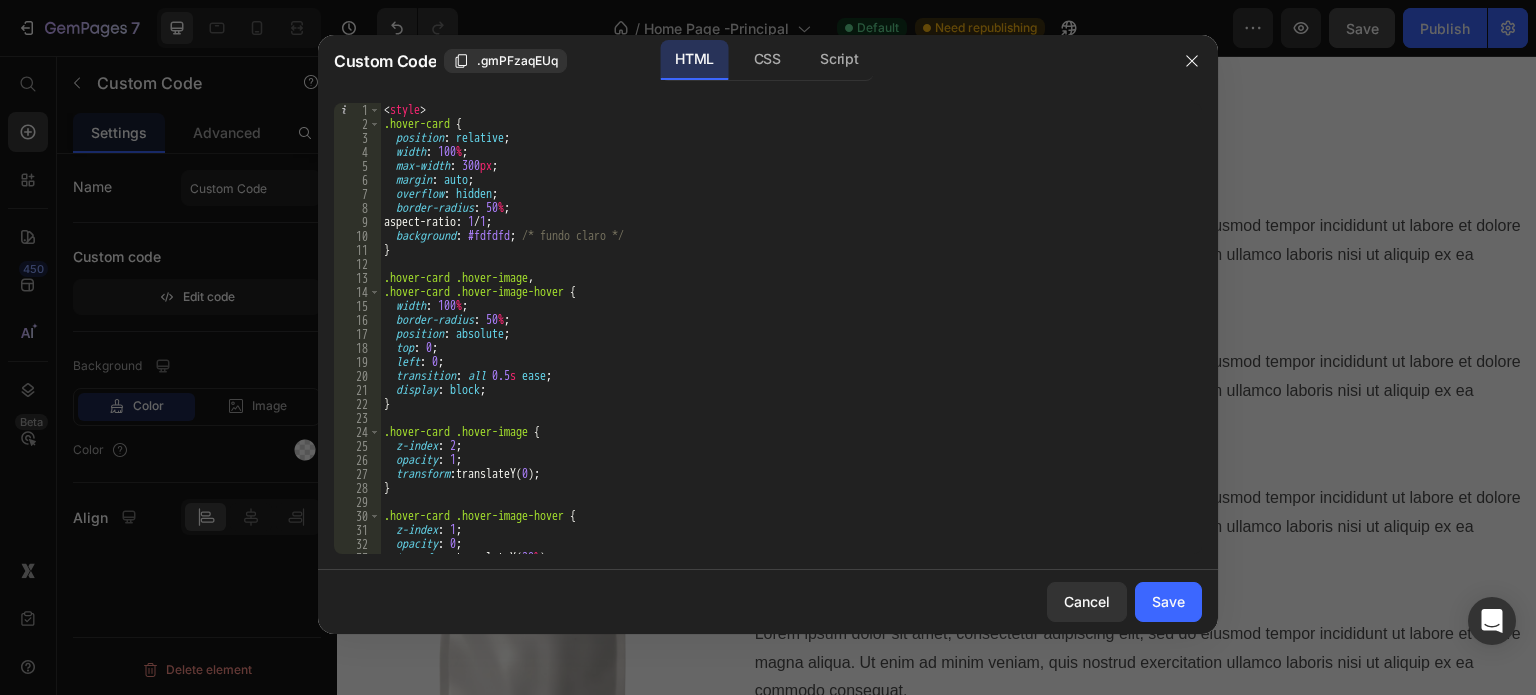scroll, scrollTop: 60, scrollLeft: 0, axis: vertical 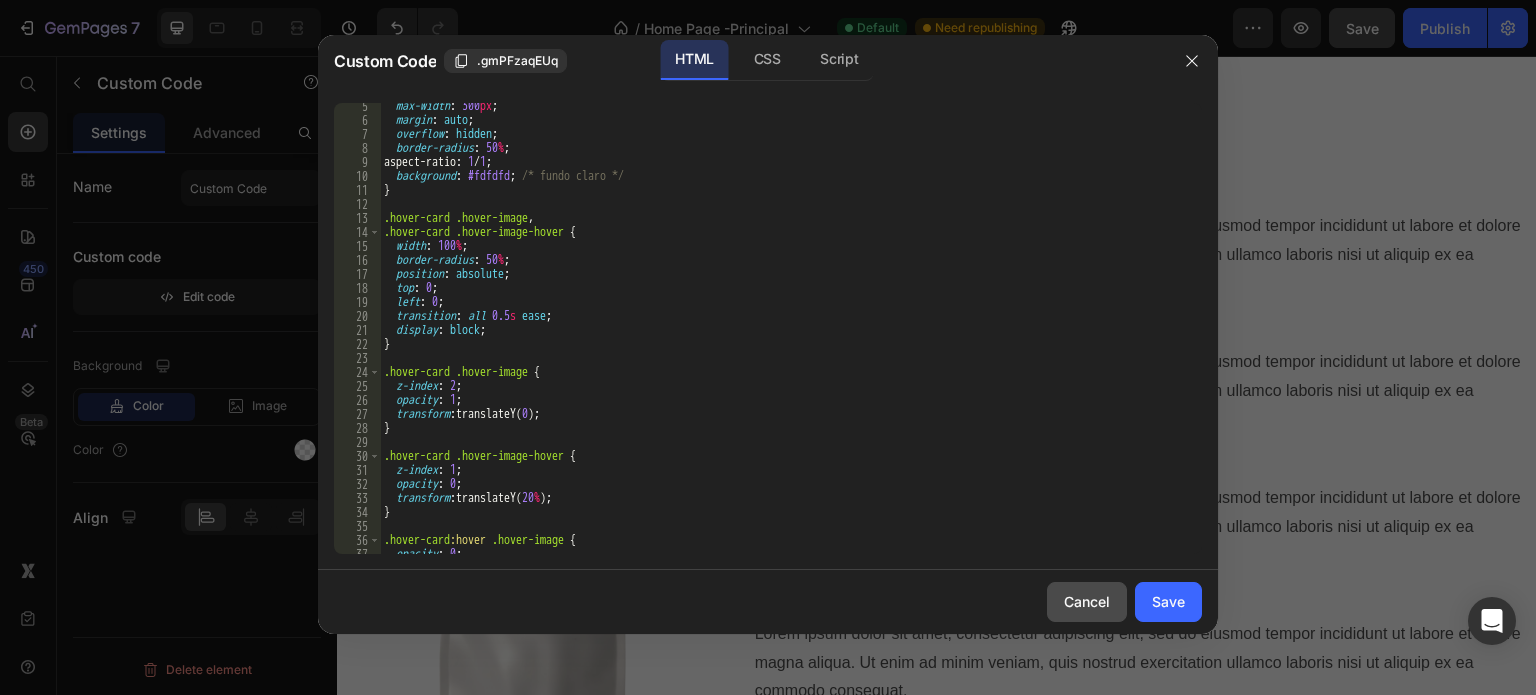 click on "Cancel" at bounding box center (1087, 601) 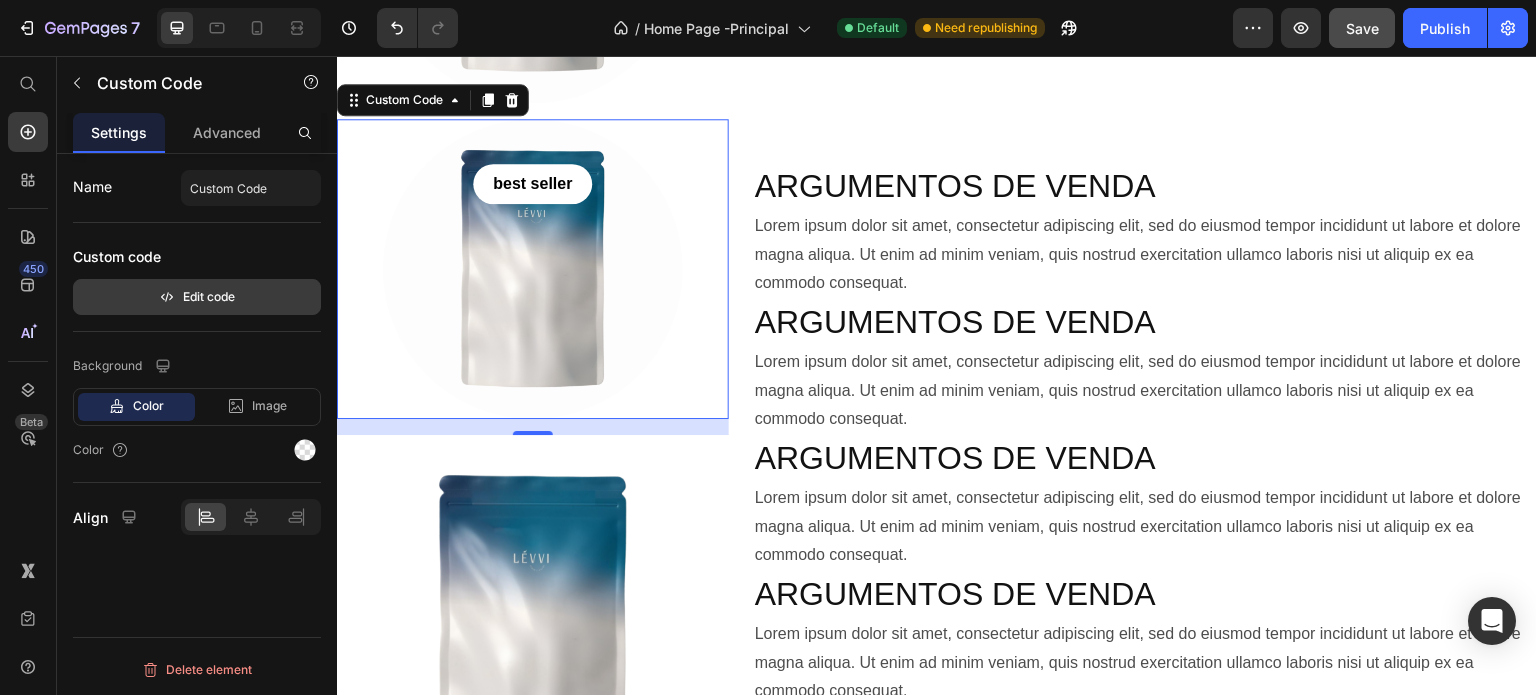 click on "Edit code" at bounding box center [197, 297] 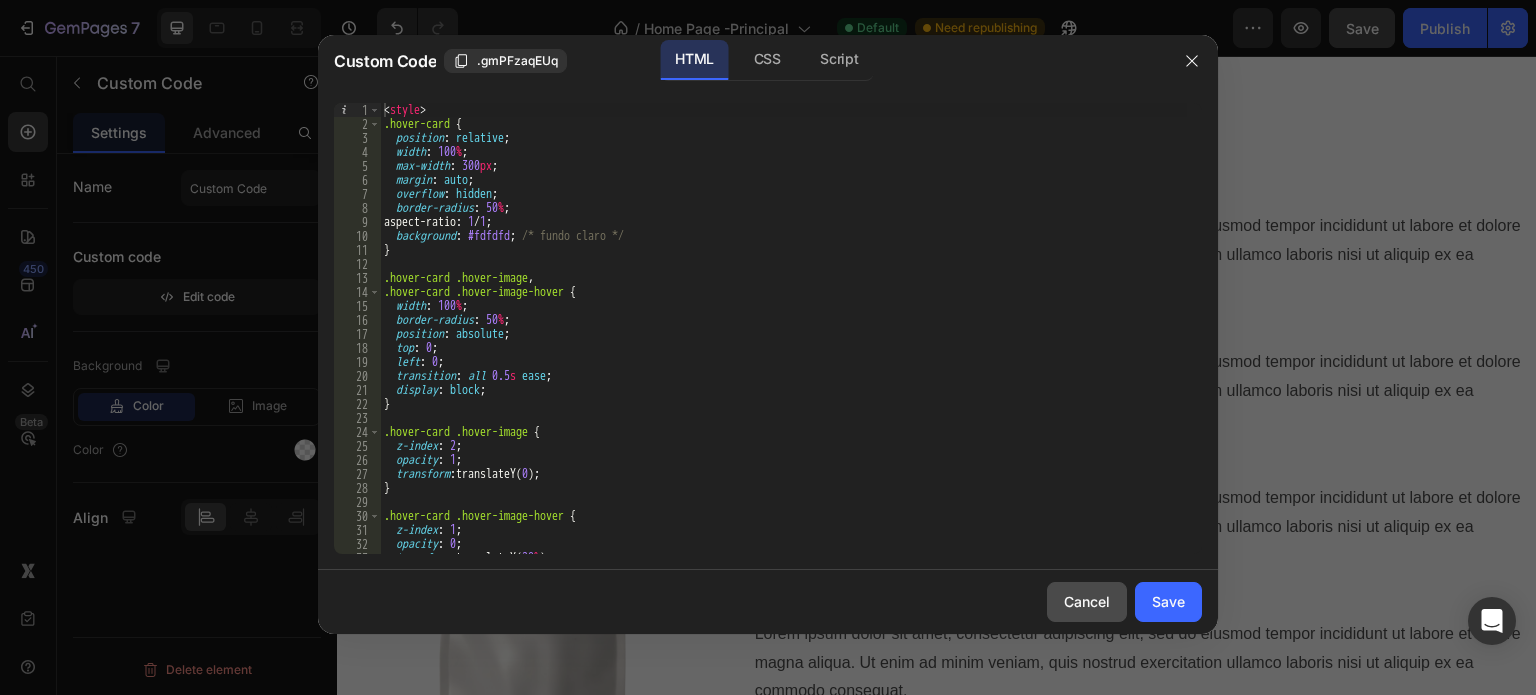 drag, startPoint x: 1068, startPoint y: 613, endPoint x: 736, endPoint y: 548, distance: 338.30313 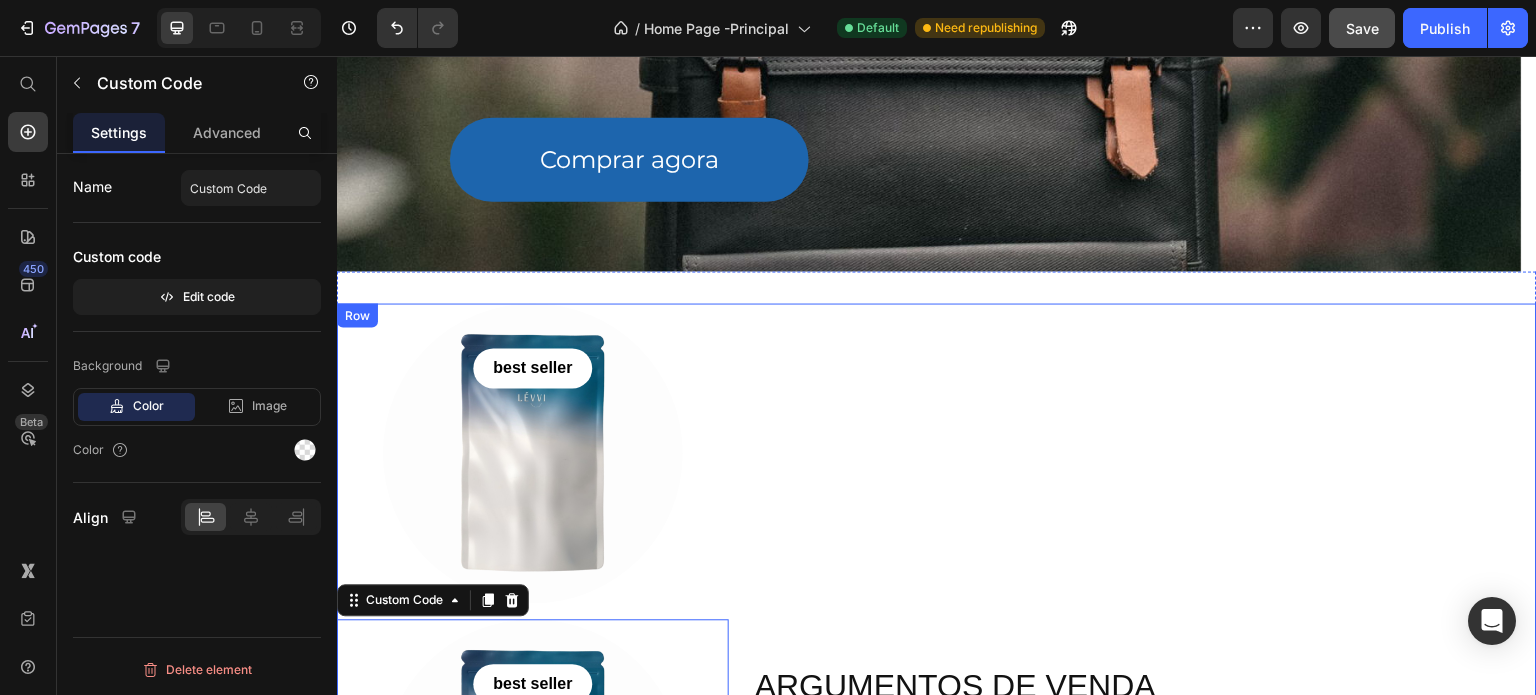 scroll, scrollTop: 200, scrollLeft: 0, axis: vertical 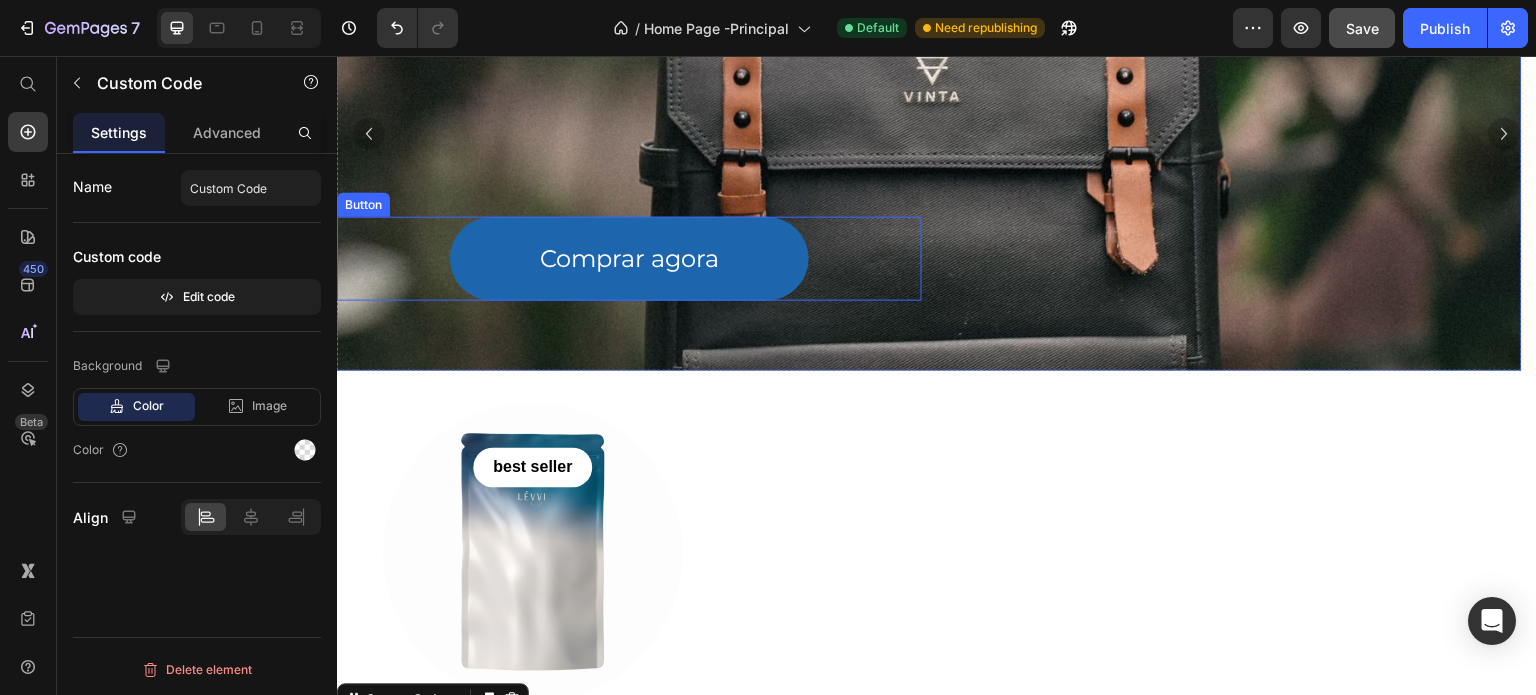 click on "Comprar agora" at bounding box center [629, 258] 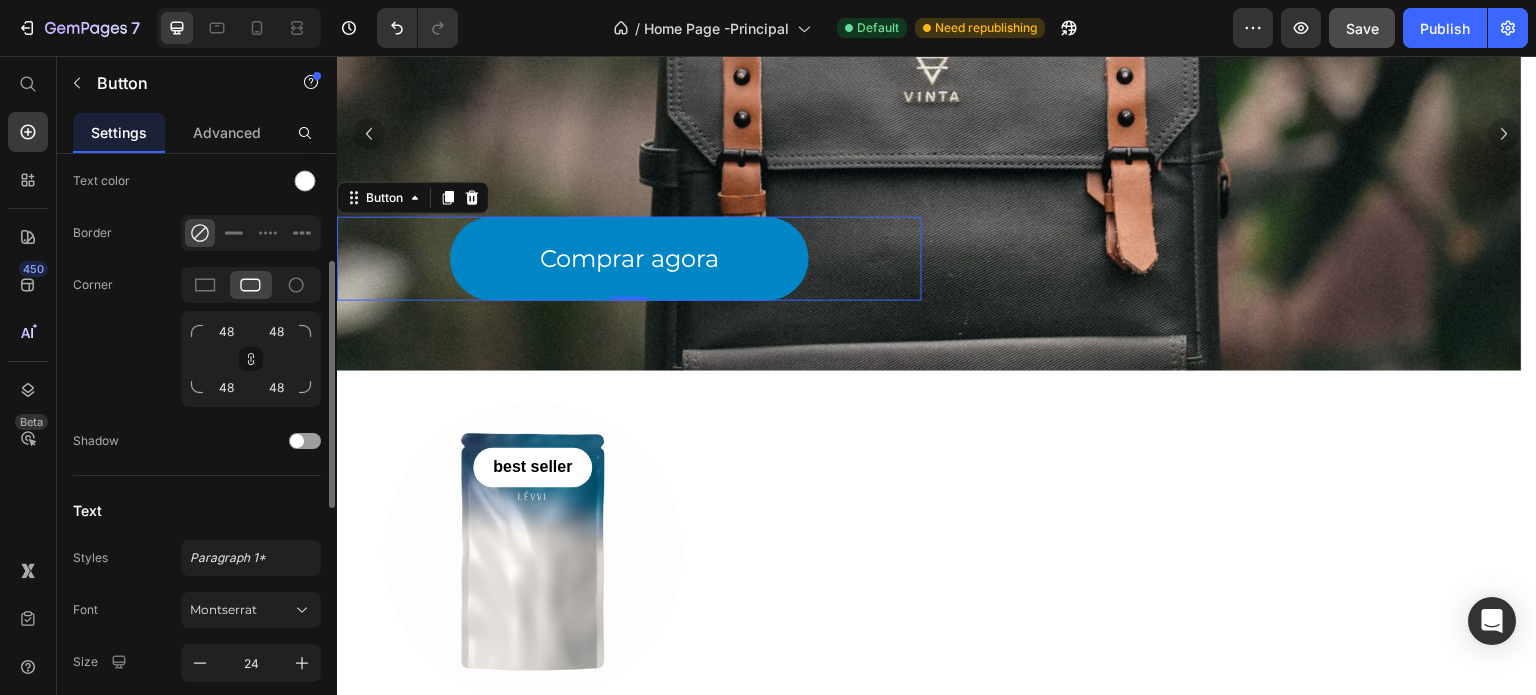 scroll, scrollTop: 400, scrollLeft: 0, axis: vertical 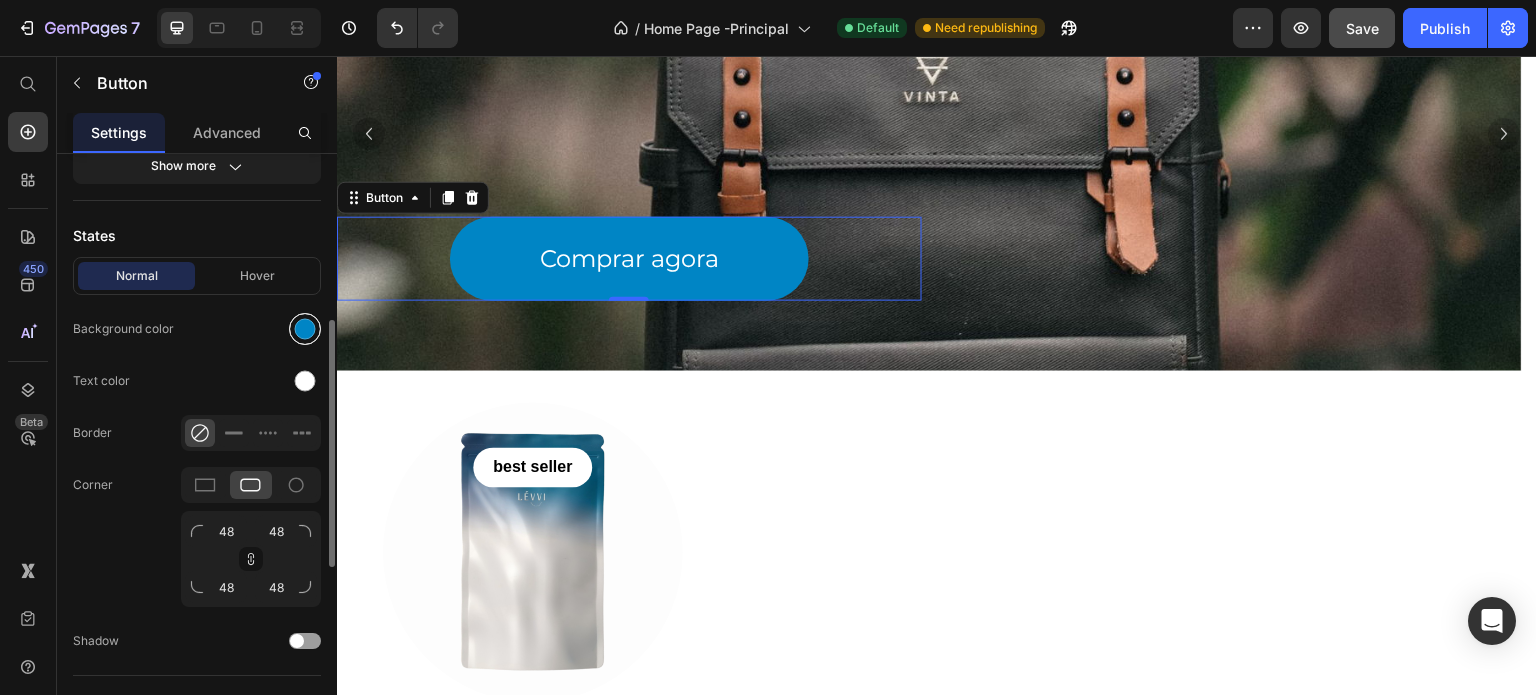 click at bounding box center (305, 329) 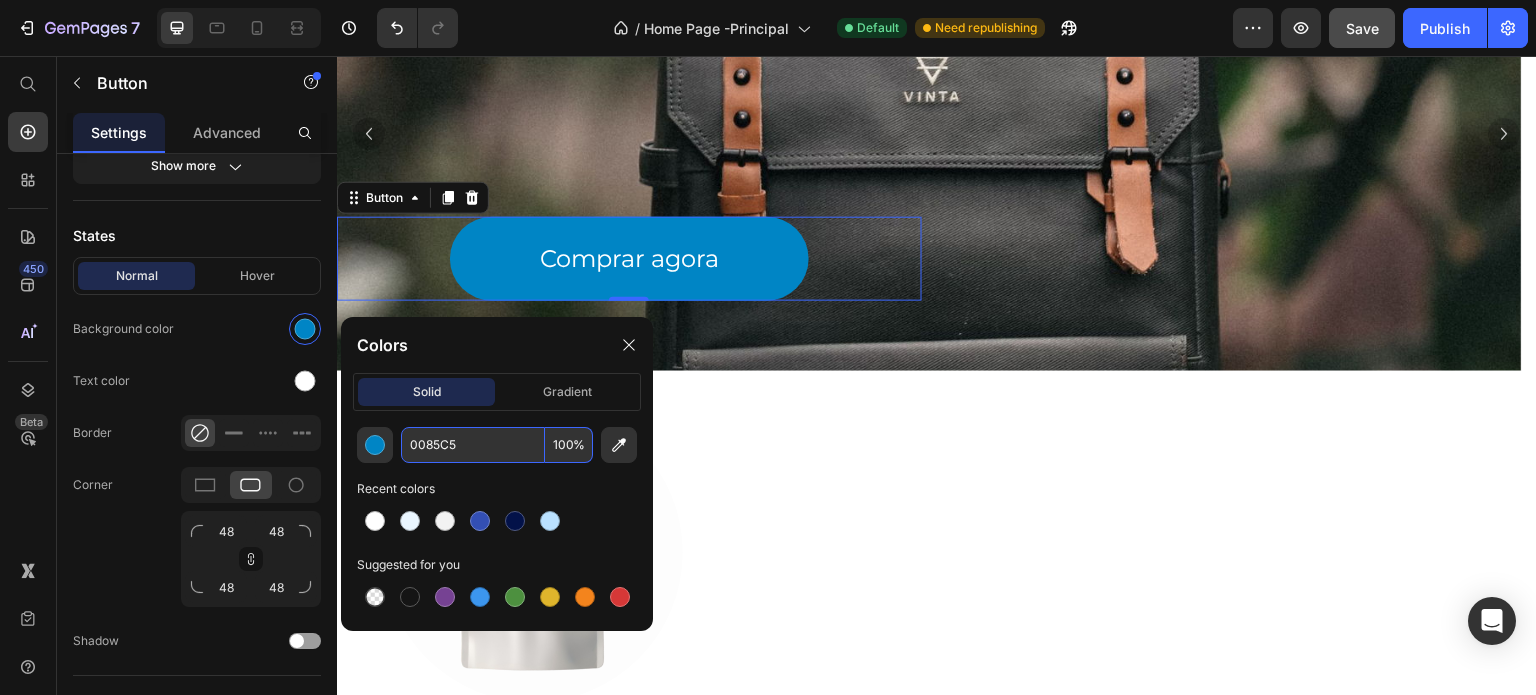 click on "0085C5" at bounding box center (473, 445) 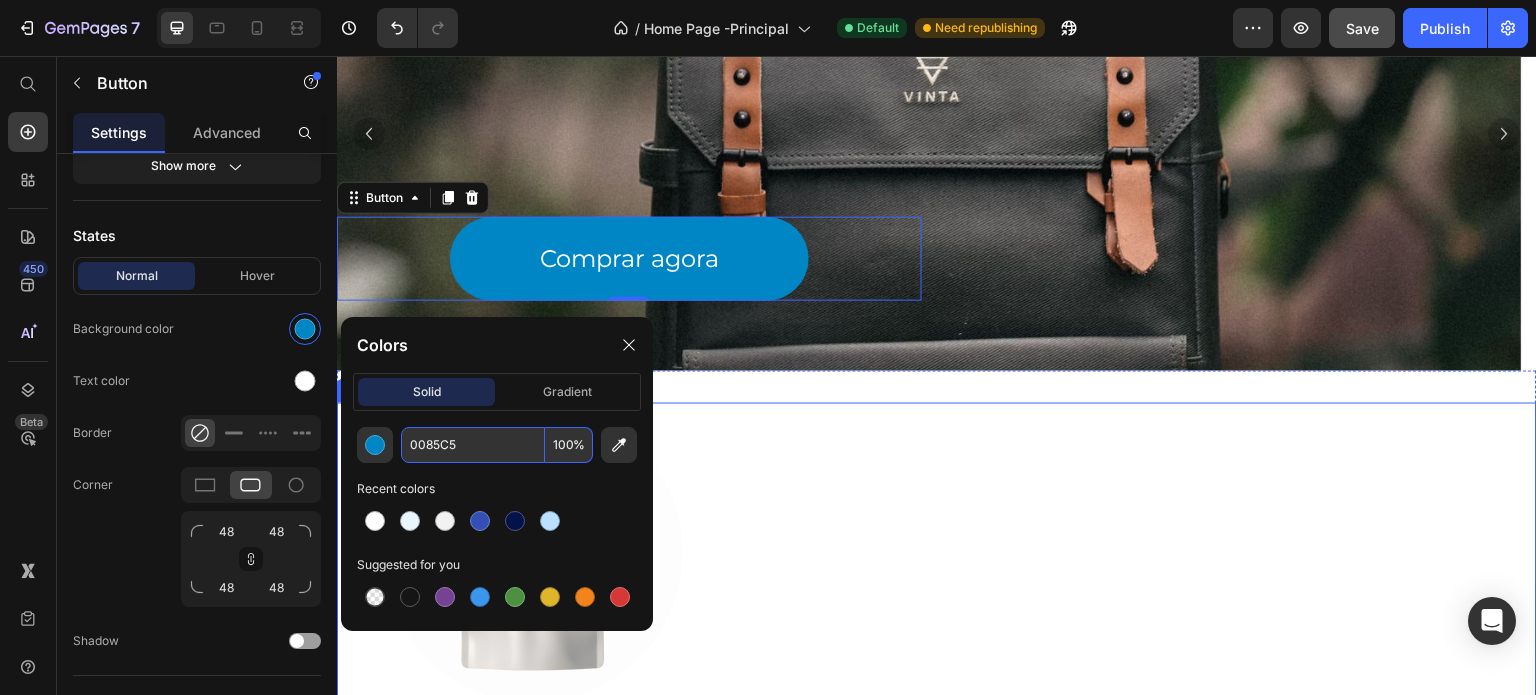 click on "ARGUMENTOS DE VENDA Heading Lorem ipsum dolor sit amet, consectetur adipiscing elit, sed do eiusmod tempor incididunt ut labore et dolore magna aliqua. Ut enim ad minim veniam, quis nostrud exercitation ullamco laboris nisi ut aliquip ex ea commodo consequat. Text Block ARGUMENTOS DE VENDA Heading Lorem ipsum dolor sit amet, consectetur adipiscing elit, sed do eiusmod tempor incididunt ut labore et dolore magna aliqua. Ut enim ad minim veniam, quis nostrud exercitation ullamco laboris nisi ut aliquip ex ea commodo consequat. Text Block ARGUMENTOS DE VENDA Heading Lorem ipsum dolor sit amet, consectetur adipiscing elit, sed do eiusmod tempor incididunt ut labore et dolore magna aliqua. Ut enim ad minim veniam, quis nostrud exercitation ullamco laboris nisi ut aliquip ex ea commodo consequat. Text Block ARGUMENTOS DE VENDA Heading Text Block" at bounding box center (1145, 1036) 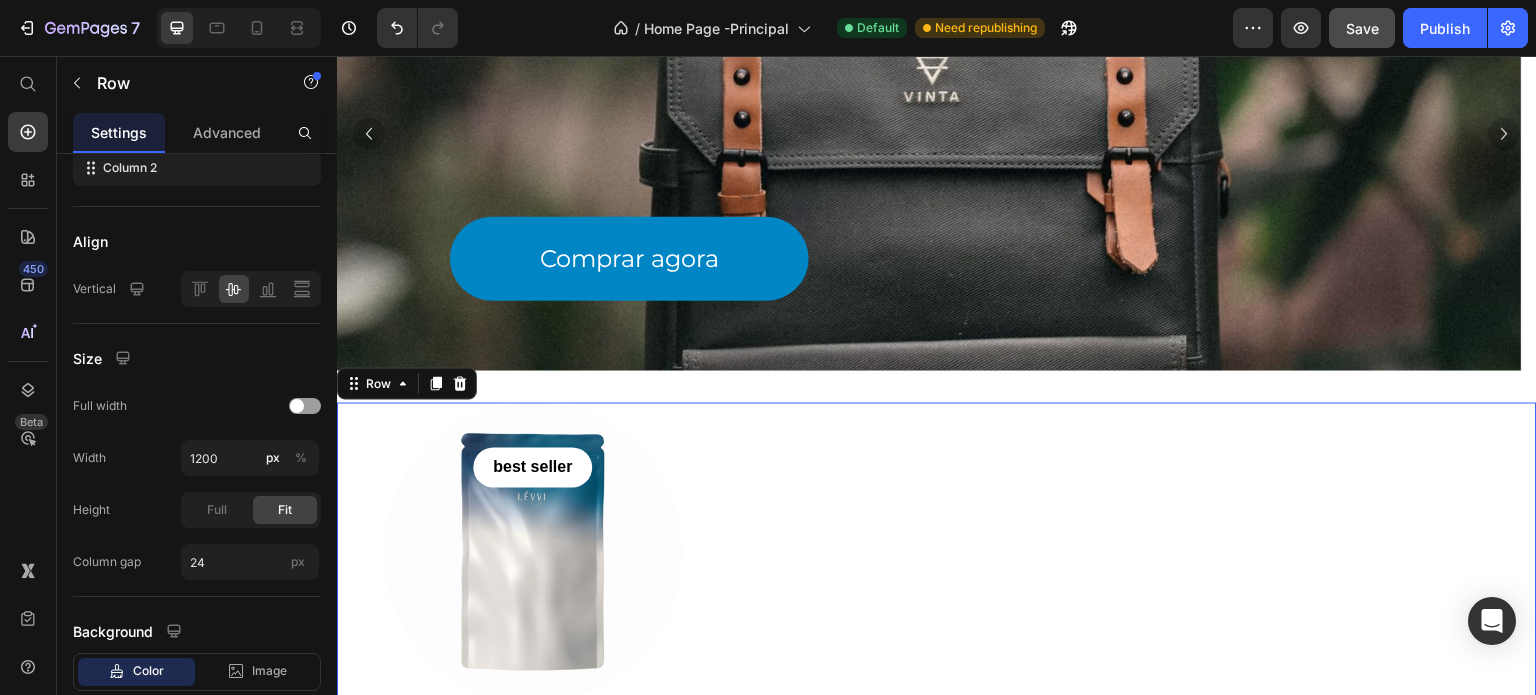scroll, scrollTop: 0, scrollLeft: 0, axis: both 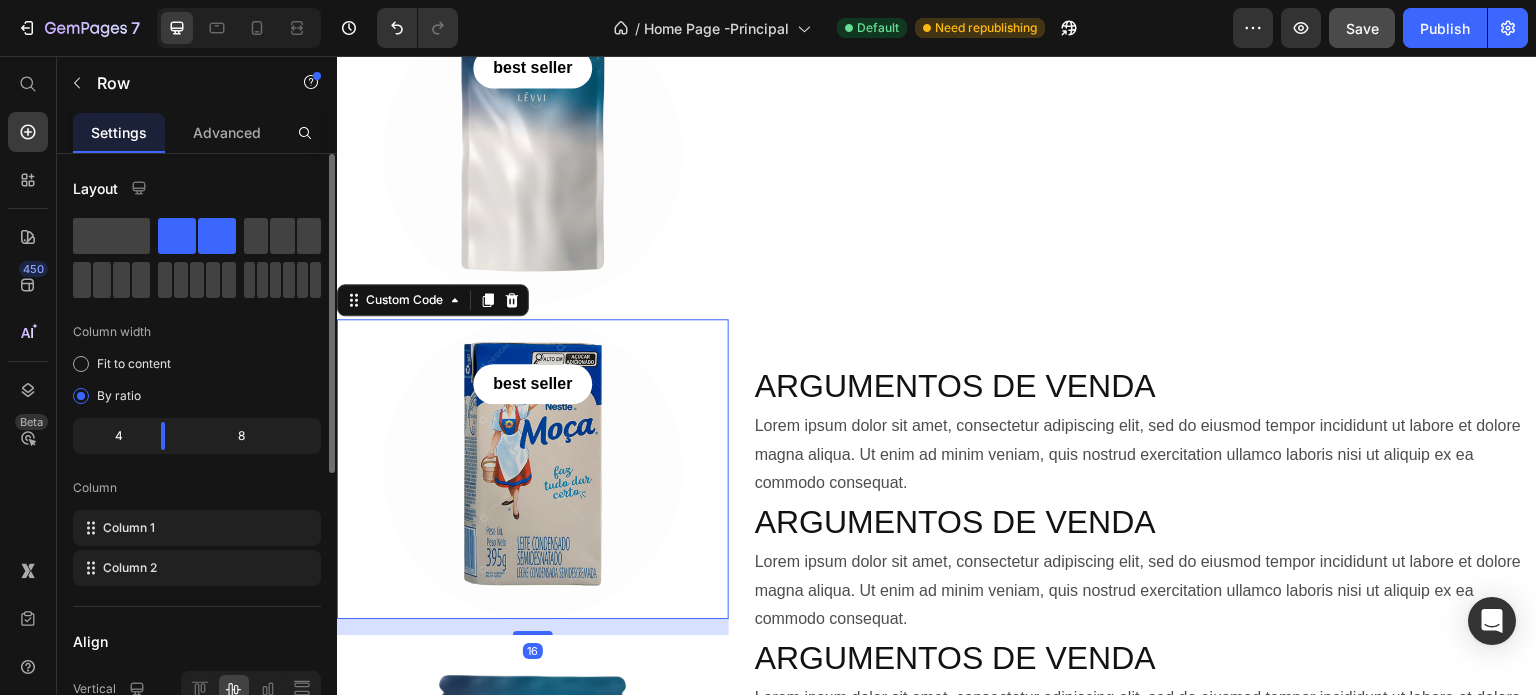 click at bounding box center [533, 439] 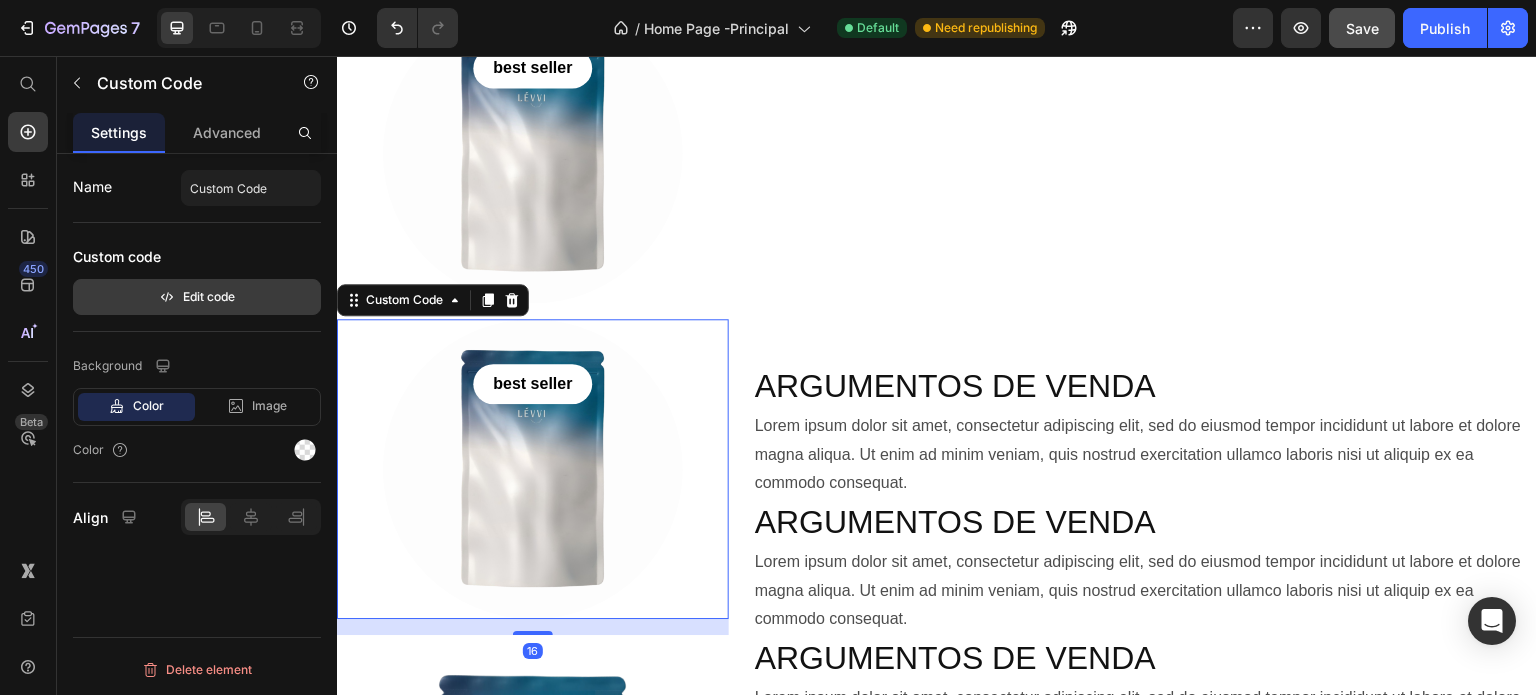 click on "Edit code" at bounding box center [197, 297] 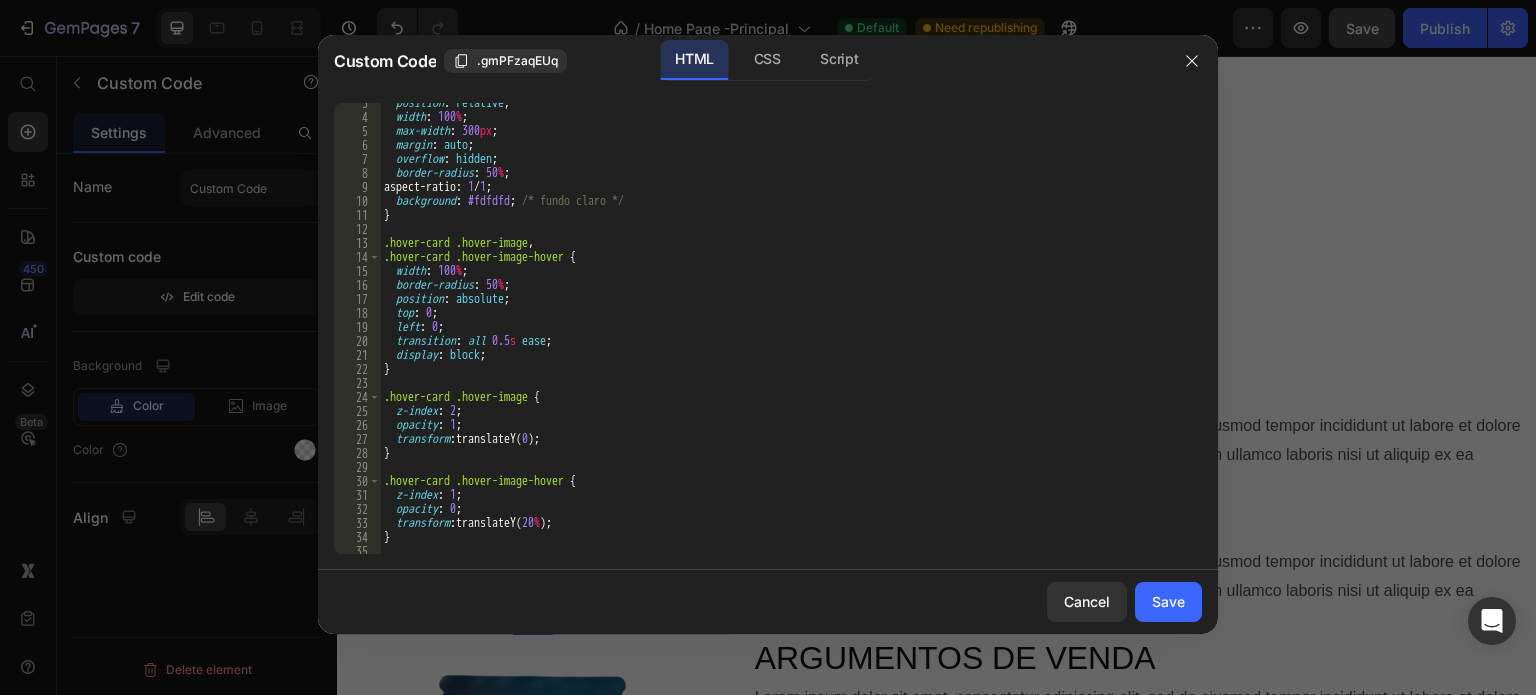 scroll, scrollTop: 0, scrollLeft: 0, axis: both 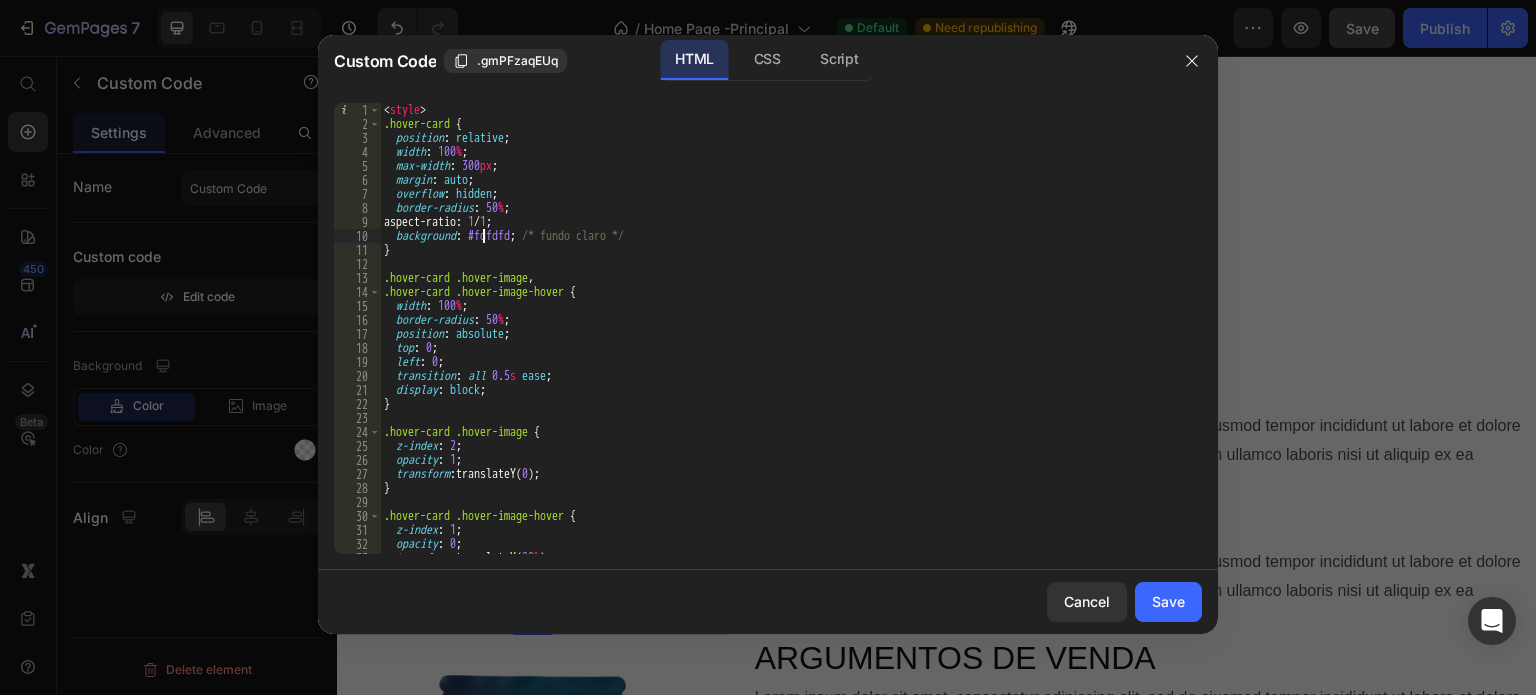 click on "<style> .hover-card   {    position :   relative ;    width :   100 % ;    max-width :   300 px ;    margin :   auto ;    overflow :   hidden ;    border-radius :   50 % ;   aspect-ratio :   1  /  1 ;    background :   #fdfdfd ;   /* fundo claro */ } .hover-card   .hover-image , .hover-card   .hover-image-hover   {    width :   100 % ;    border-radius :   50 % ;    position :   absolute ;    top :   0 ;    left :   0 ;    transition :   all   0.5 s   ease ;    display :   block ; } .hover-card   .hover-image   {    z-index :   2 ;    opacity :   1 ;    transform :  translateY( 0 ) ; } .hover-card   .hover-image-hover   {    z-index :   1 ;    opacity :   0 ;    transform :  translateY( 20 % ) ; }" at bounding box center (783, 342) 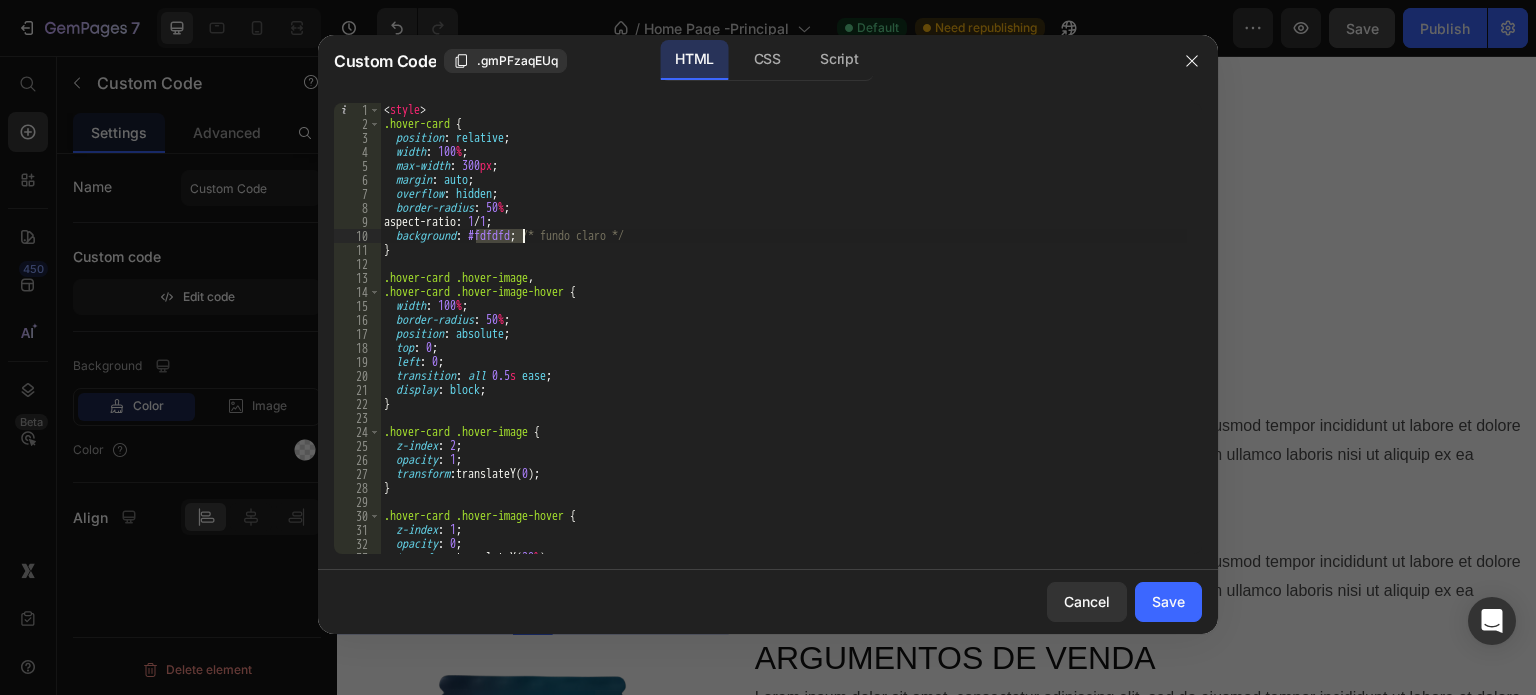 drag, startPoint x: 490, startPoint y: 236, endPoint x: 520, endPoint y: 233, distance: 30.149628 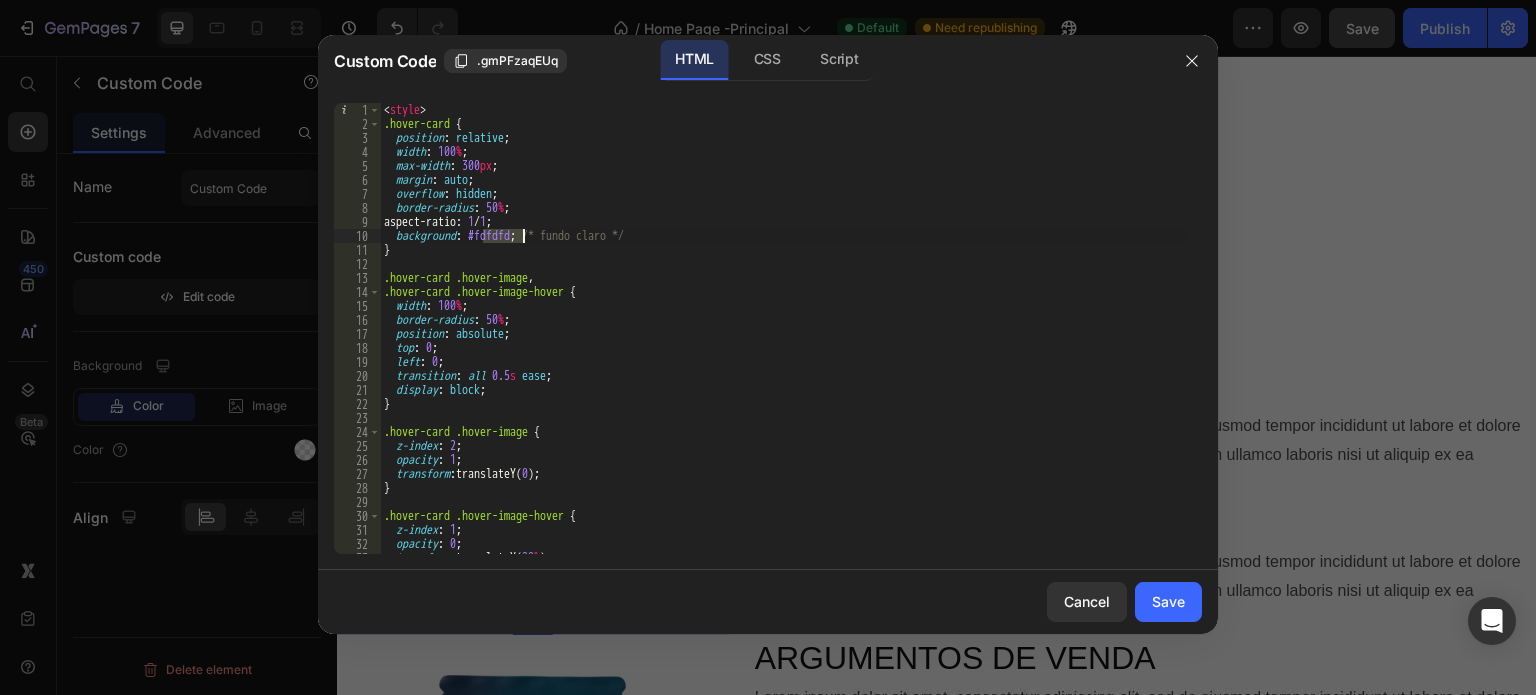 drag, startPoint x: 484, startPoint y: 233, endPoint x: 524, endPoint y: 233, distance: 40 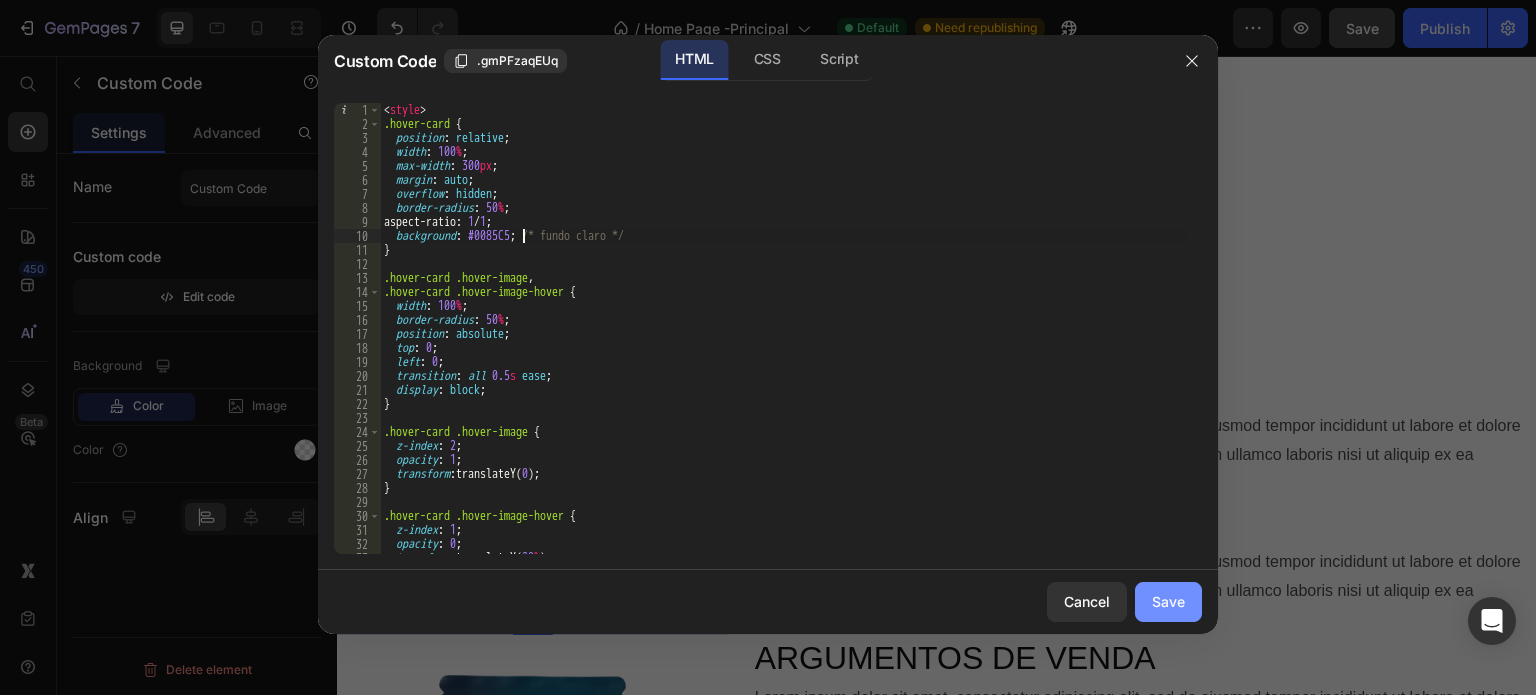 click on "Save" 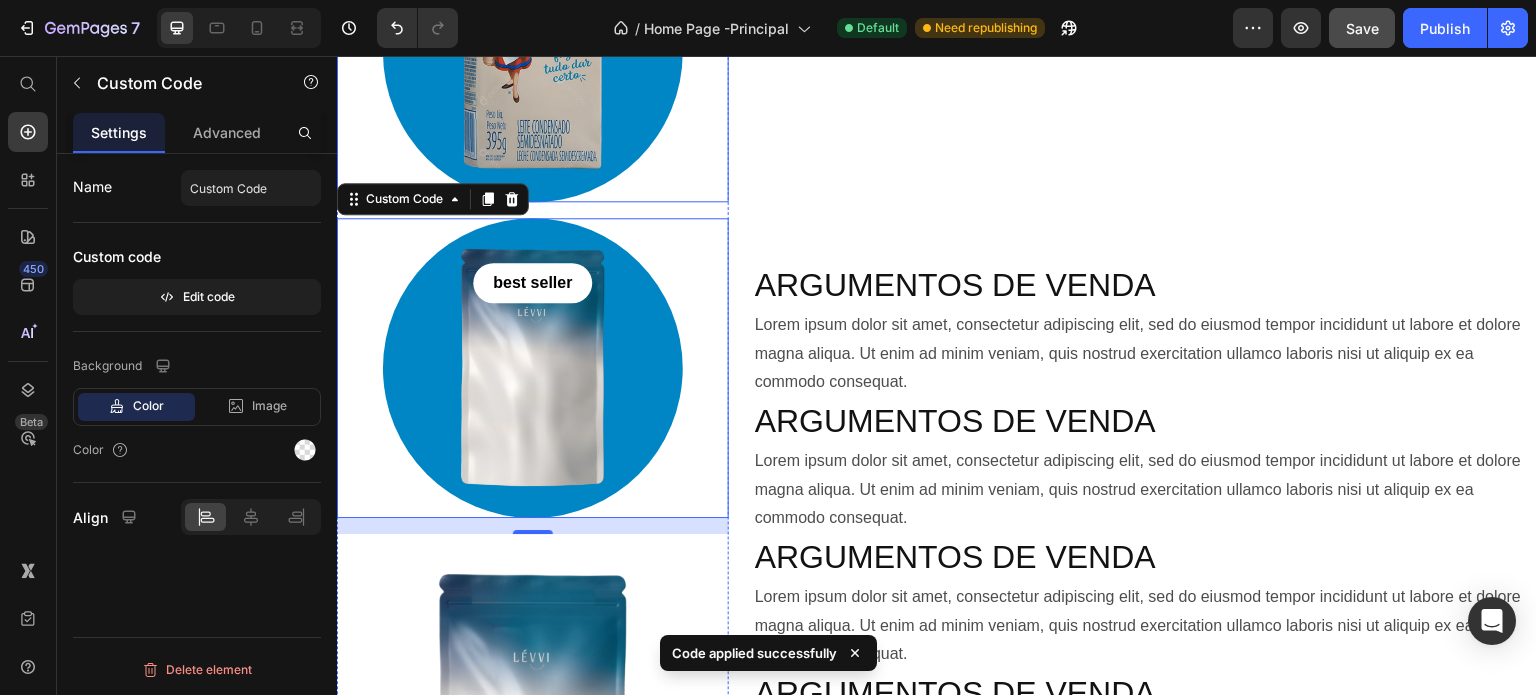 scroll, scrollTop: 500, scrollLeft: 0, axis: vertical 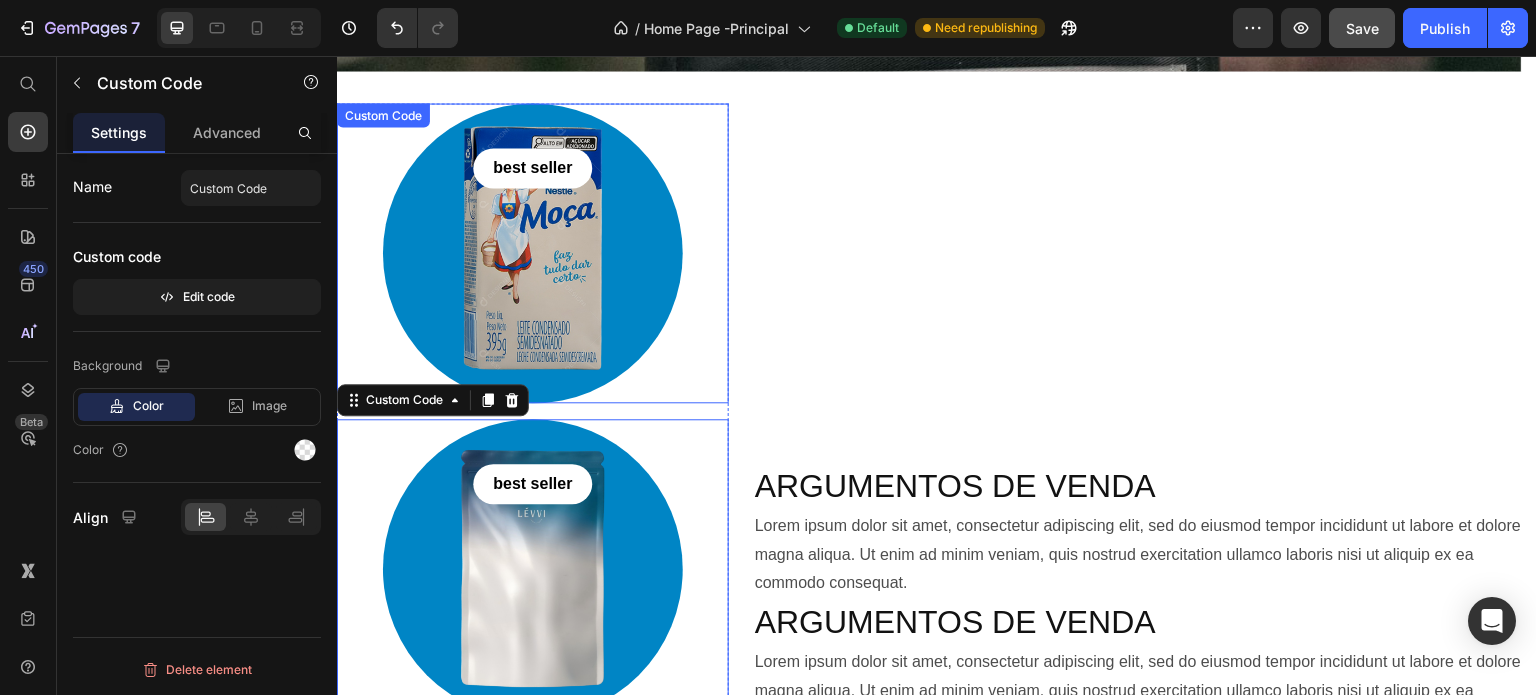 click at bounding box center [533, 223] 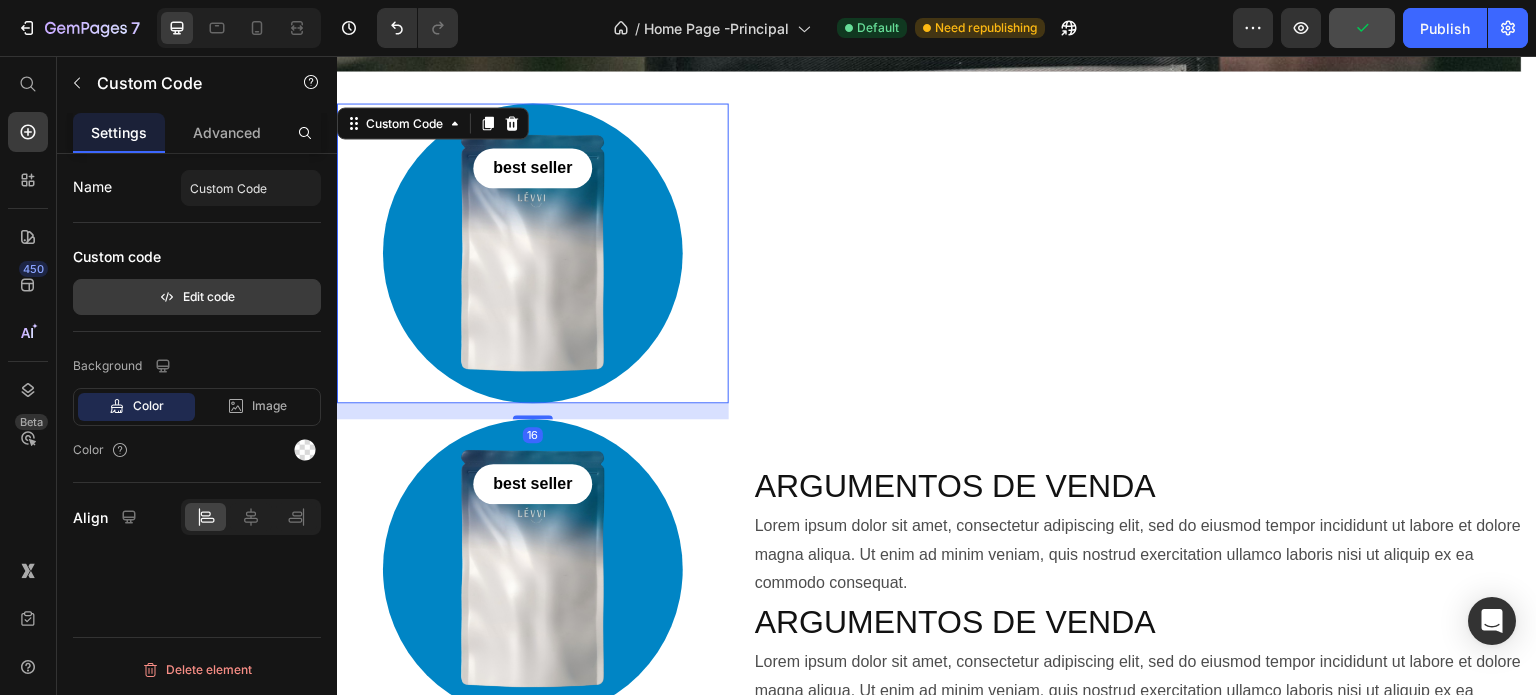 click on "Edit code" at bounding box center [197, 297] 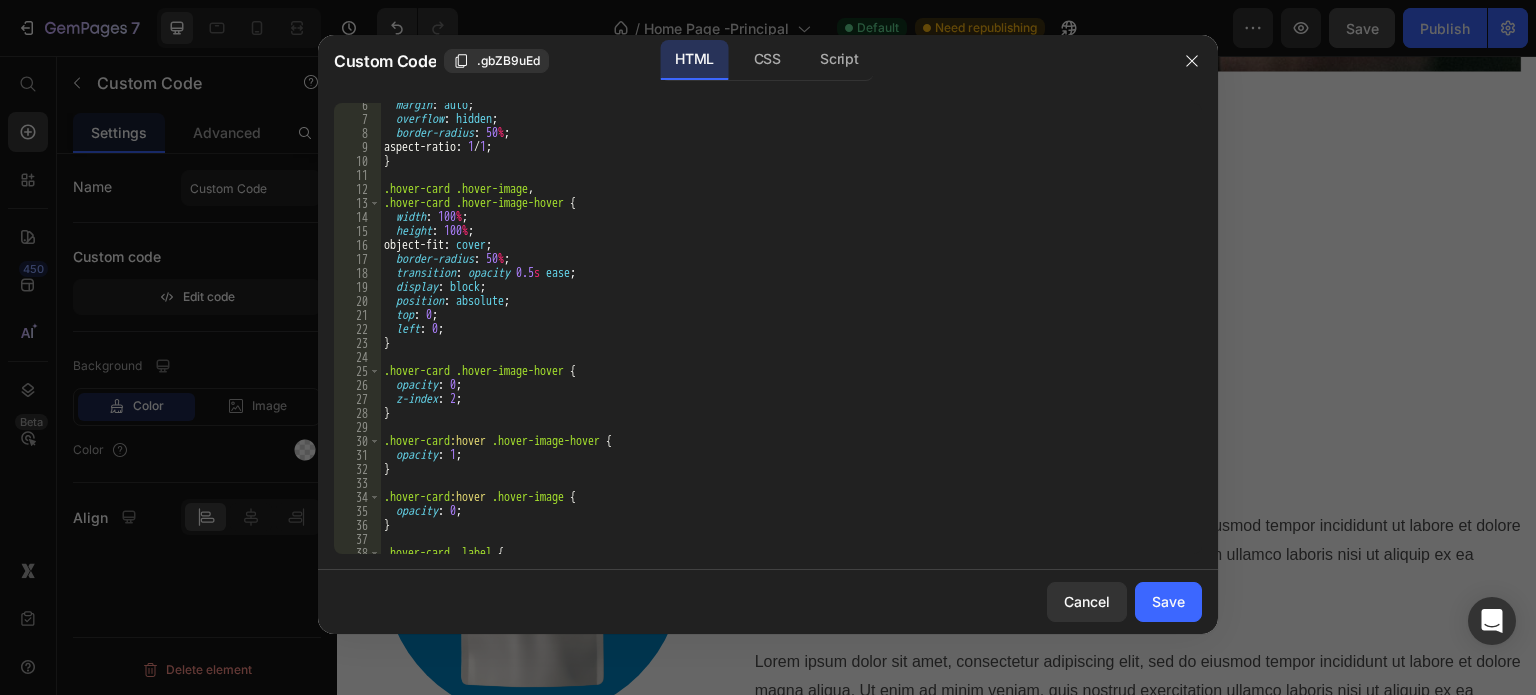 scroll, scrollTop: 0, scrollLeft: 0, axis: both 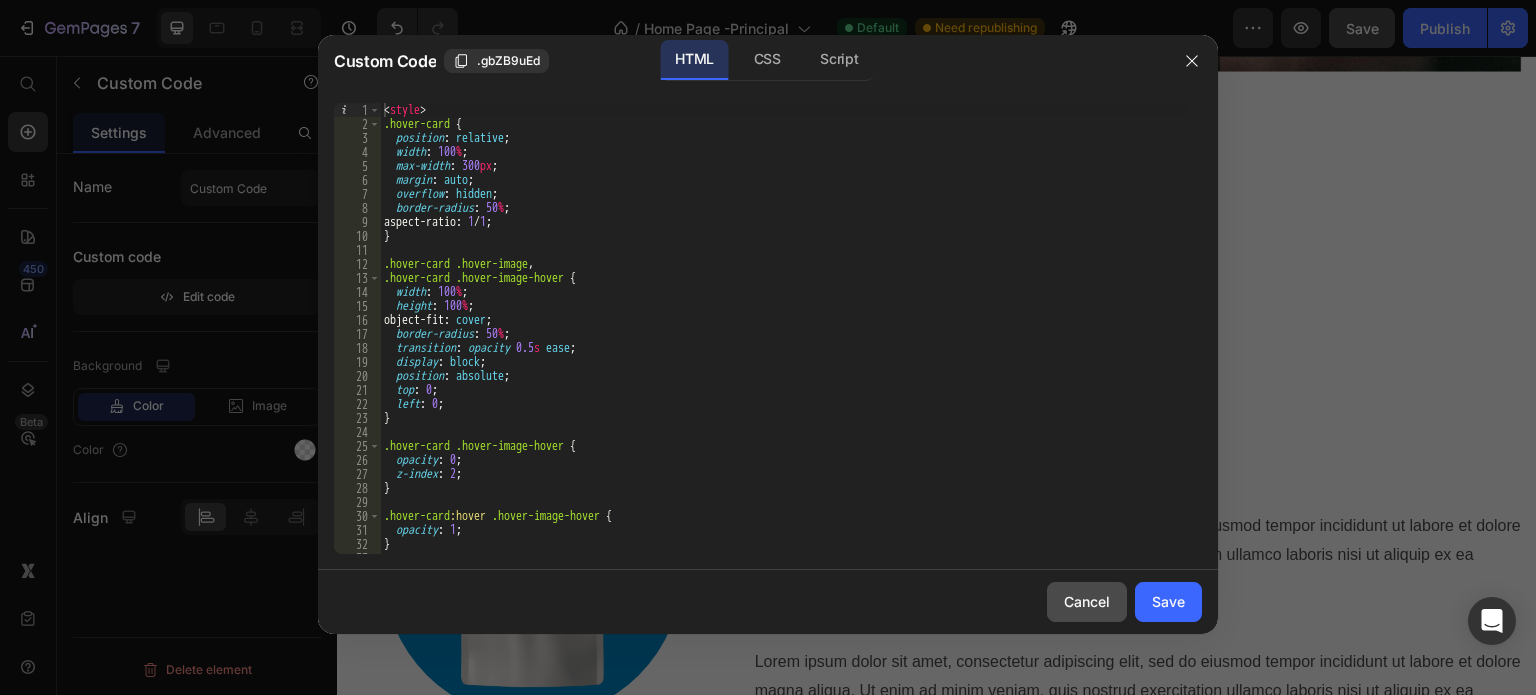 click on "Cancel" 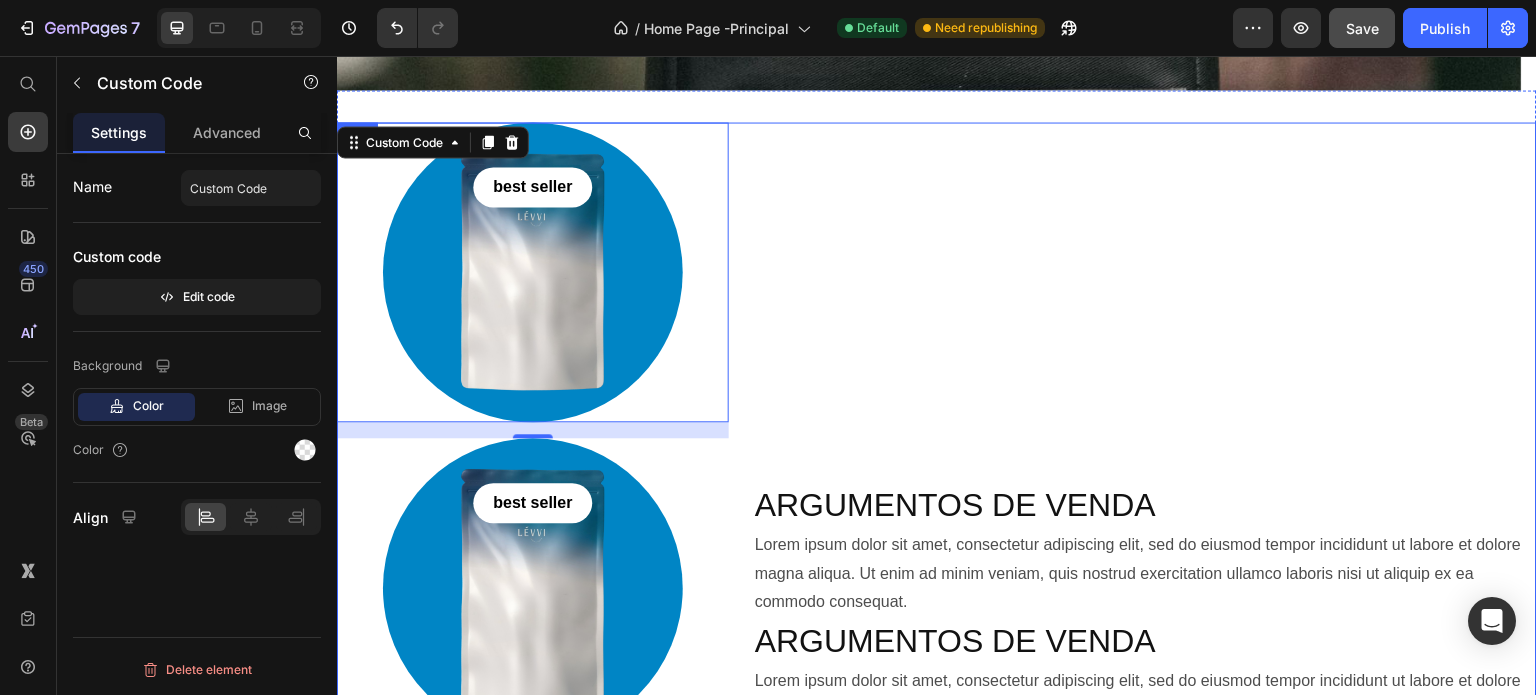 scroll, scrollTop: 400, scrollLeft: 0, axis: vertical 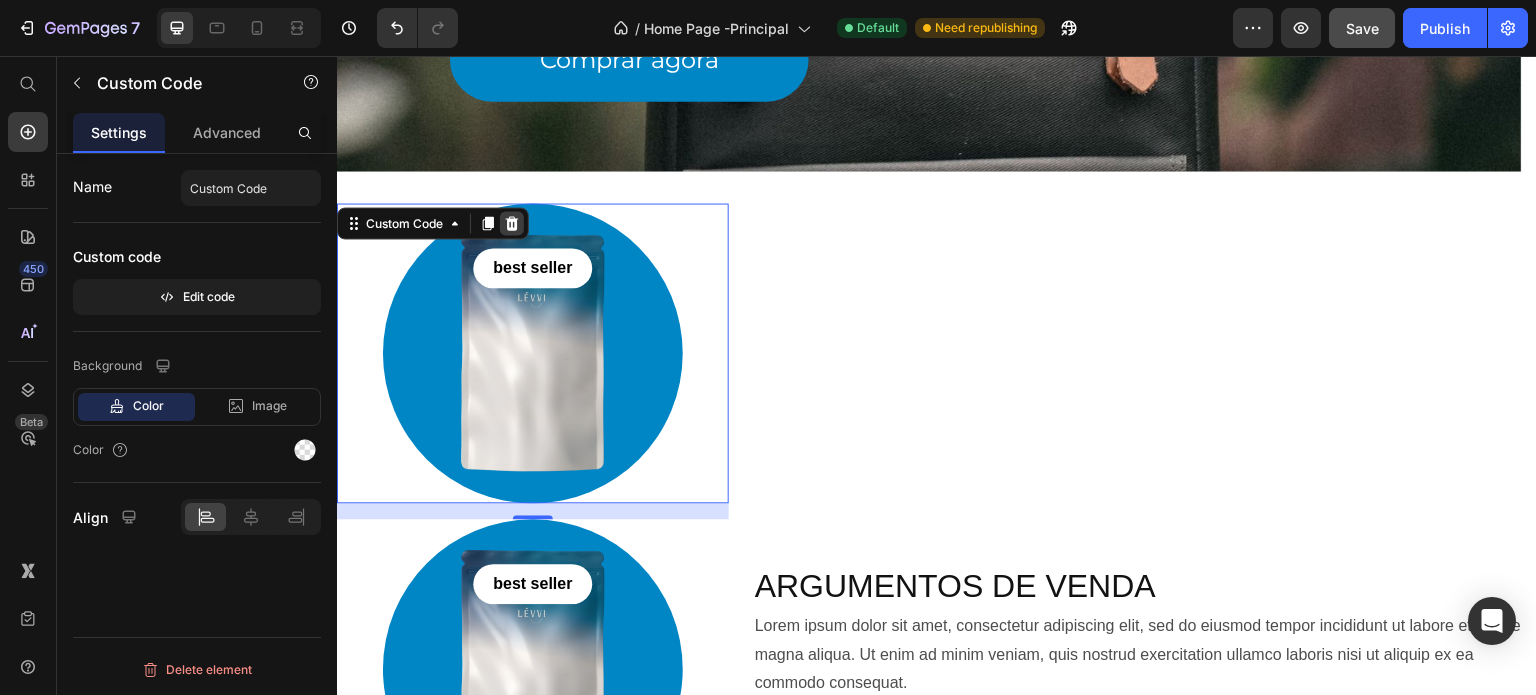 click 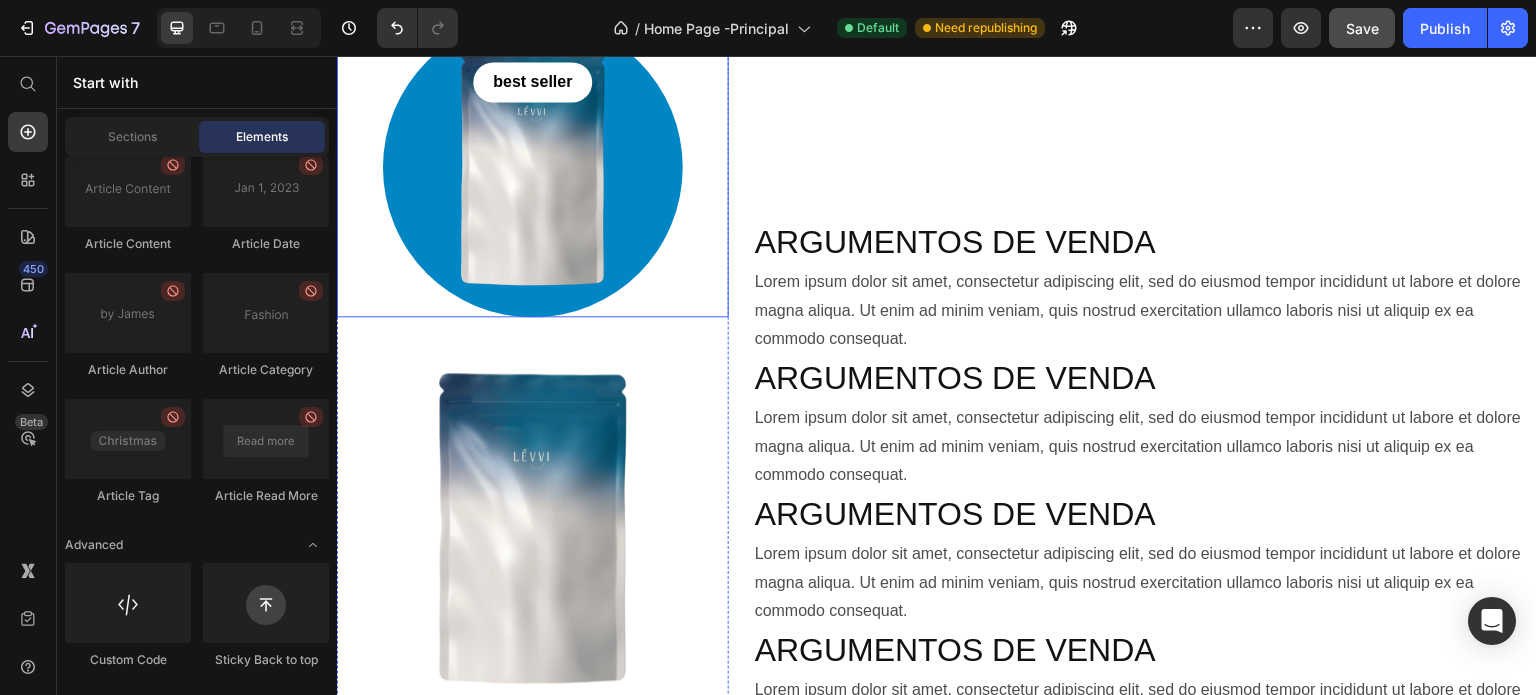 scroll, scrollTop: 500, scrollLeft: 0, axis: vertical 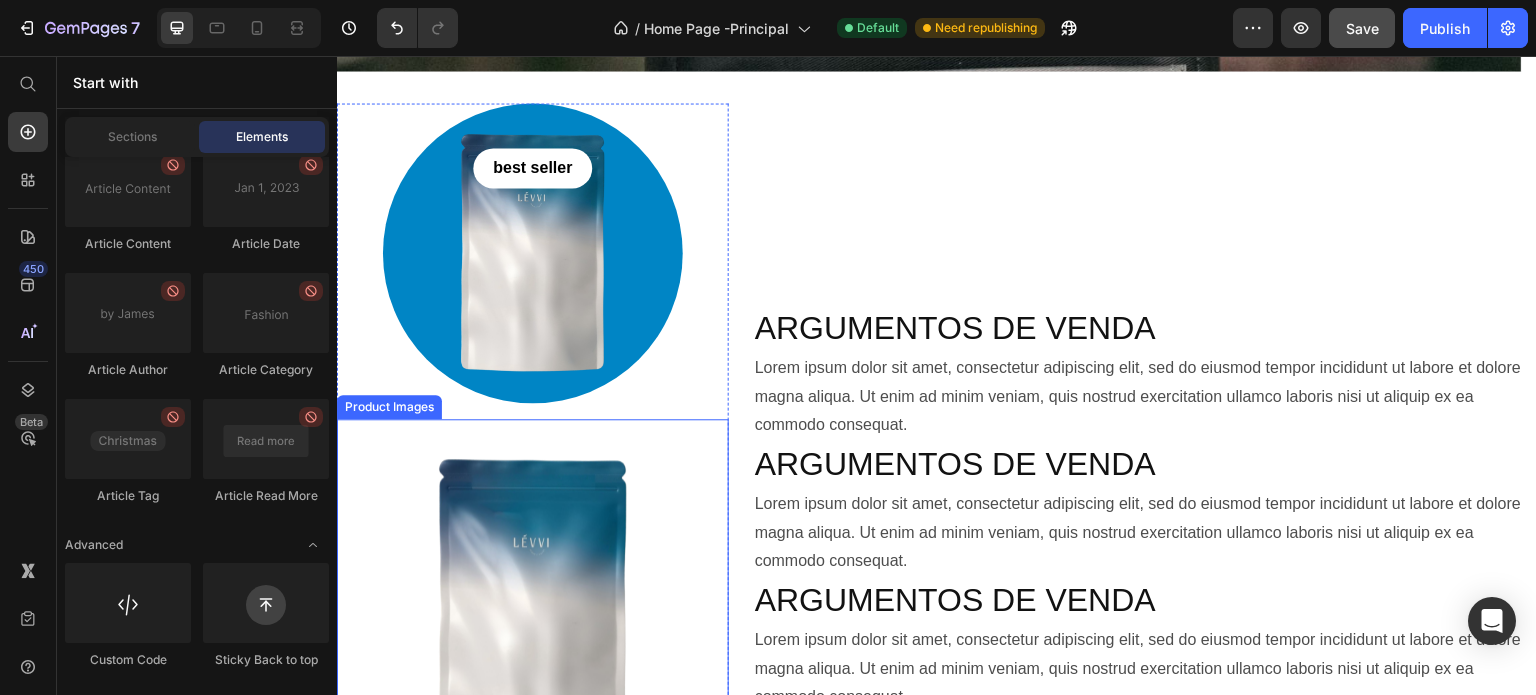 click at bounding box center (533, 615) 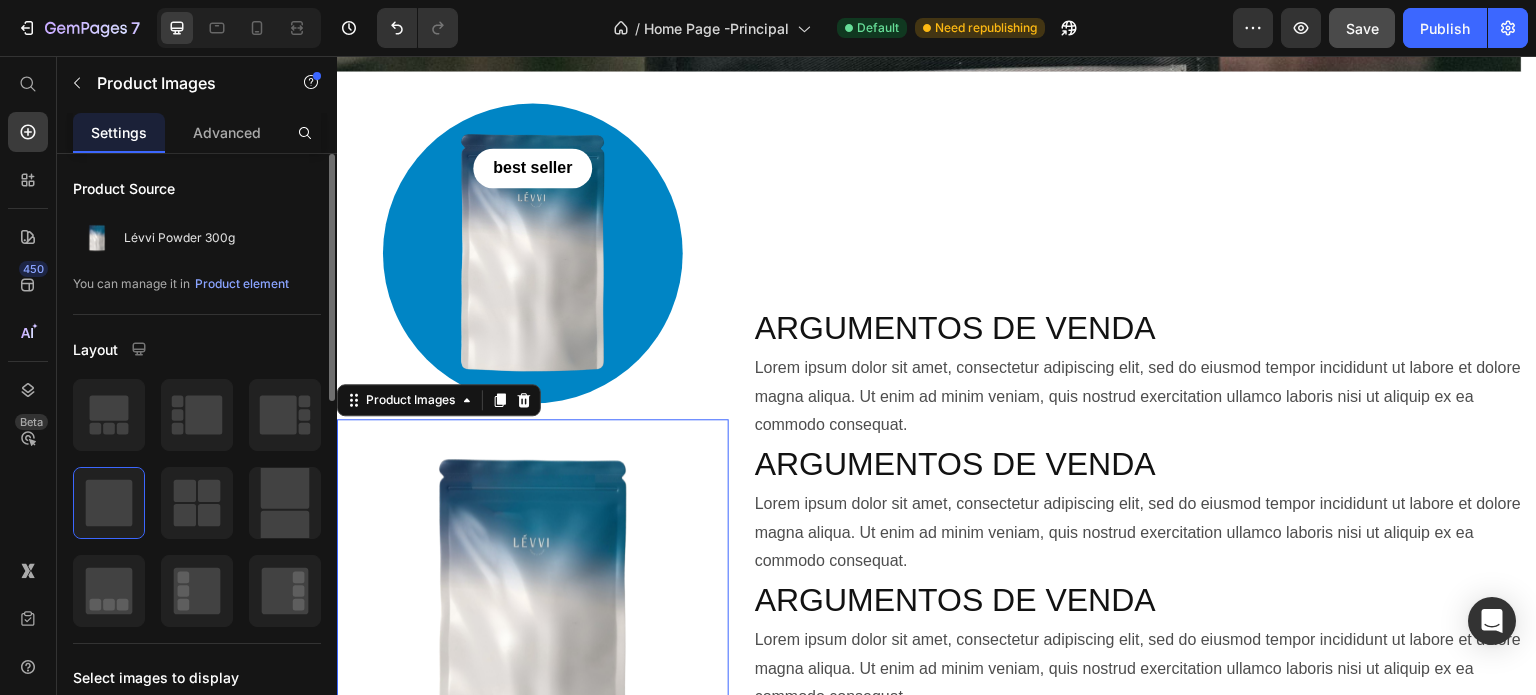 scroll, scrollTop: 100, scrollLeft: 0, axis: vertical 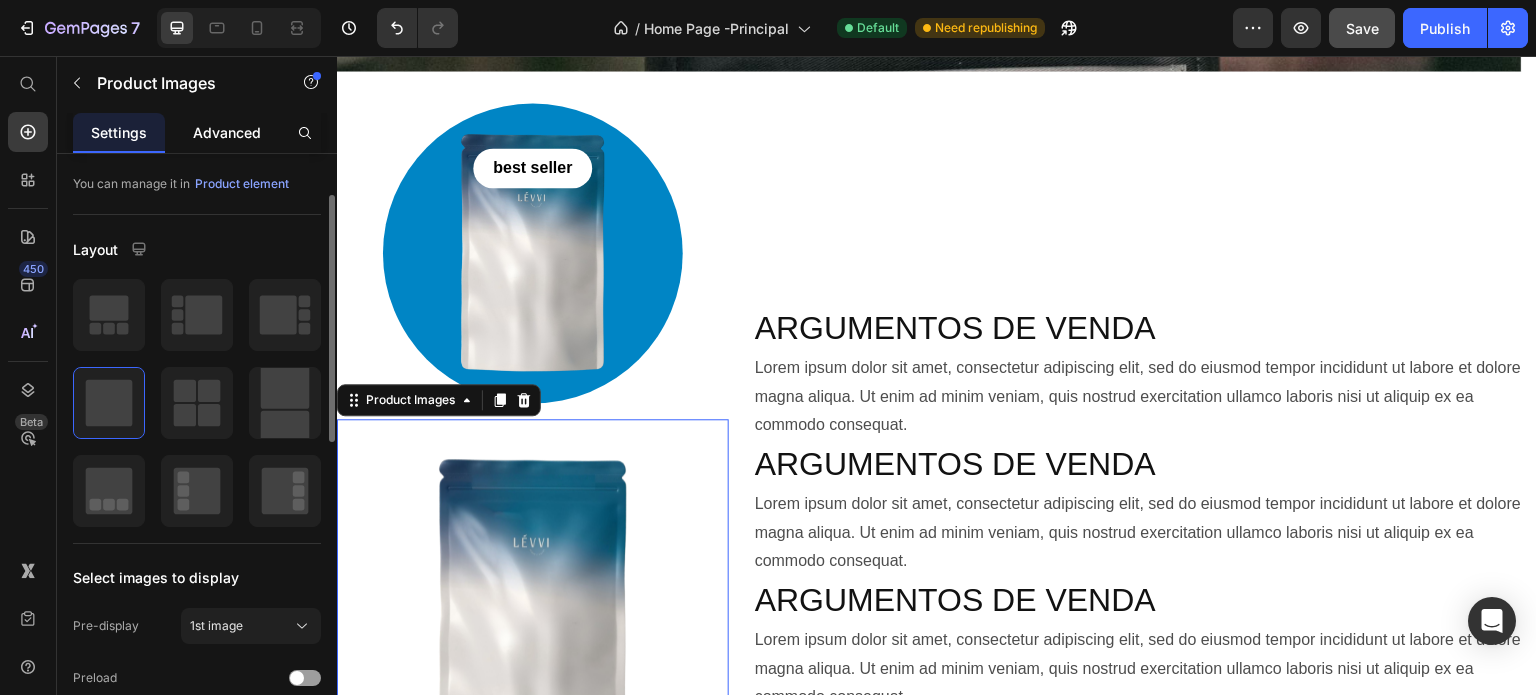 click on "Advanced" at bounding box center (227, 132) 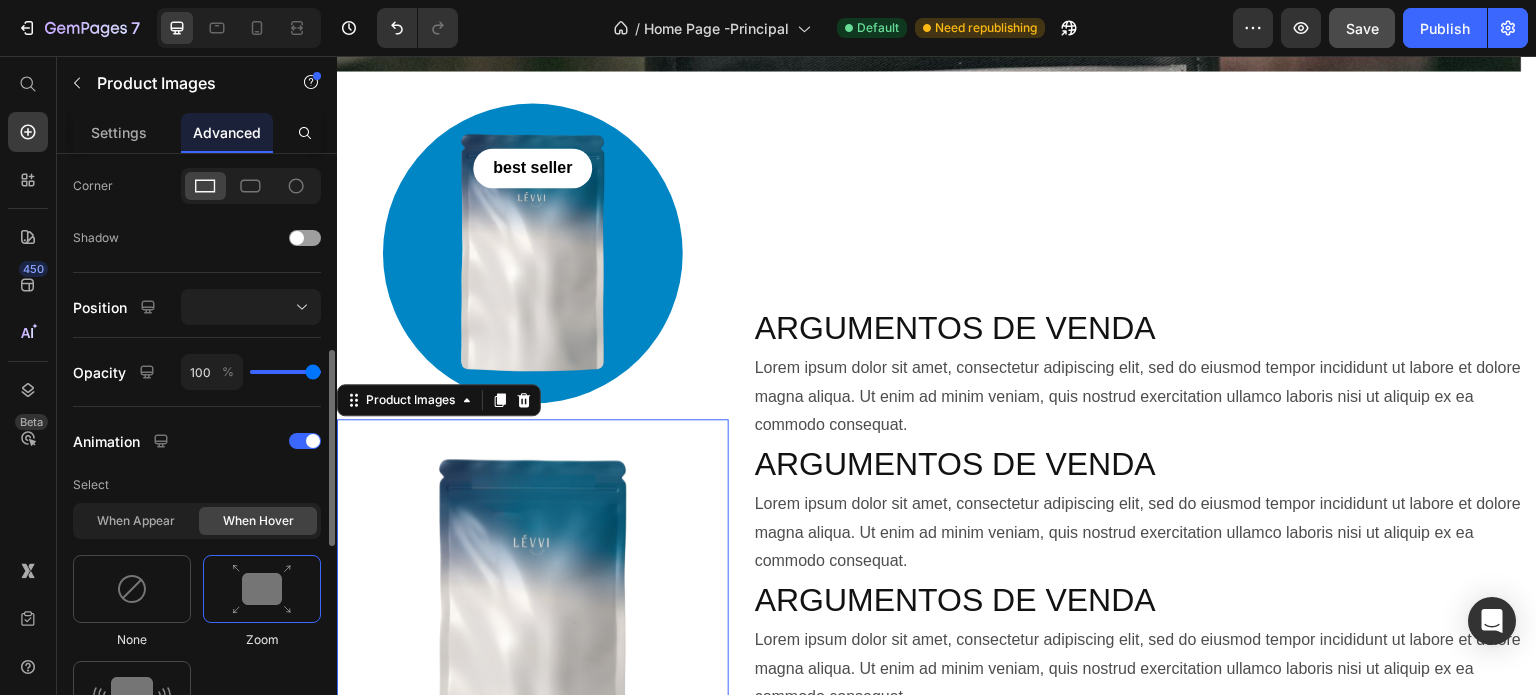 scroll, scrollTop: 700, scrollLeft: 0, axis: vertical 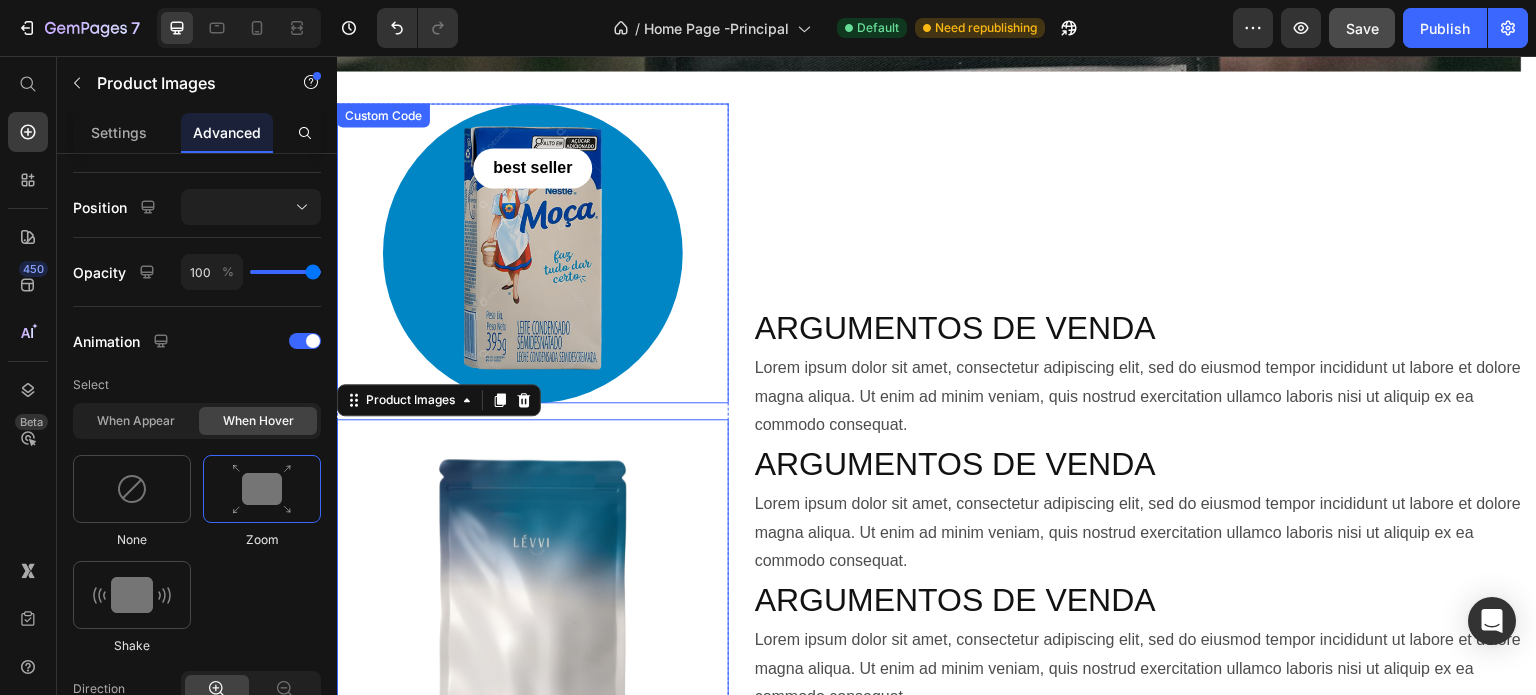click at bounding box center (533, 223) 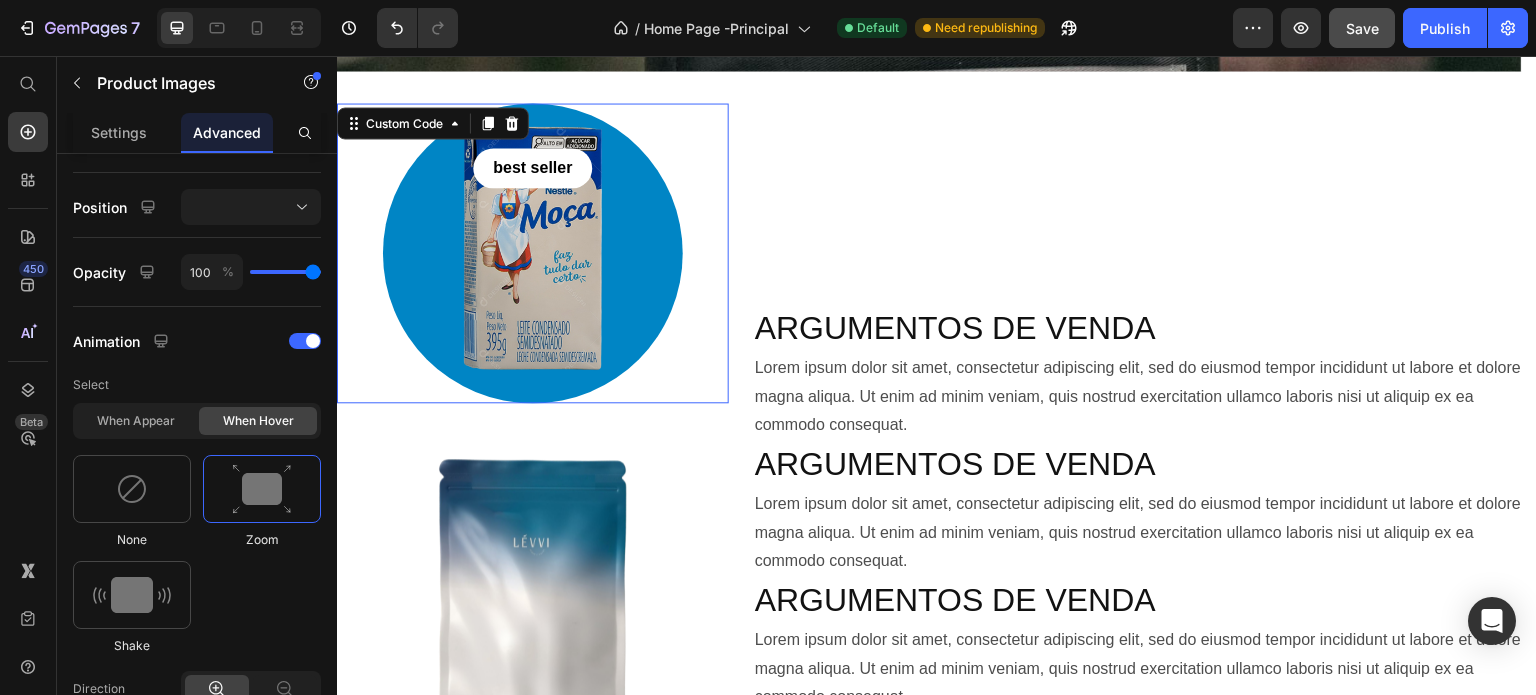 scroll, scrollTop: 0, scrollLeft: 0, axis: both 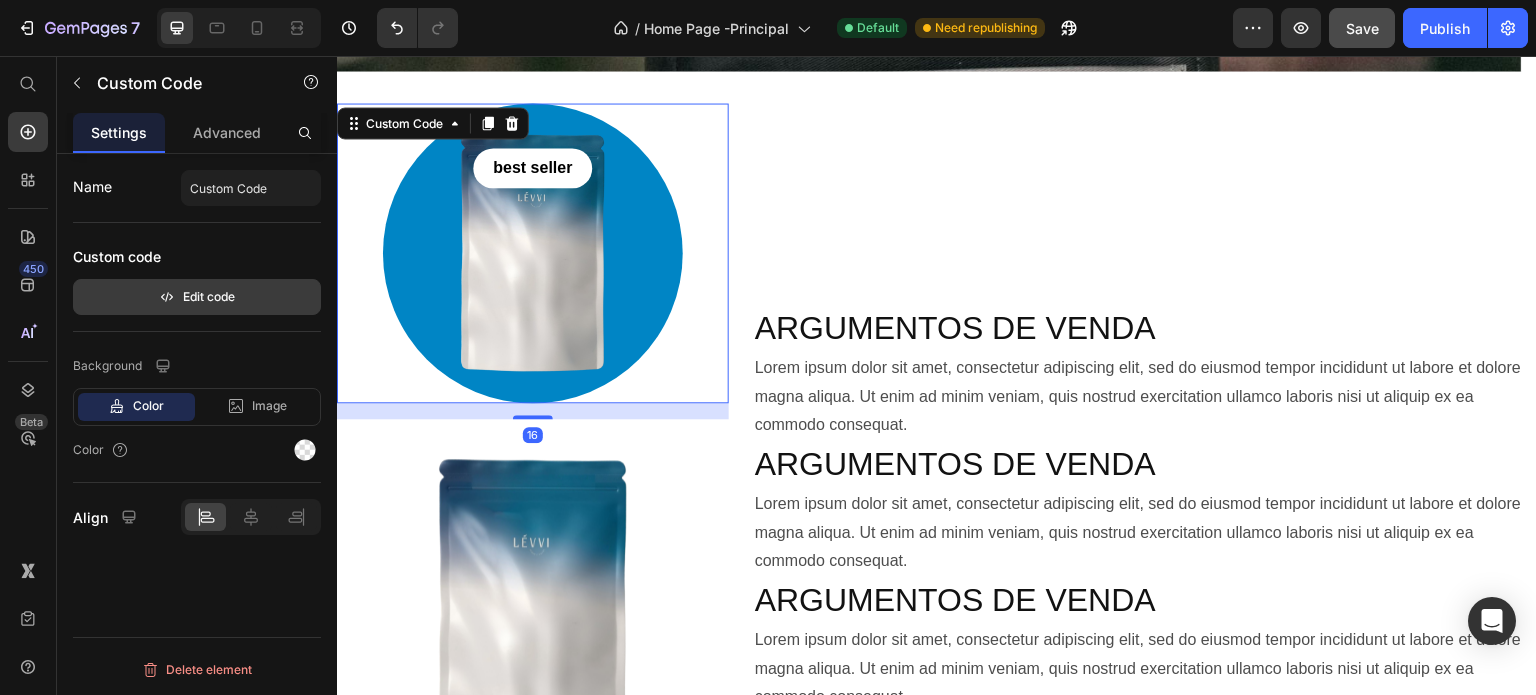 click on "Edit code" at bounding box center (197, 297) 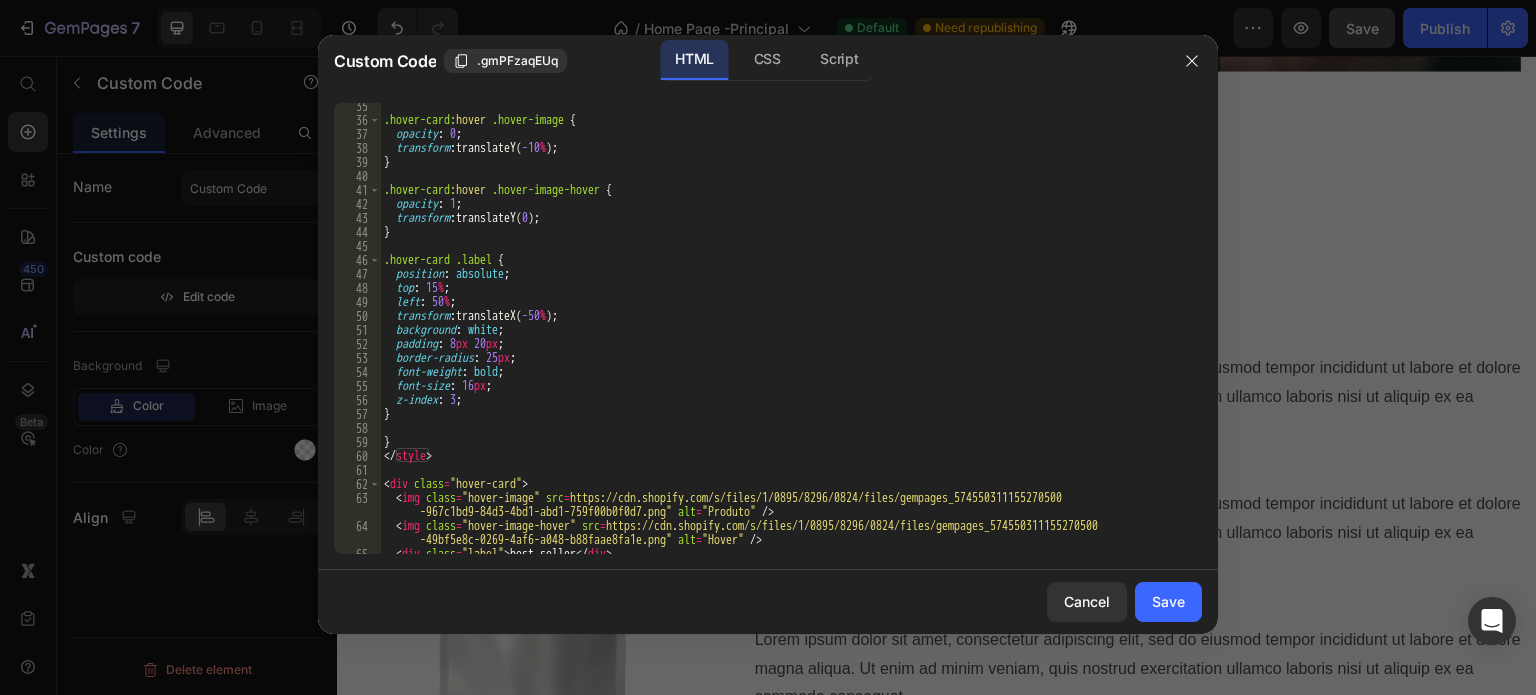scroll, scrollTop: 515, scrollLeft: 0, axis: vertical 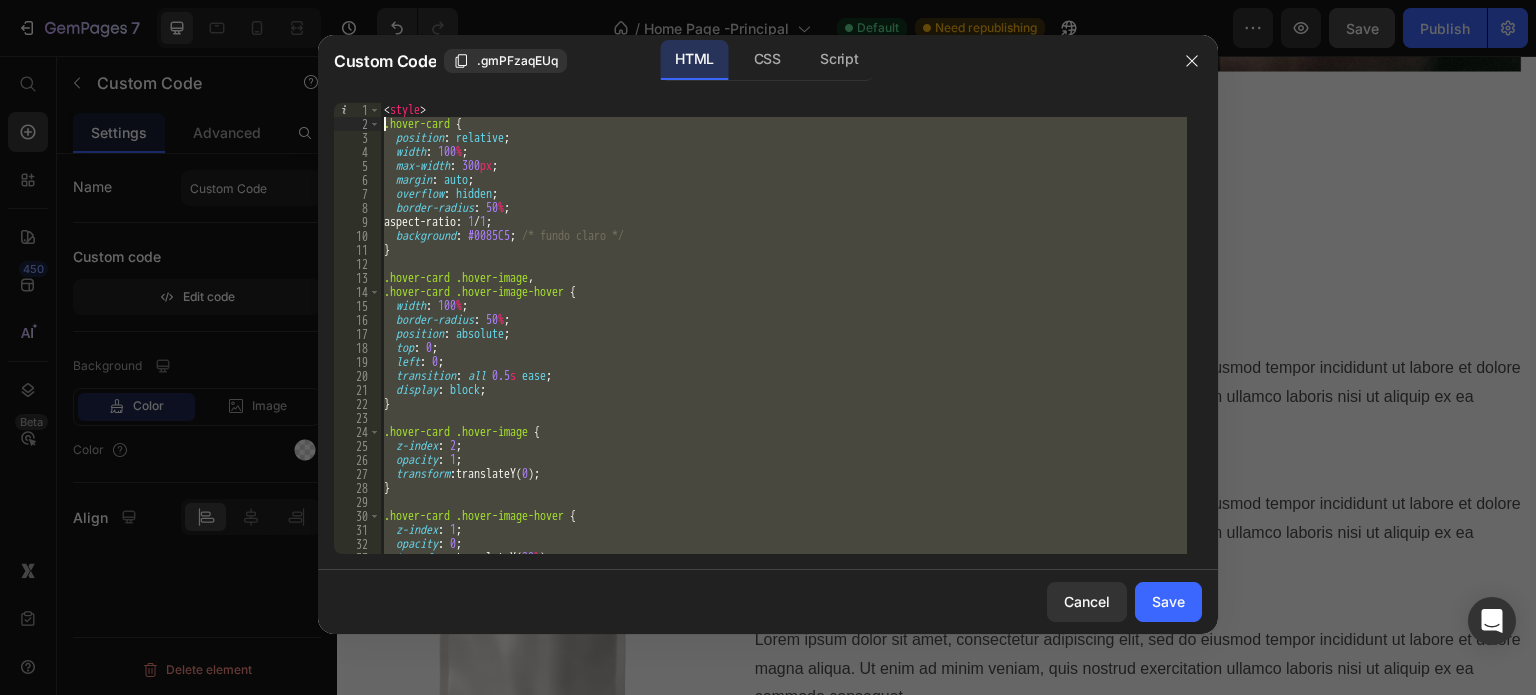 drag, startPoint x: 412, startPoint y: 407, endPoint x: 367, endPoint y: 124, distance: 286.55542 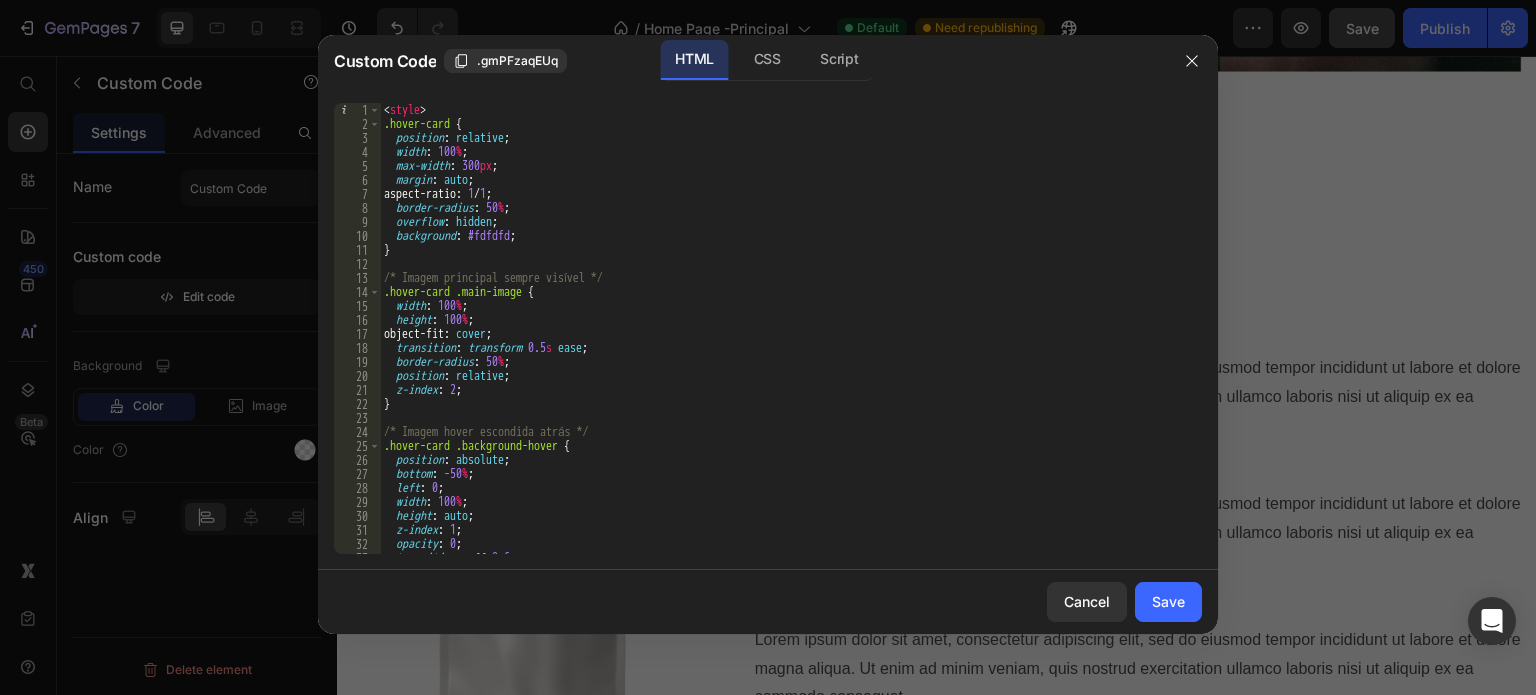 scroll, scrollTop: 0, scrollLeft: 0, axis: both 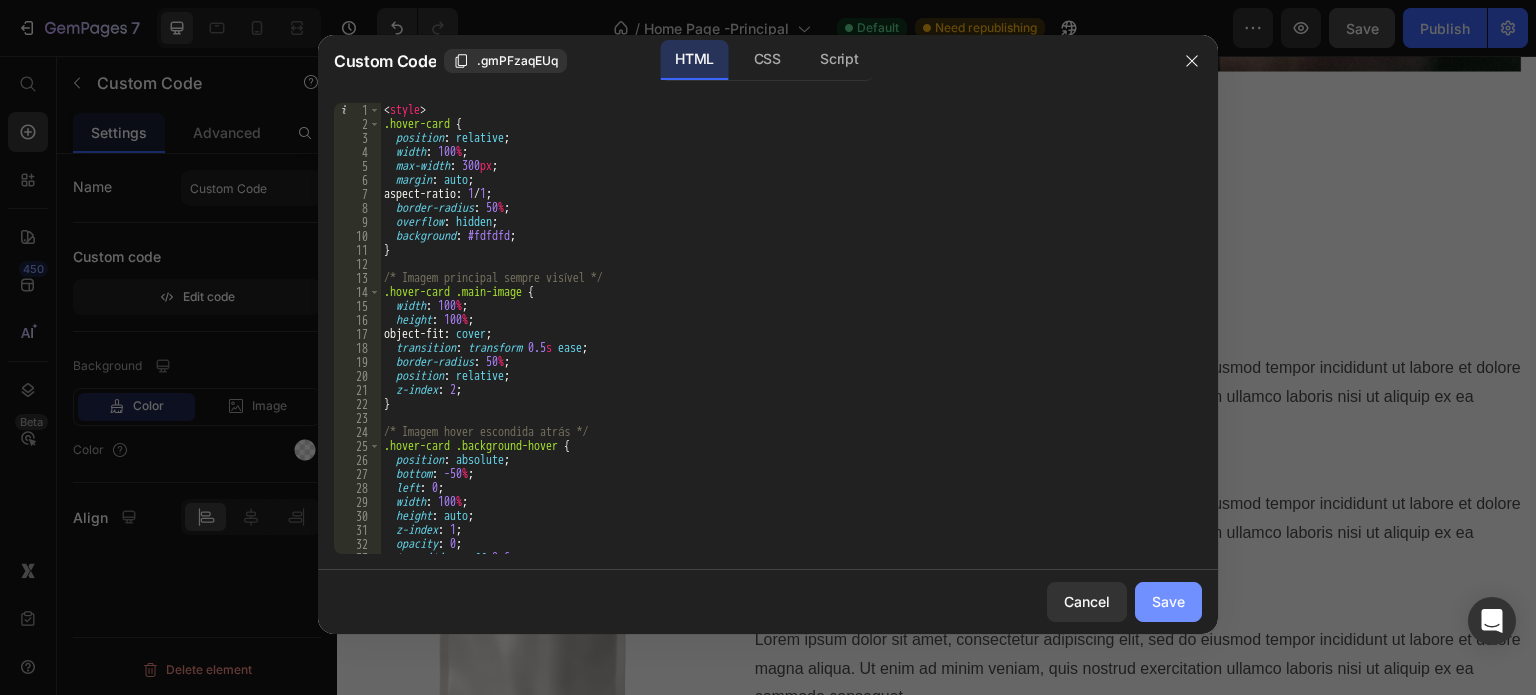 click on "Save" 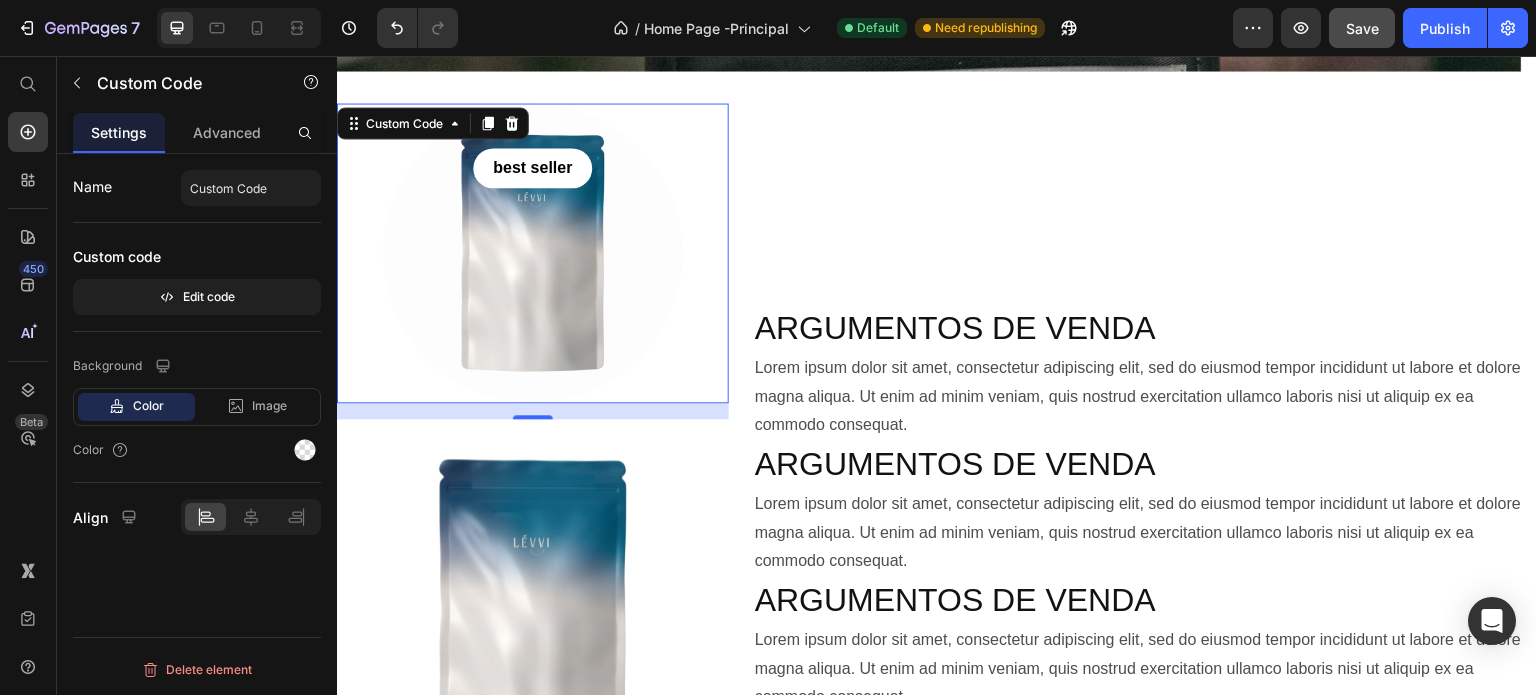 click at bounding box center [533, 253] 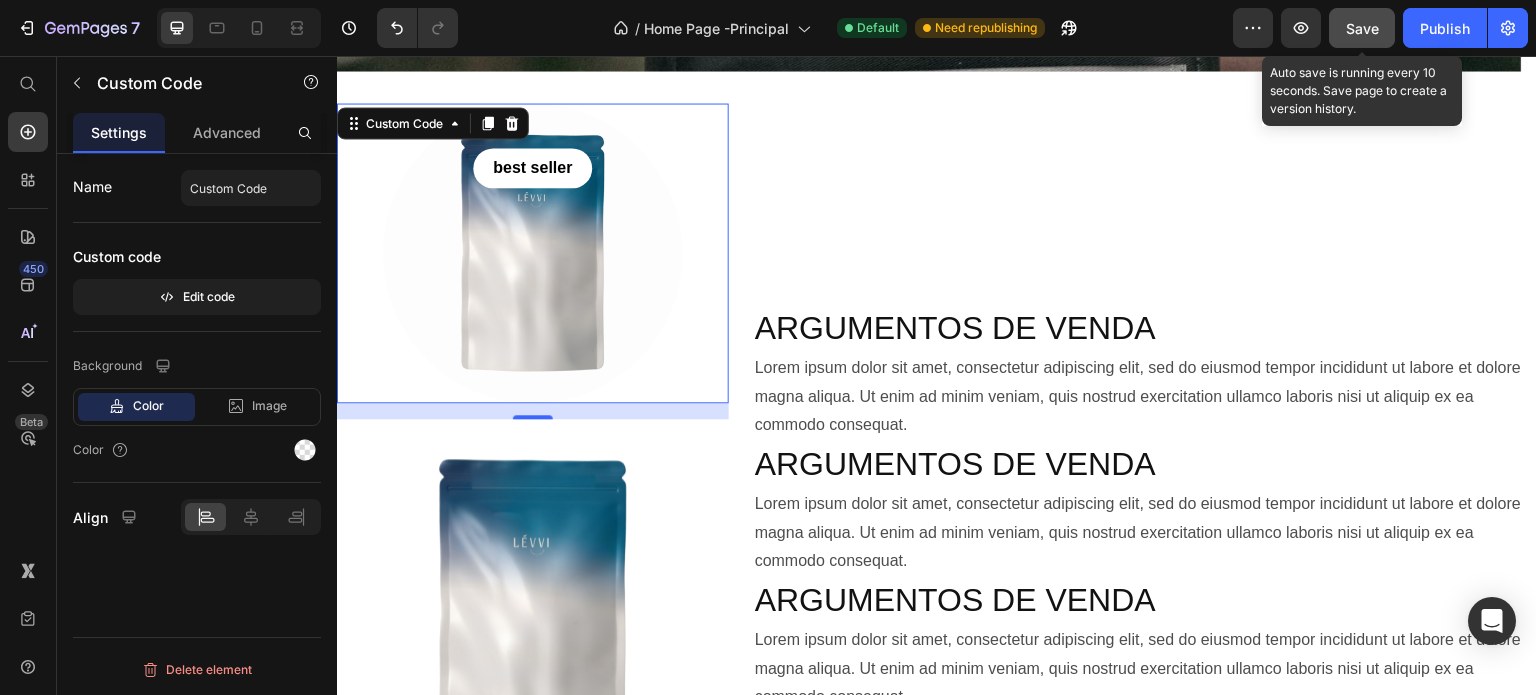 click on "Save" at bounding box center [1362, 28] 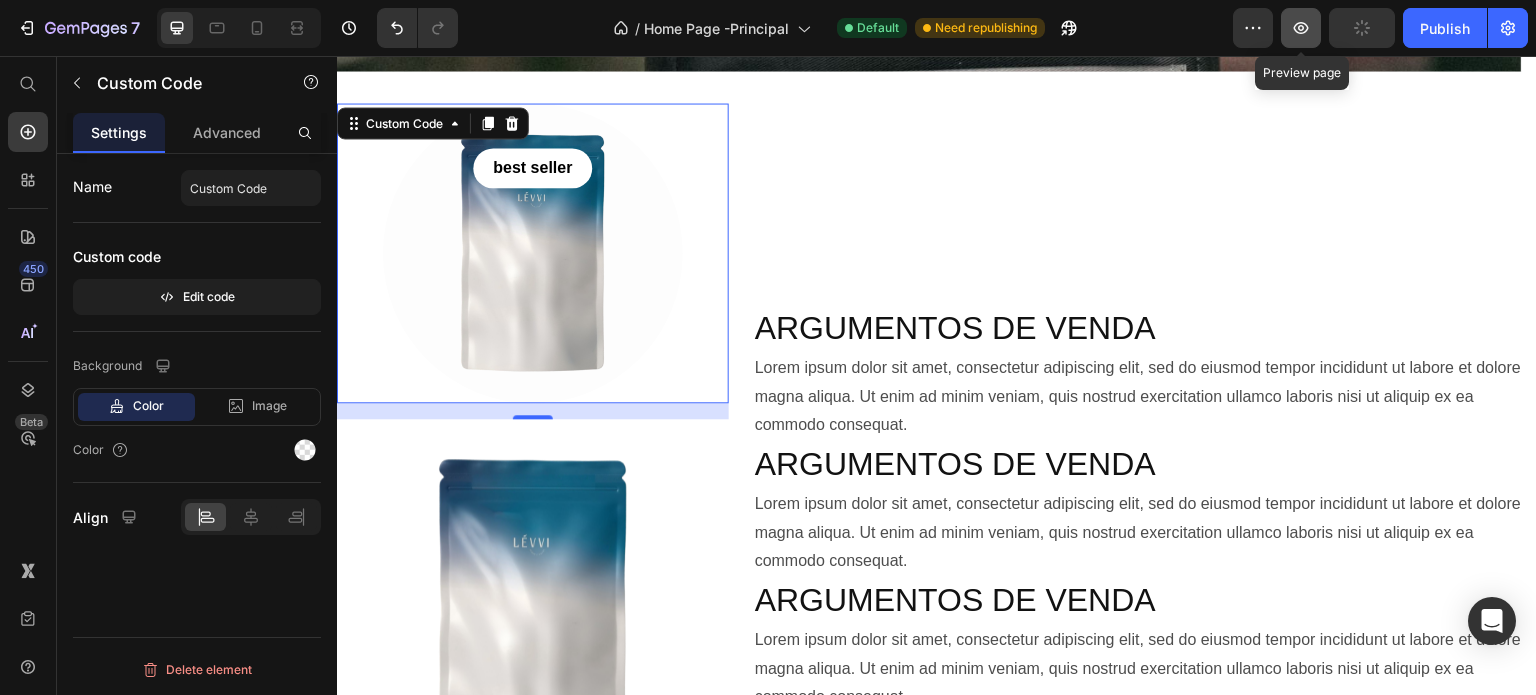 click 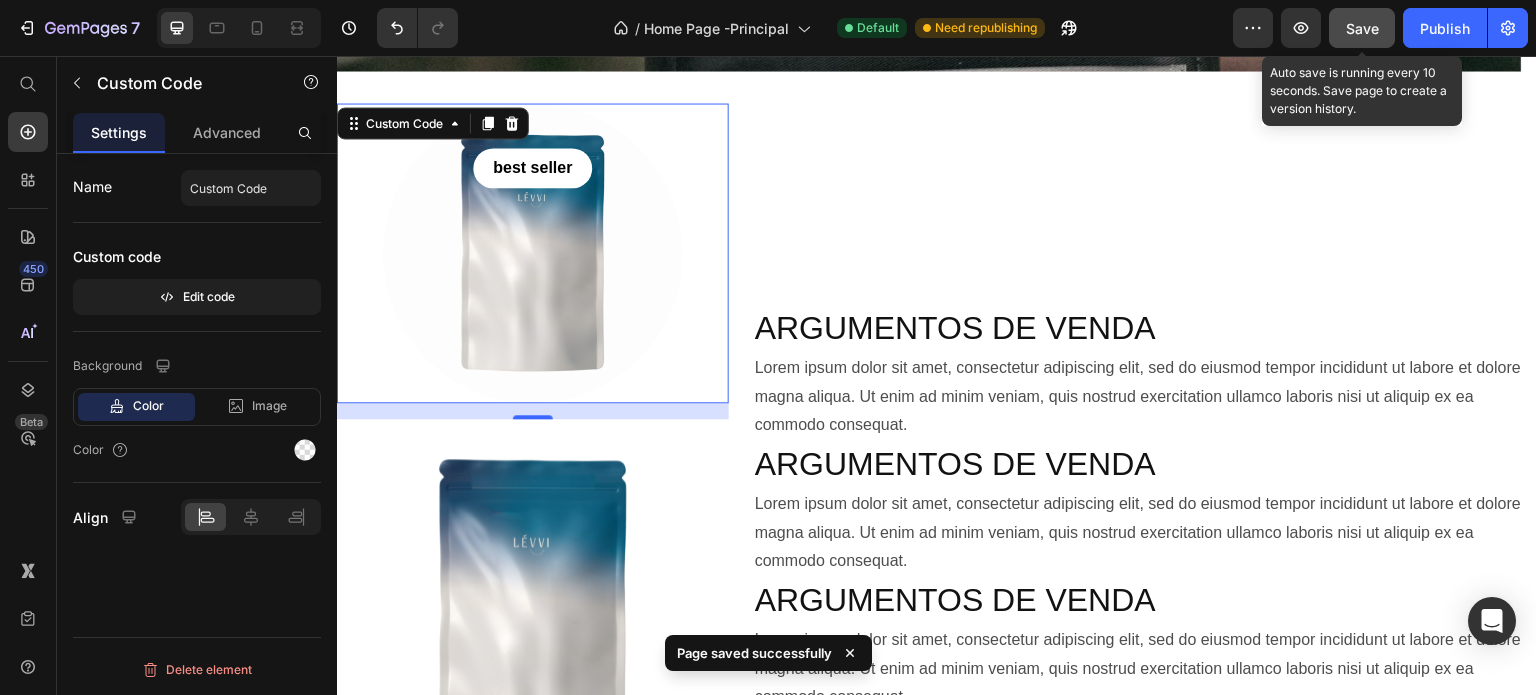 click on "Save" at bounding box center [1362, 28] 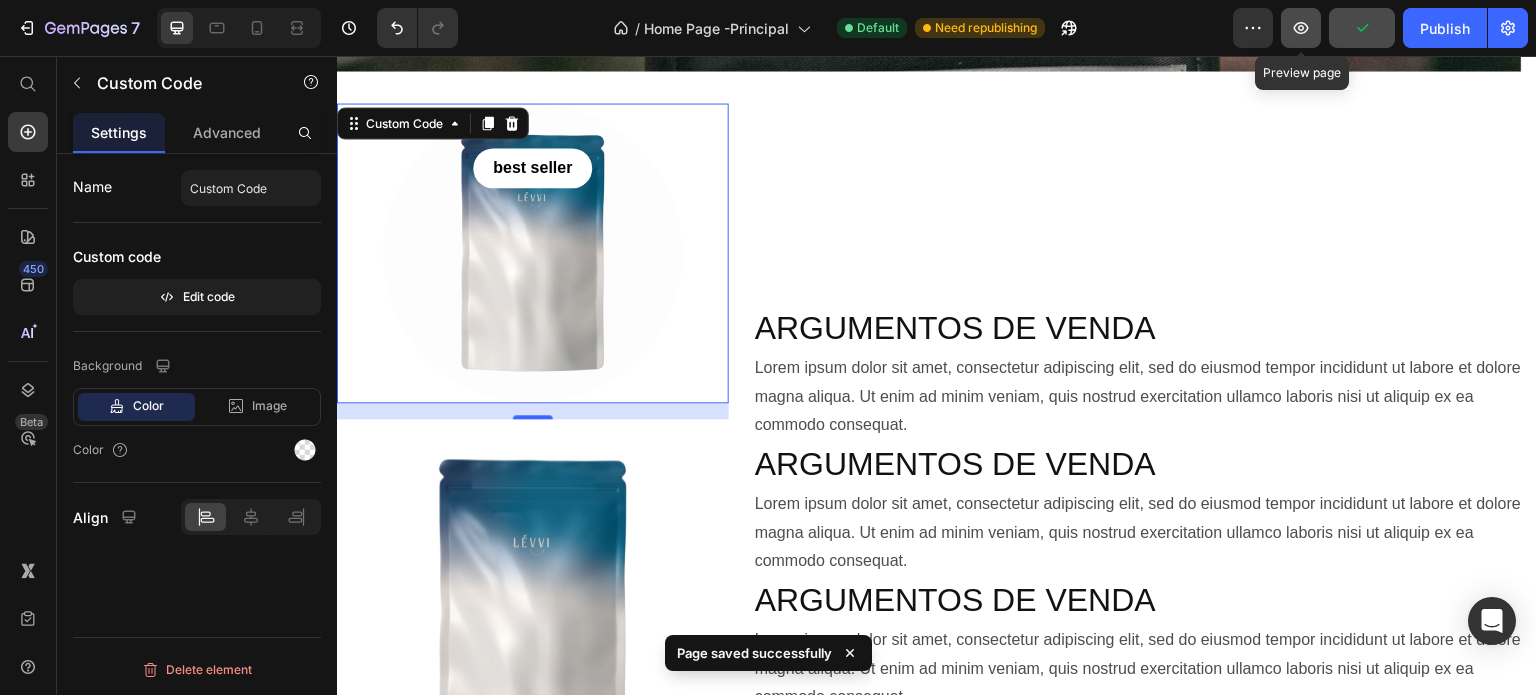 click 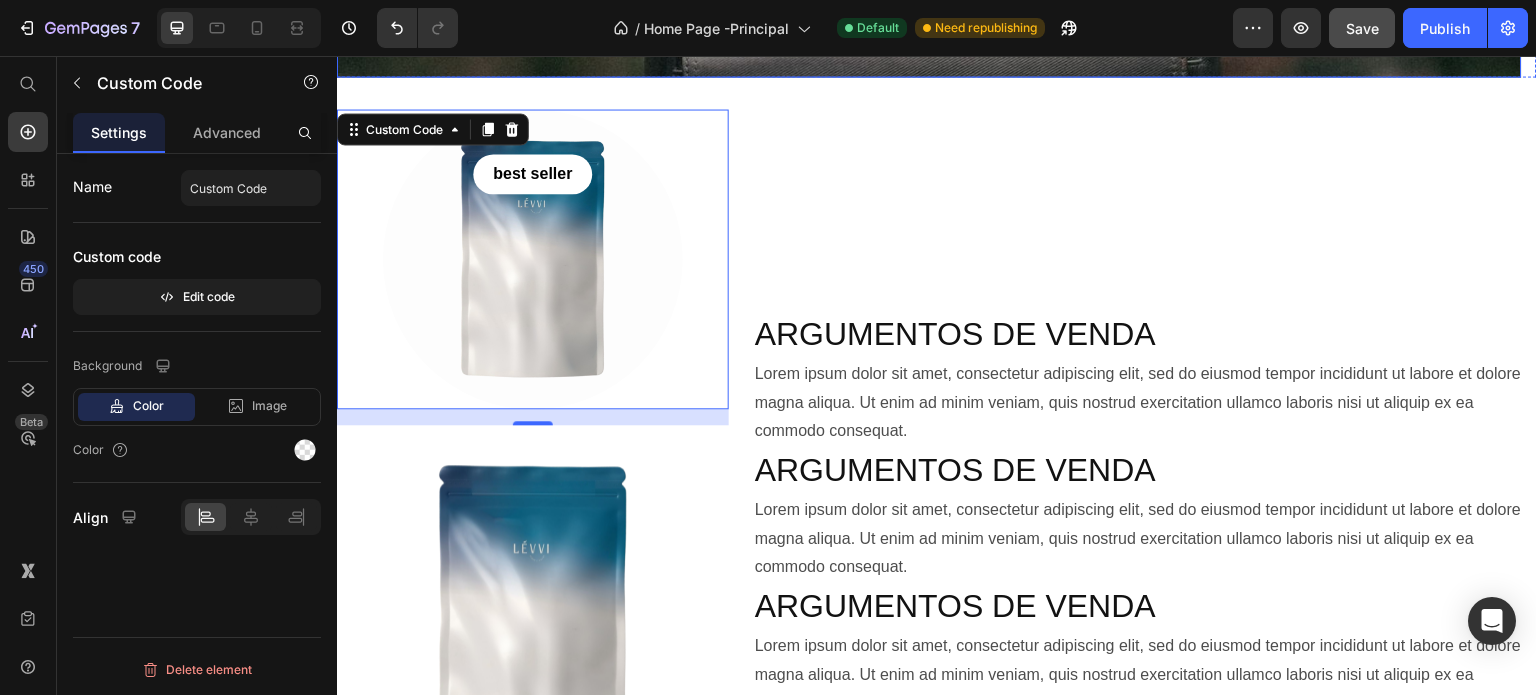 scroll, scrollTop: 0, scrollLeft: 0, axis: both 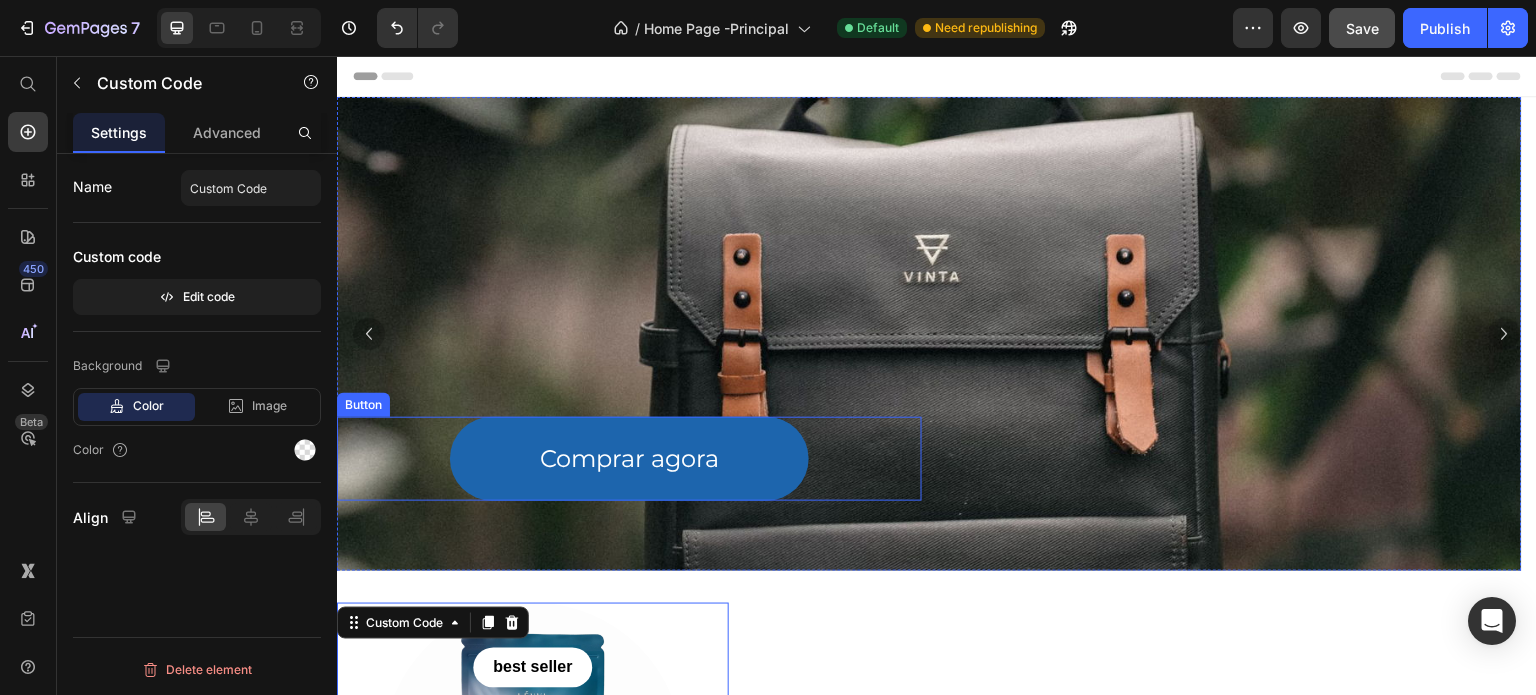 click on "Comprar agora" at bounding box center (629, 458) 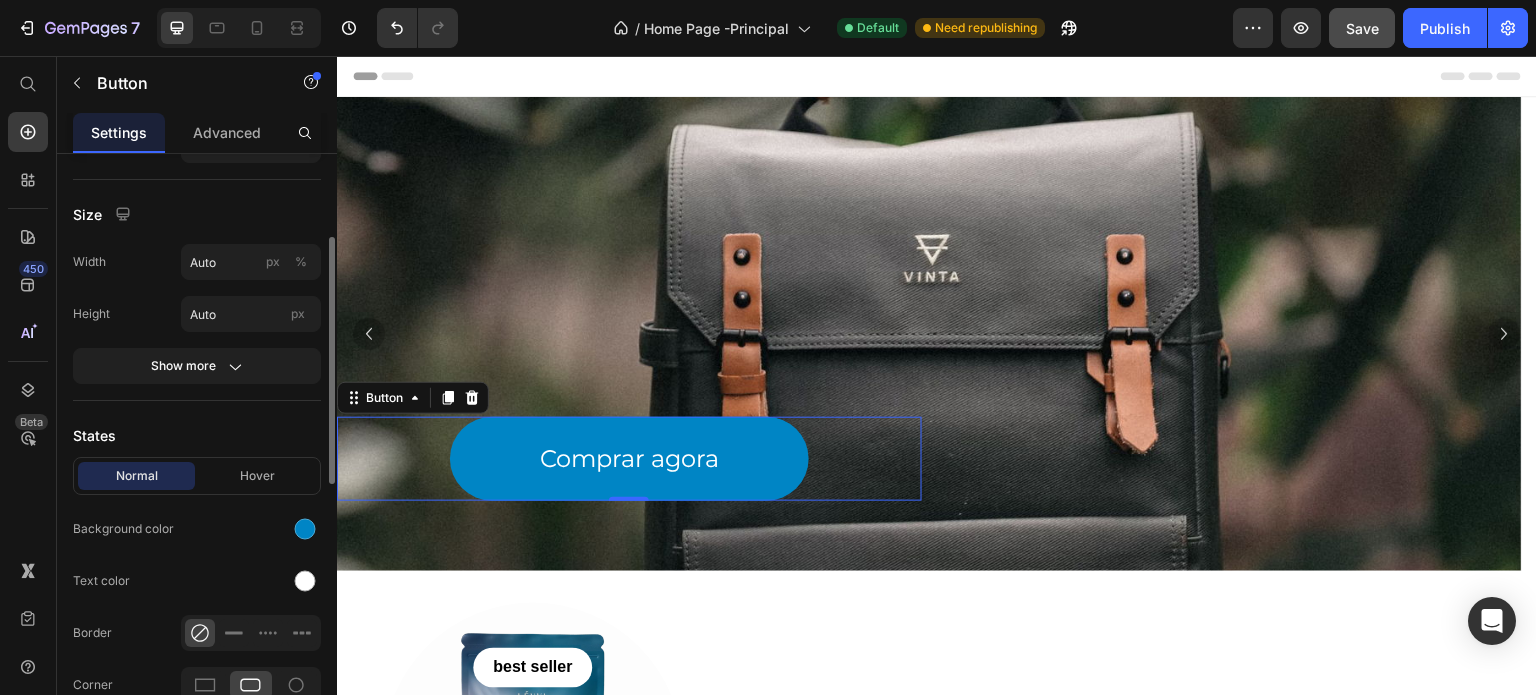 scroll, scrollTop: 300, scrollLeft: 0, axis: vertical 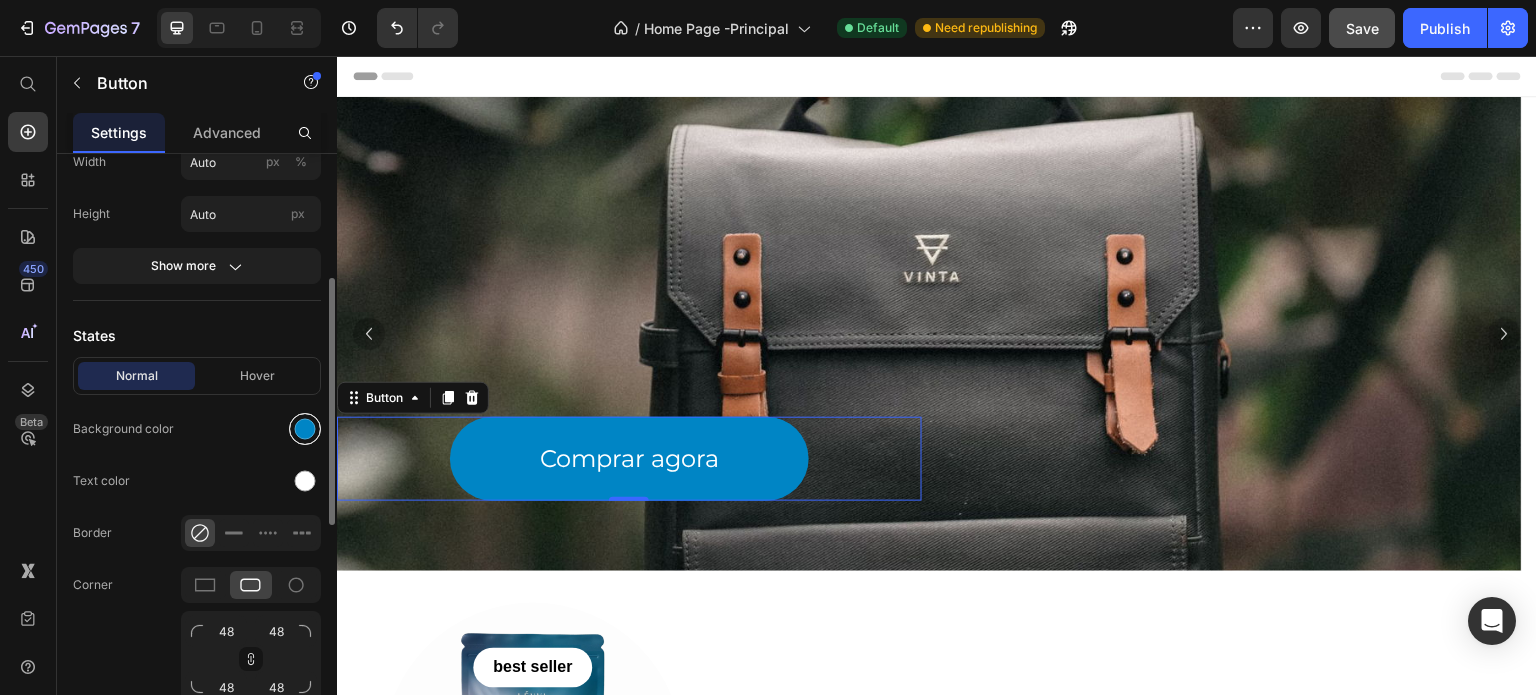 click at bounding box center [305, 429] 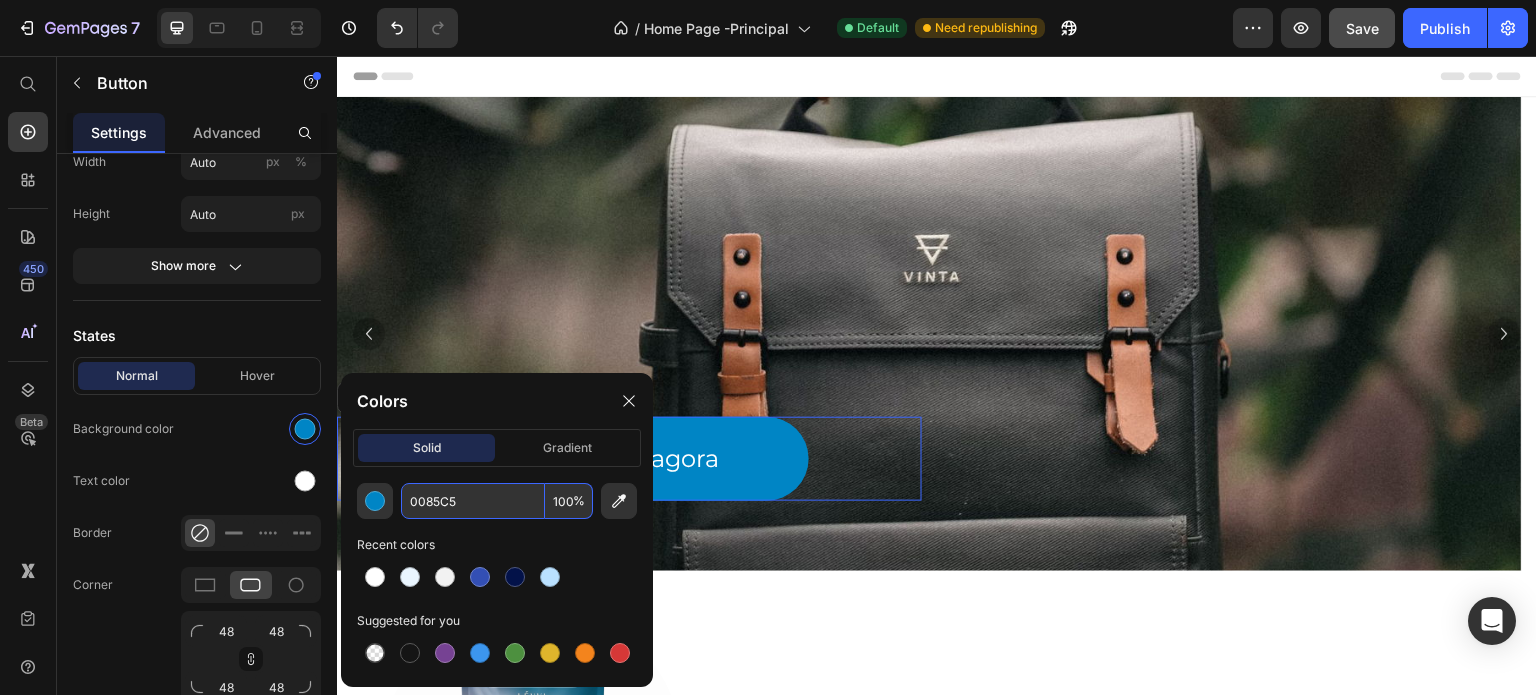 click on "0085C5" at bounding box center (473, 501) 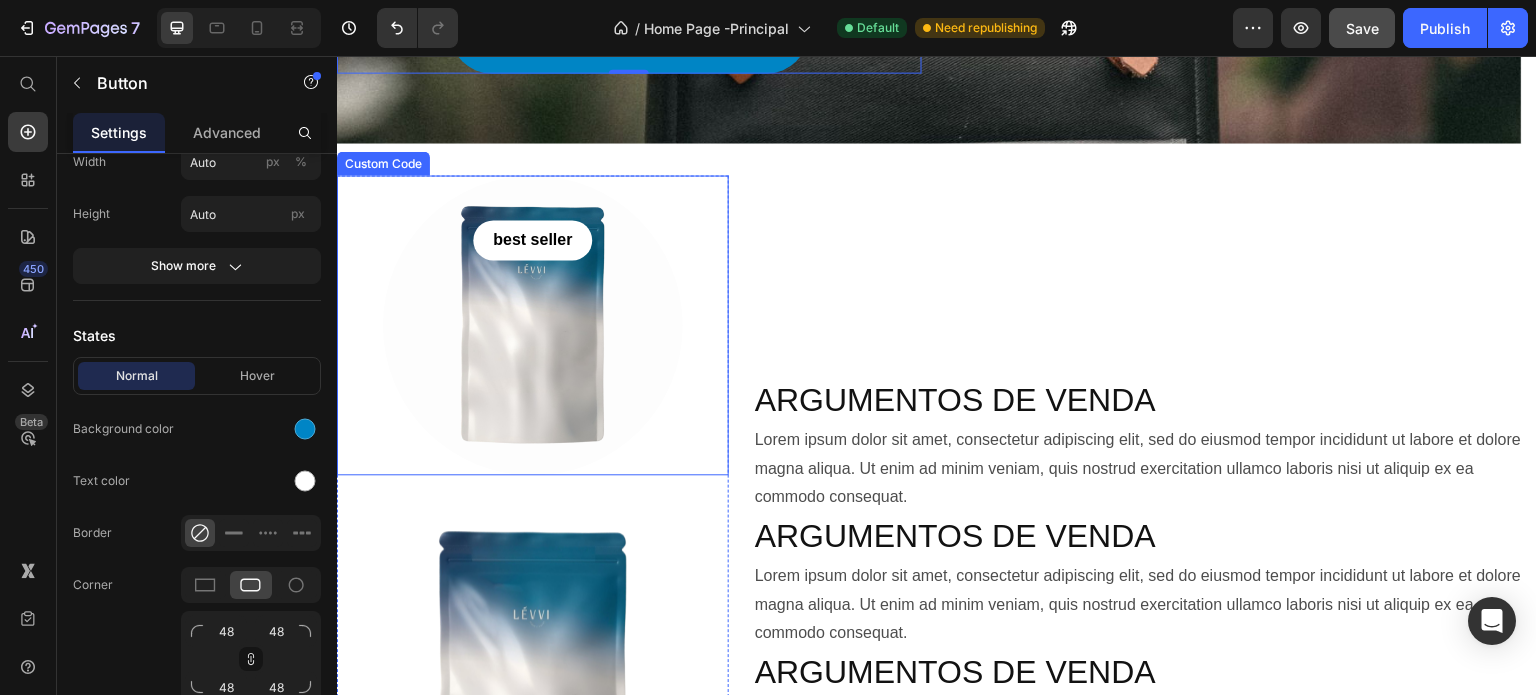 scroll, scrollTop: 500, scrollLeft: 0, axis: vertical 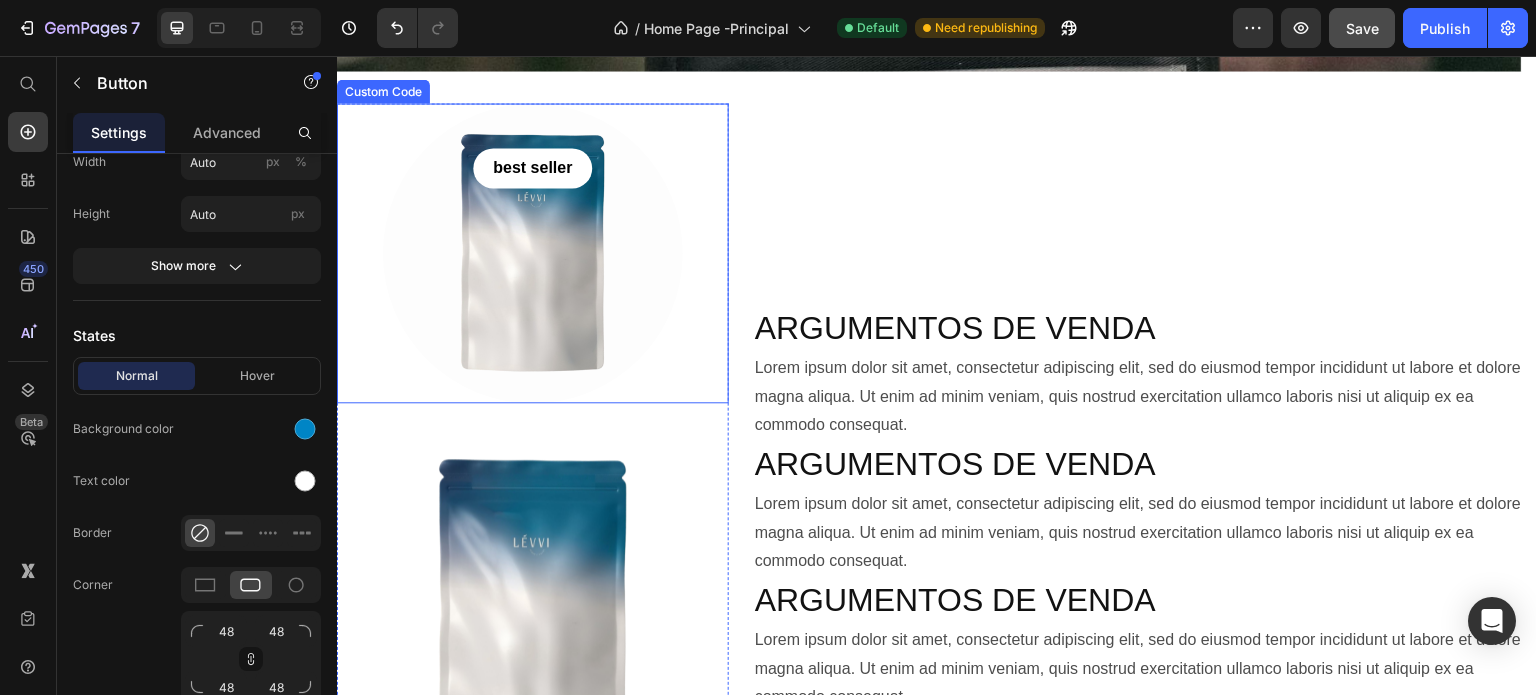 click at bounding box center [533, 253] 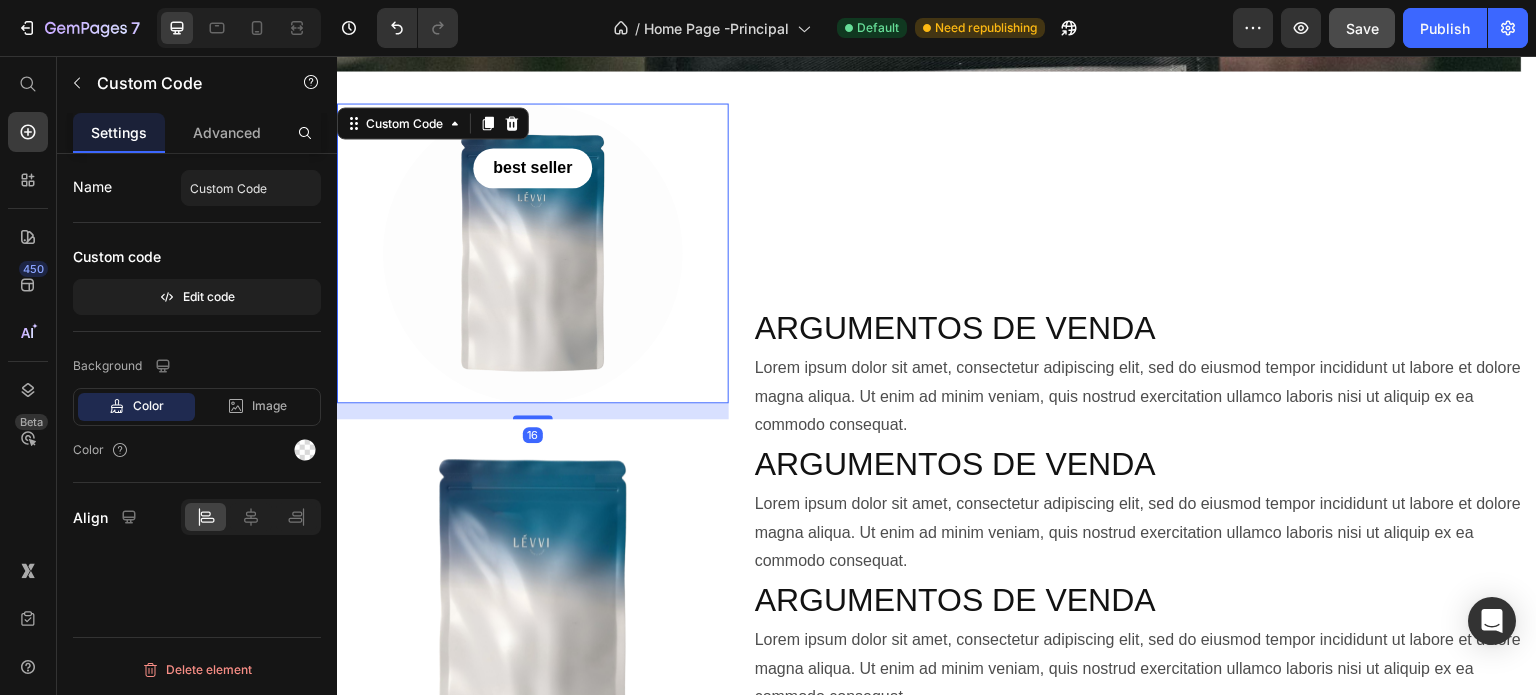 scroll, scrollTop: 0, scrollLeft: 0, axis: both 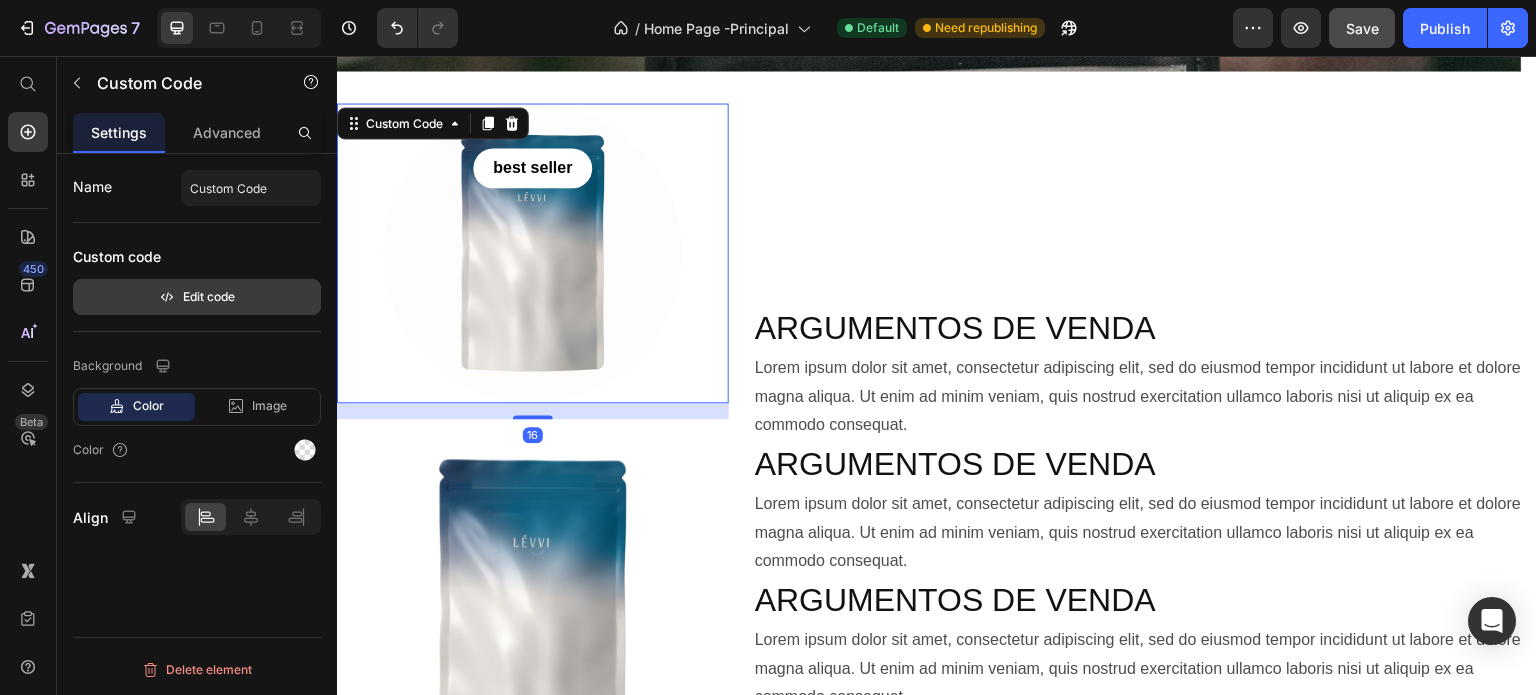 click on "Edit code" at bounding box center (197, 297) 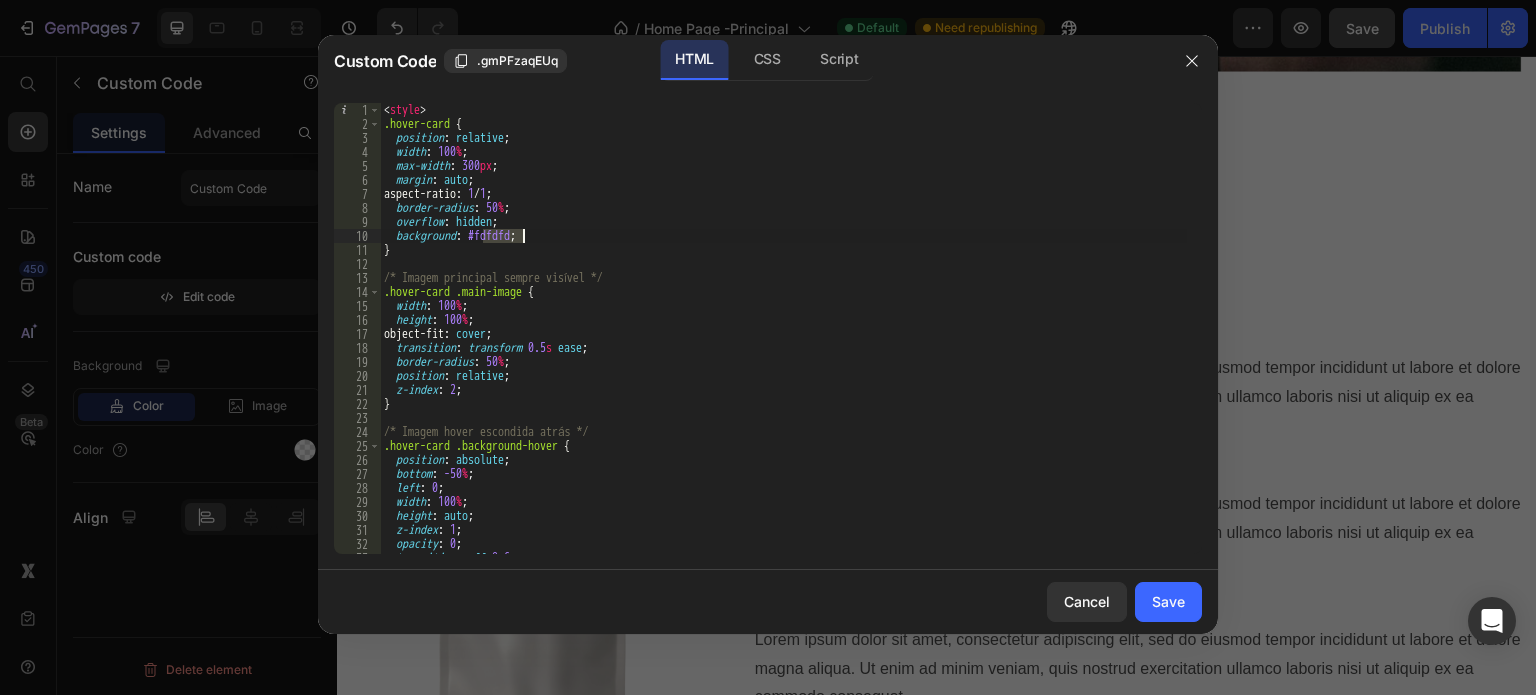 drag, startPoint x: 482, startPoint y: 232, endPoint x: 524, endPoint y: 236, distance: 42.190044 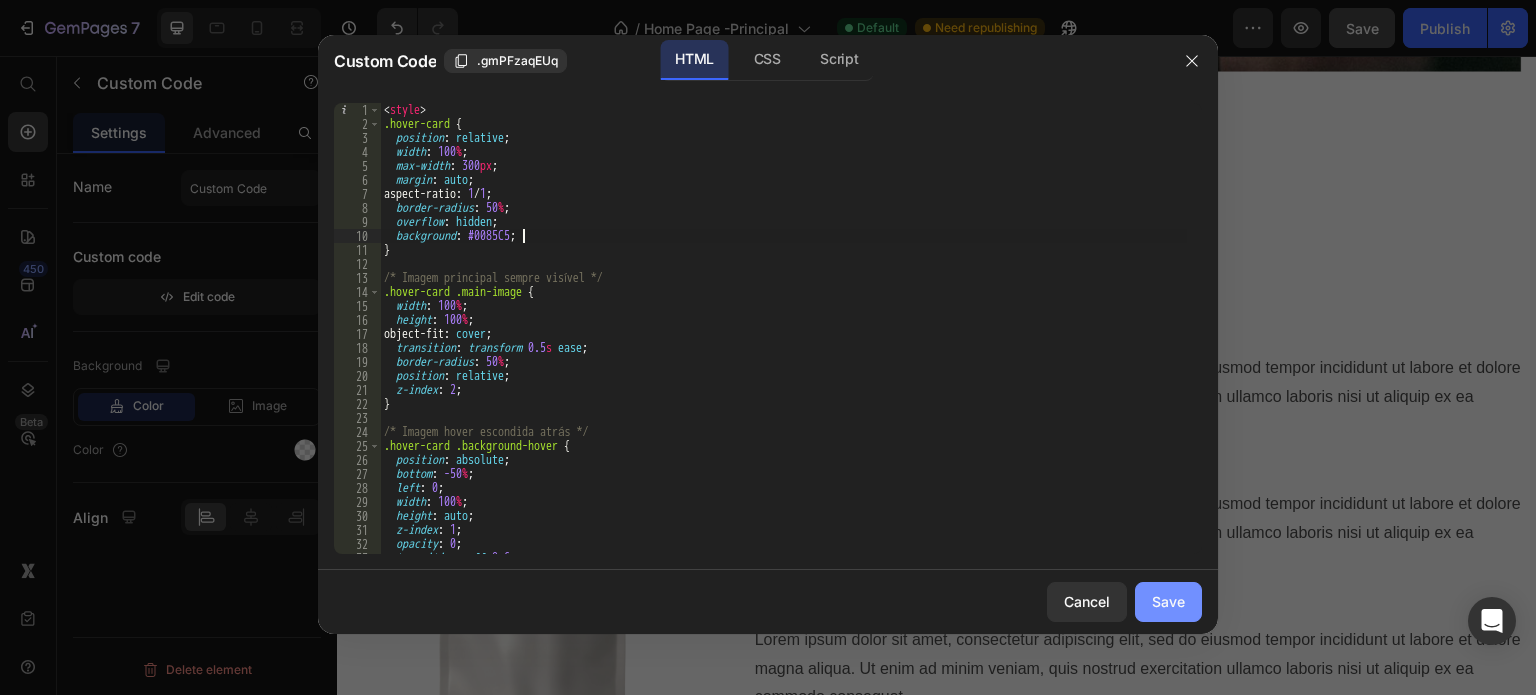 click on "Save" 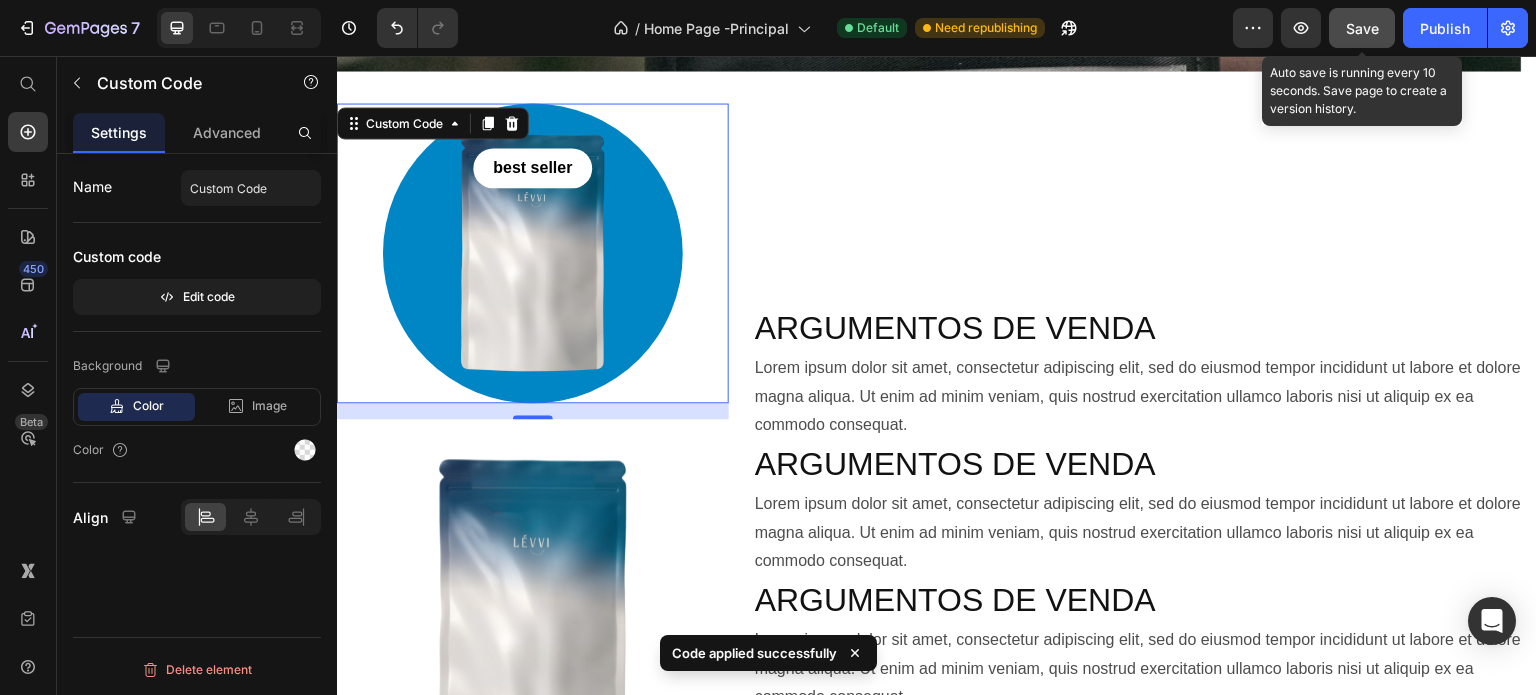 click on "Save" 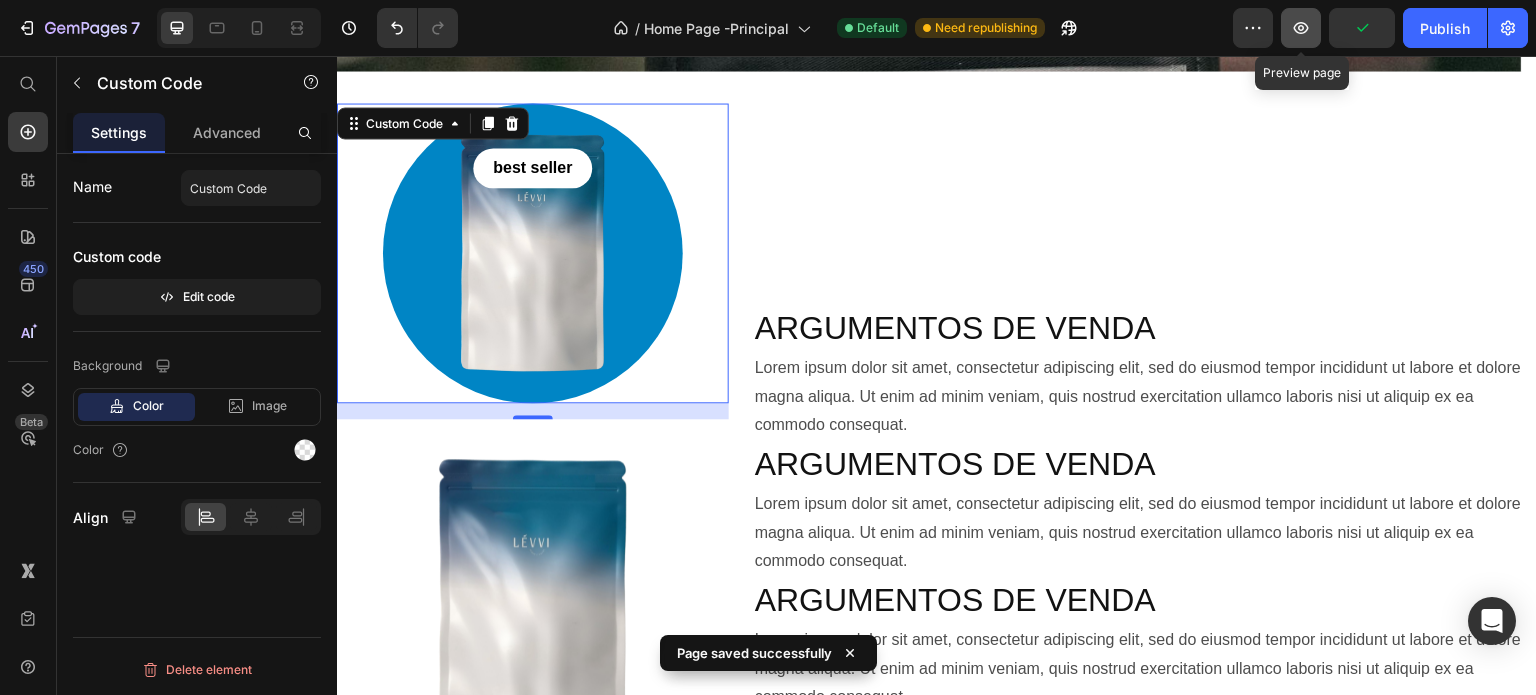 click 